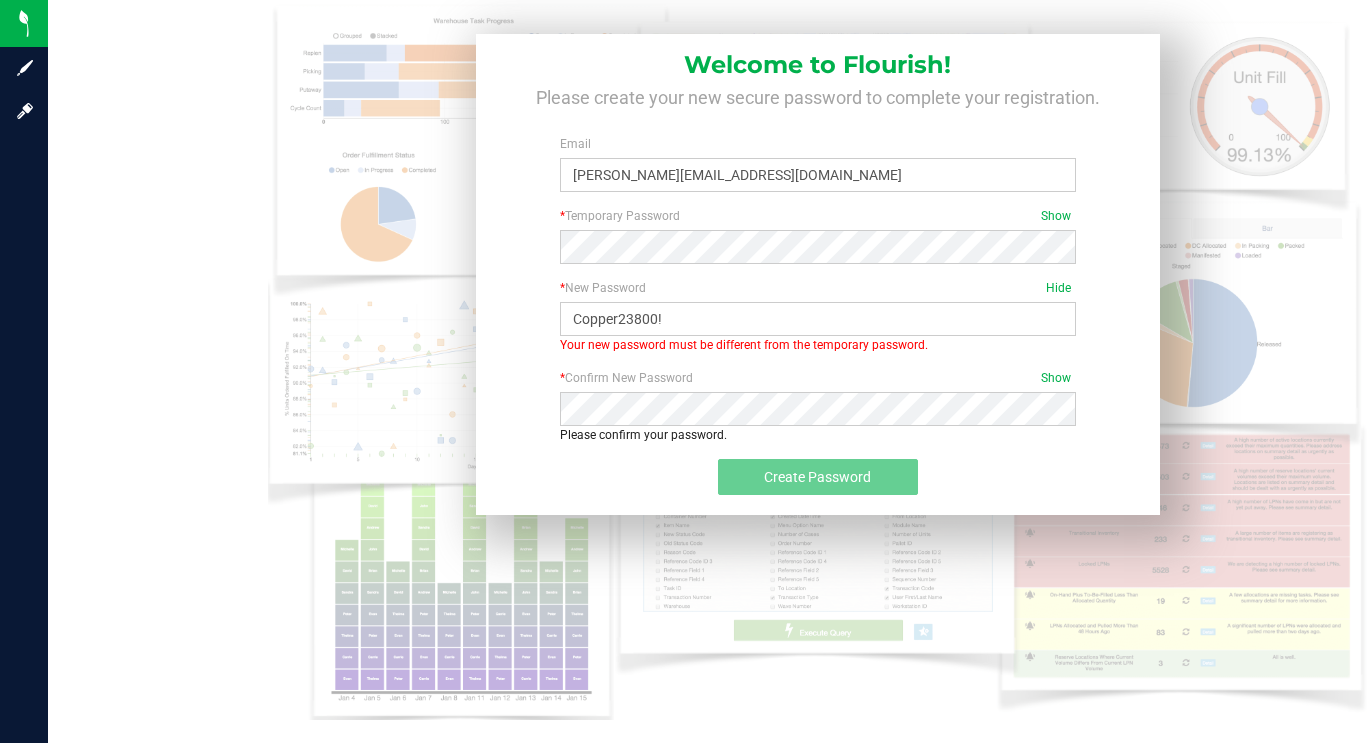 scroll, scrollTop: 0, scrollLeft: 0, axis: both 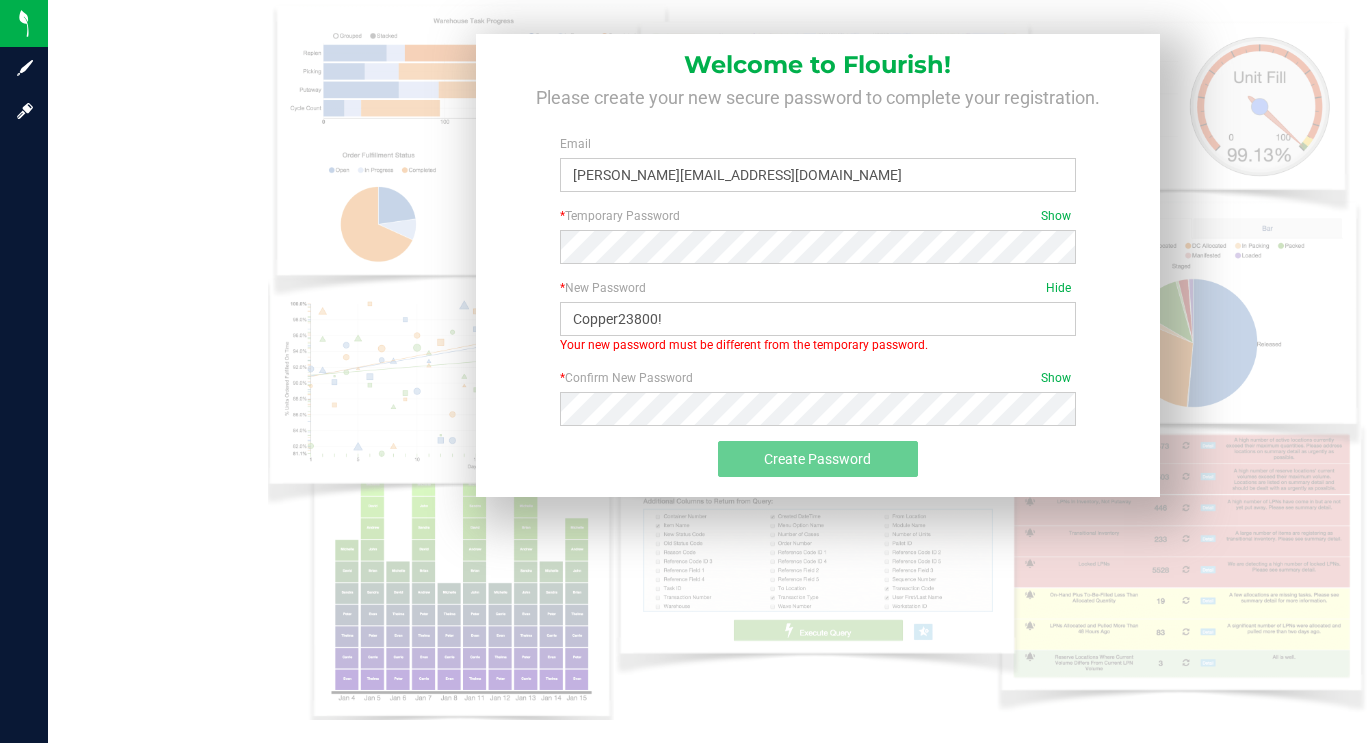 click on "*
Confirm New Password" at bounding box center [818, 378] 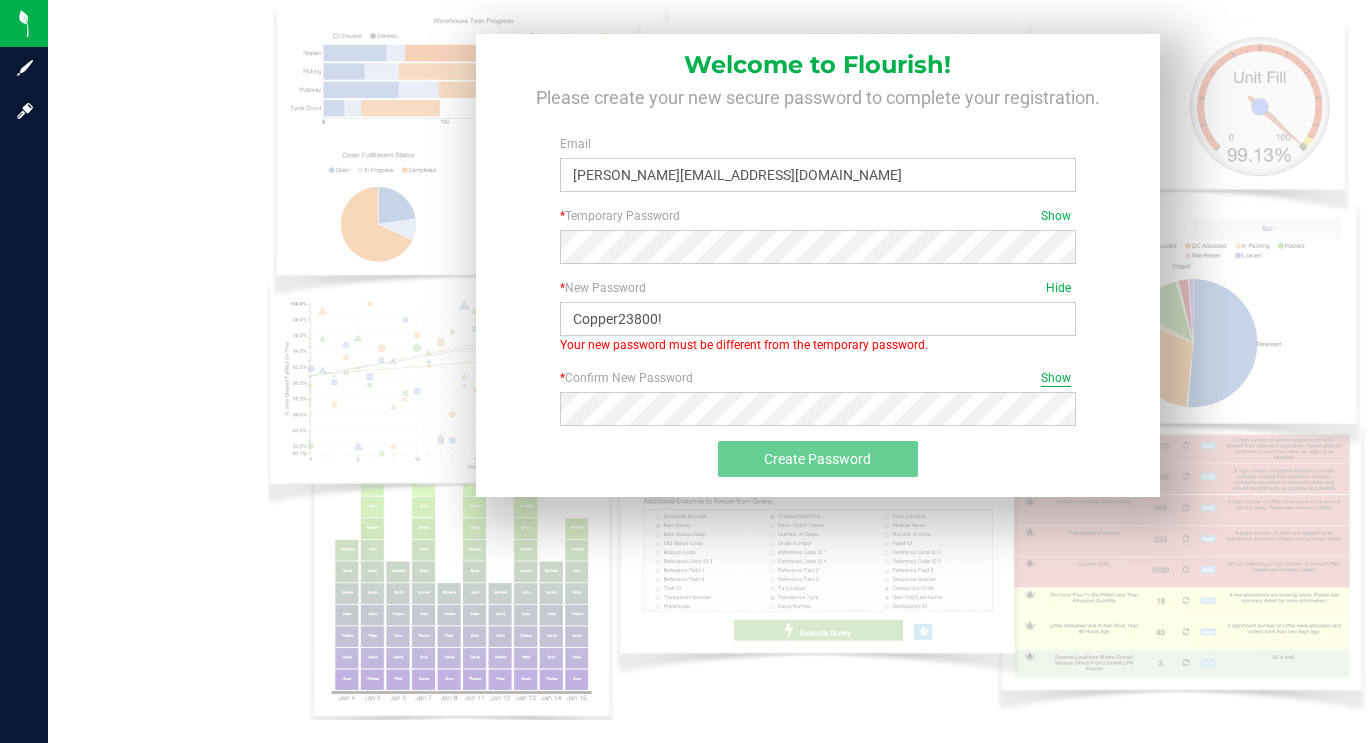 click on "Show" at bounding box center (1056, 378) 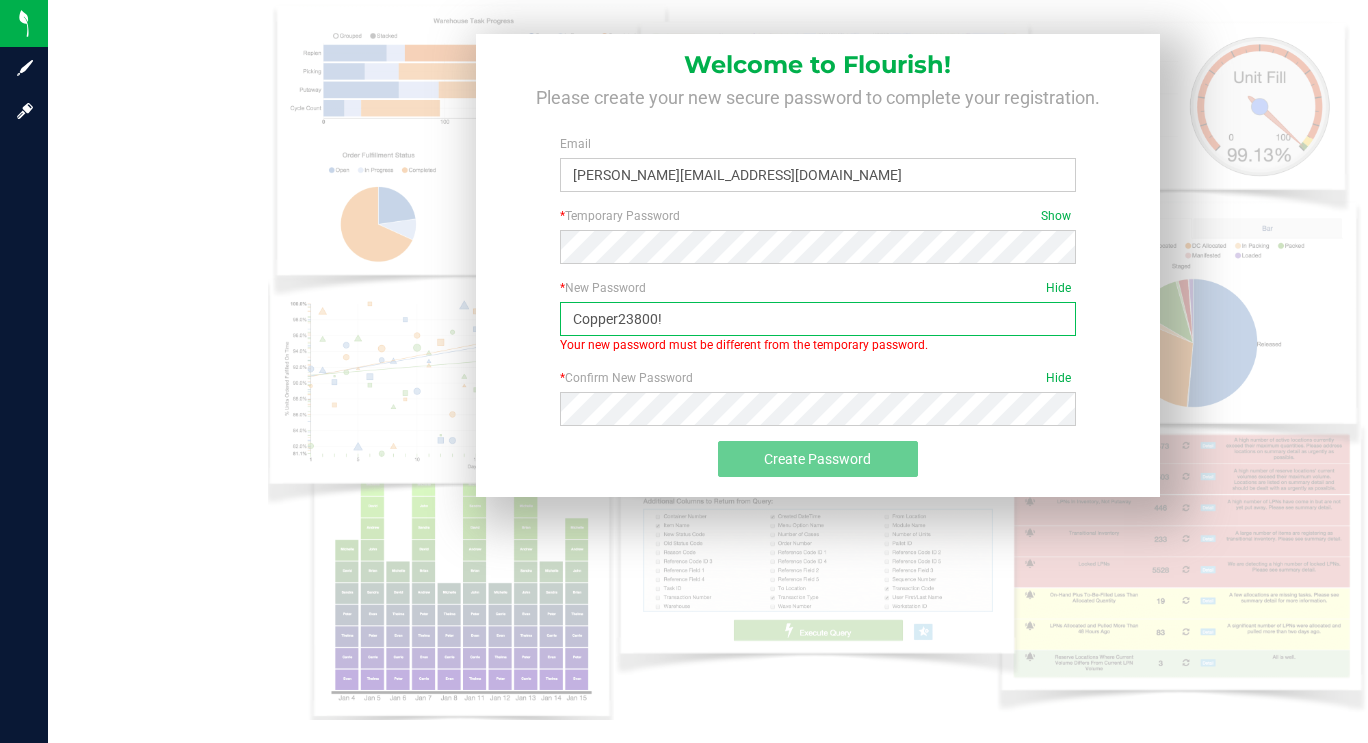 click on "Copper23800!" at bounding box center [818, 319] 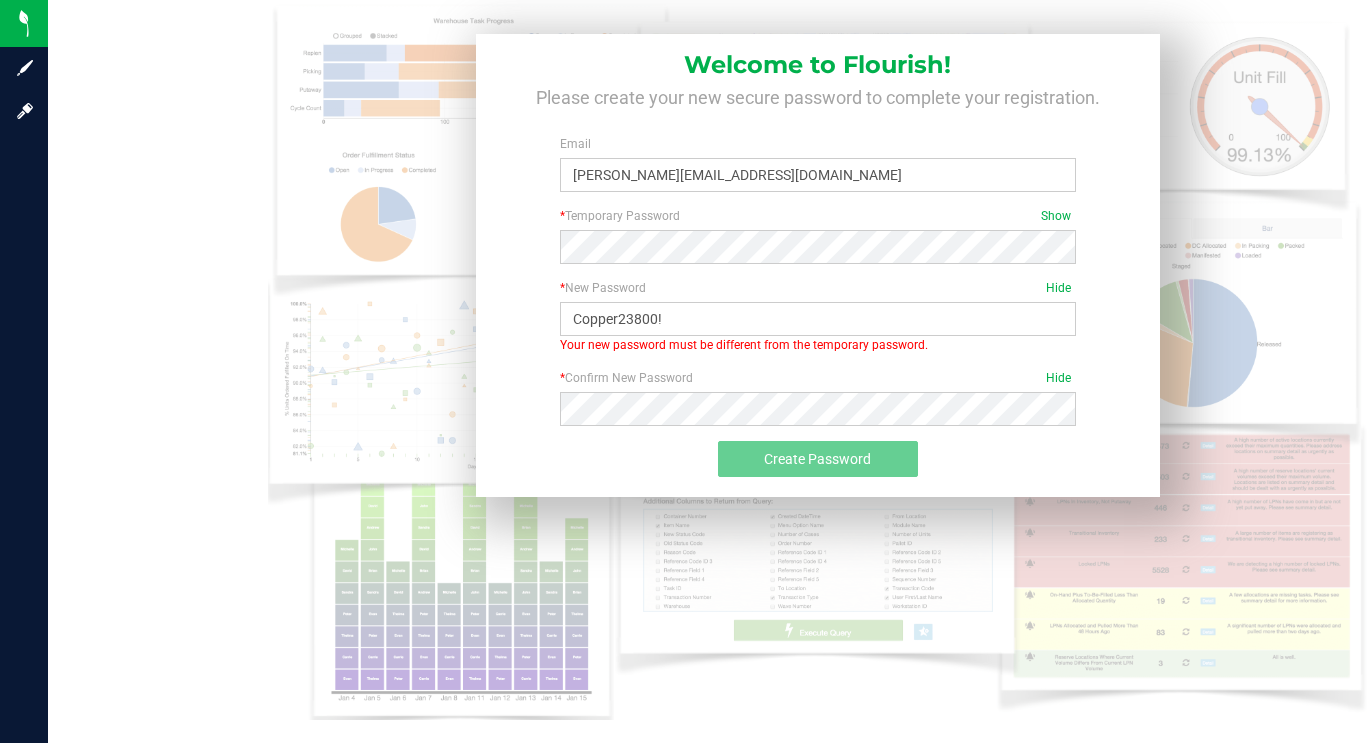 click on "*
Confirm New Password
Hide
Please confirm your password.
Passwords do not match." at bounding box center (818, 405) 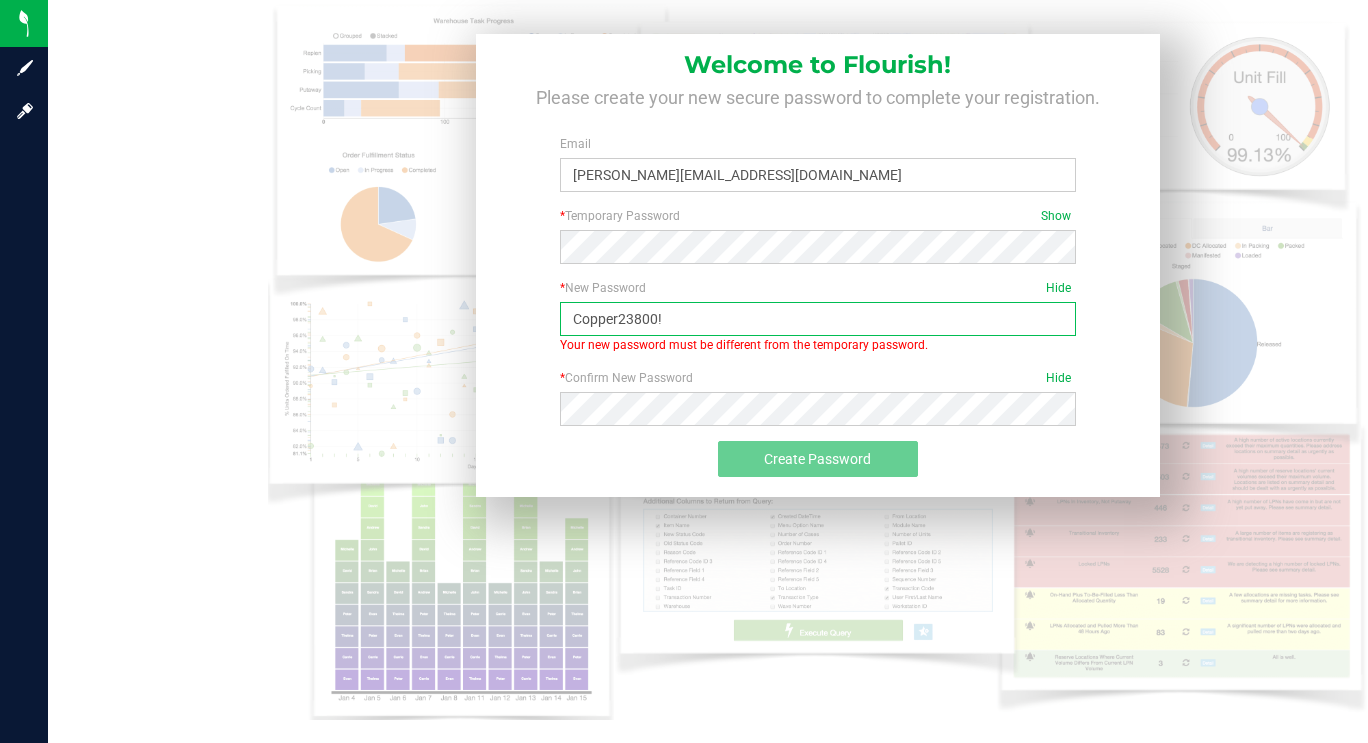 click on "Copper23800!" at bounding box center (818, 319) 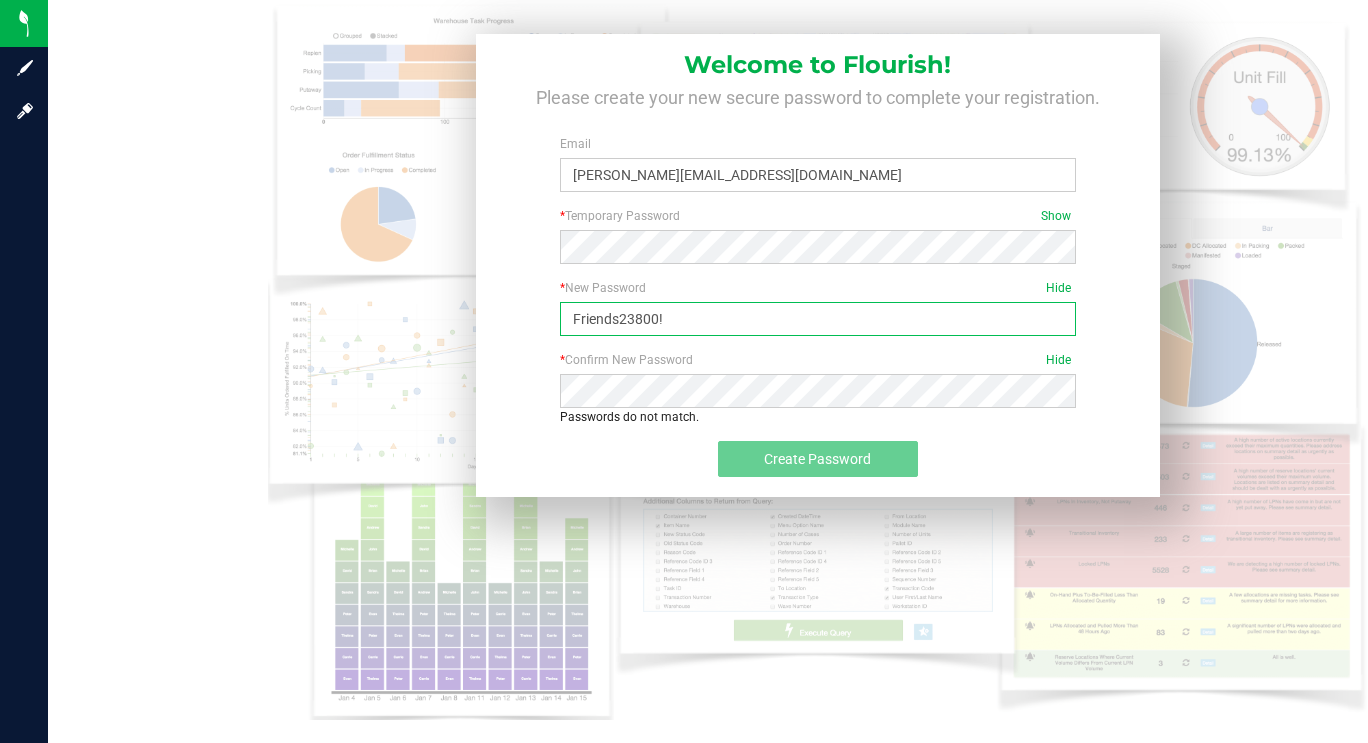 type on "Friends23800!" 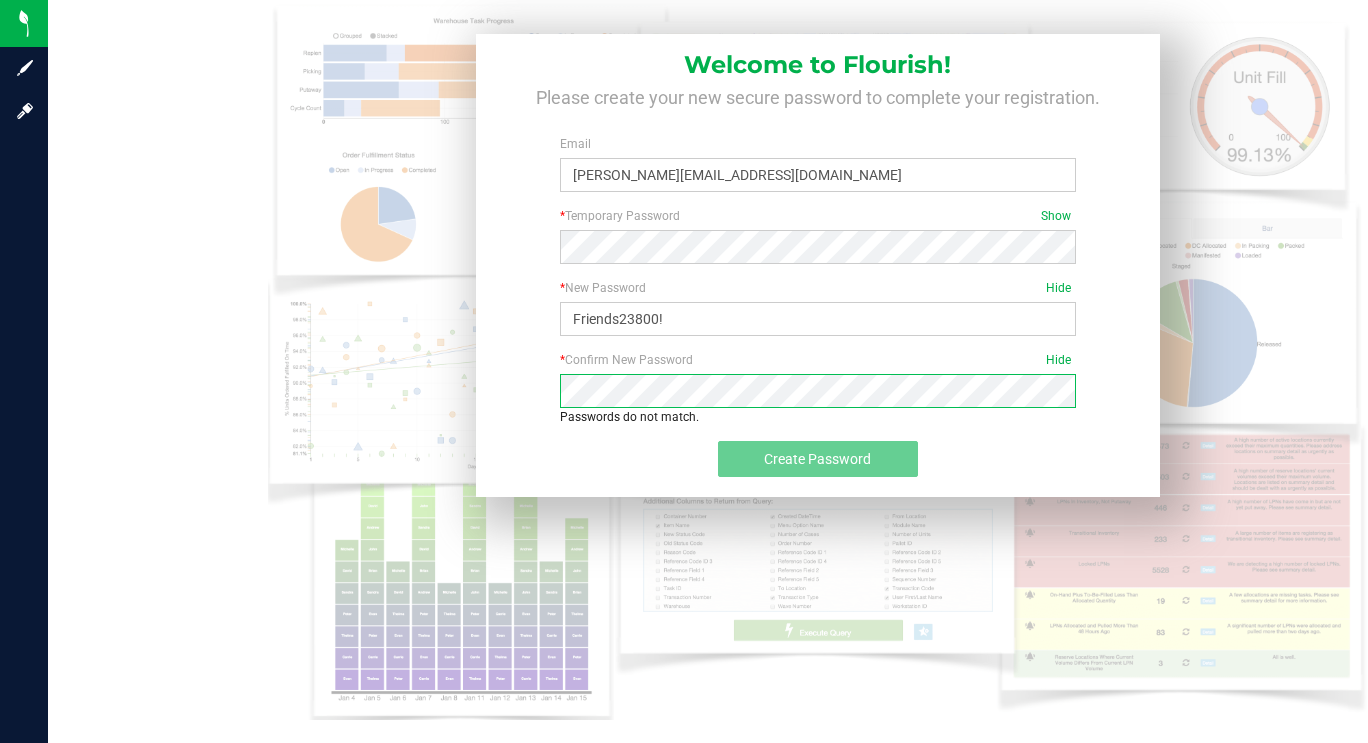 click on "Welcome to Flourish!
Please create your new secure password to complete your registration.
Email
scott@kalyaextracts.com
Required
*
Temporary Password
Show
Required
*
New Password
Hide
Friends23800!
Required *" at bounding box center (818, 360) 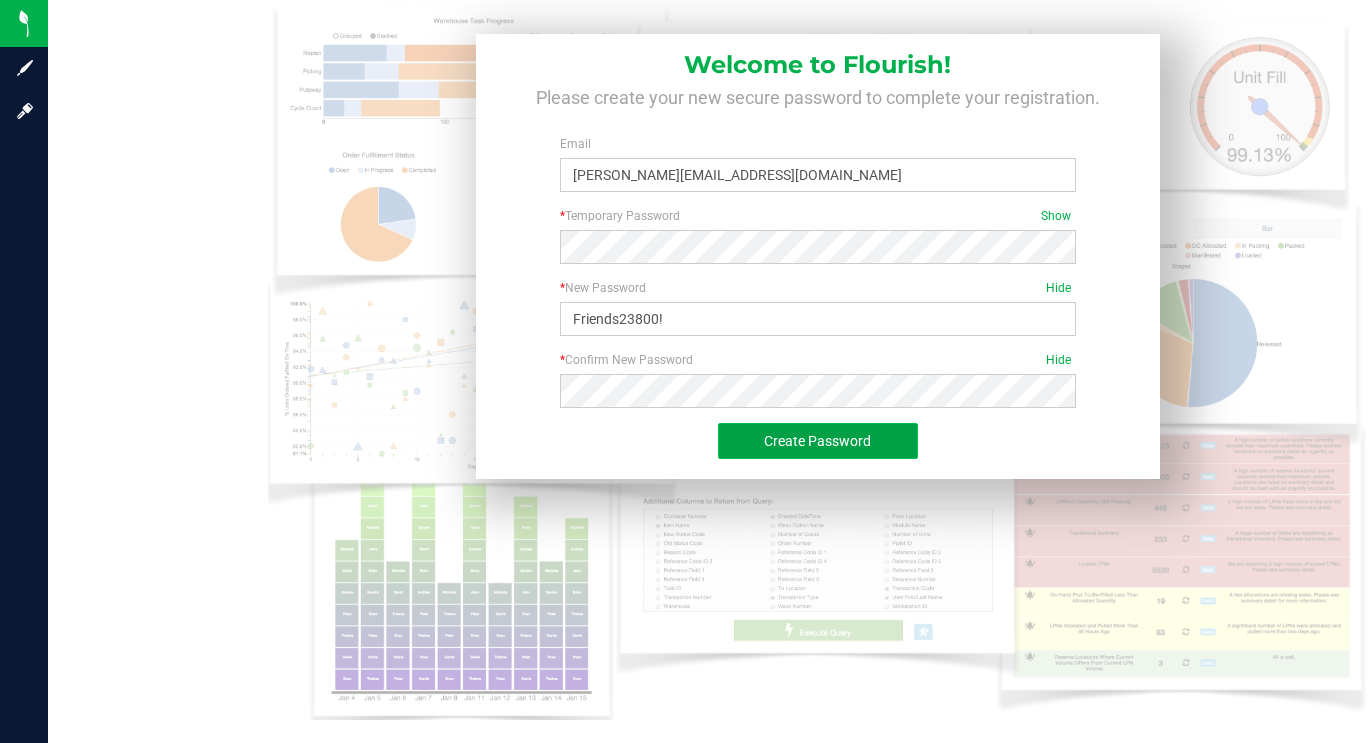 click on "Create Password" at bounding box center [818, 441] 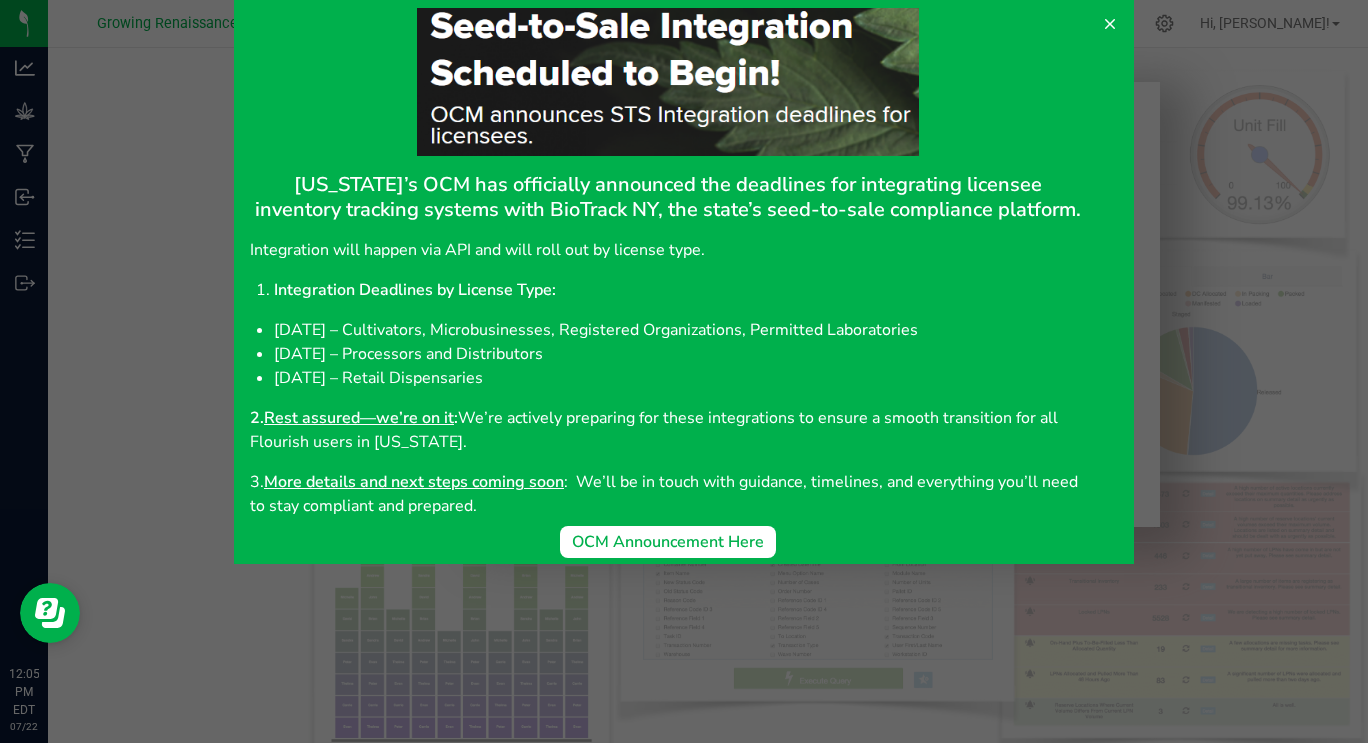 scroll, scrollTop: 0, scrollLeft: 0, axis: both 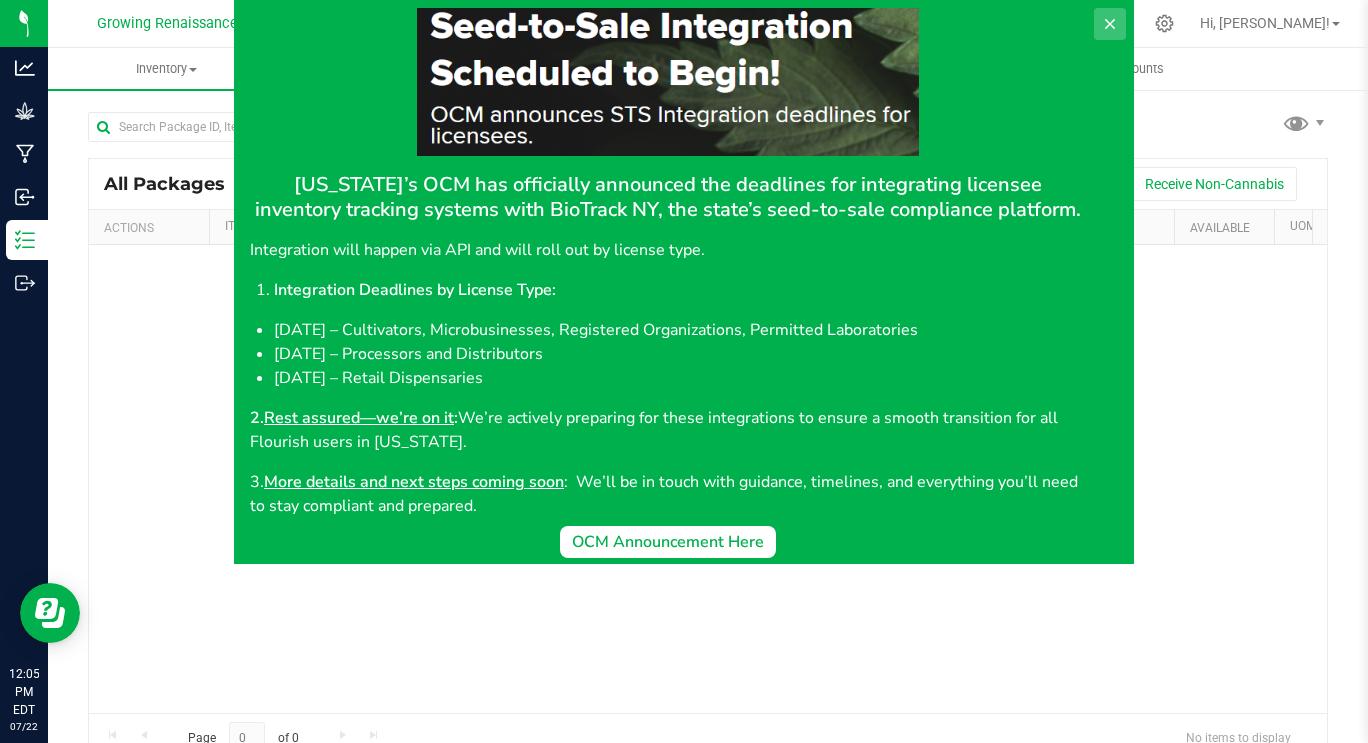 click 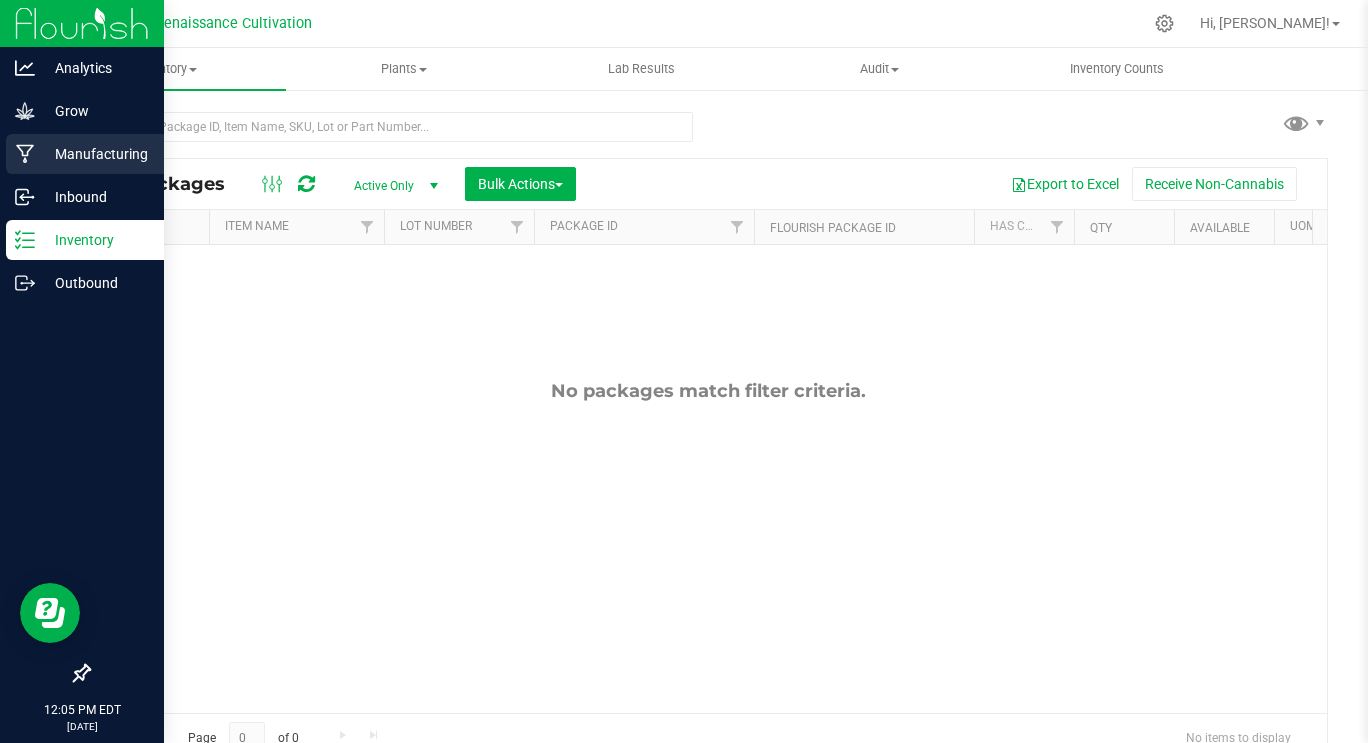 click on "Manufacturing" at bounding box center [95, 154] 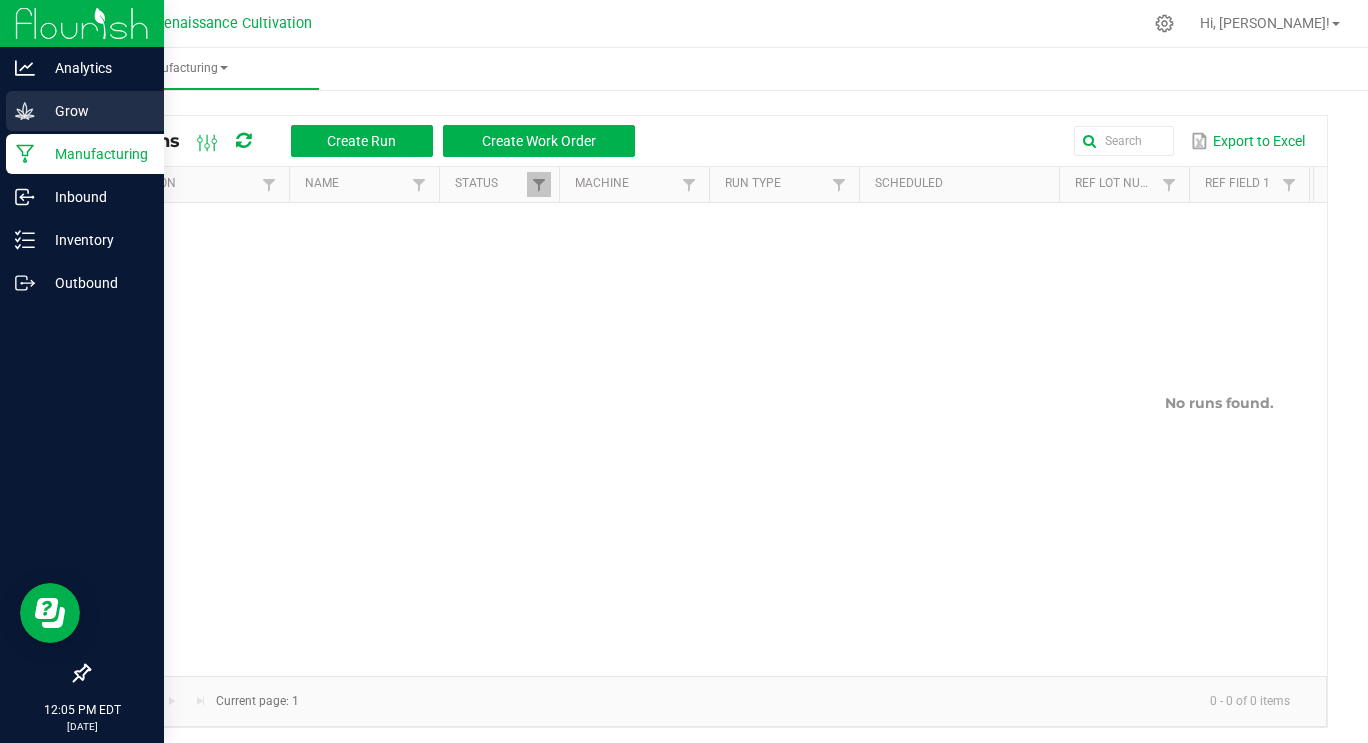 click on "Grow" at bounding box center (95, 111) 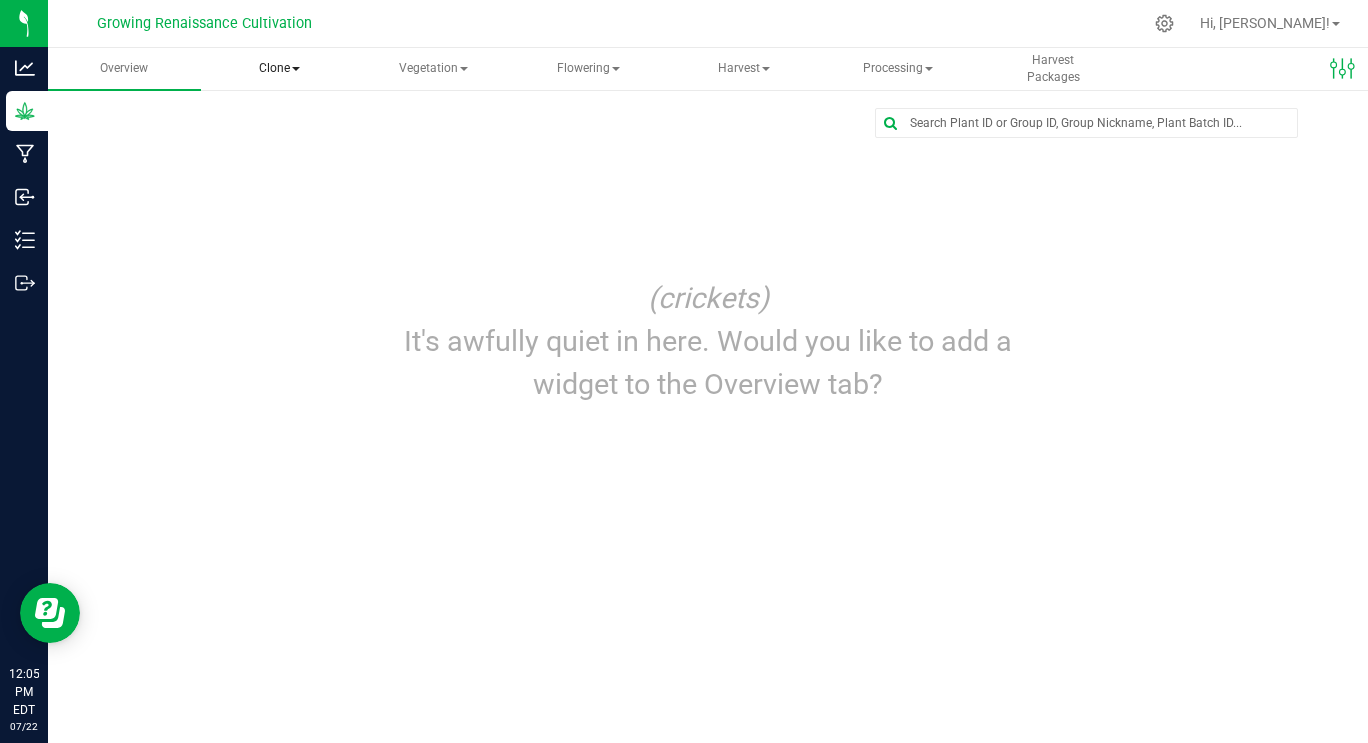 click on "Clone" at bounding box center [279, 69] 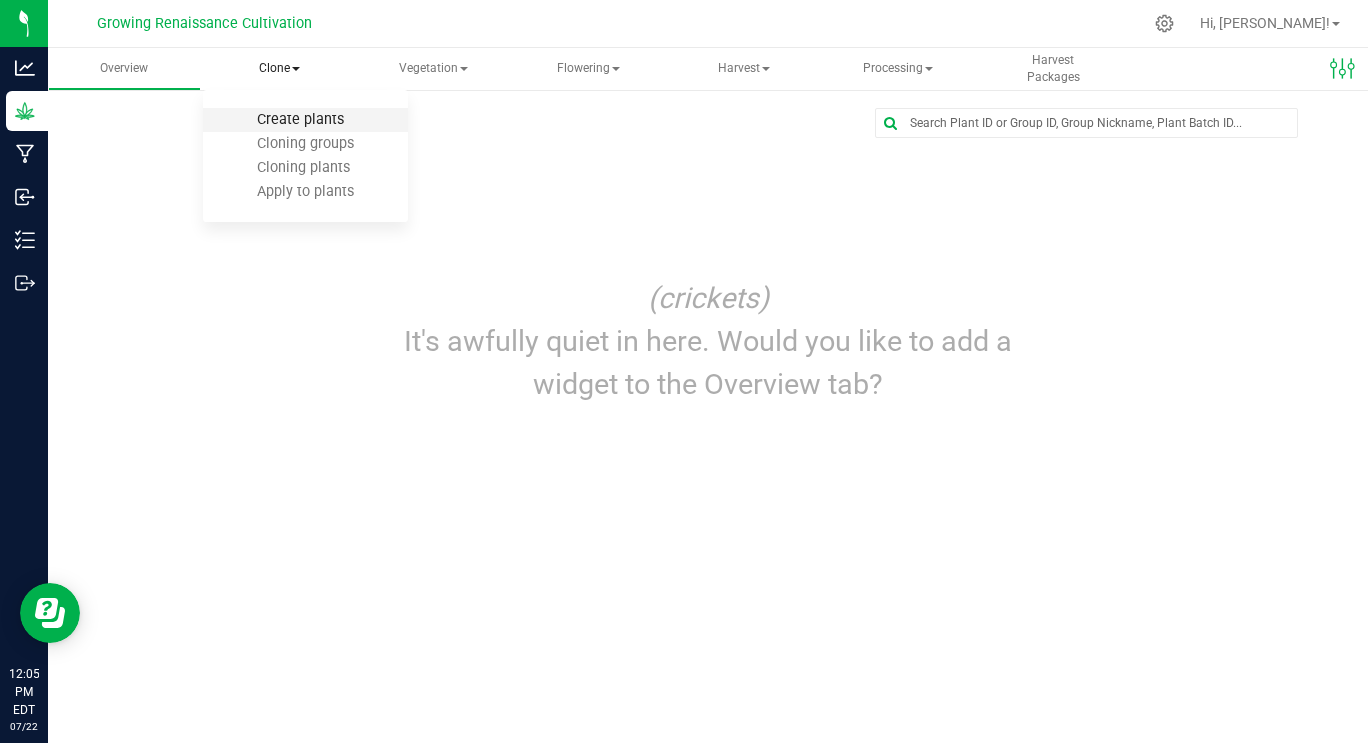 click on "Create plants" at bounding box center [300, 119] 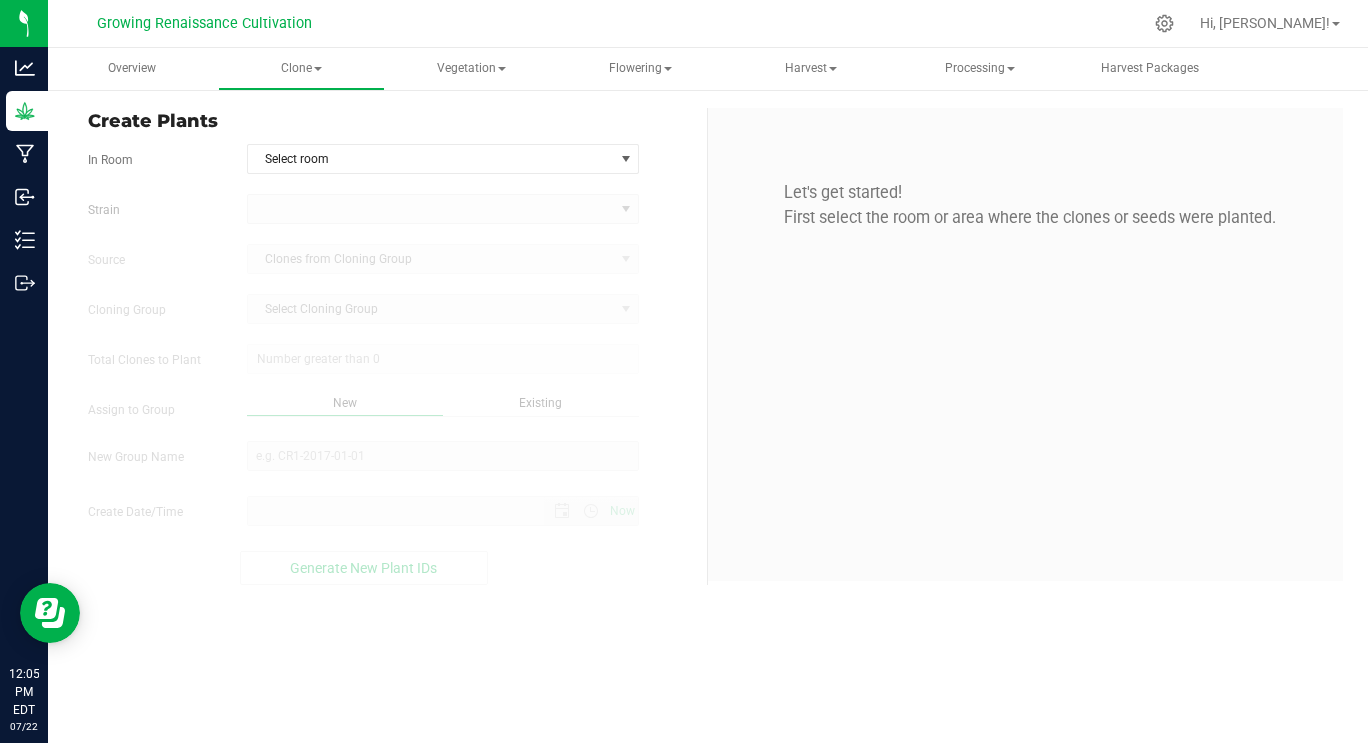 type on "7/22/2025 12:05 PM" 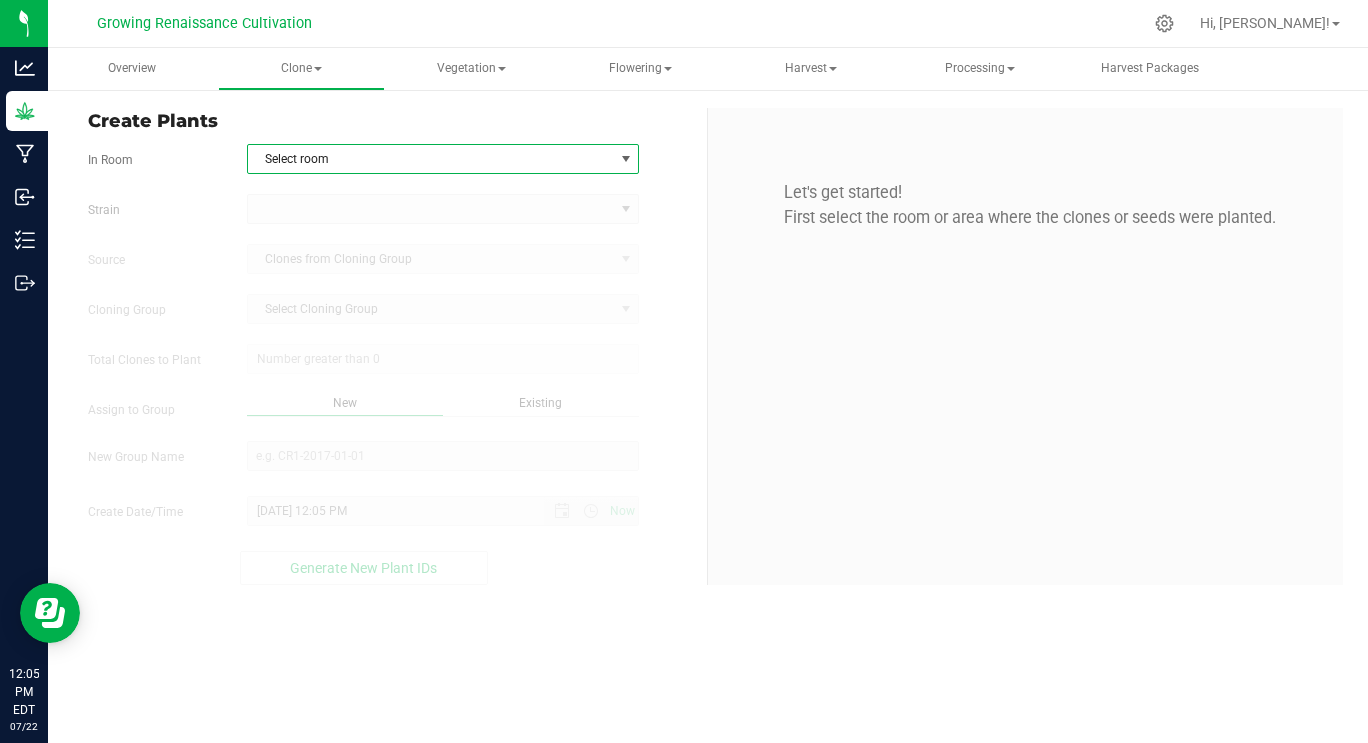 click on "Select room" at bounding box center [431, 159] 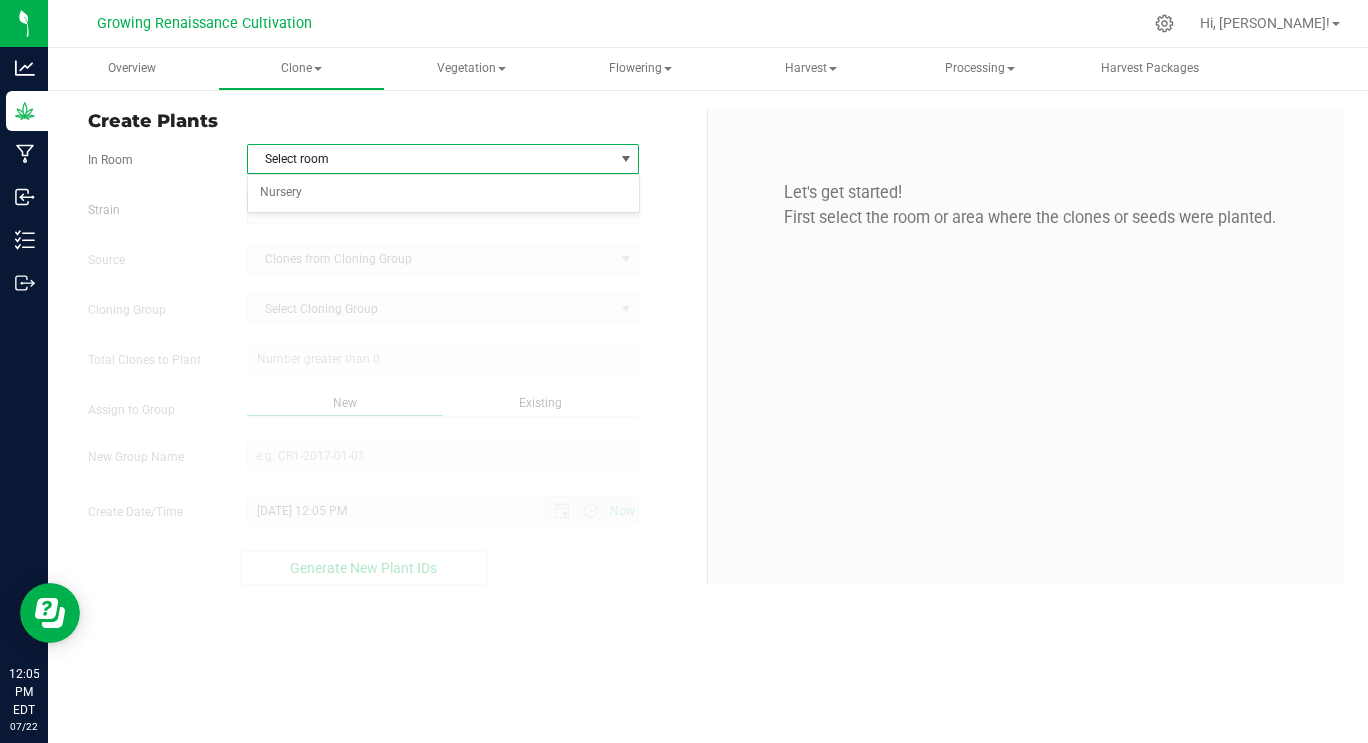 click on "Select room" at bounding box center [431, 159] 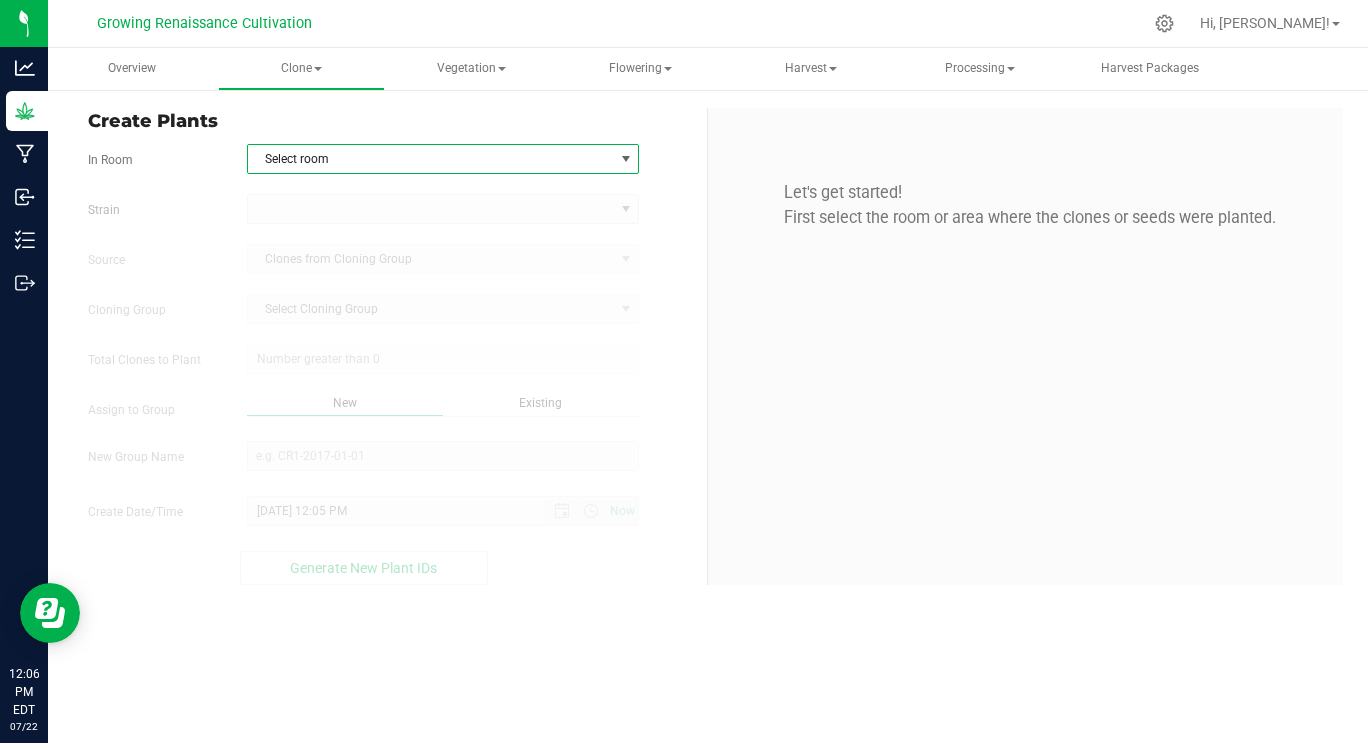 click on "Select room" at bounding box center (431, 159) 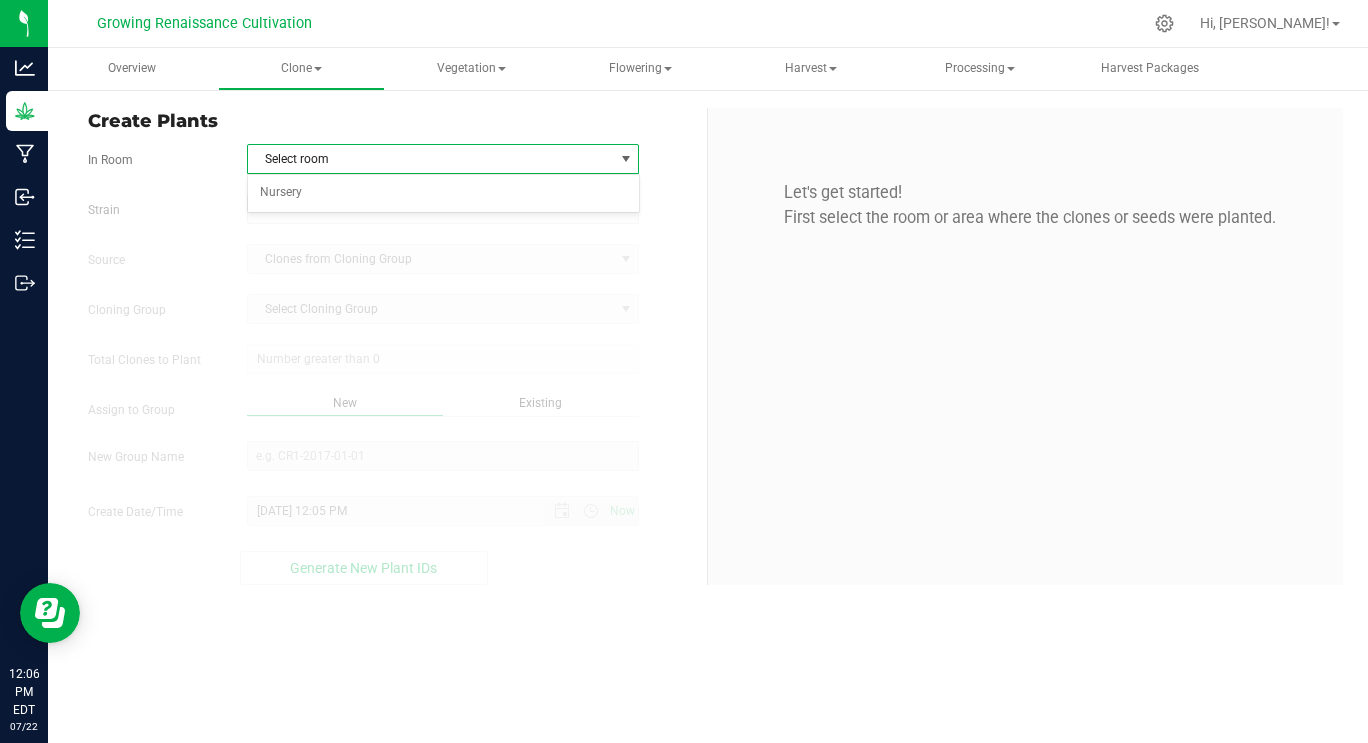 click on "Select room" at bounding box center [431, 159] 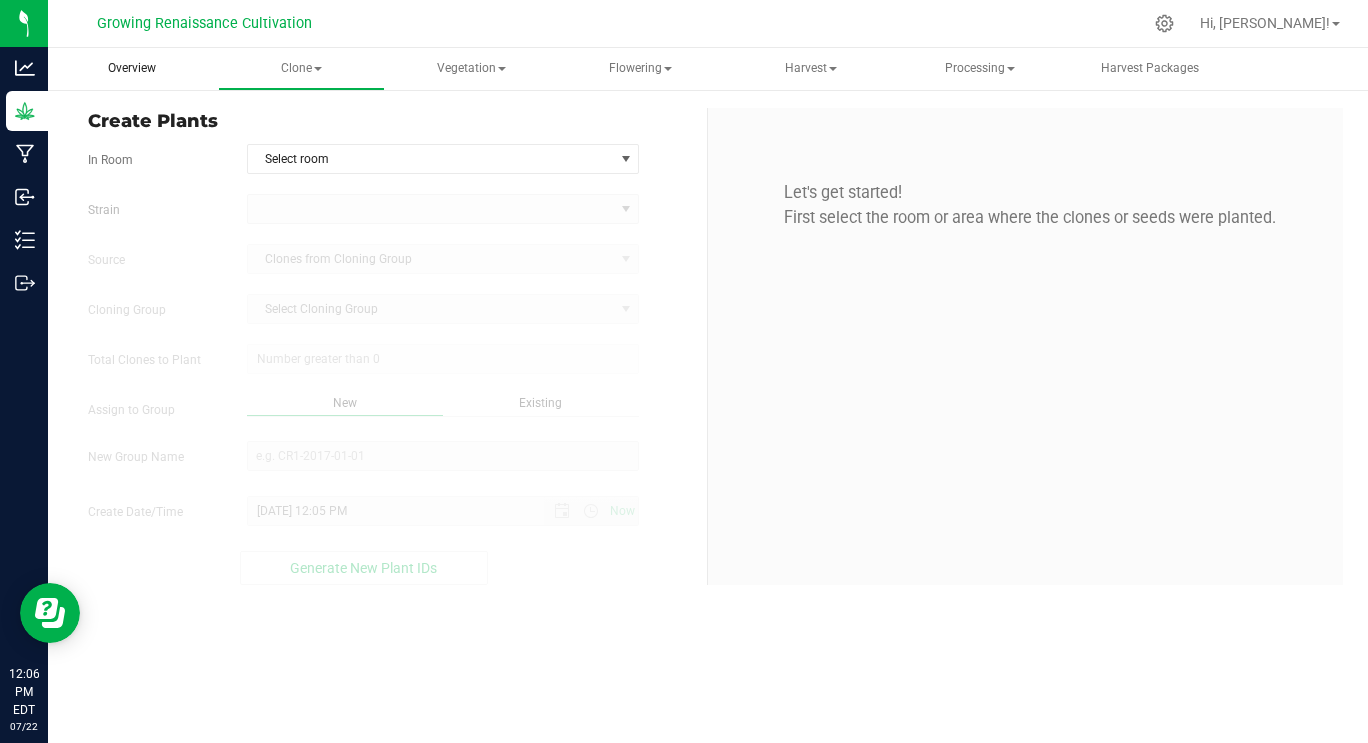 click on "Overview" at bounding box center (132, 69) 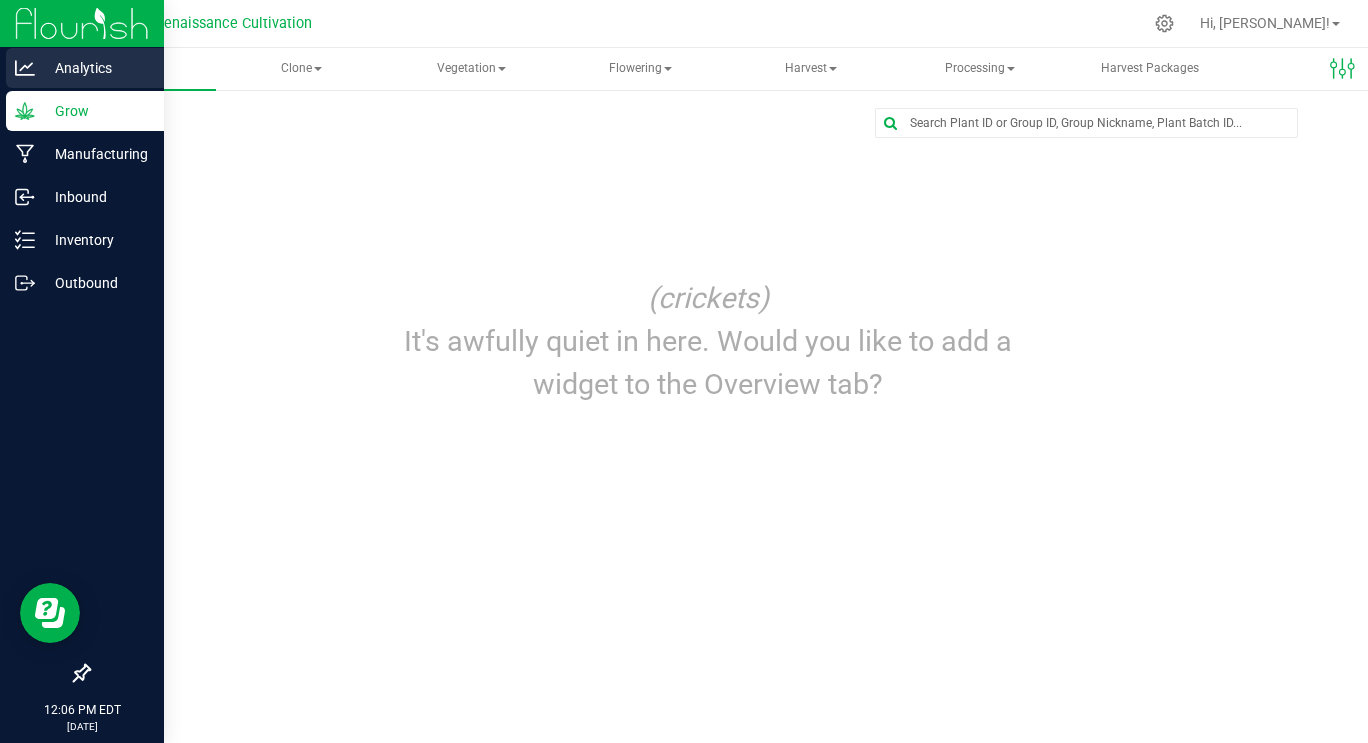 click 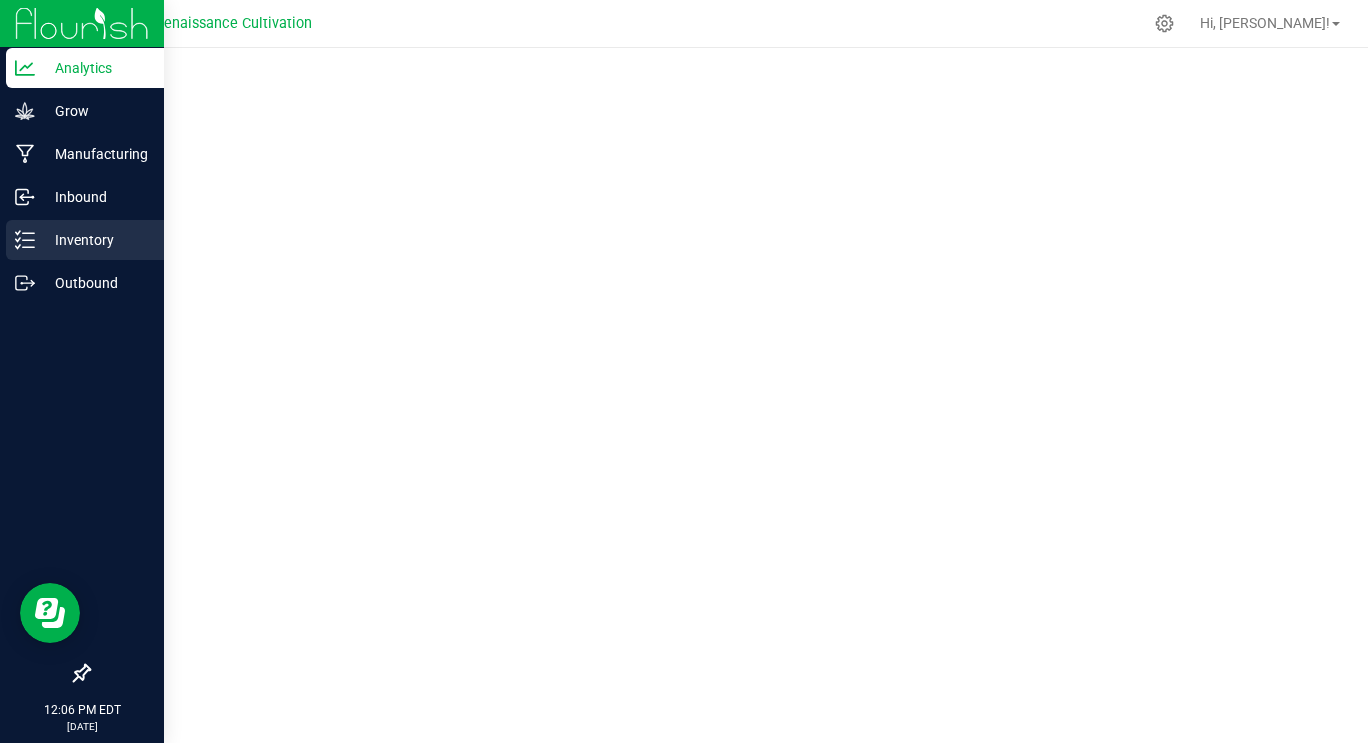 click on "Inventory" at bounding box center [85, 240] 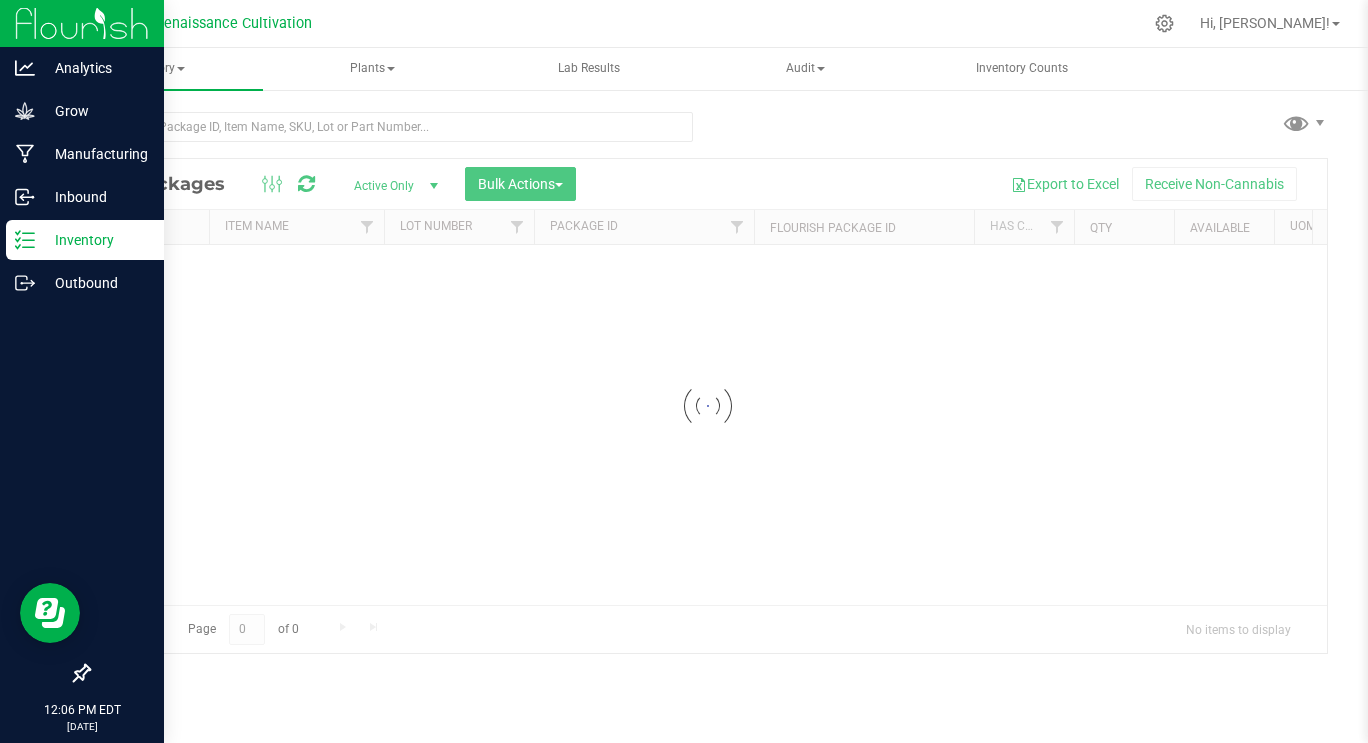 click on "Inventory" at bounding box center (85, 240) 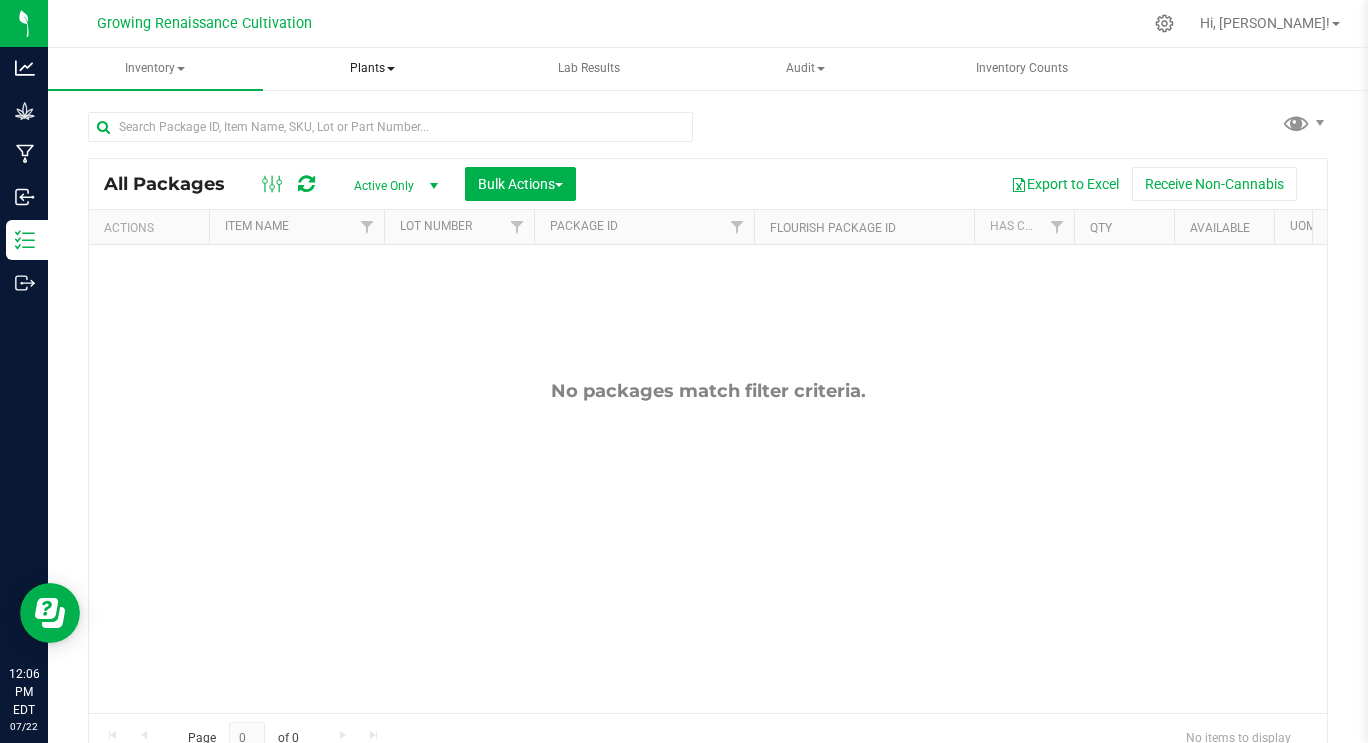 click on "Plants" at bounding box center (372, 69) 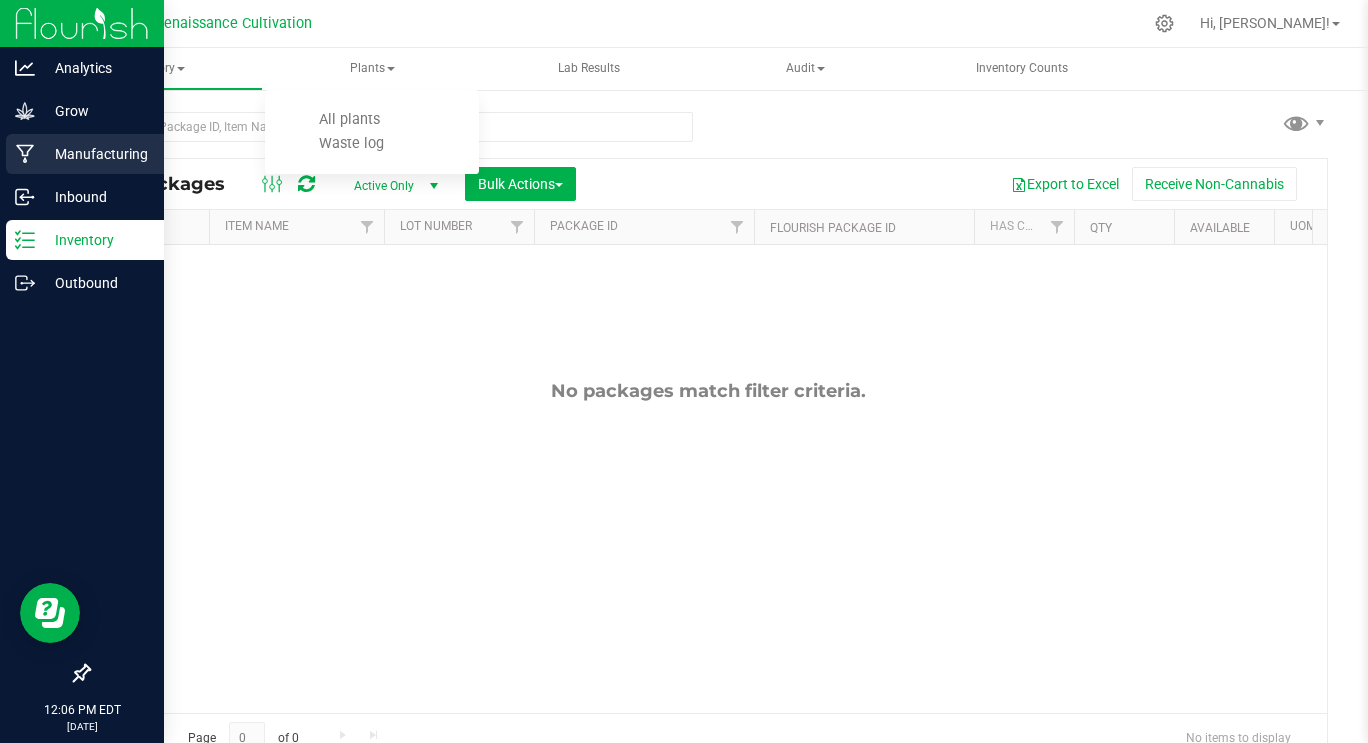 click on "Manufacturing" at bounding box center [95, 154] 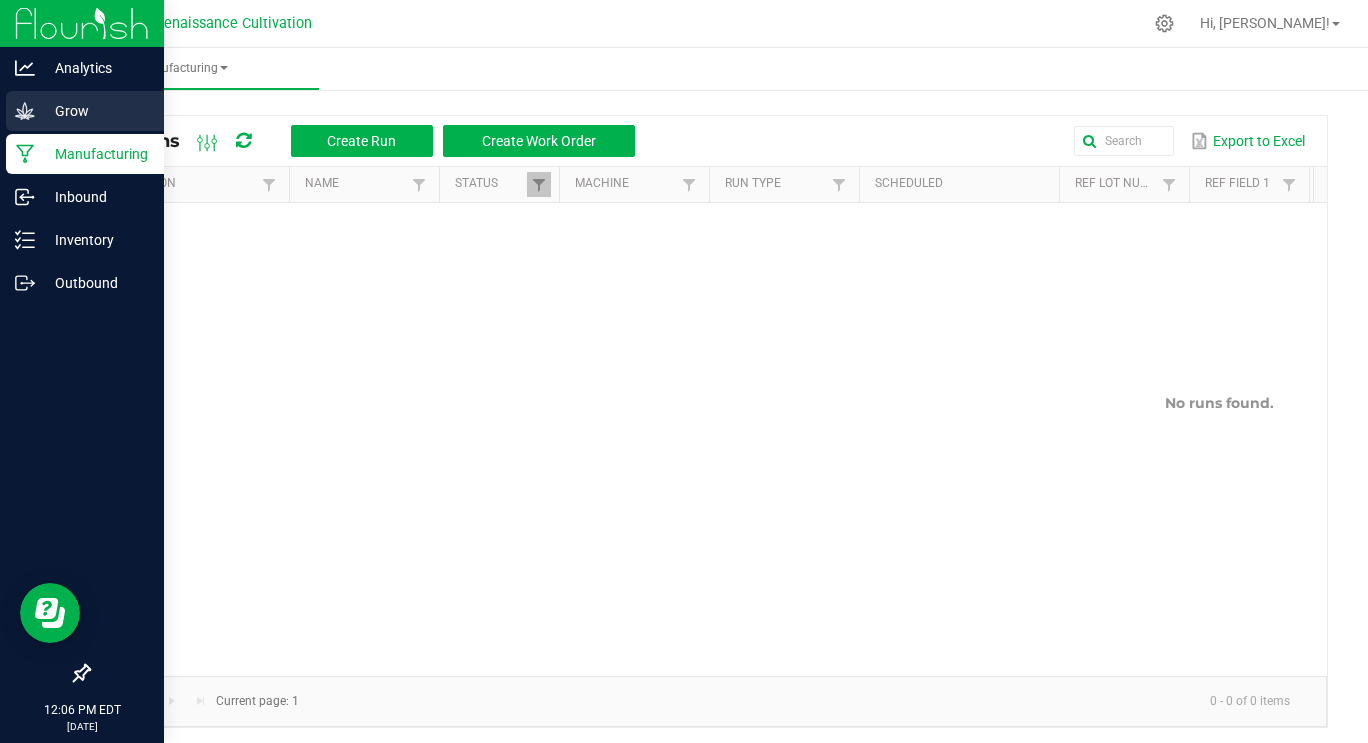click on "Grow" at bounding box center [95, 111] 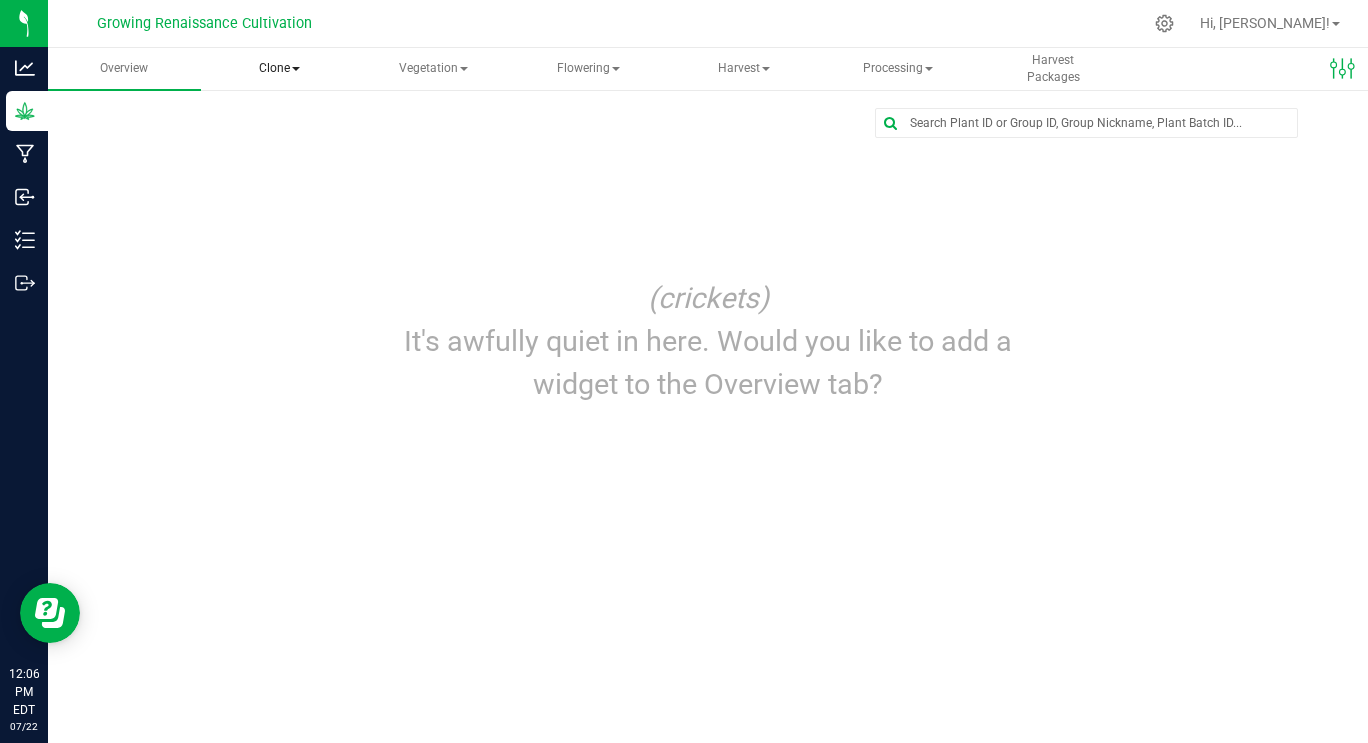 click on "Clone" at bounding box center [279, 69] 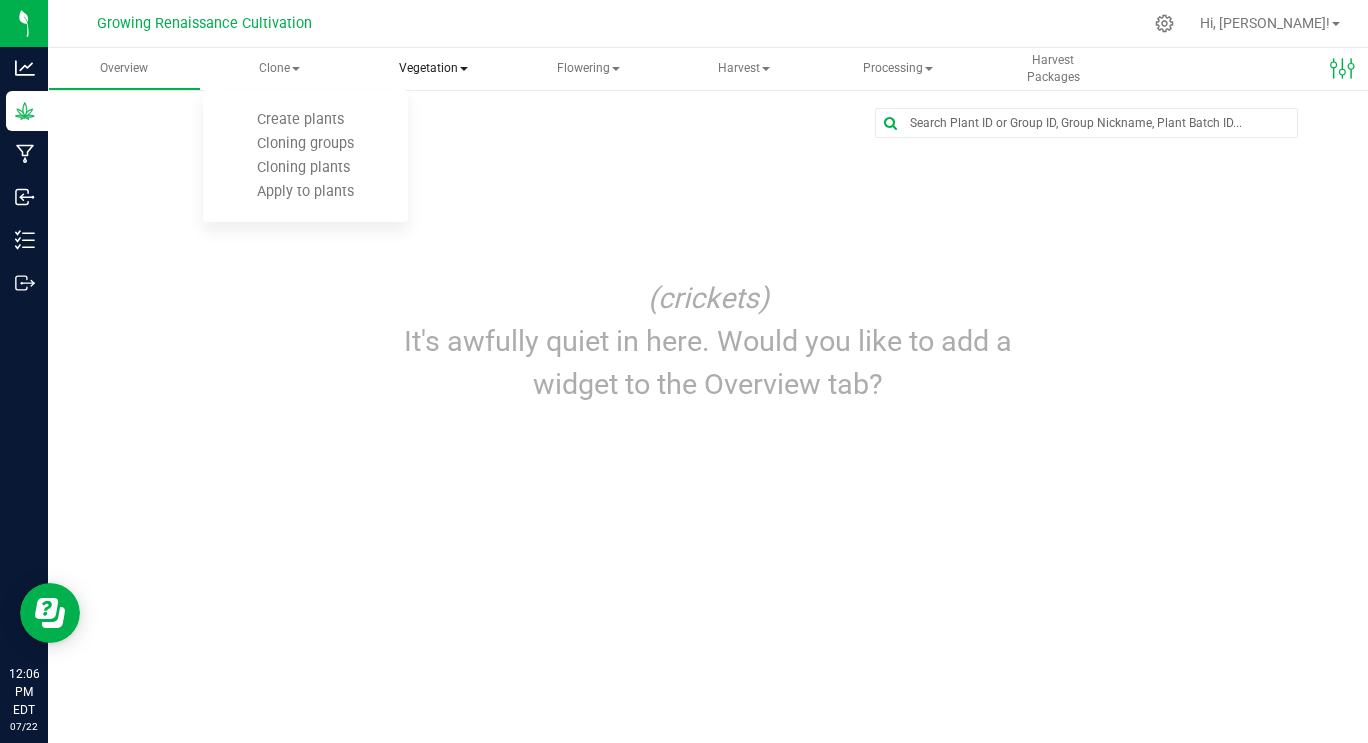 click on "Vegetation" at bounding box center (434, 69) 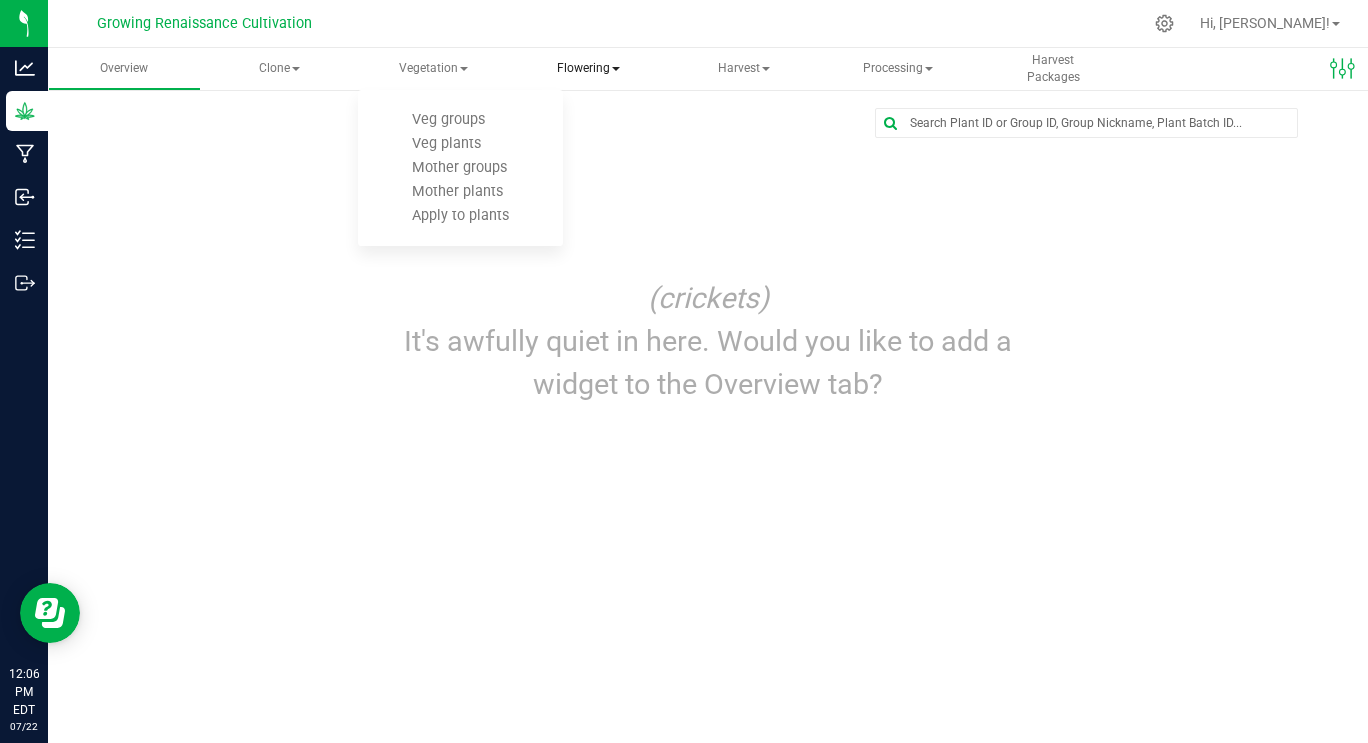 click on "Flowering" at bounding box center (588, 69) 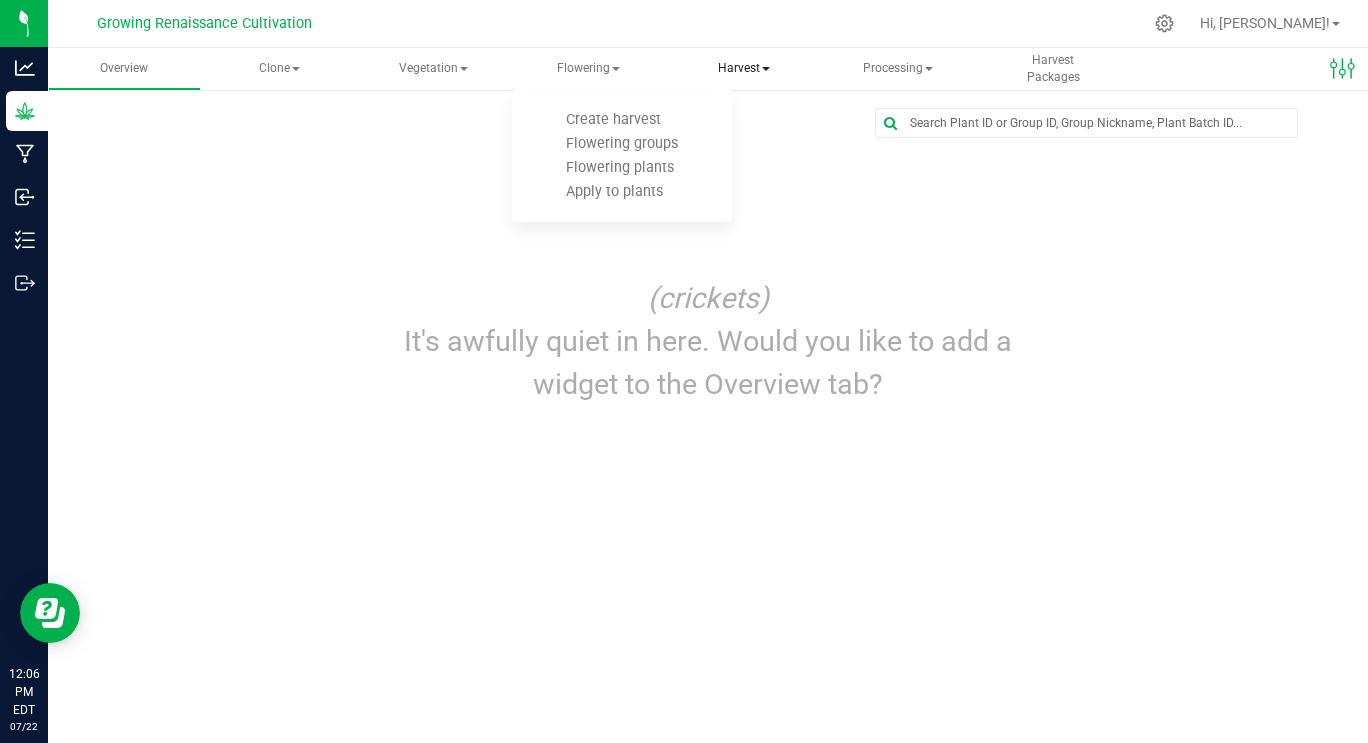 click on "Harvest" at bounding box center (743, 69) 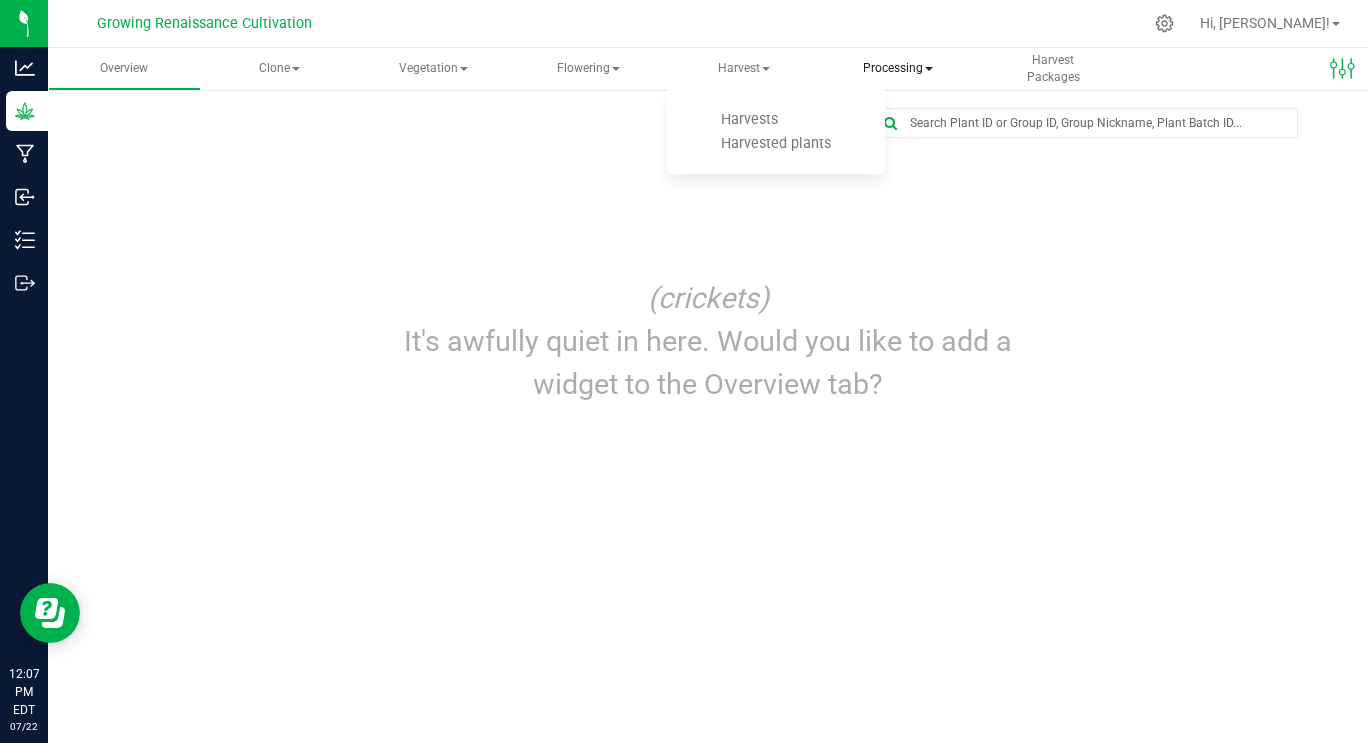 click on "Processing" at bounding box center [898, 69] 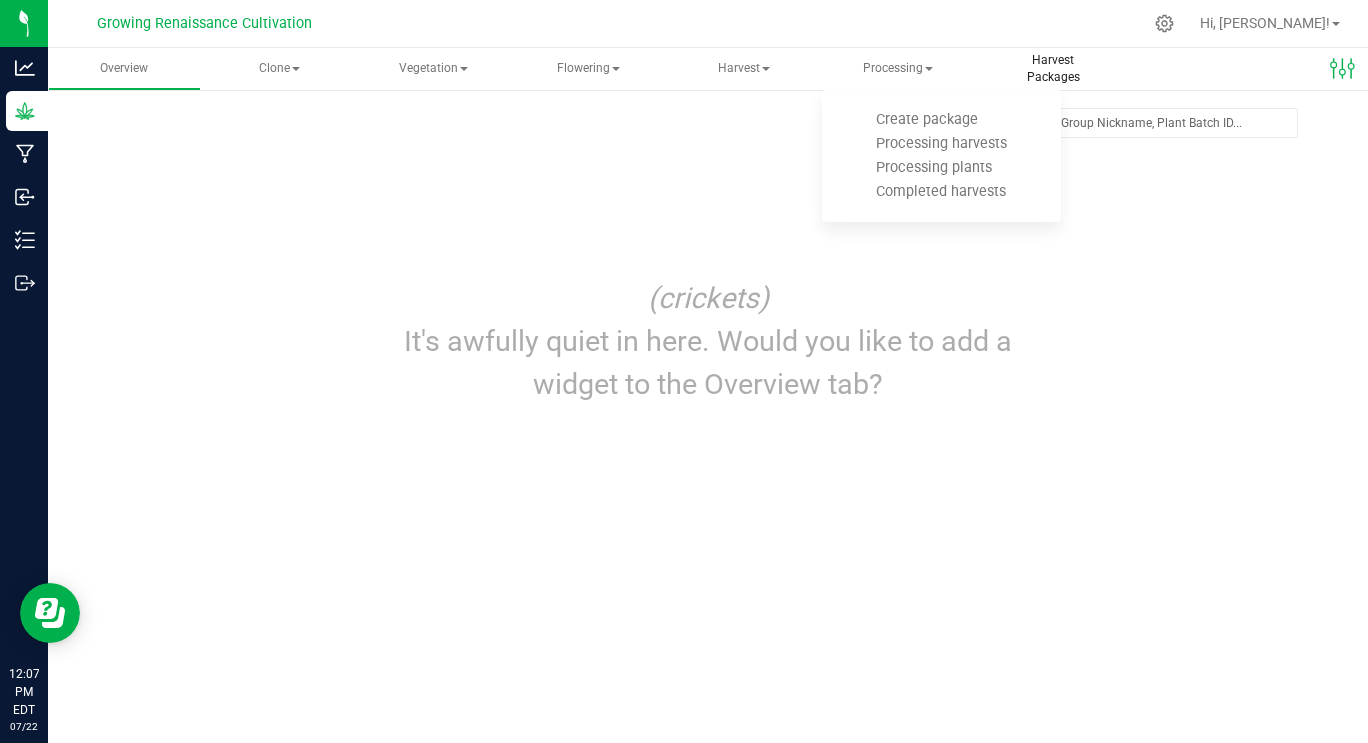 click on "Harvest Packages" at bounding box center (1053, 69) 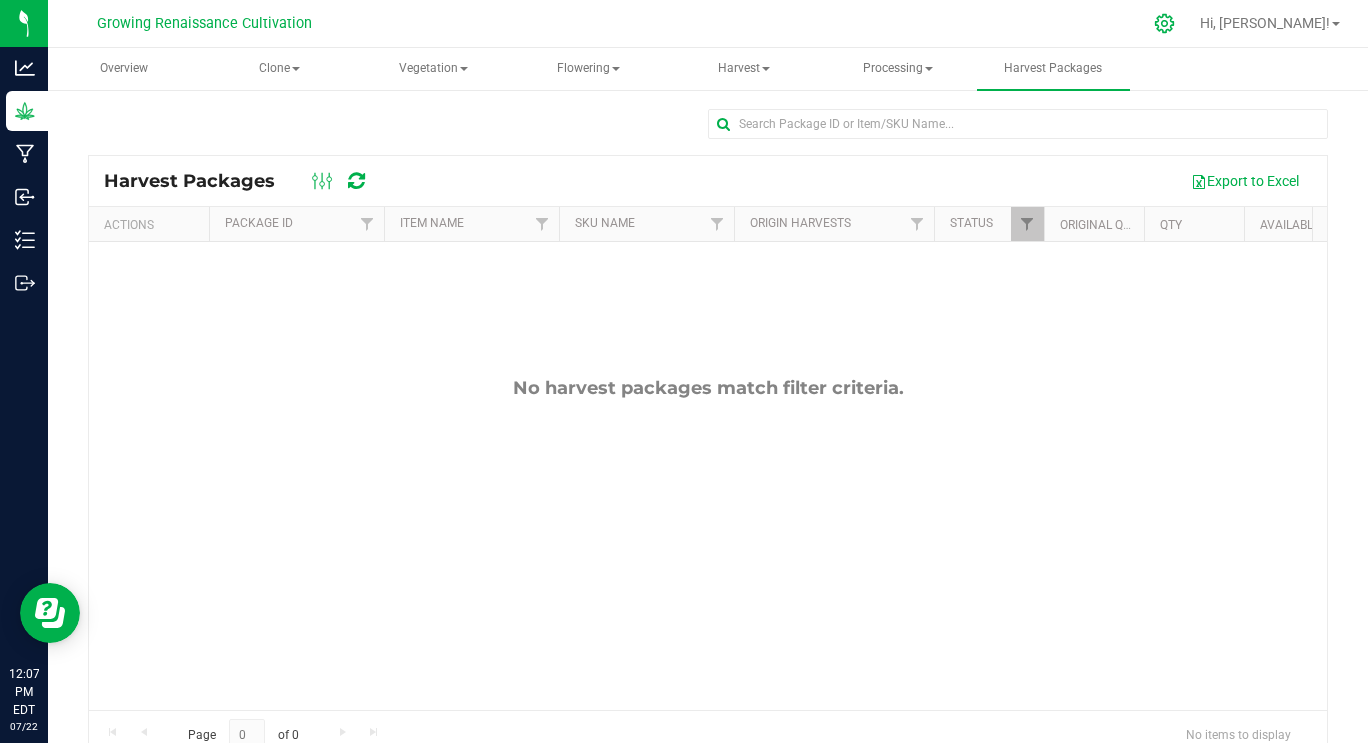 click at bounding box center (1165, 23) 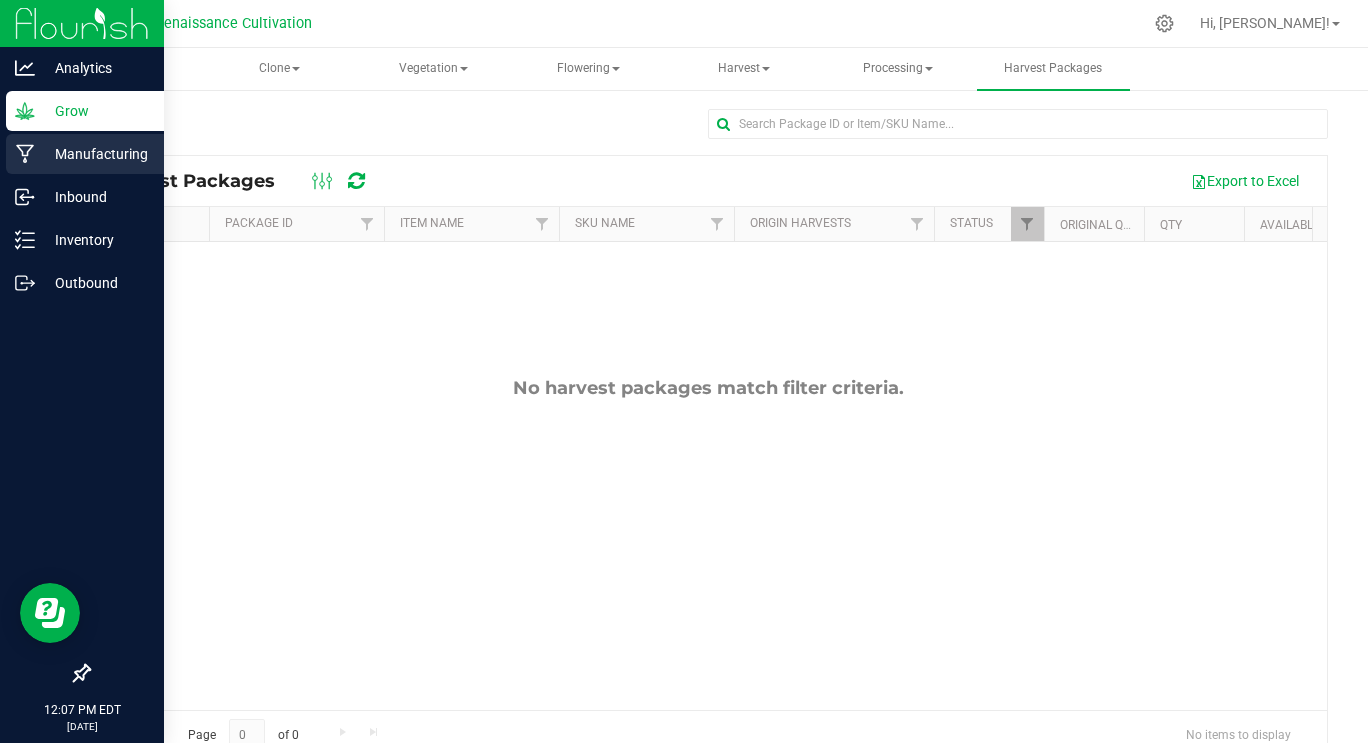 click on "Manufacturing" at bounding box center (95, 154) 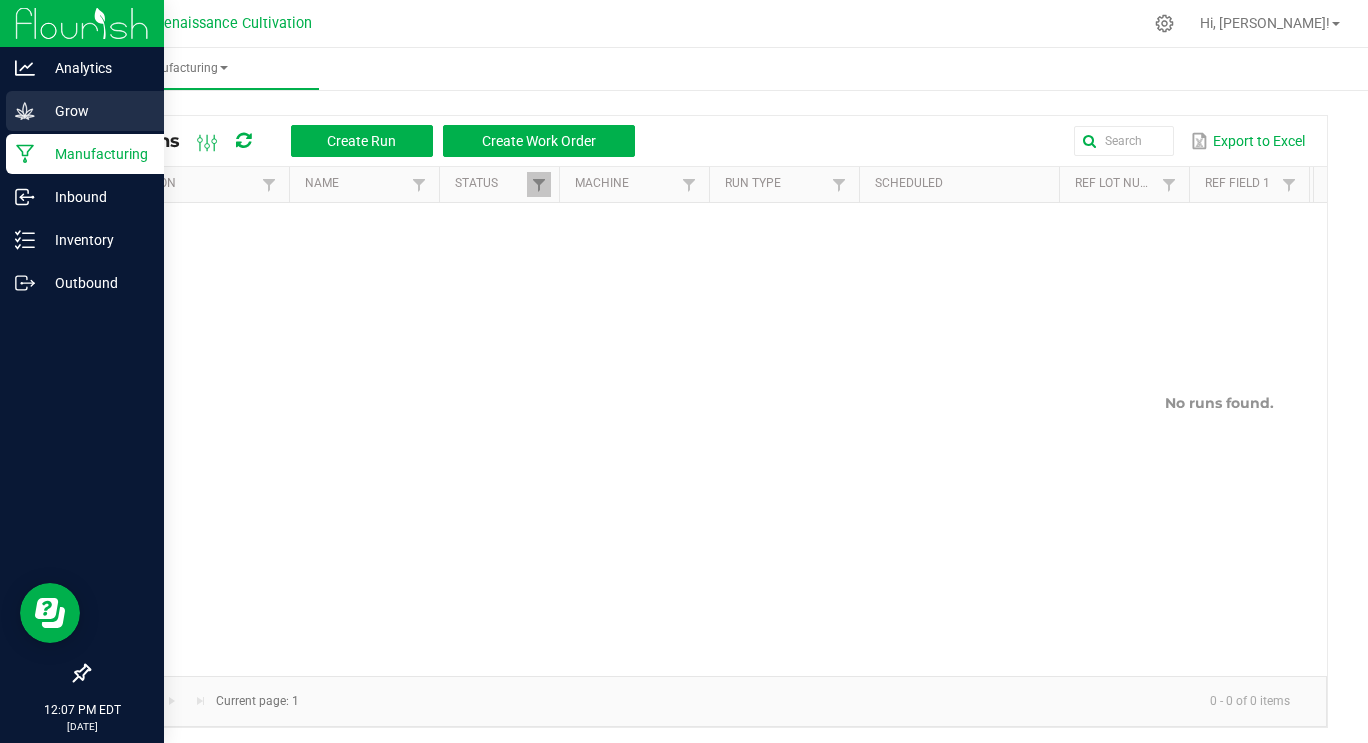 click on "Grow" at bounding box center [95, 111] 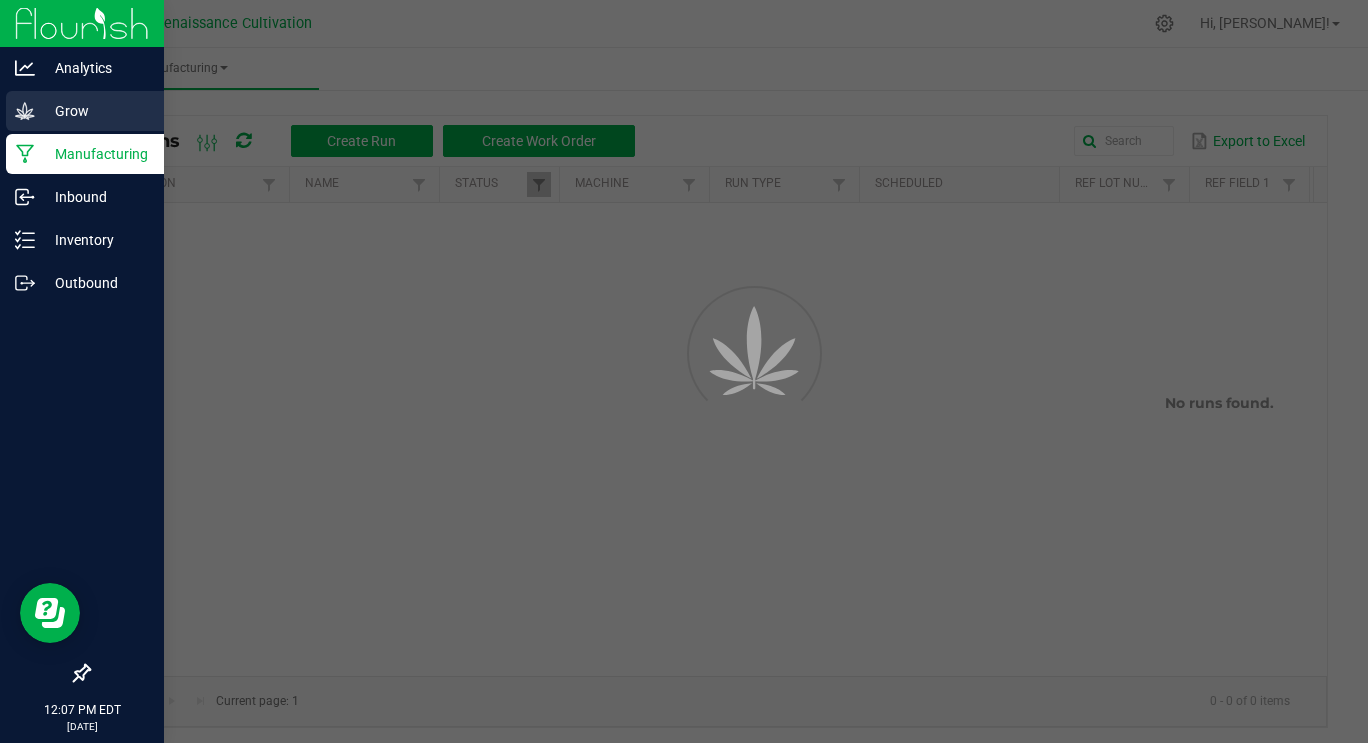 click on "Grow" at bounding box center (95, 111) 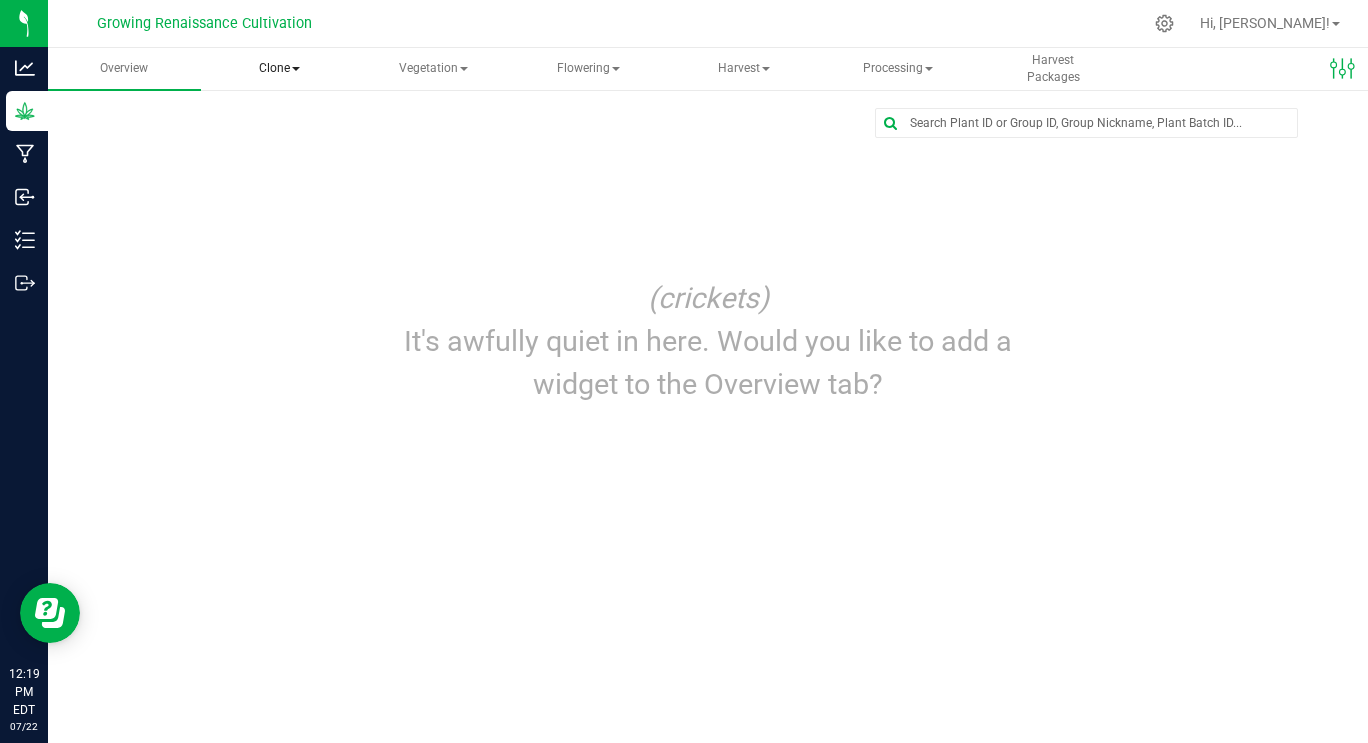 click on "Clone" at bounding box center (279, 69) 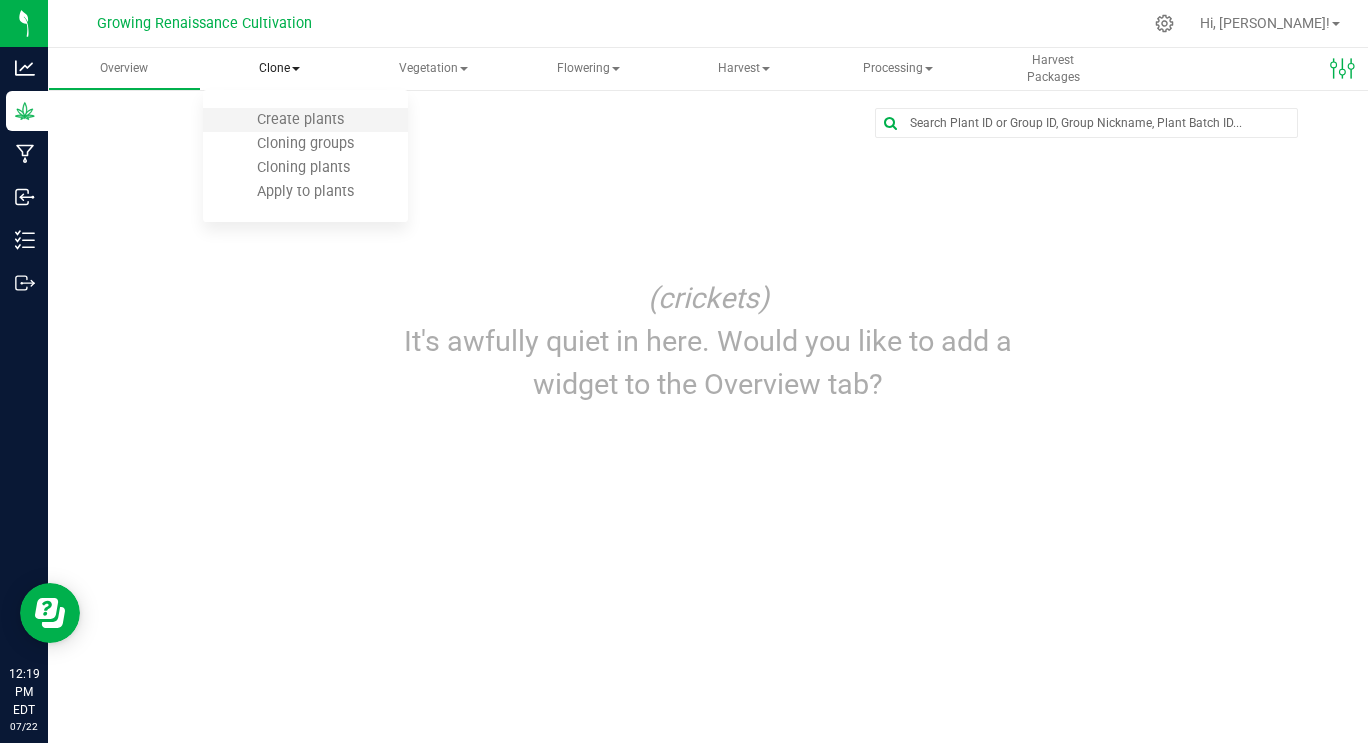 click on "Create plants" at bounding box center (300, 119) 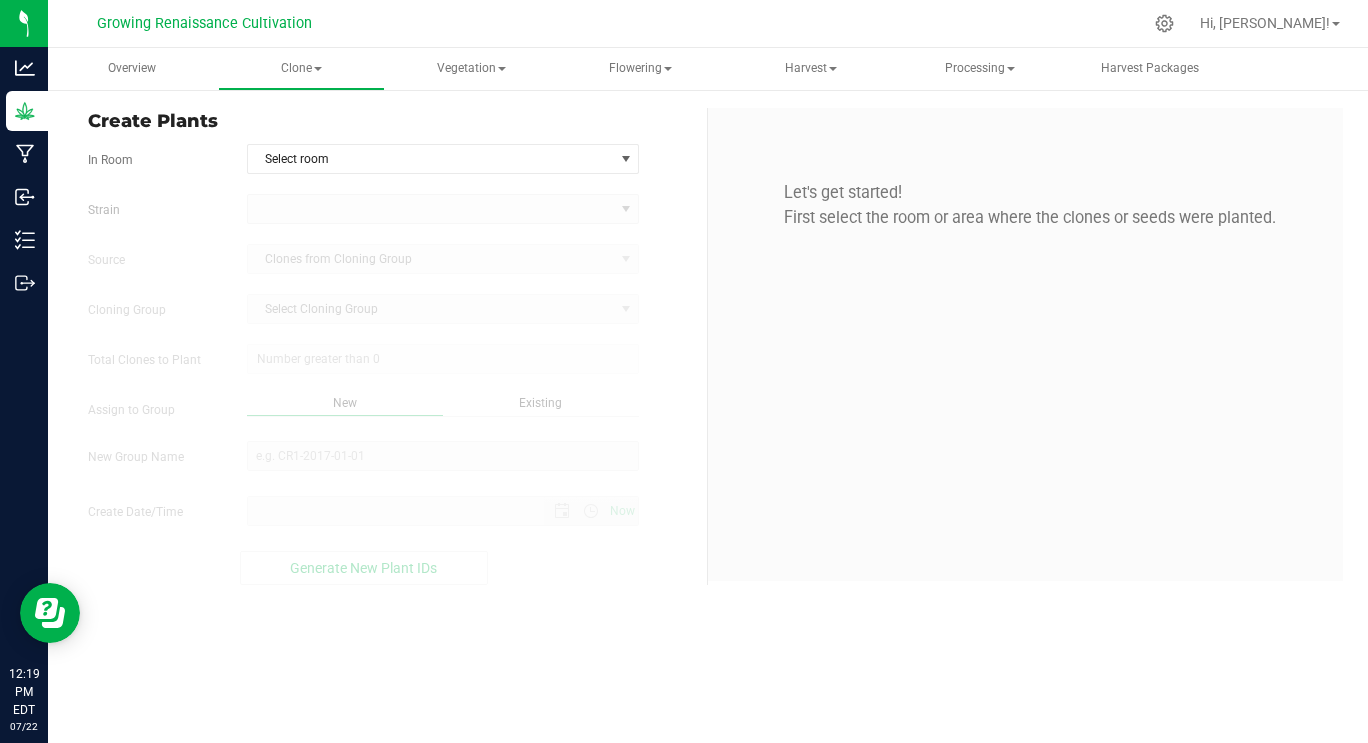 type on "7/22/2025 12:19 PM" 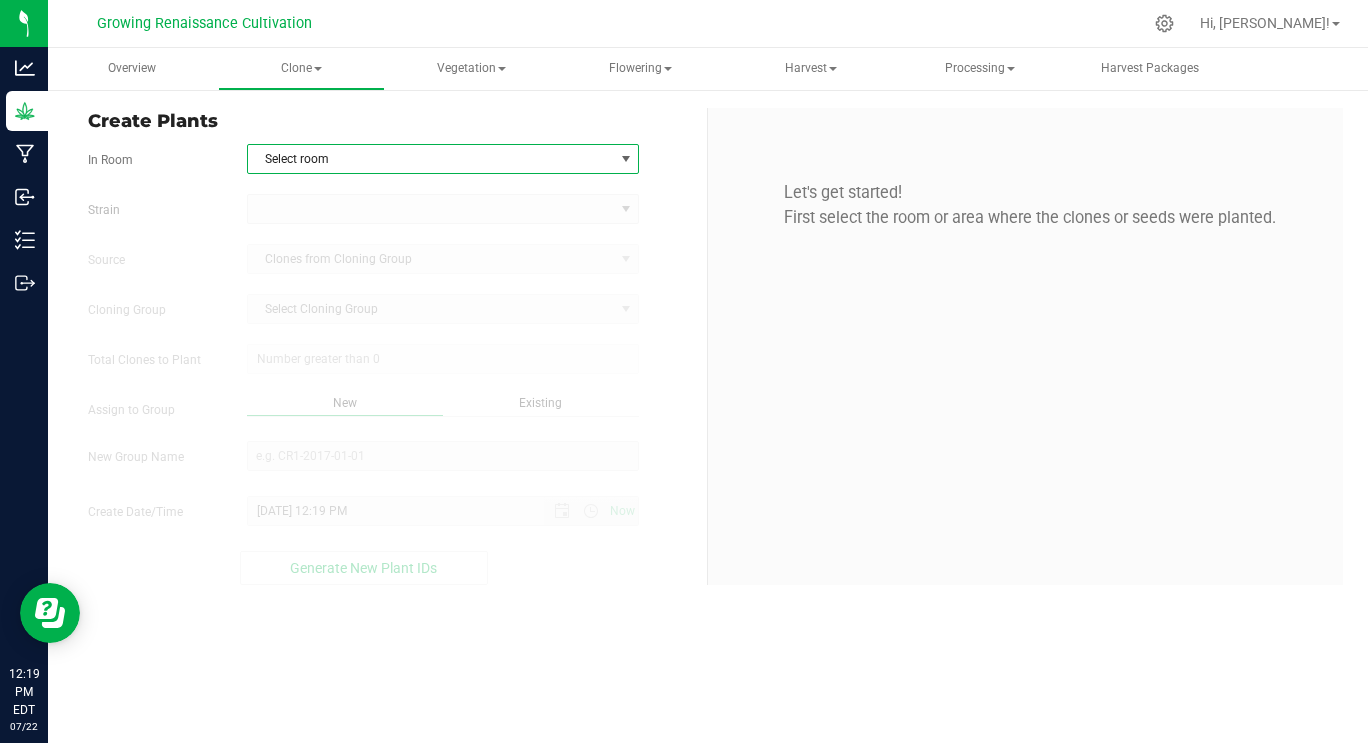click on "Select room" at bounding box center (431, 159) 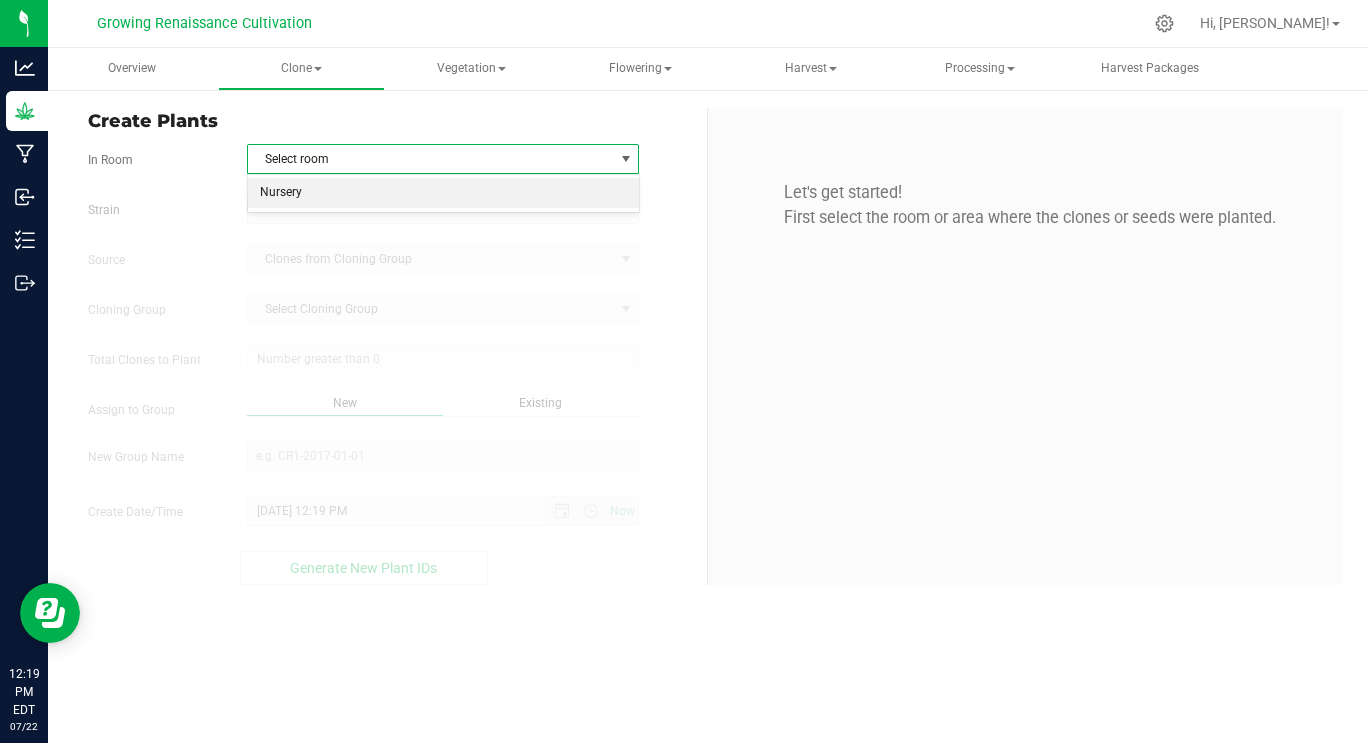 click on "Nursery" at bounding box center (443, 193) 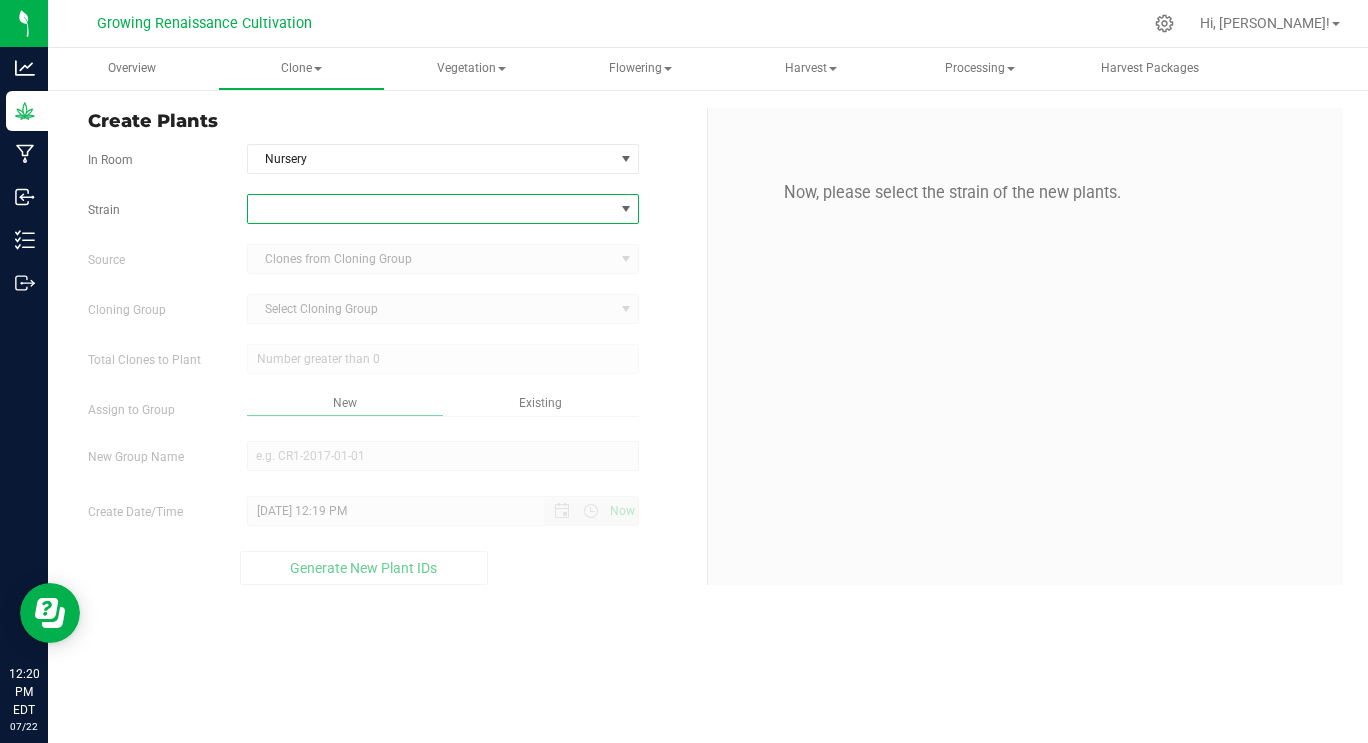 click at bounding box center [431, 209] 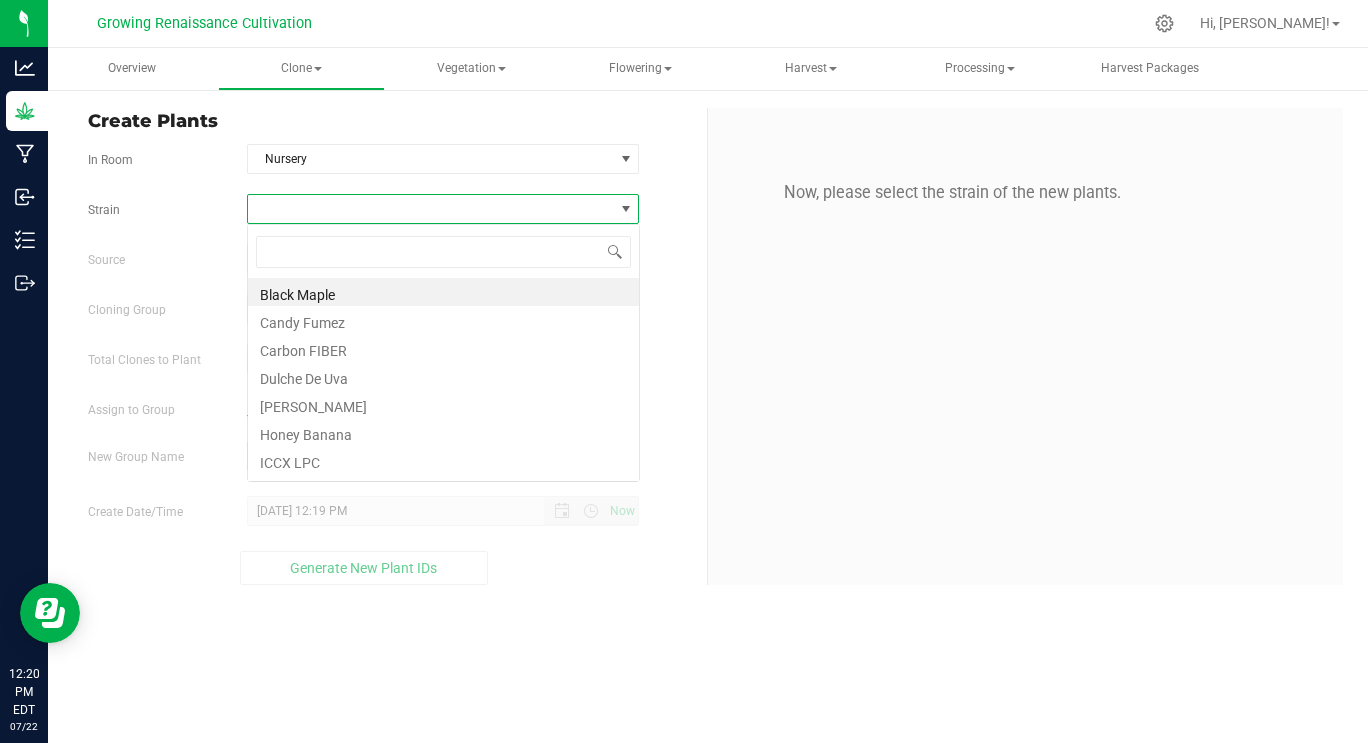 scroll, scrollTop: 99970, scrollLeft: 99607, axis: both 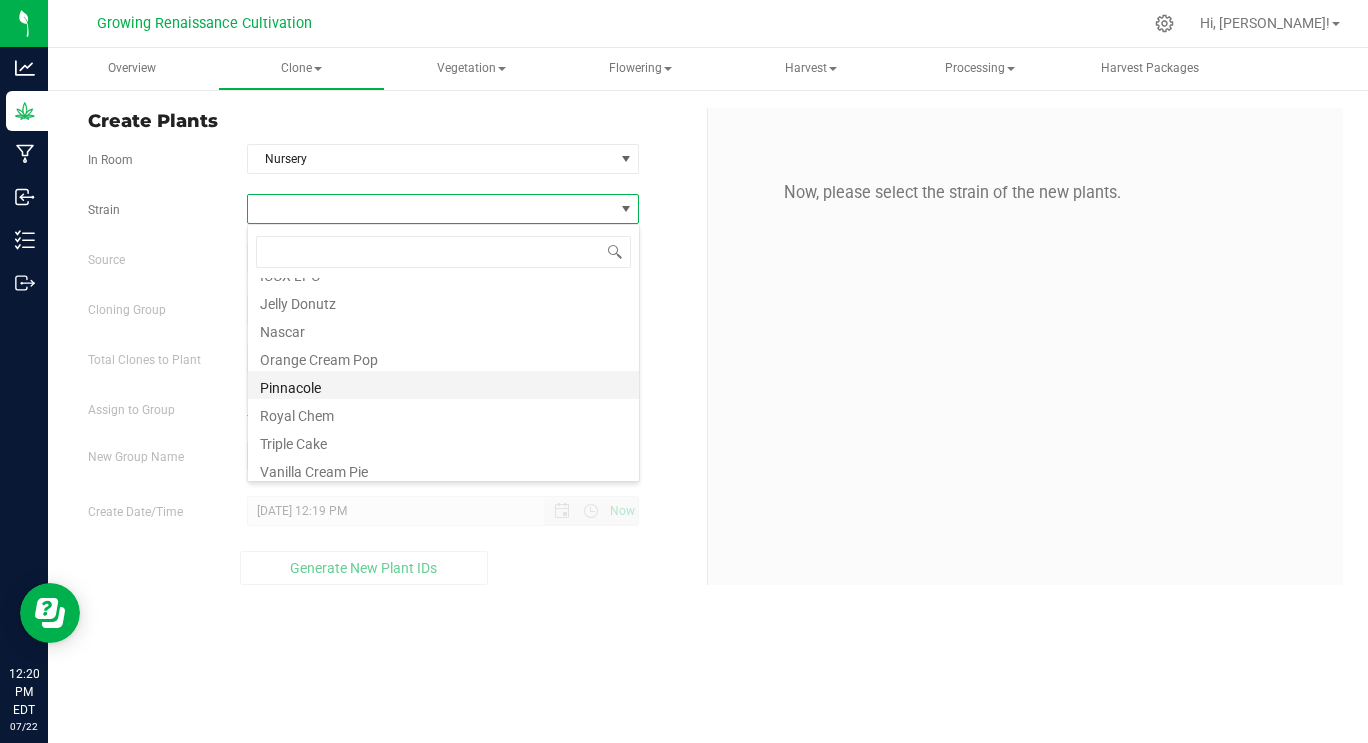 click on "Pinnacole" at bounding box center (443, 385) 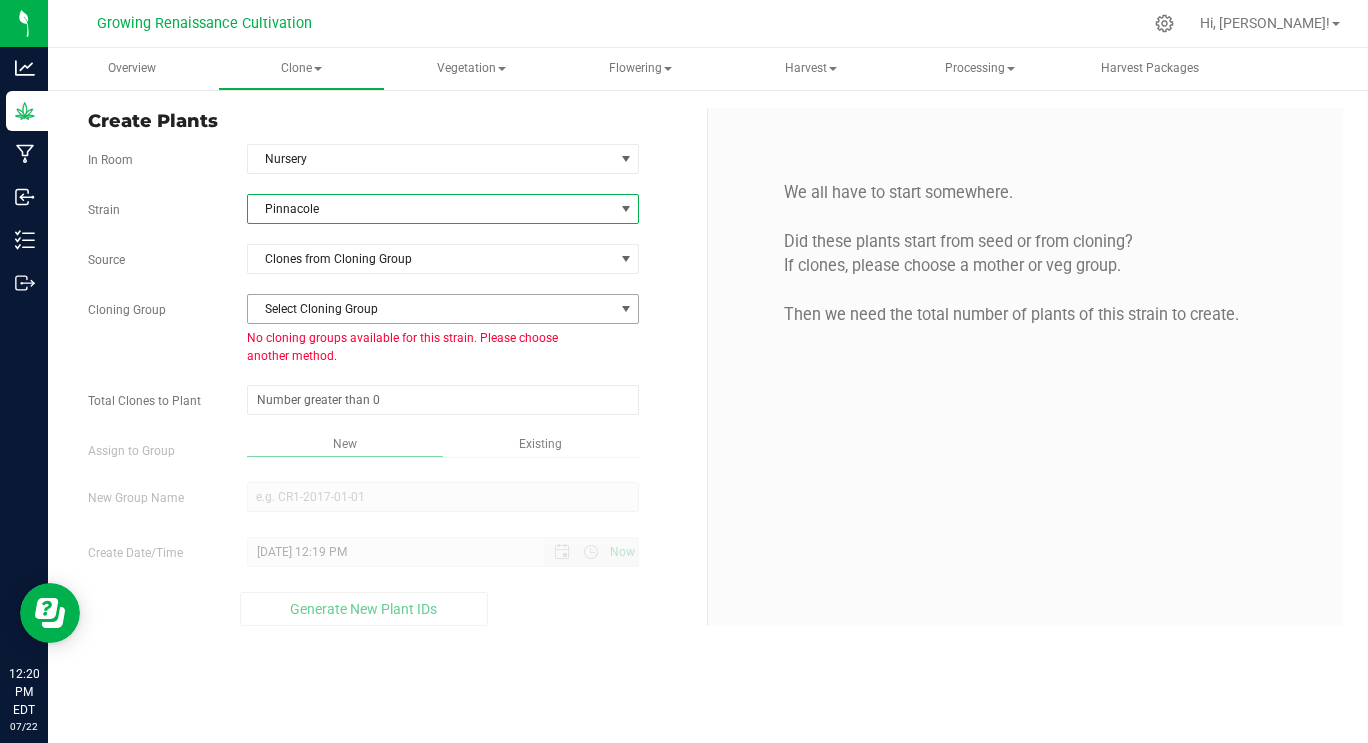 click on "Select Cloning Group" at bounding box center [431, 309] 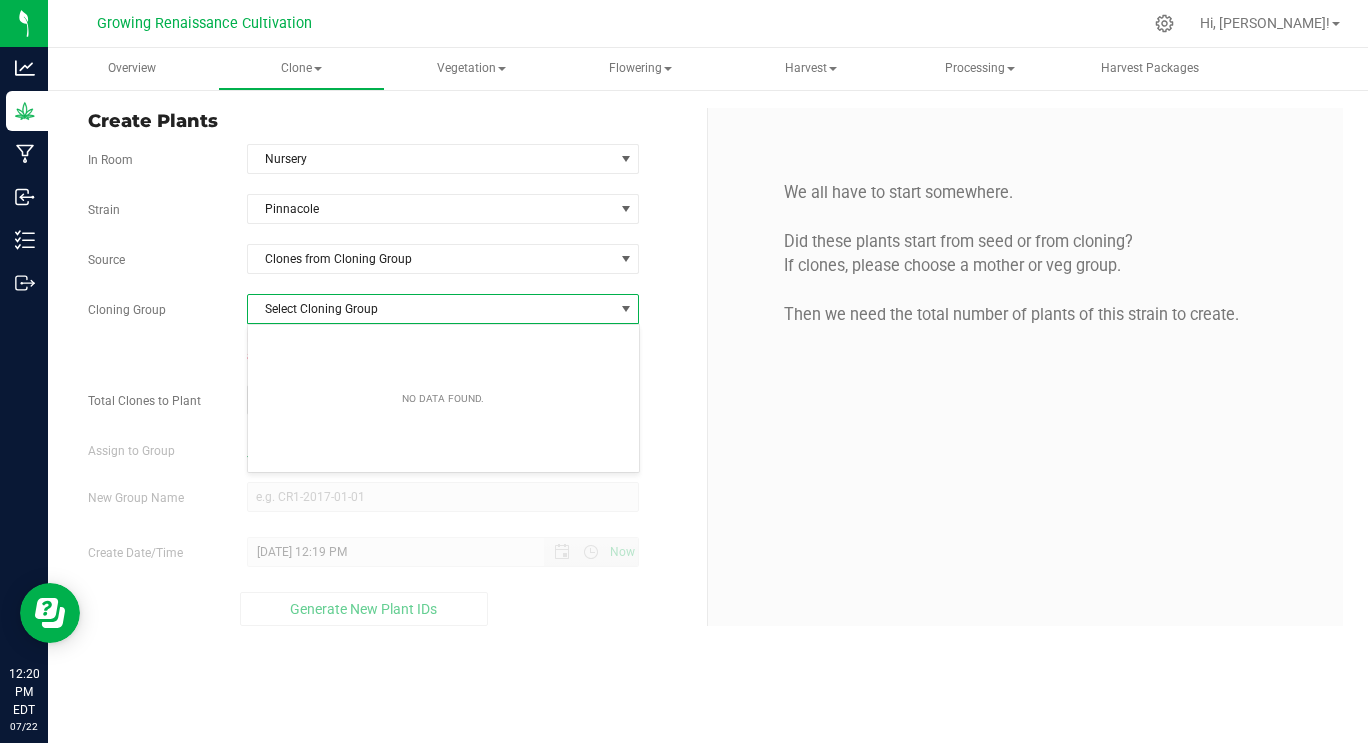 click on "No data found." at bounding box center (443, 398) 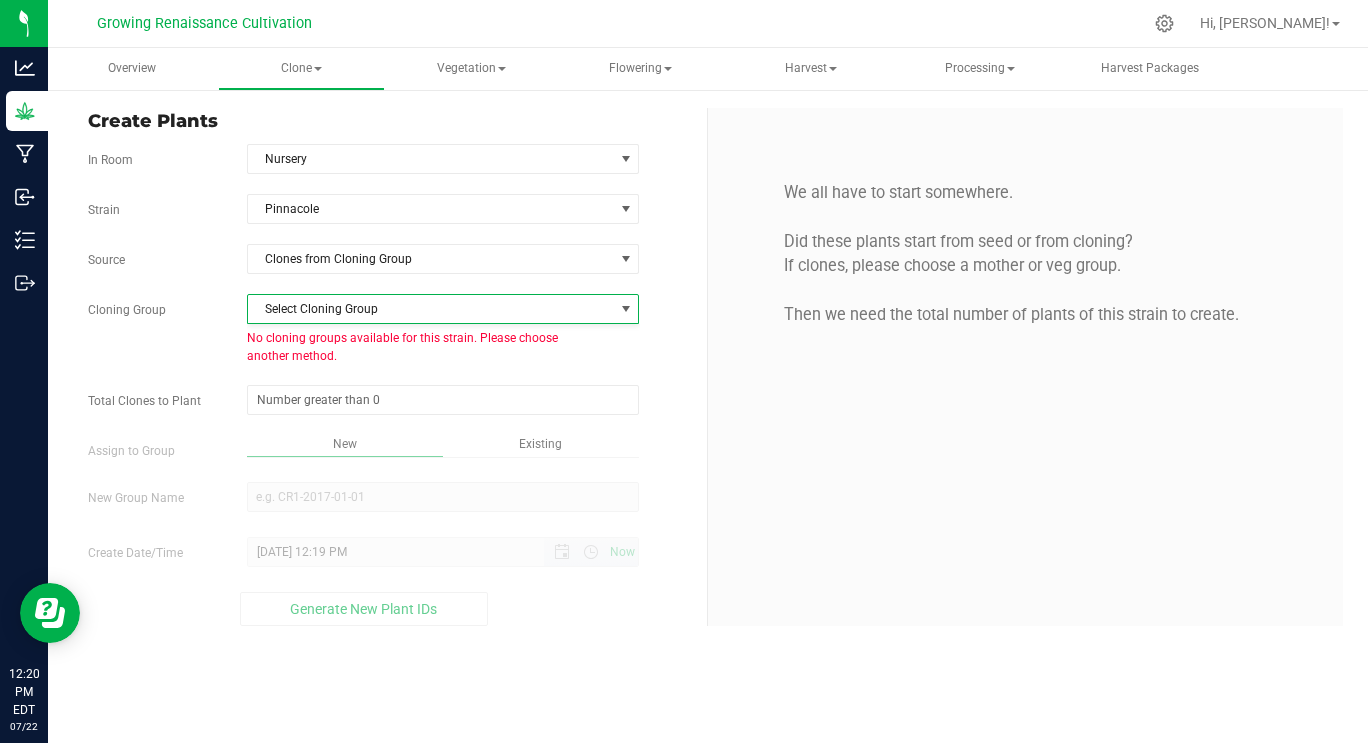 click on "7/22/2025 12:19 PM
Now" at bounding box center (443, 552) 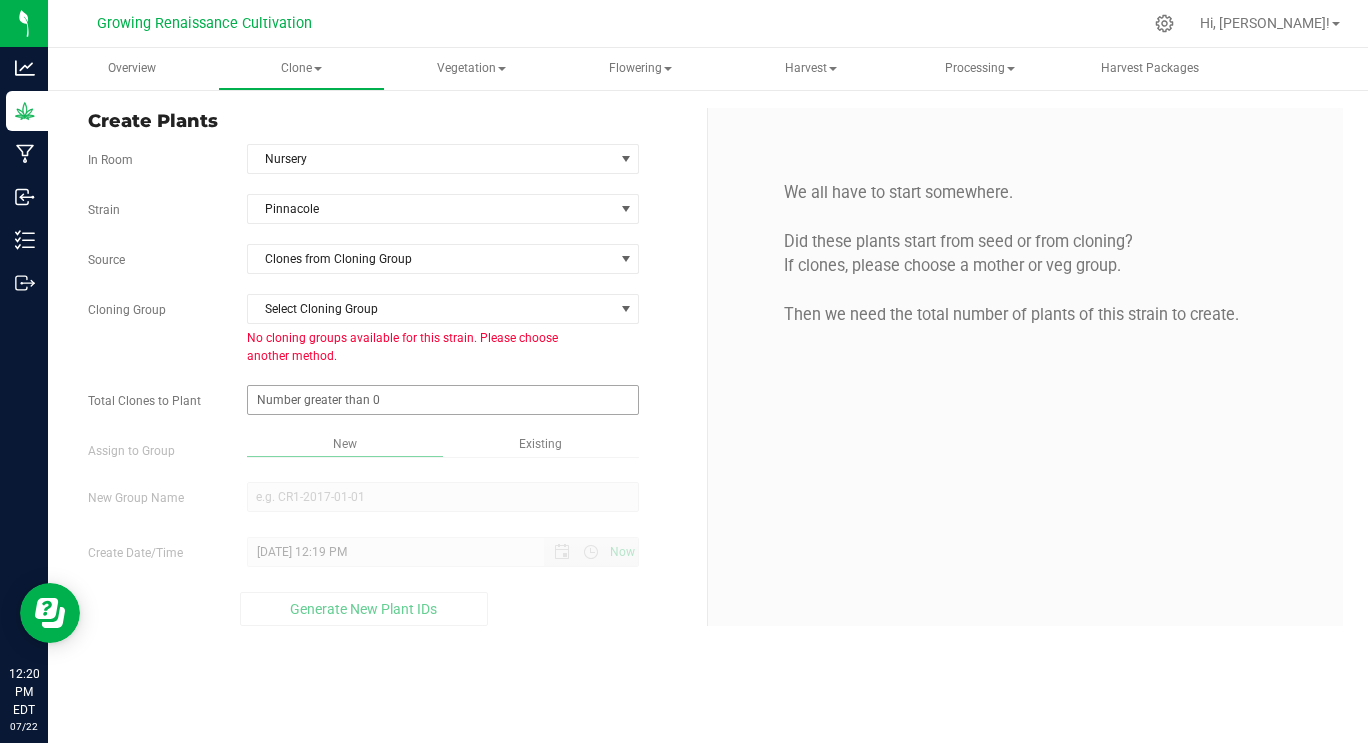 click at bounding box center [443, 400] 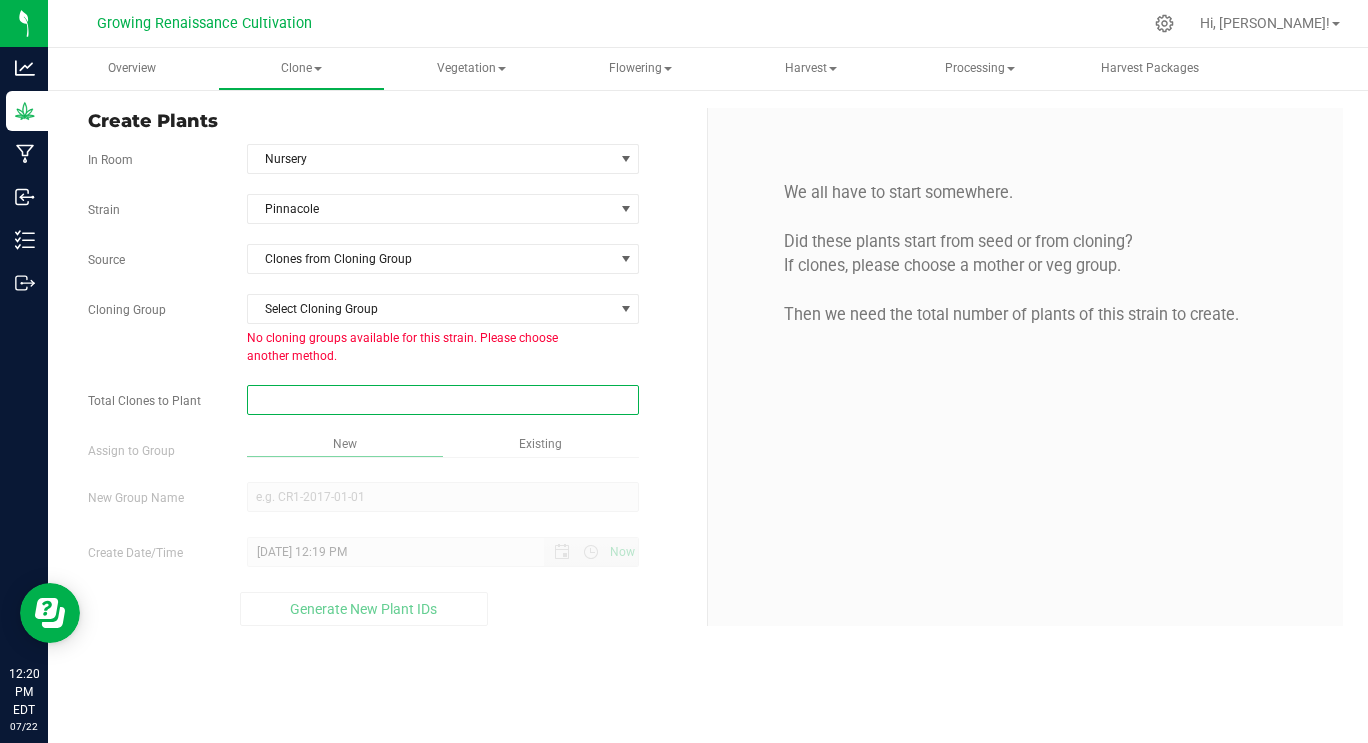 type on "7" 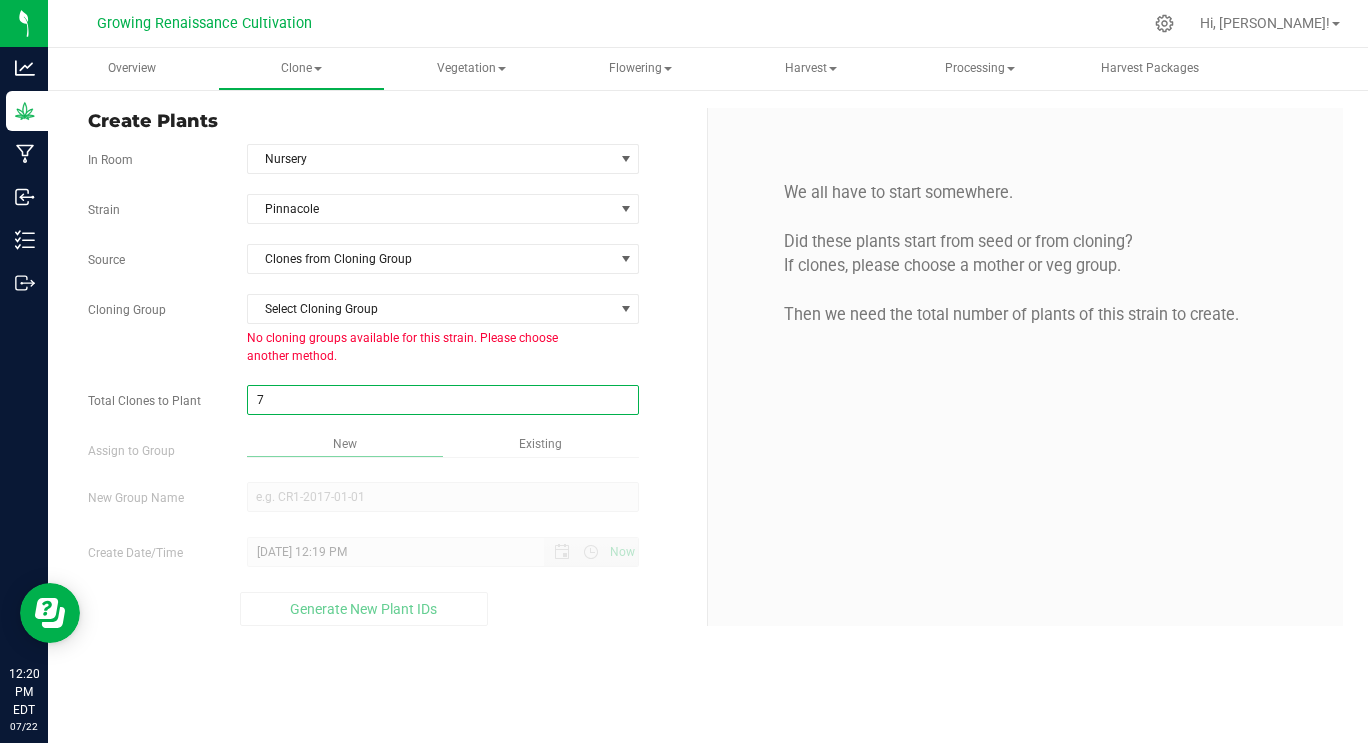 type on "7" 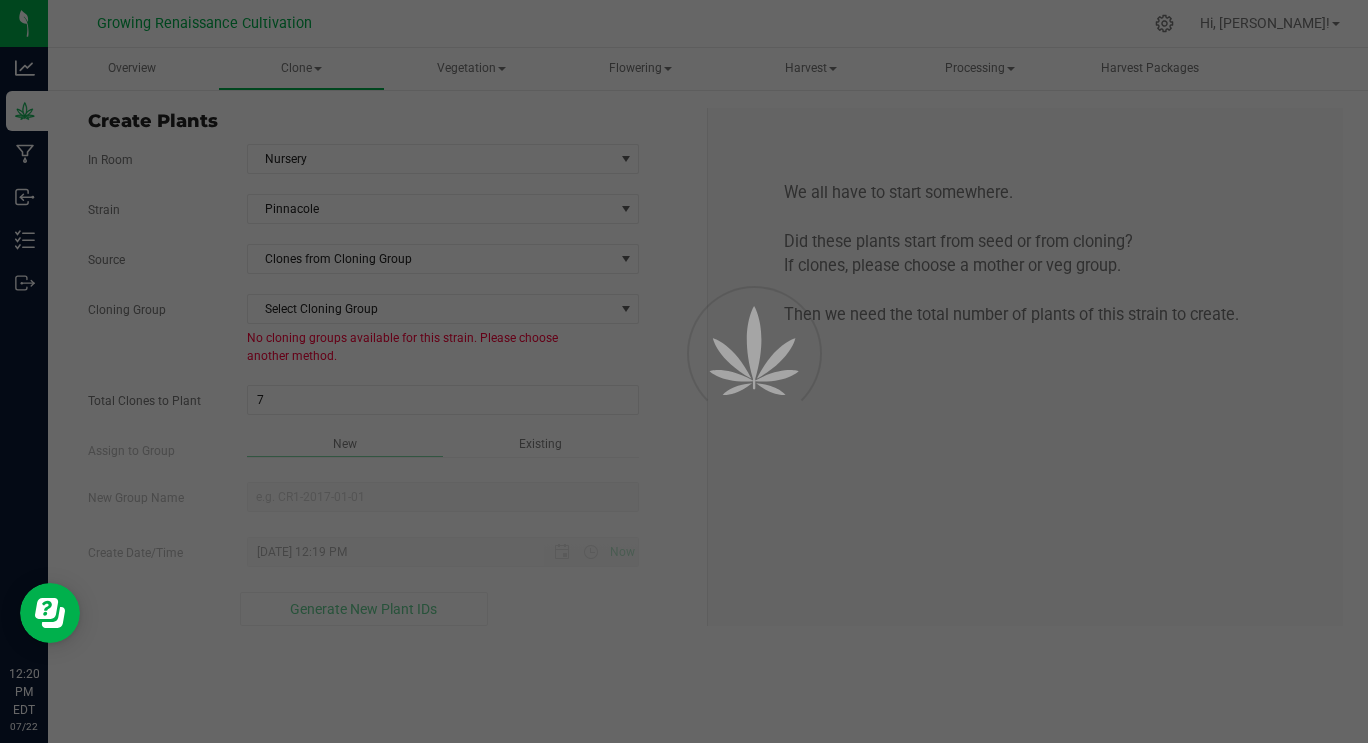 click on "Overview
Clone
Create plants
Cloning groups
Cloning plants
Apply to plants
Vegetation" at bounding box center (708, 395) 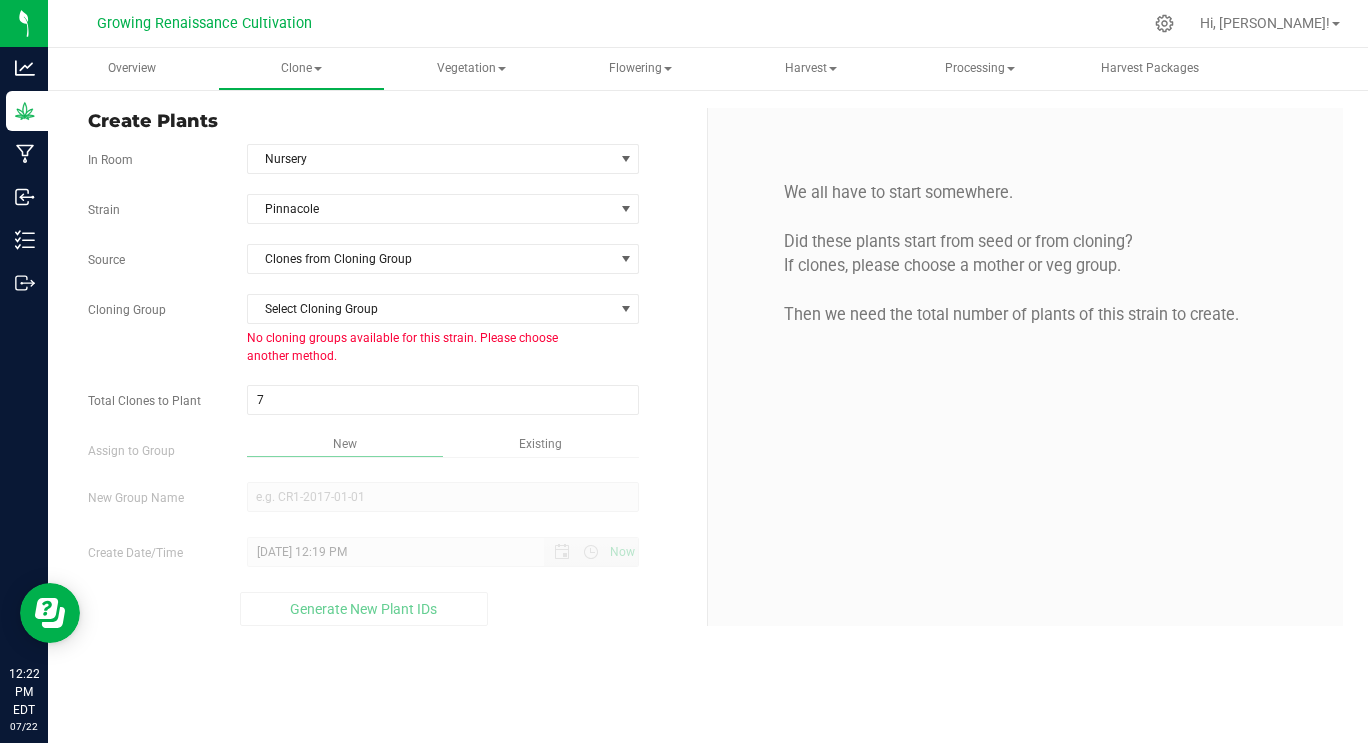 click on "Overview
Clone
Create plants
Cloning groups
Cloning plants
Apply to plants
Vegetation
Veg groups" at bounding box center [708, 395] 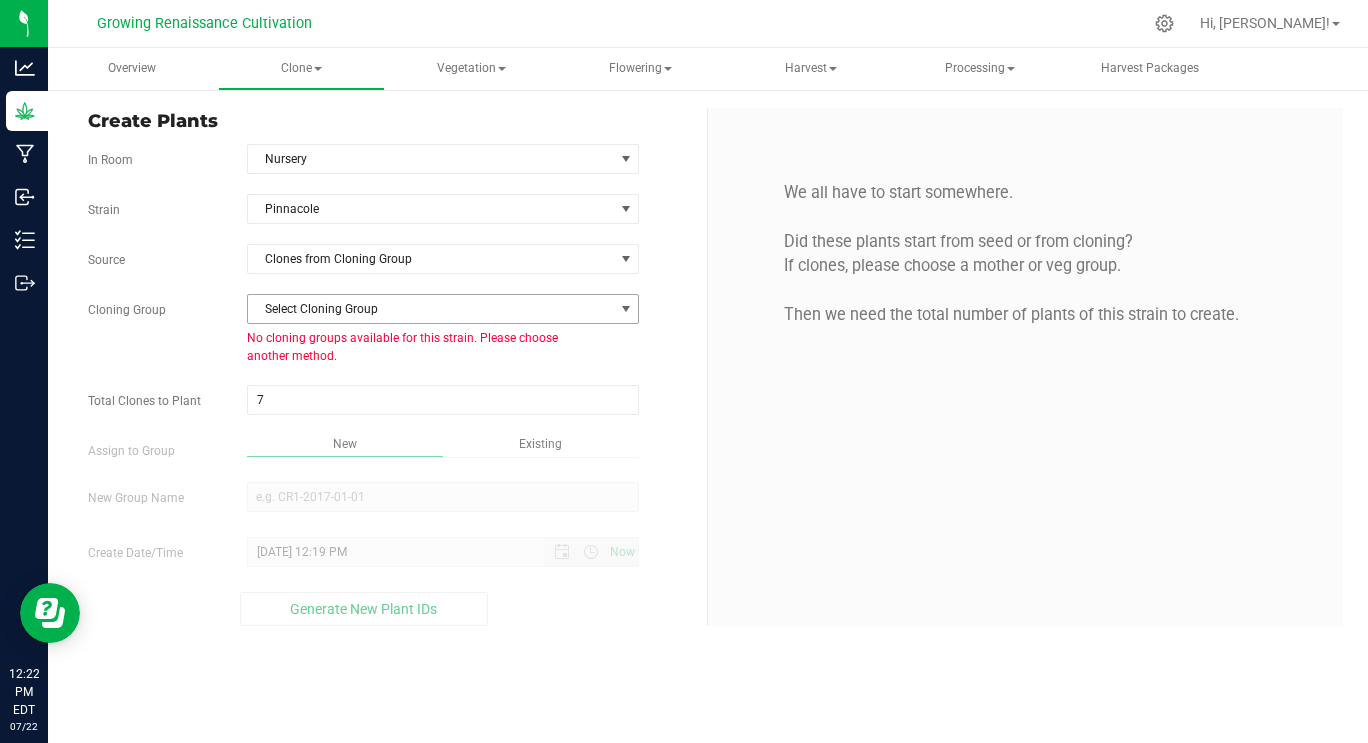 click on "Select Cloning Group" at bounding box center (431, 309) 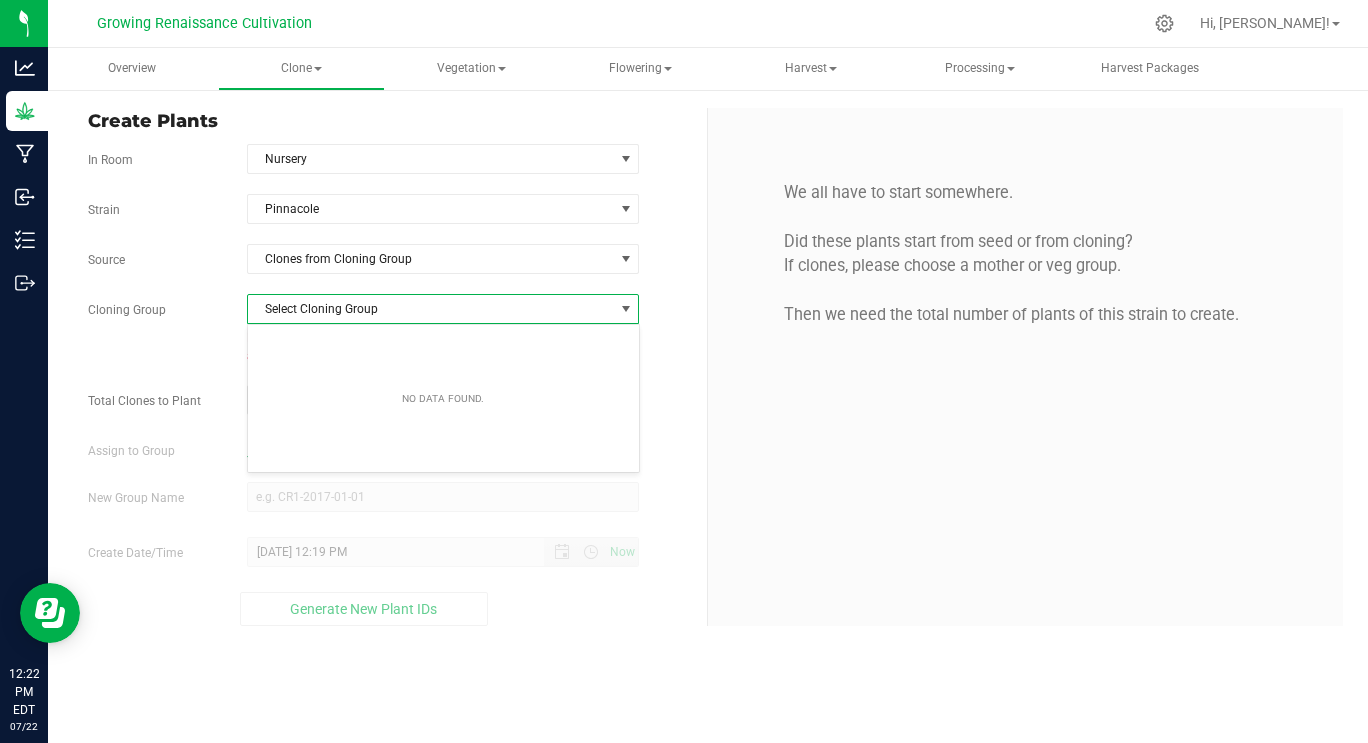 click on "Select Cloning Group" at bounding box center [431, 309] 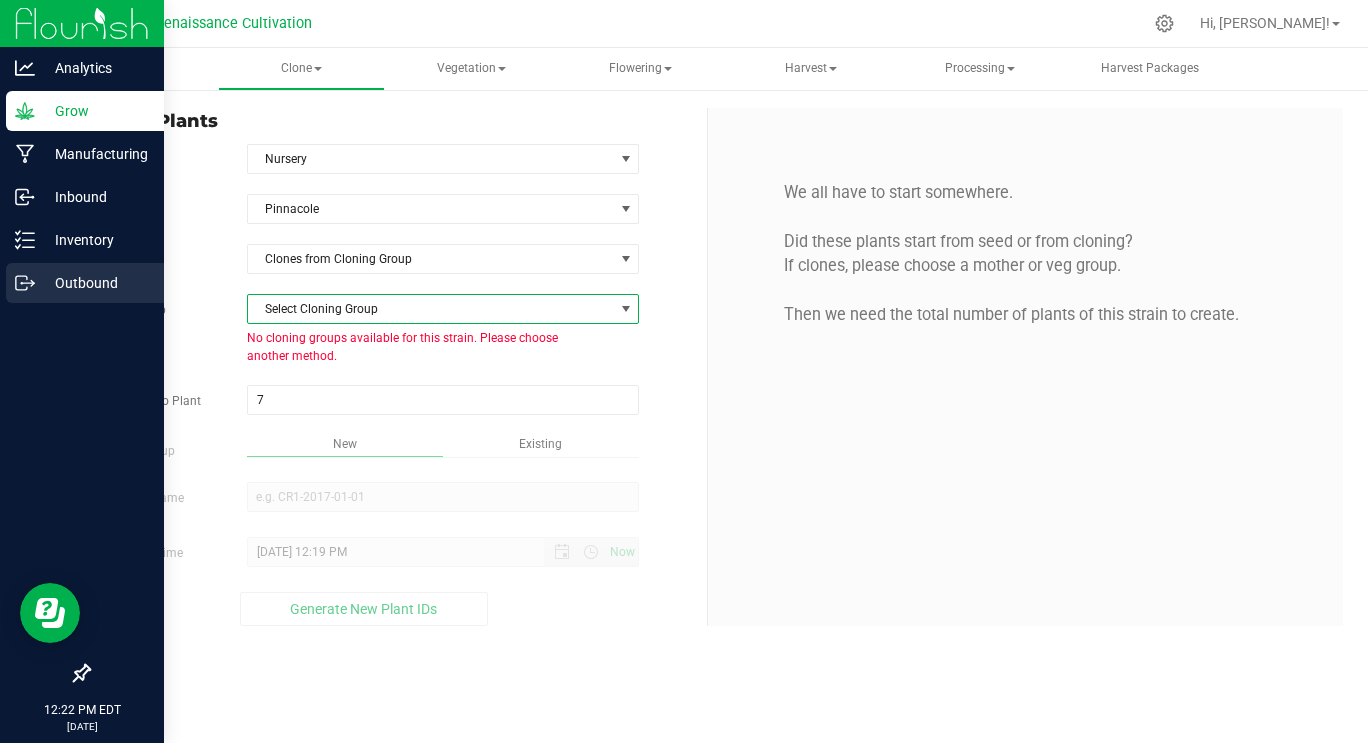 click on "Outbound" at bounding box center [85, 283] 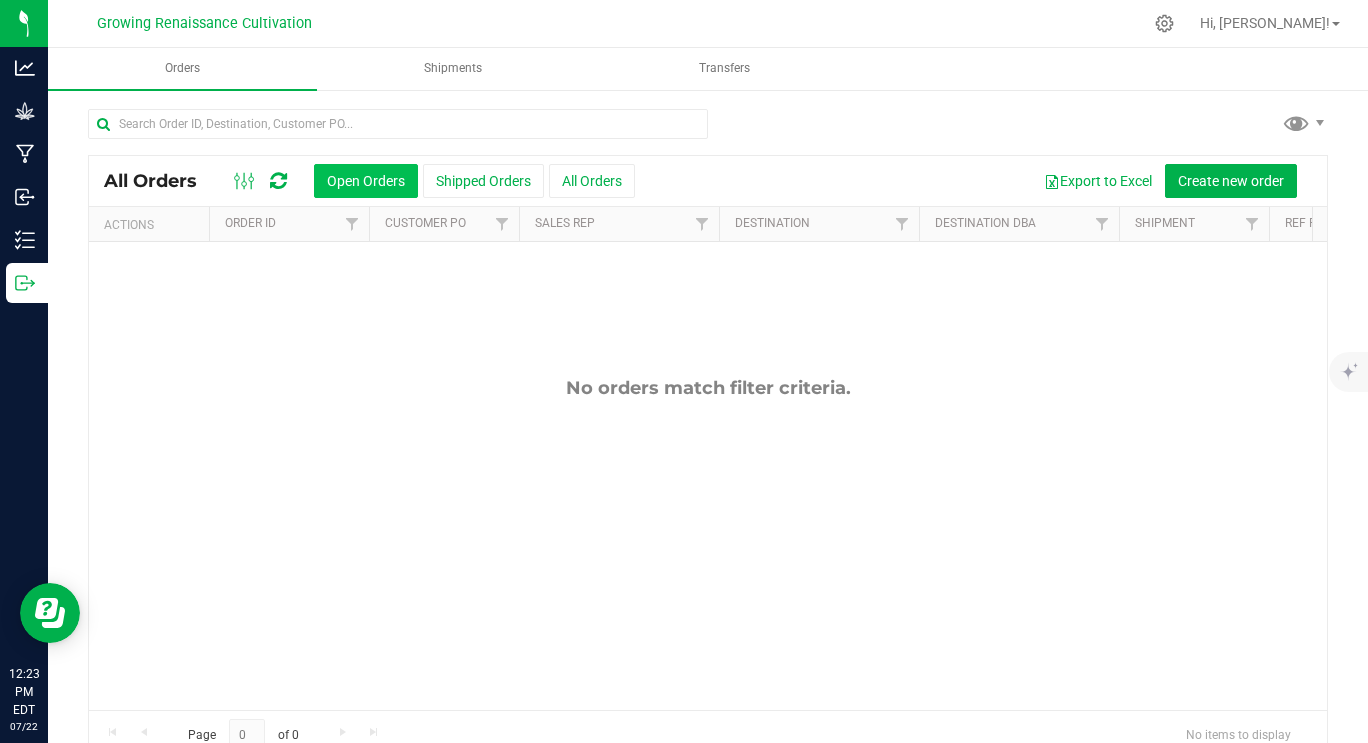 click on "Open Orders" at bounding box center [366, 181] 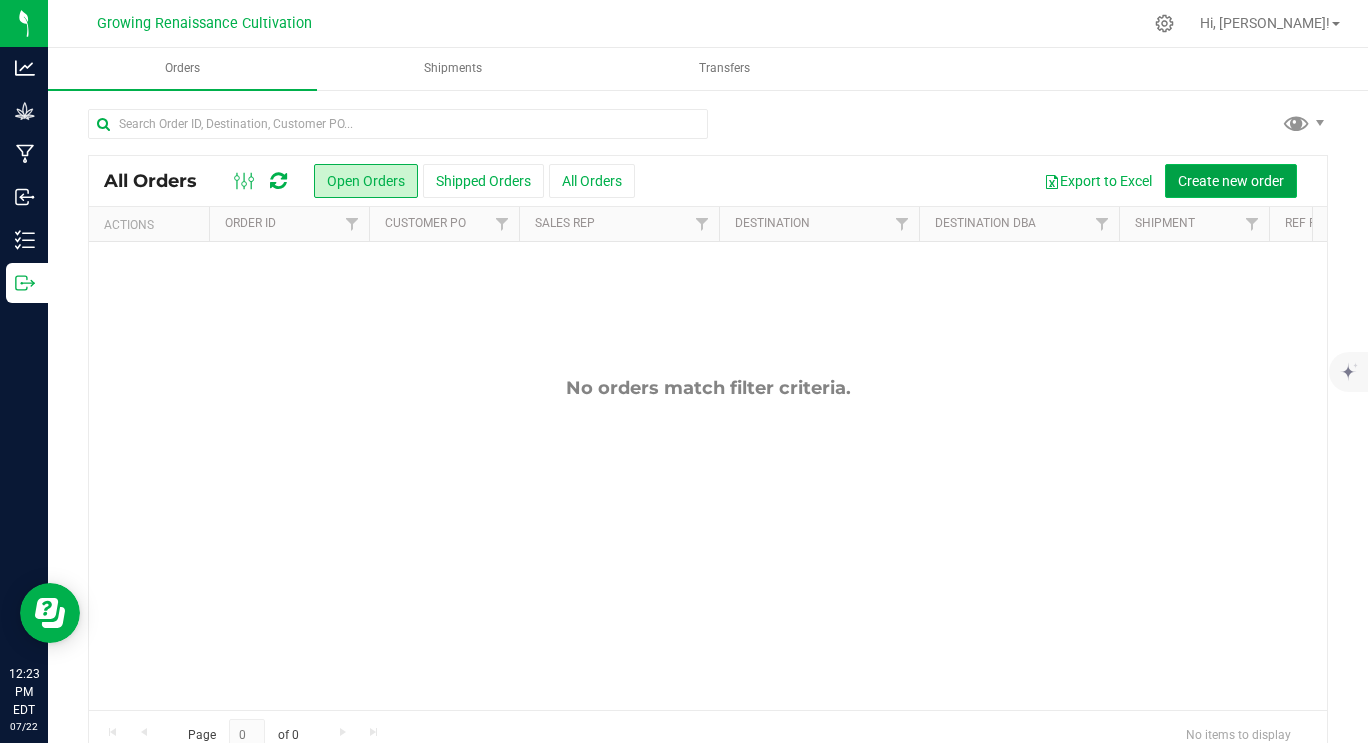 click on "Create new order" at bounding box center (1231, 181) 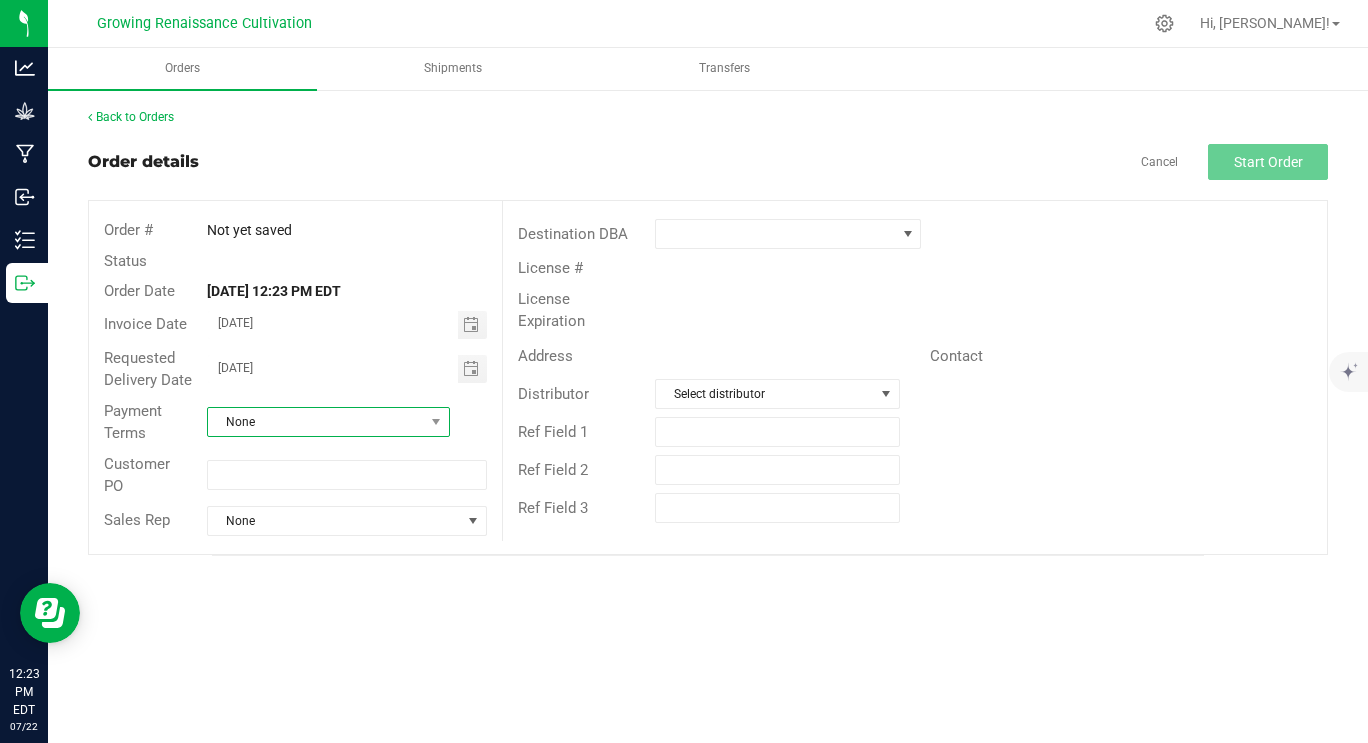 click on "None" at bounding box center (316, 422) 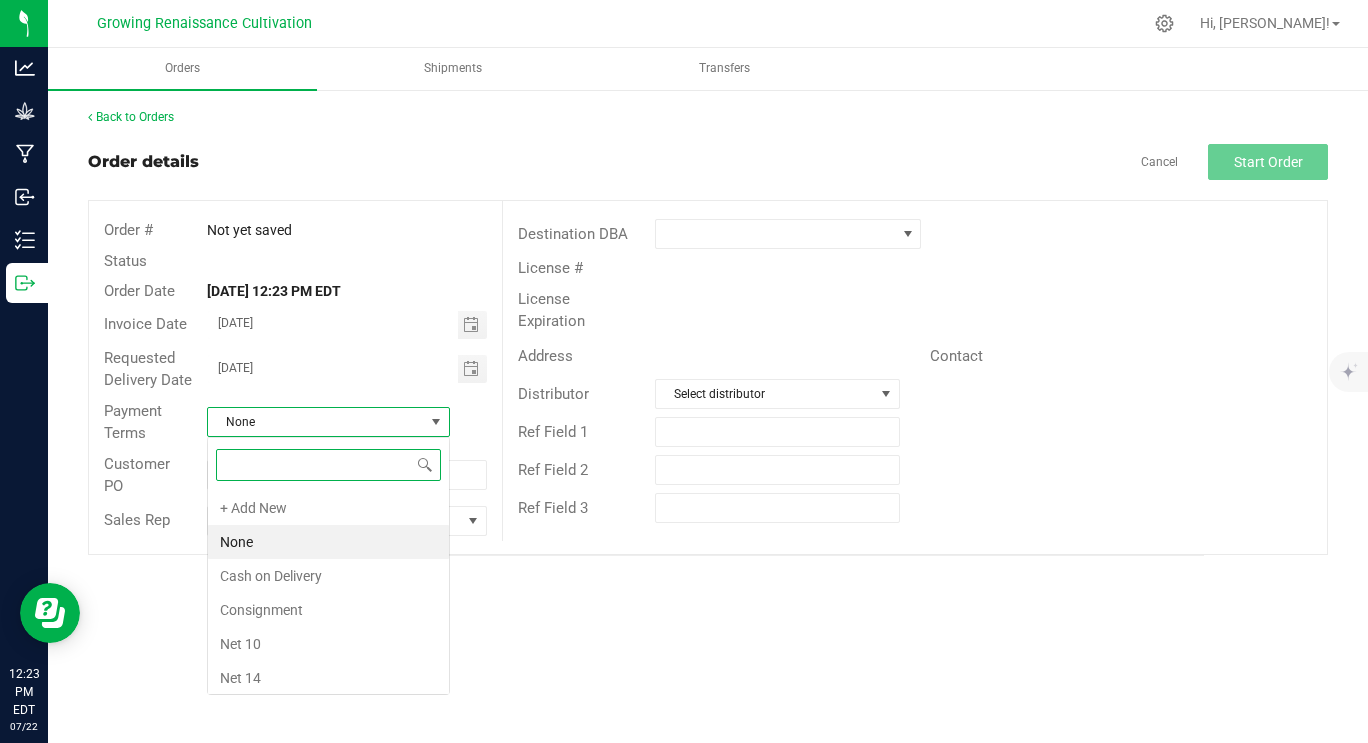 scroll, scrollTop: 99970, scrollLeft: 99757, axis: both 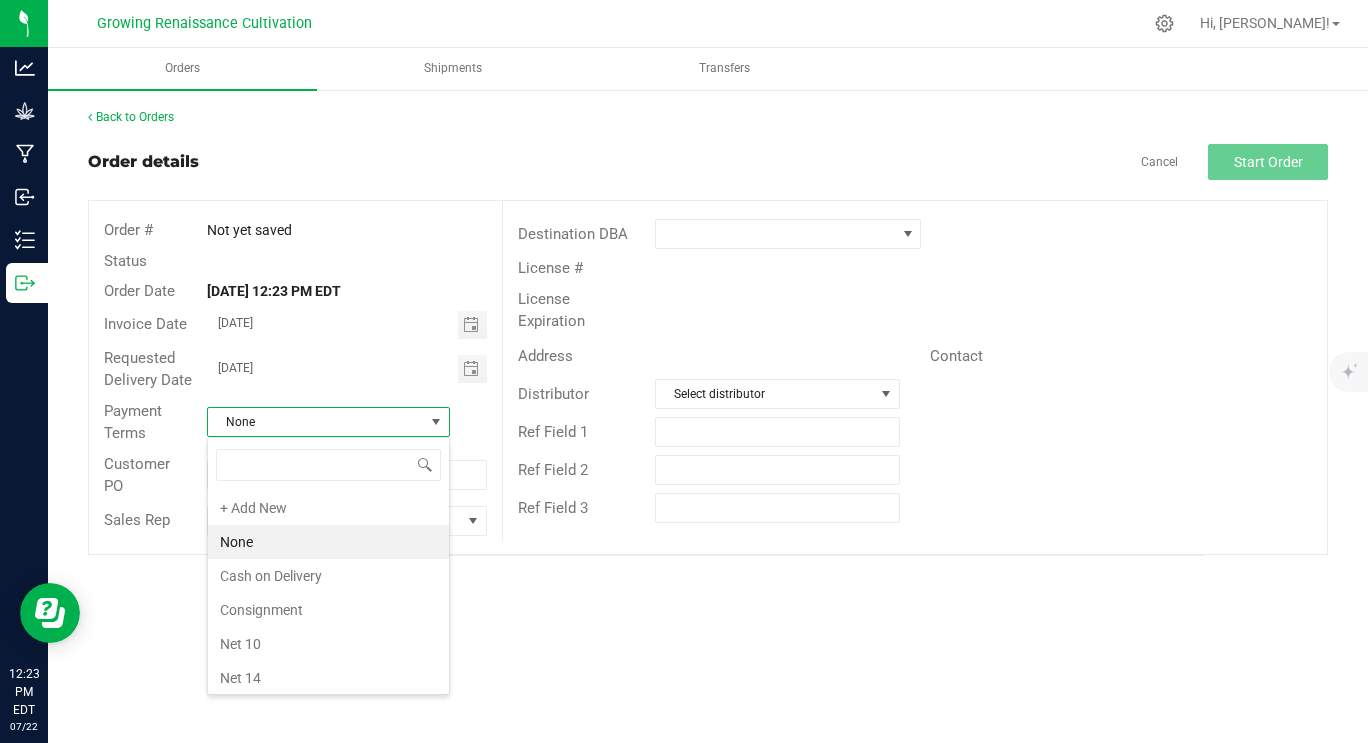 click on "None" at bounding box center [316, 422] 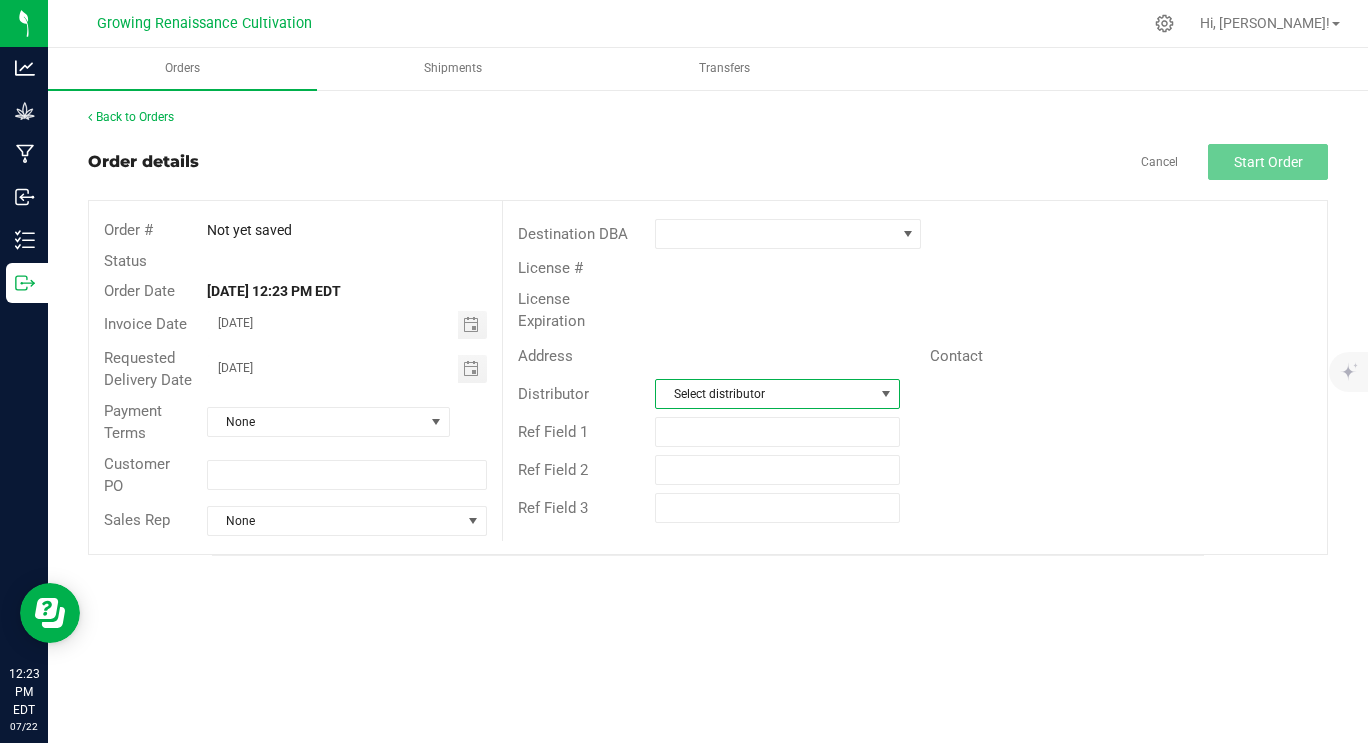 click on "Select distributor" at bounding box center [765, 394] 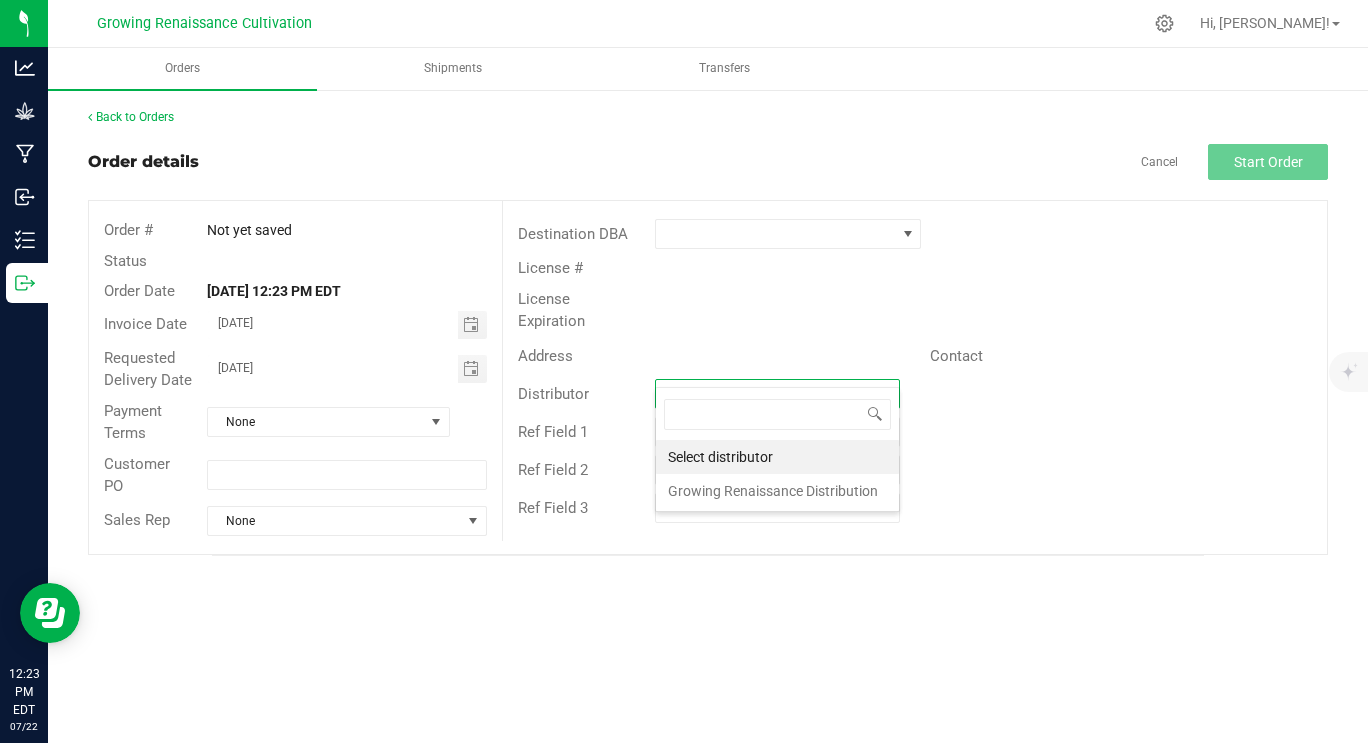 scroll, scrollTop: 99970, scrollLeft: 99755, axis: both 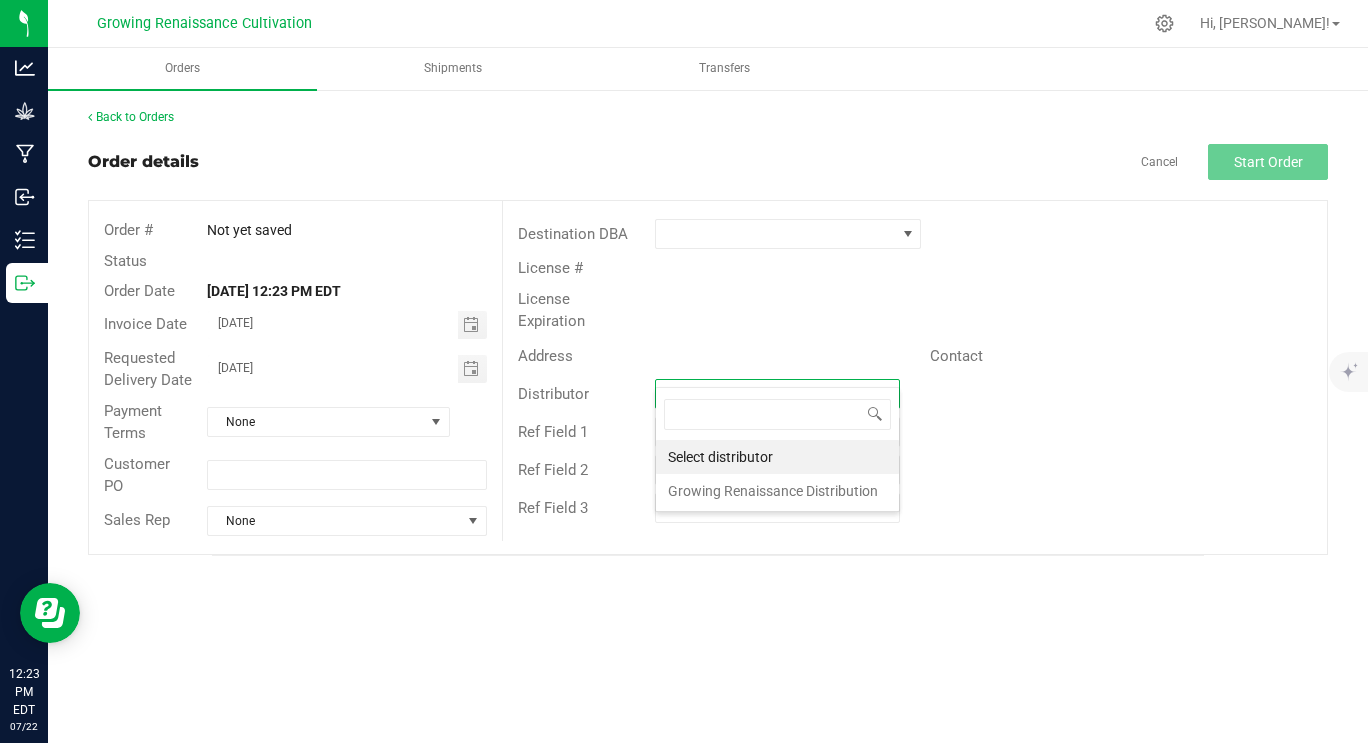 click on "Select distributor" at bounding box center (765, 394) 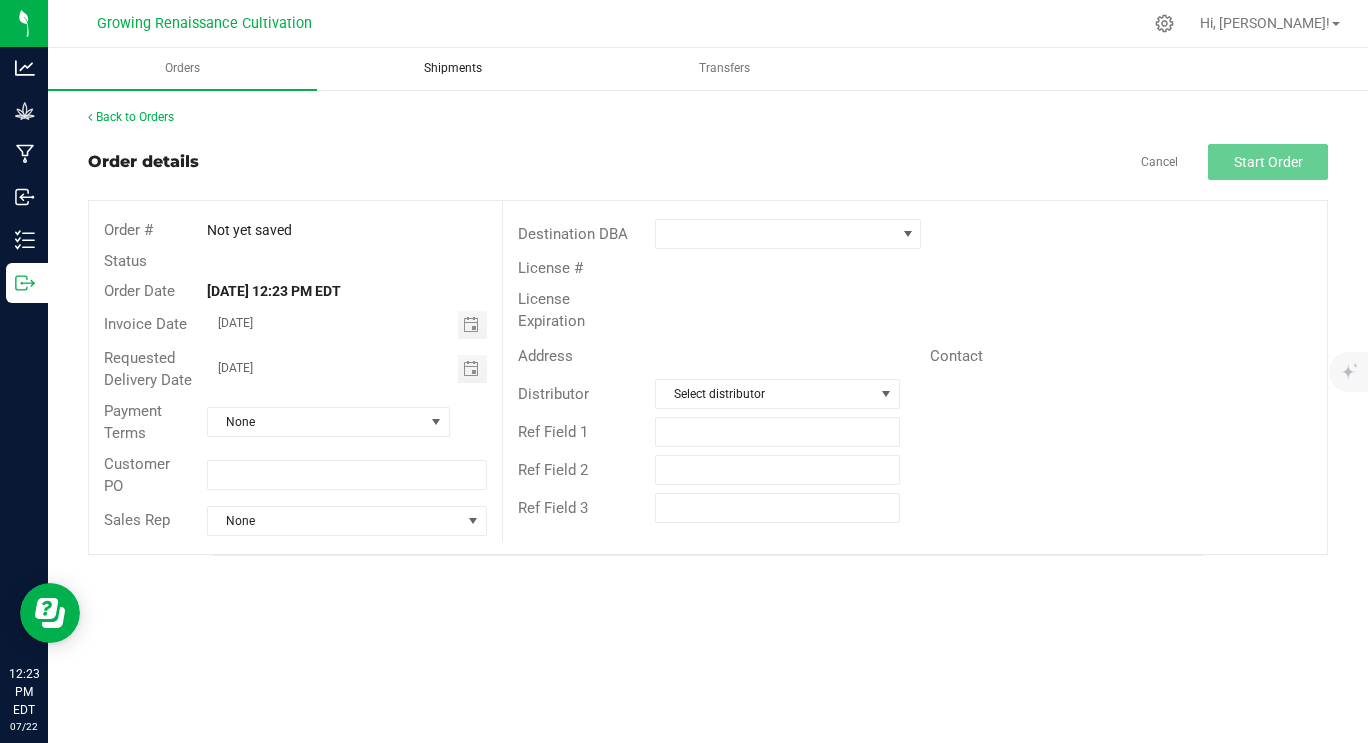 click on "Shipments" at bounding box center (453, 68) 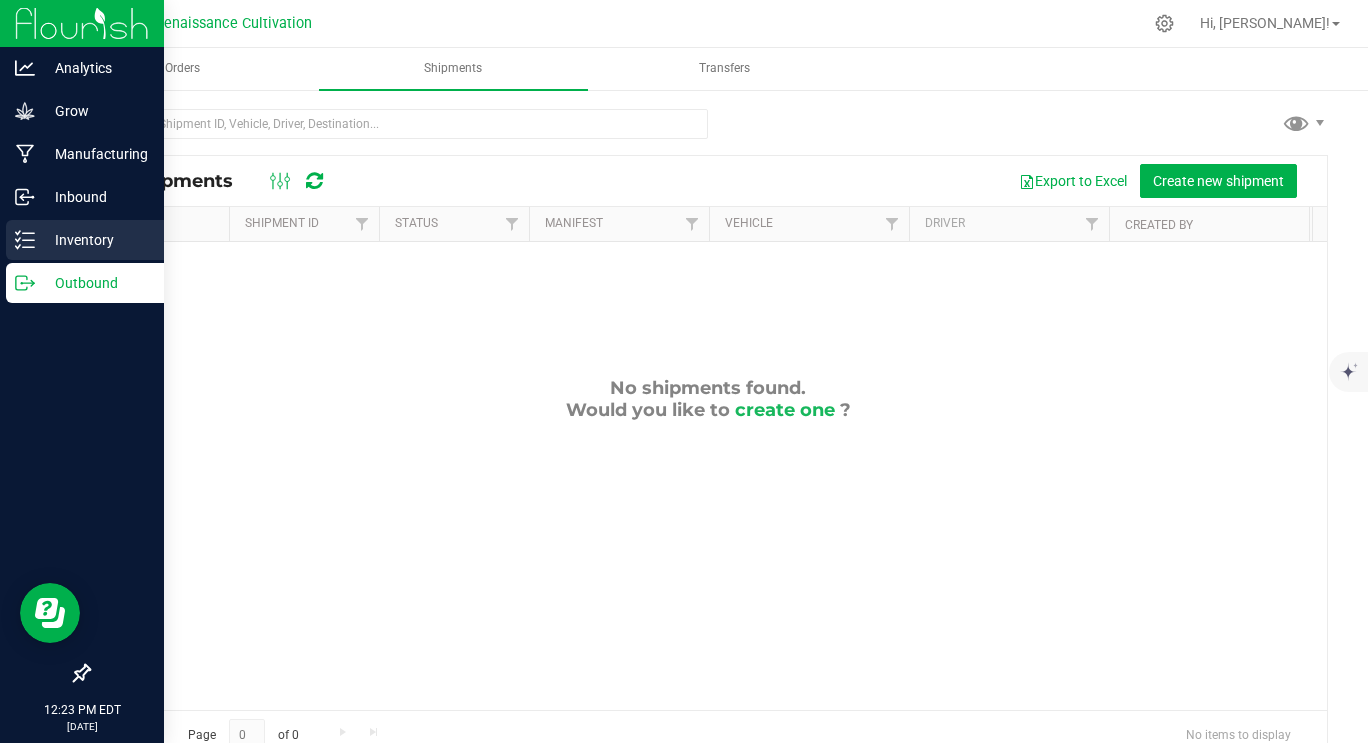 click on "Inventory" at bounding box center (95, 240) 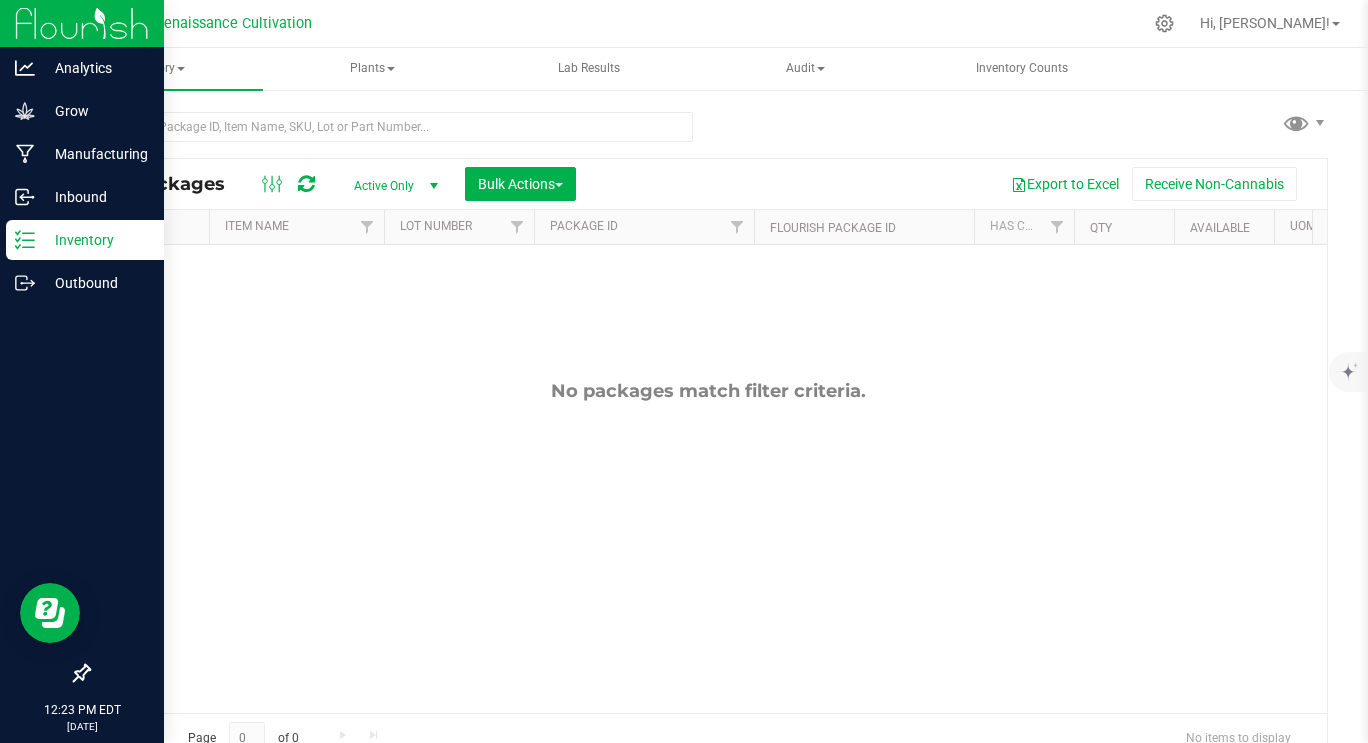 click at bounding box center [82, 480] 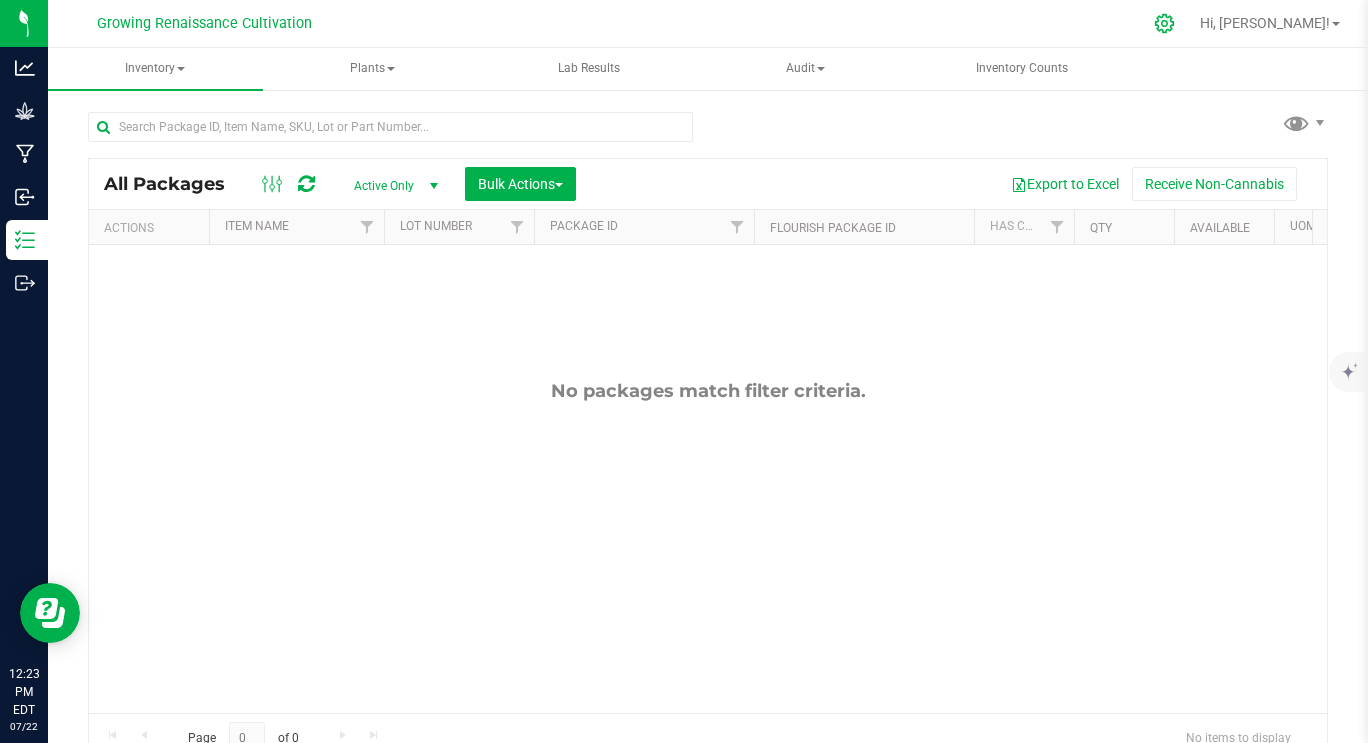 click at bounding box center (1165, 23) 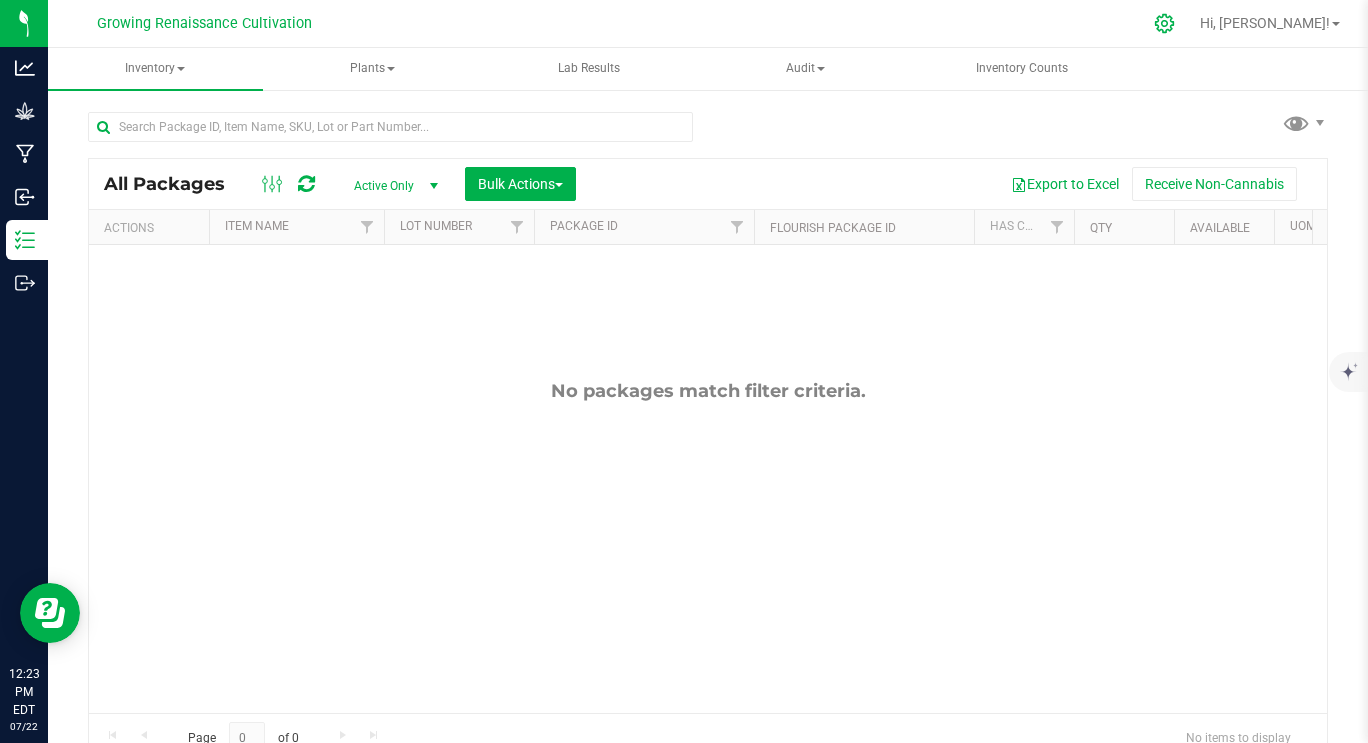 click at bounding box center [1165, 23] 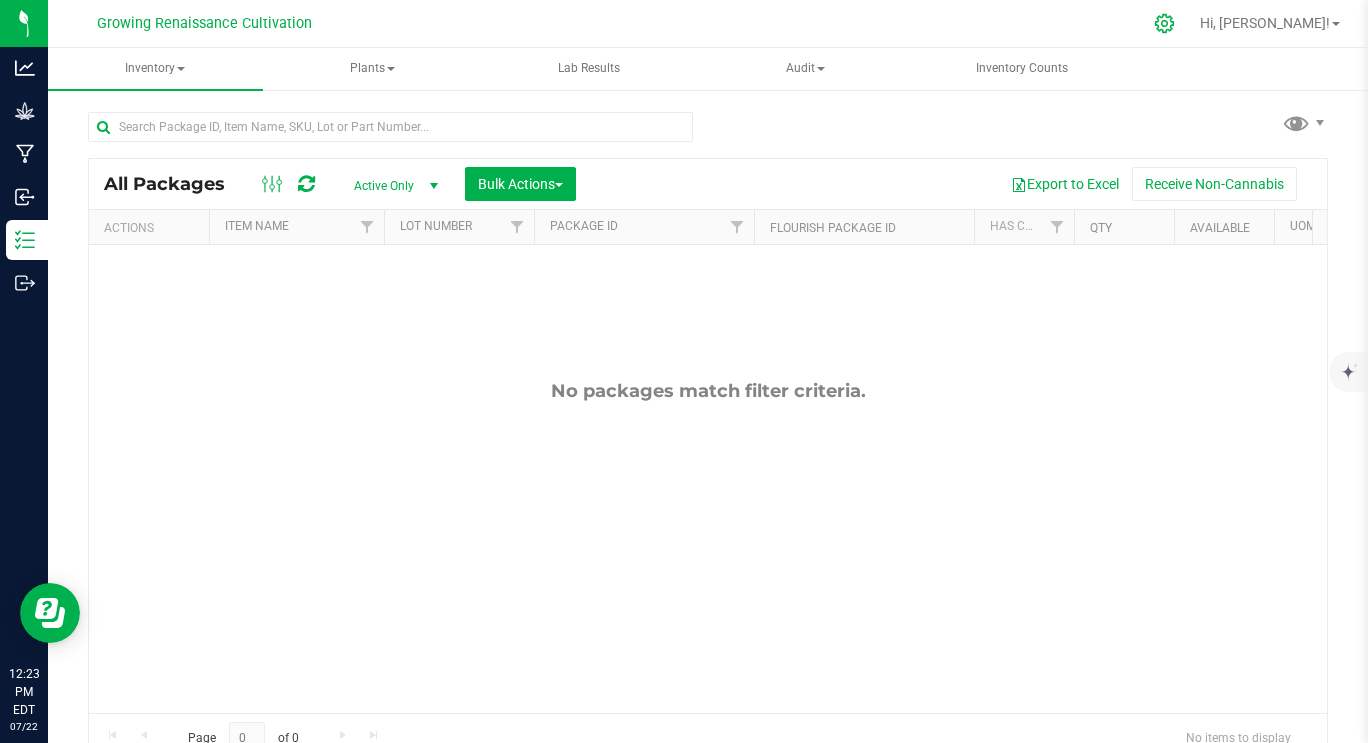 click at bounding box center [1165, 23] 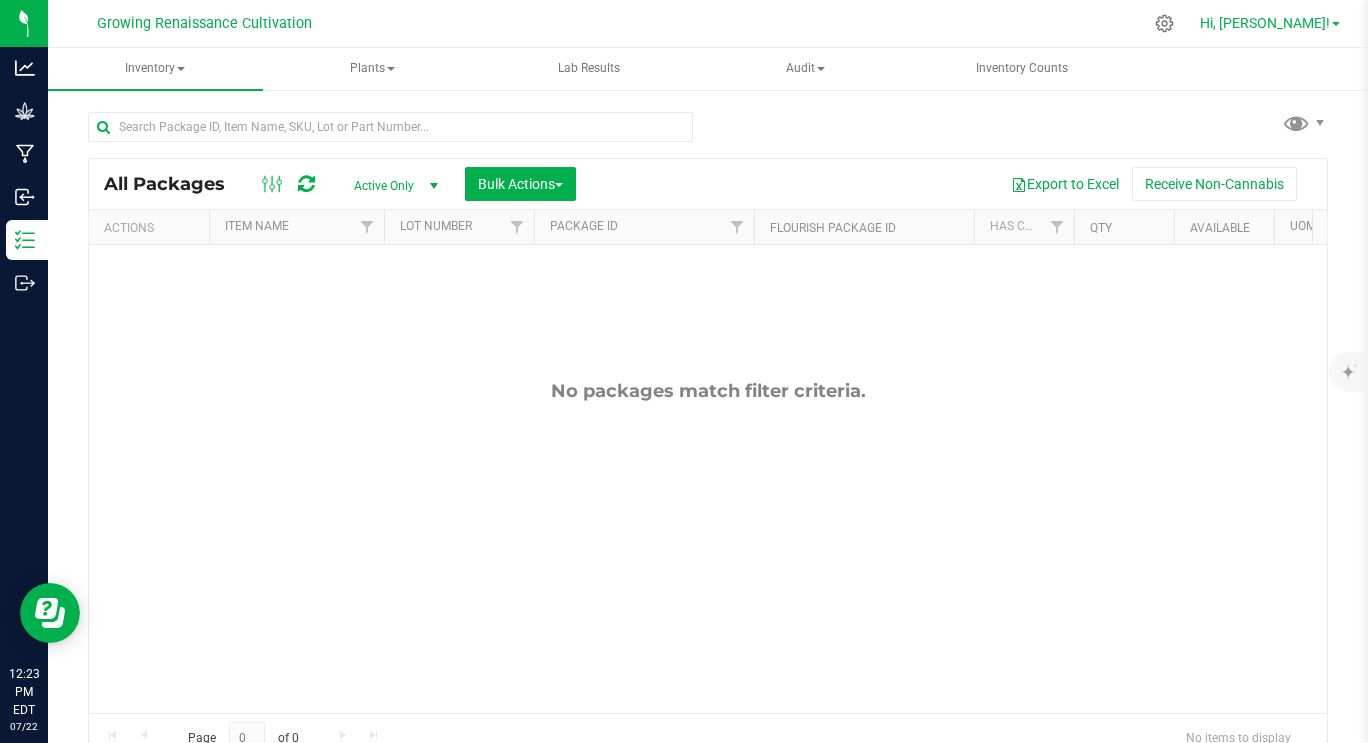 click on "Hi, [PERSON_NAME]!" at bounding box center [1265, 23] 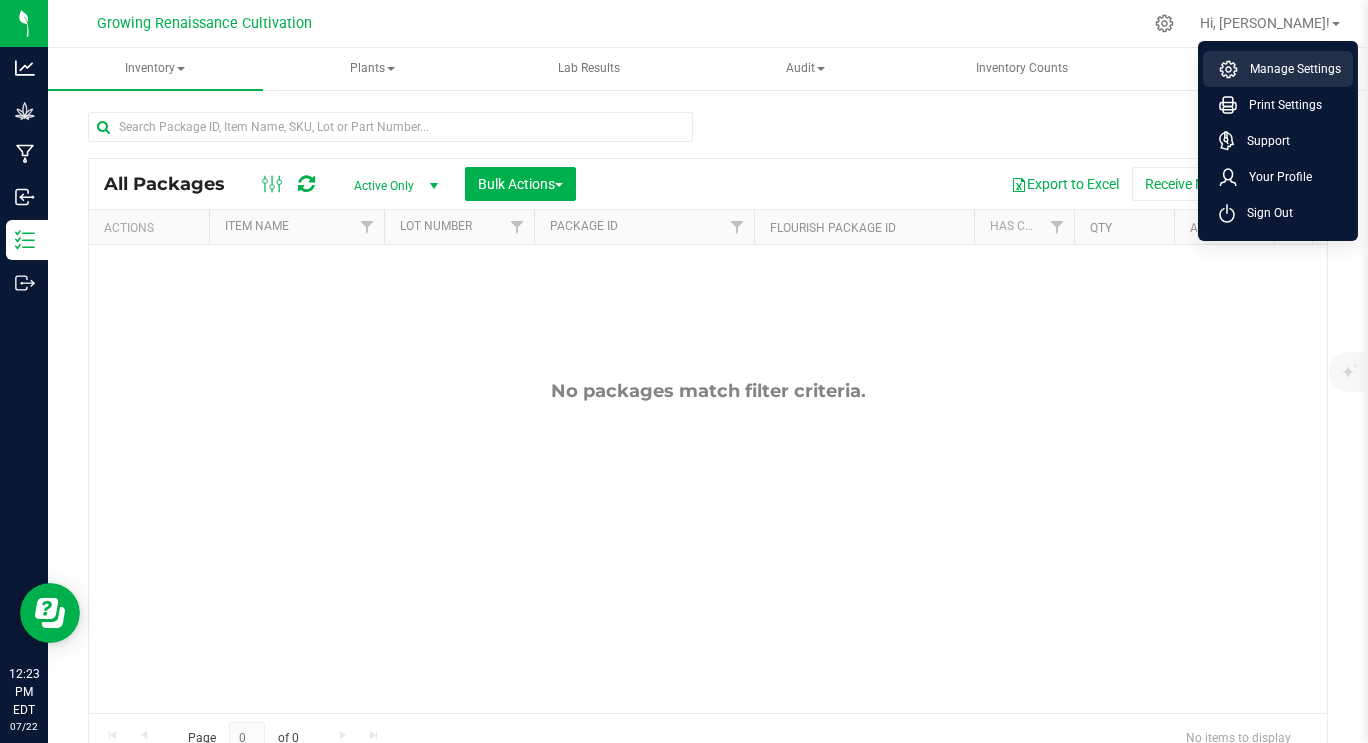 click on "Manage Settings" at bounding box center (1289, 69) 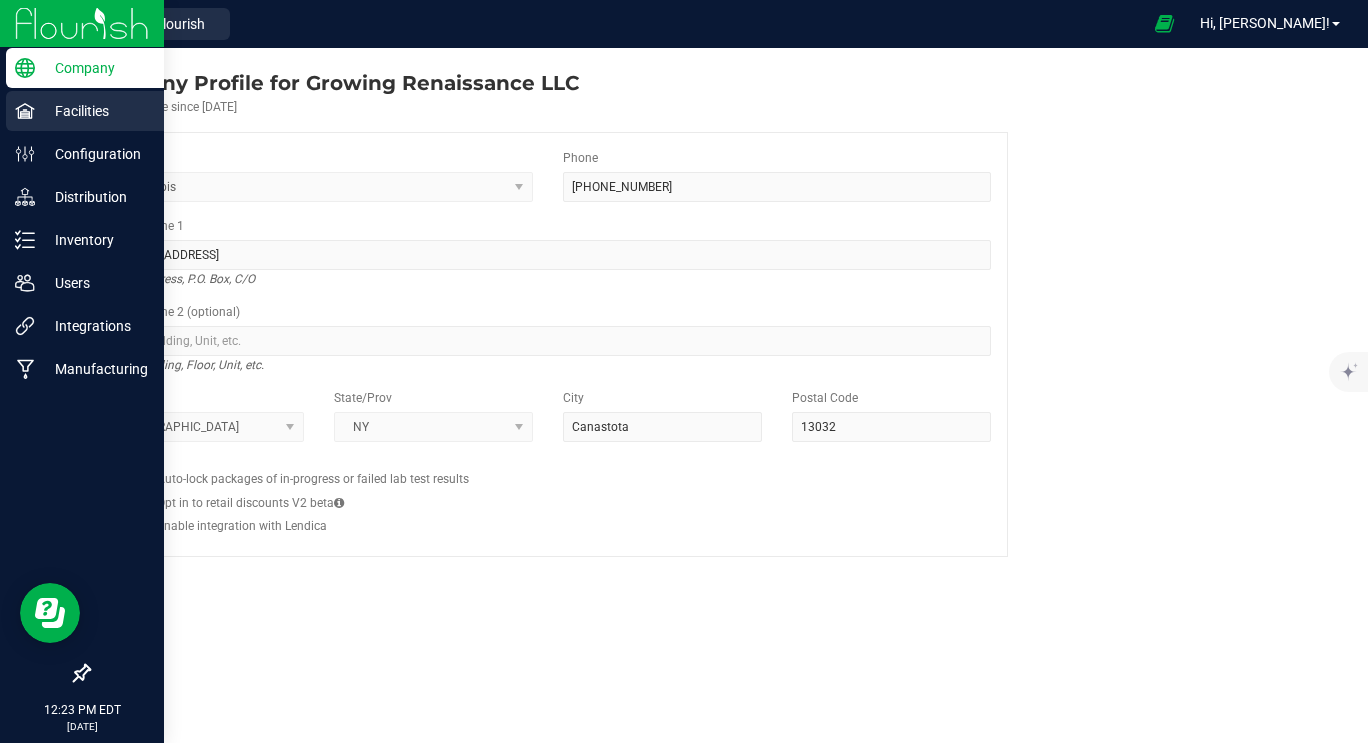 click 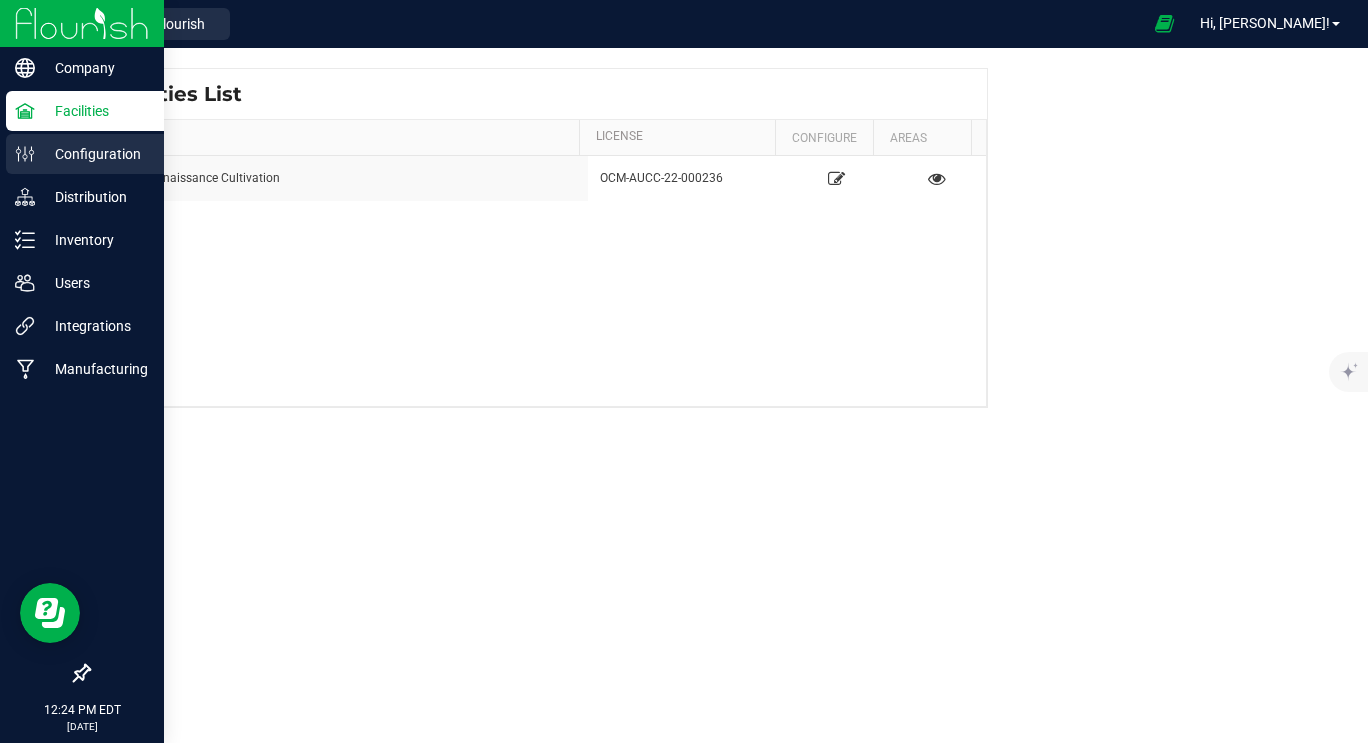 click on "Configuration" at bounding box center (95, 154) 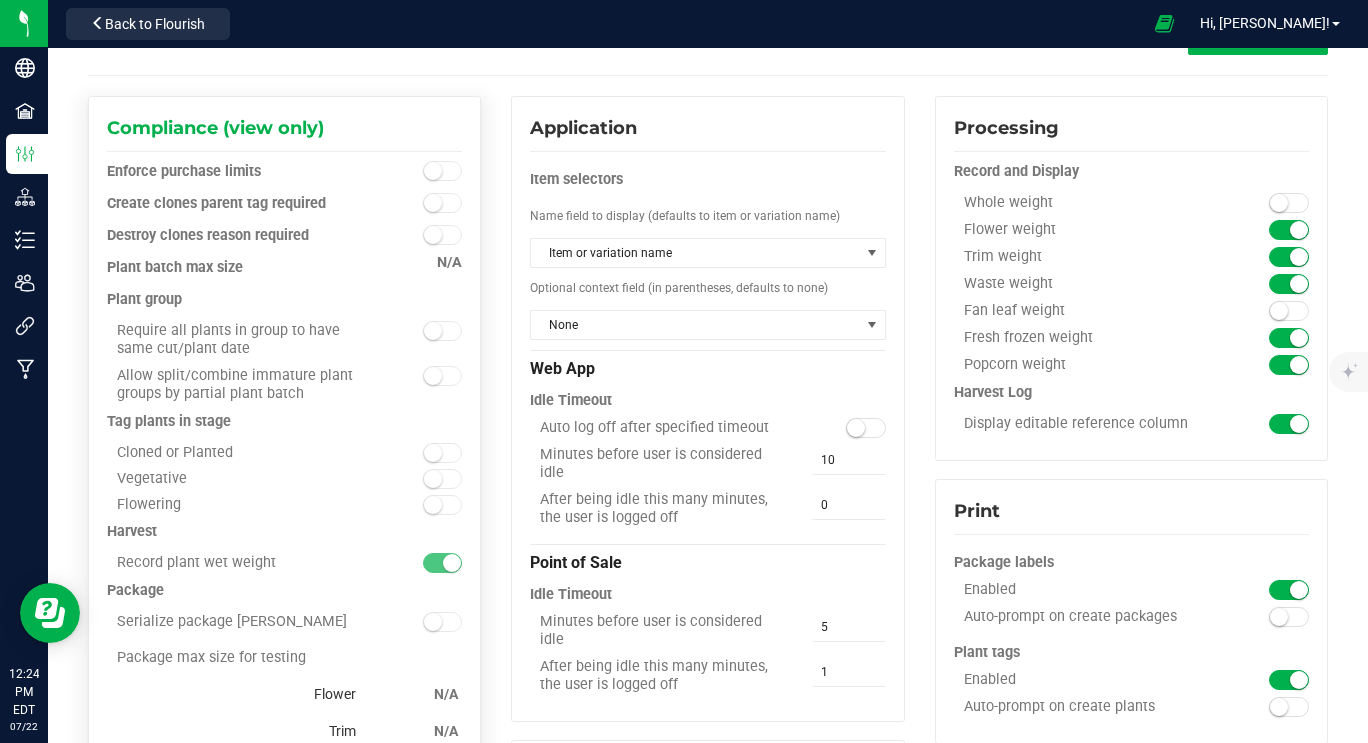 scroll, scrollTop: 118, scrollLeft: 0, axis: vertical 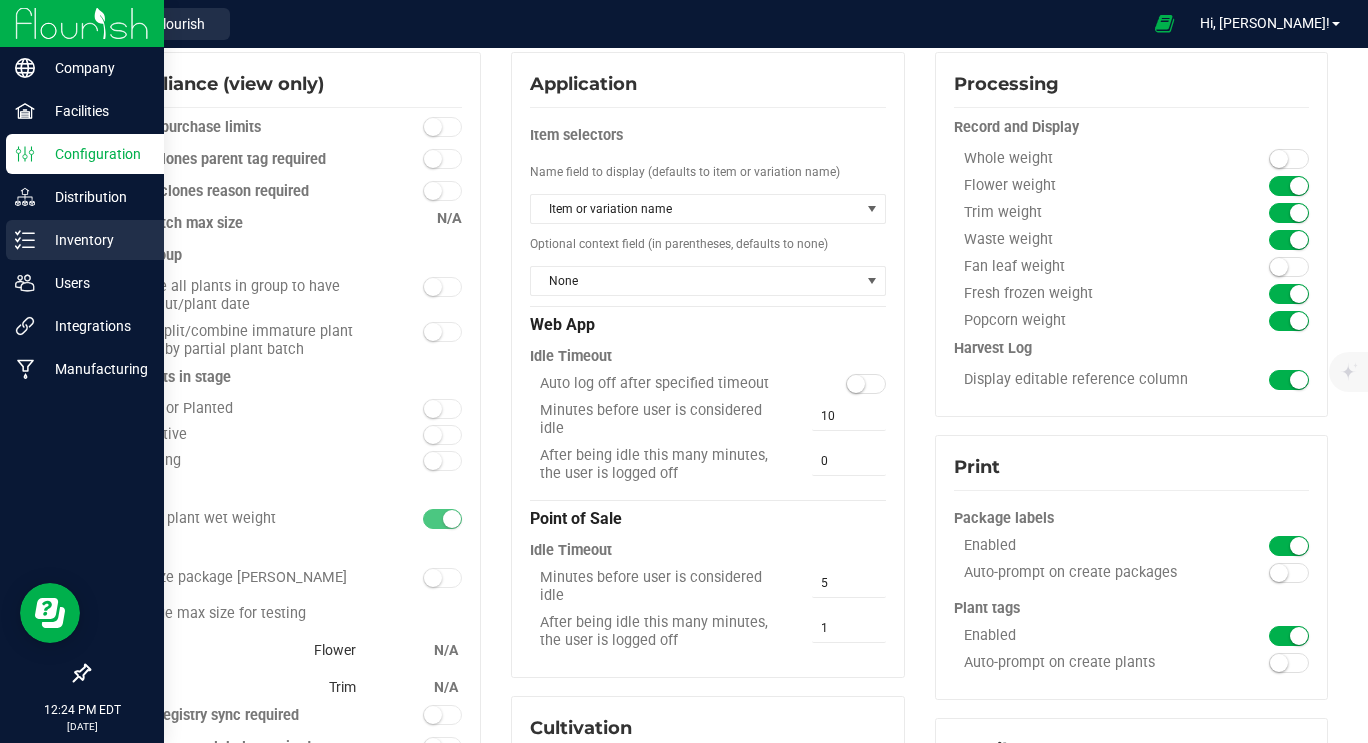 click 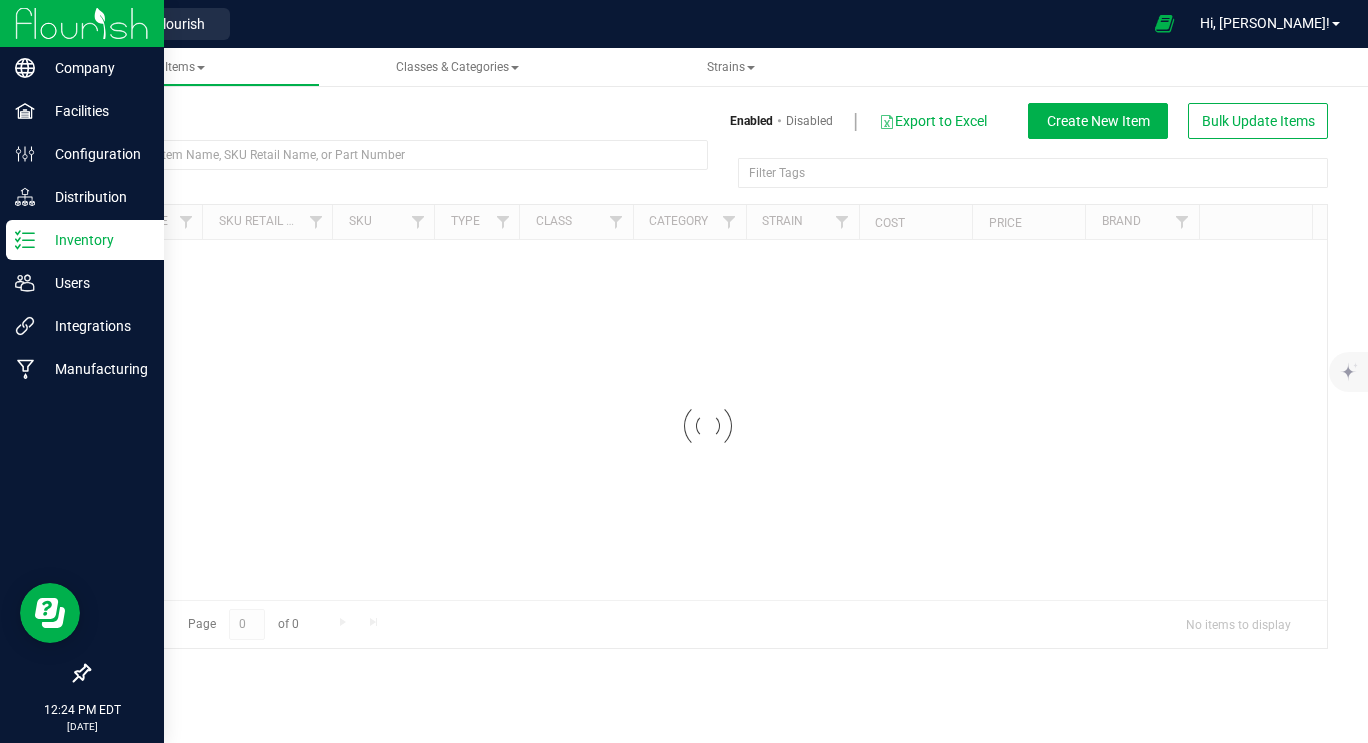 scroll, scrollTop: 0, scrollLeft: 0, axis: both 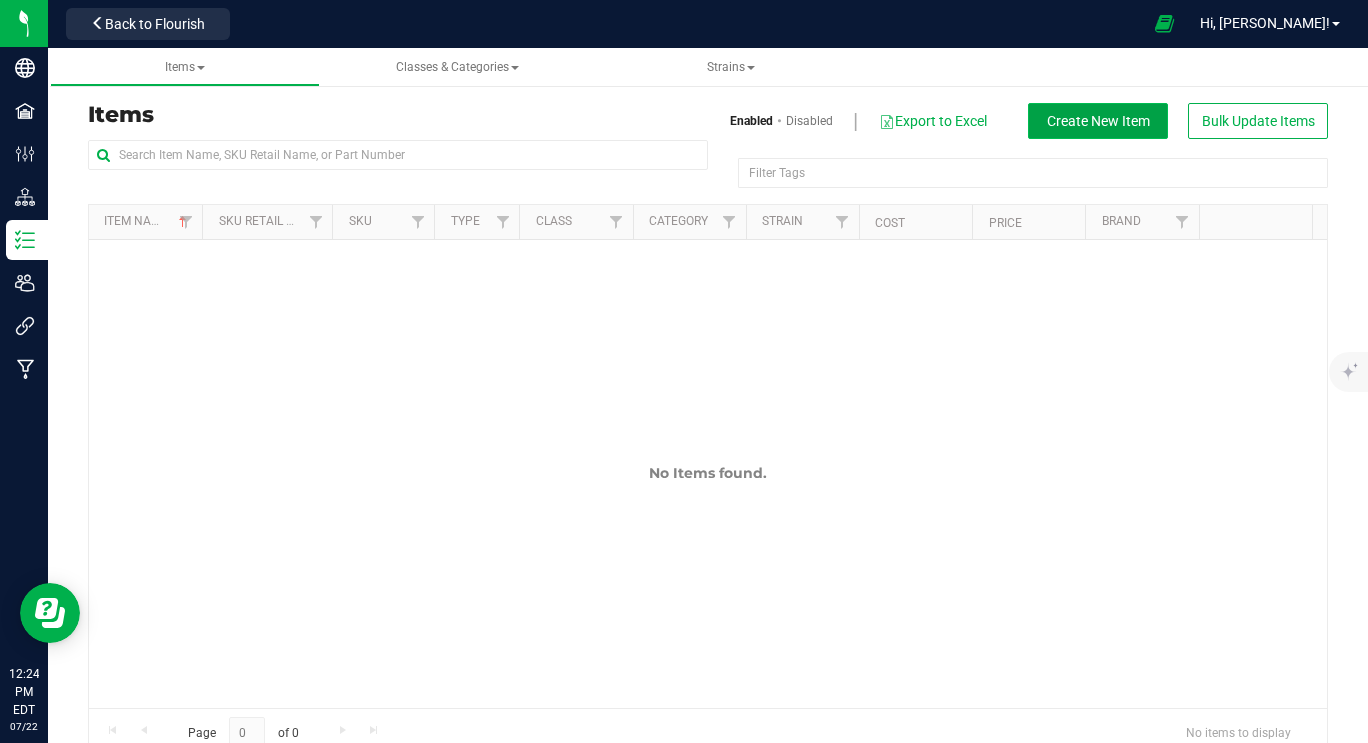 click on "Create New Item" at bounding box center (1098, 121) 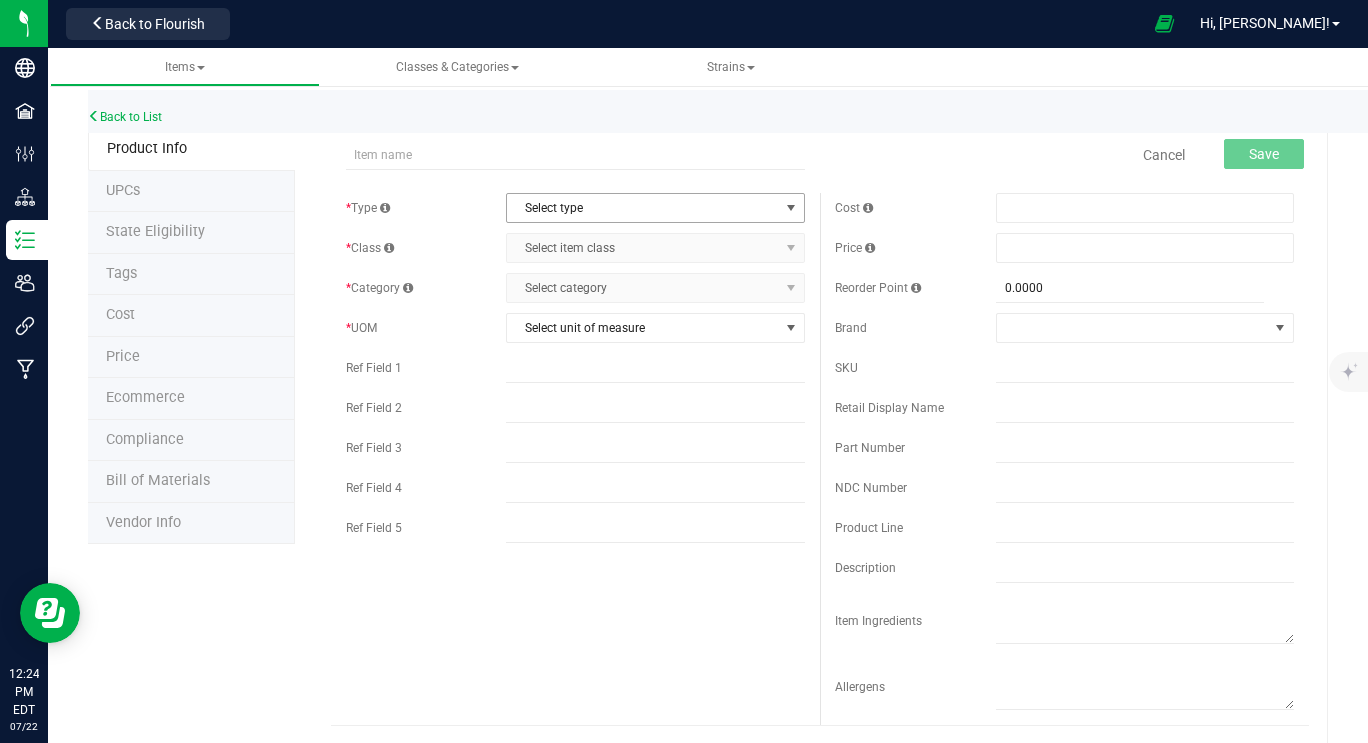 click on "Select type" at bounding box center (642, 208) 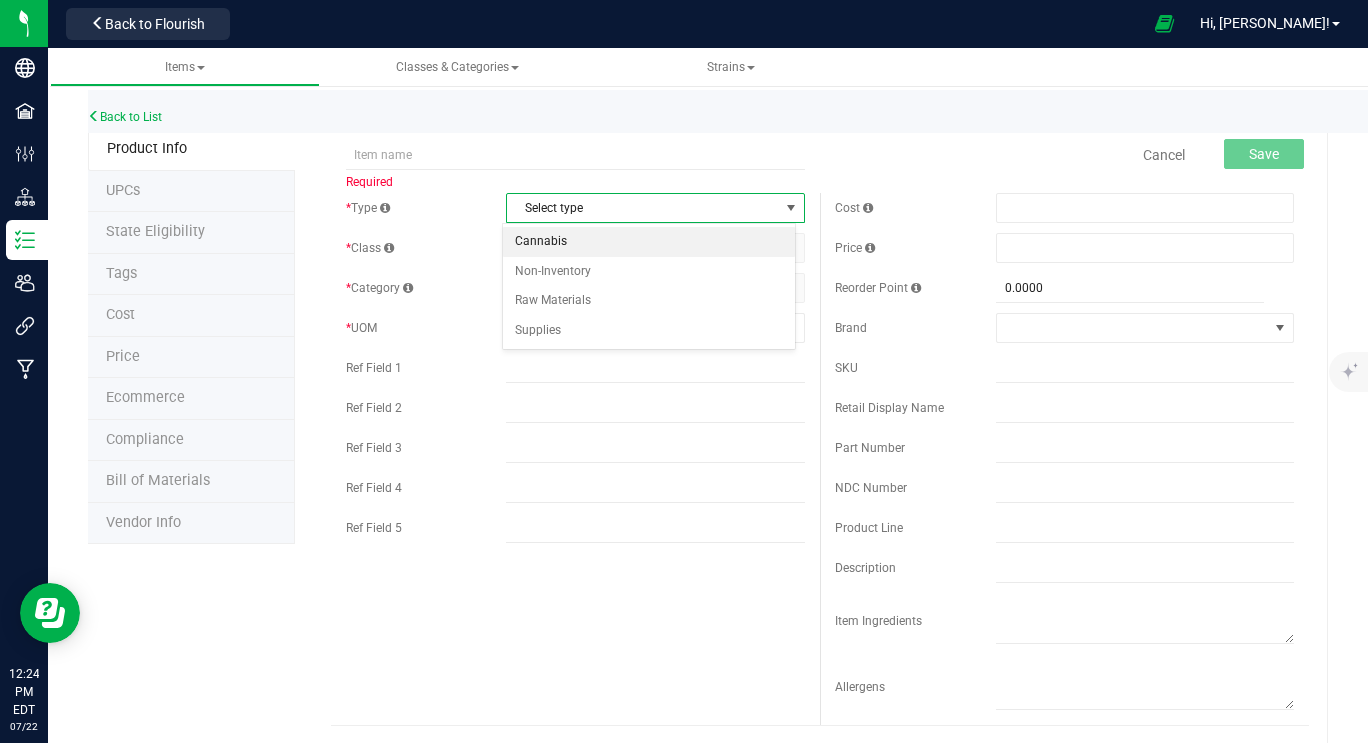 click on "Cannabis" at bounding box center [649, 242] 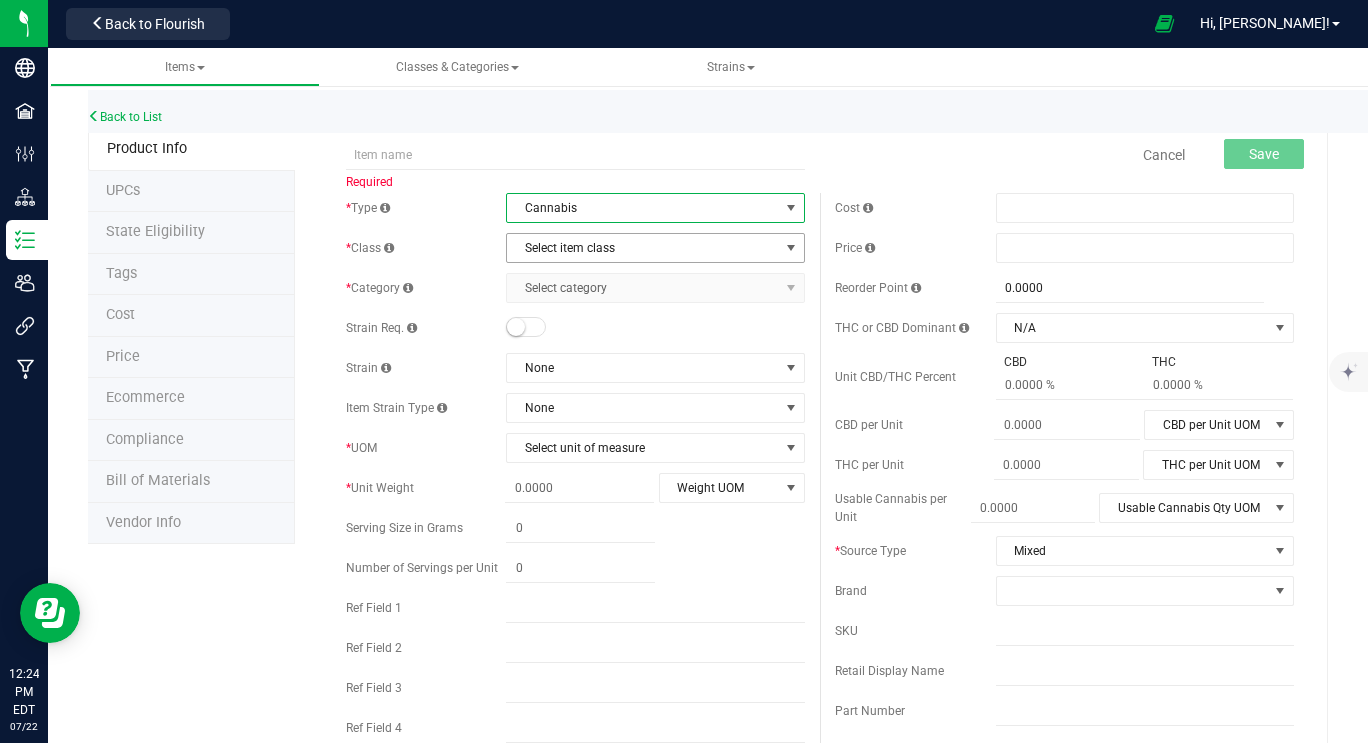 click on "Select item class" at bounding box center [642, 248] 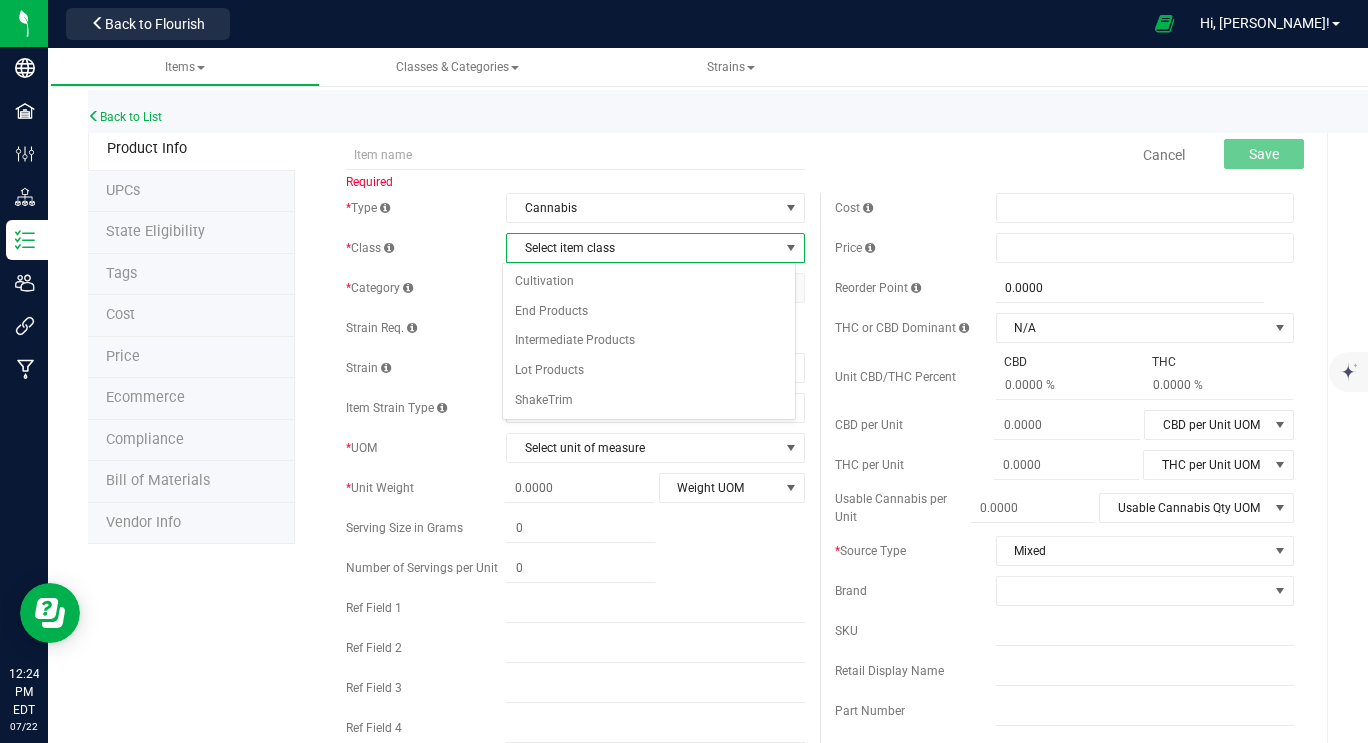 click on "Select item class" at bounding box center (642, 248) 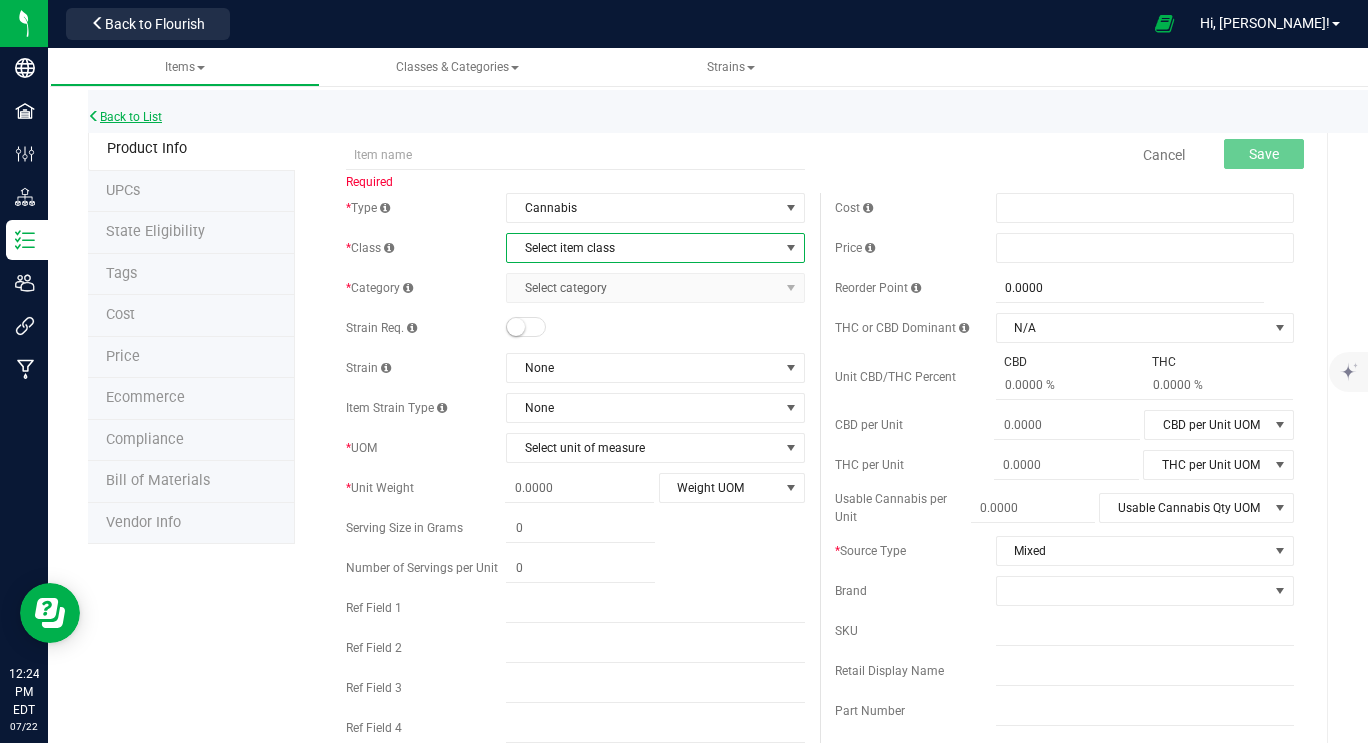 click on "Back to List" at bounding box center (125, 117) 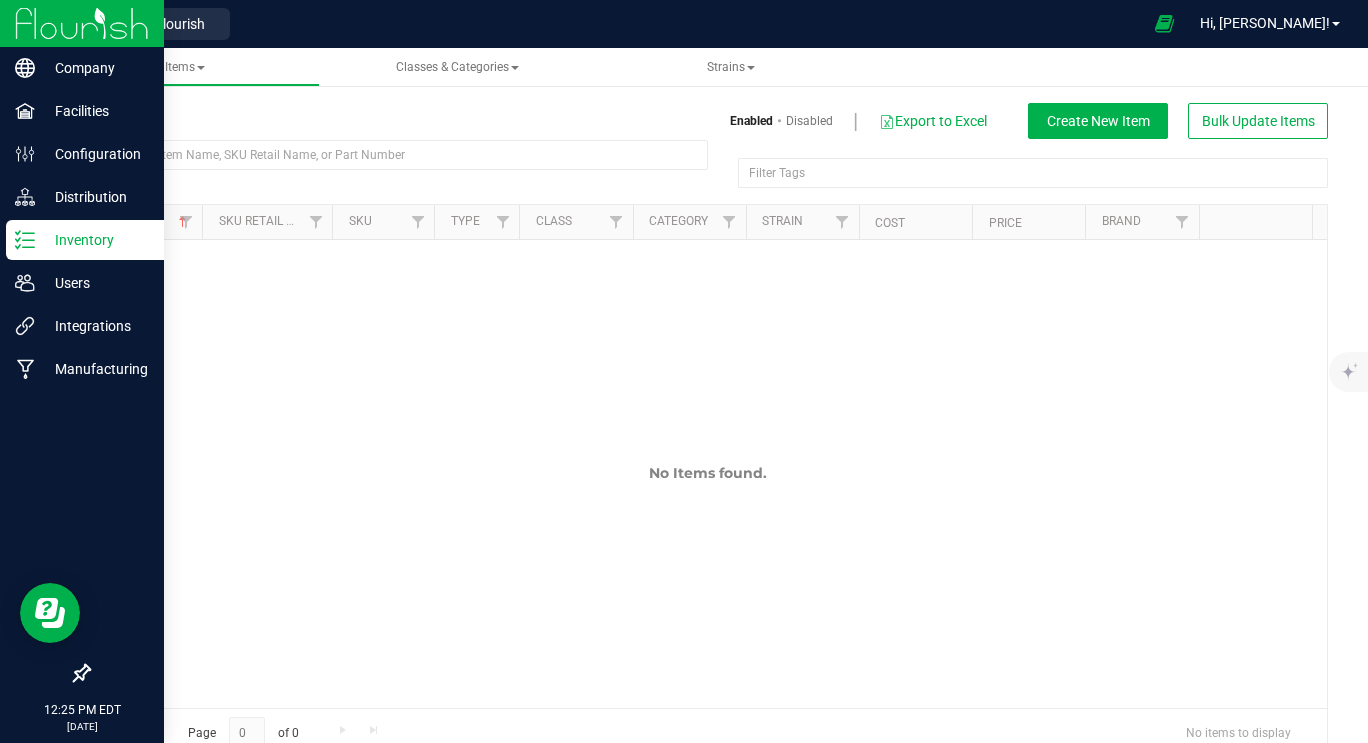 click at bounding box center (82, 23) 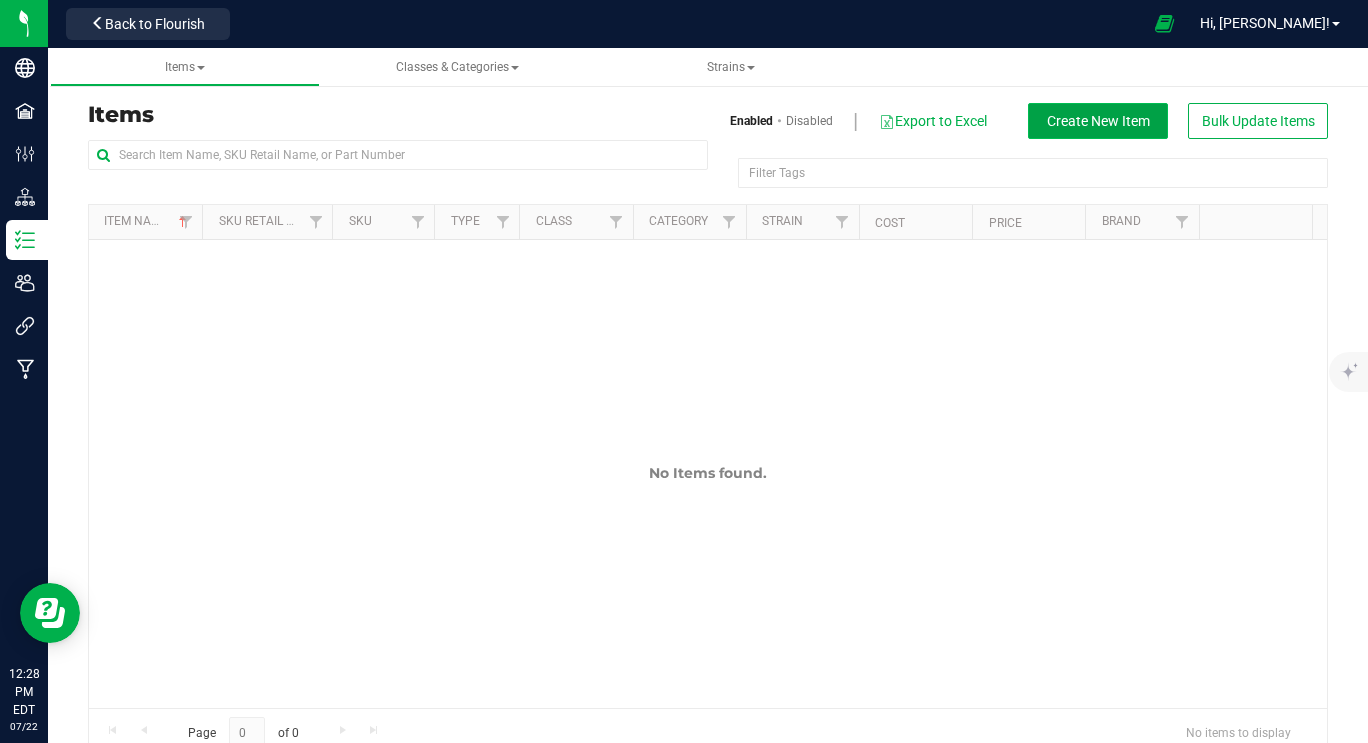 click on "Create New Item" at bounding box center (1098, 121) 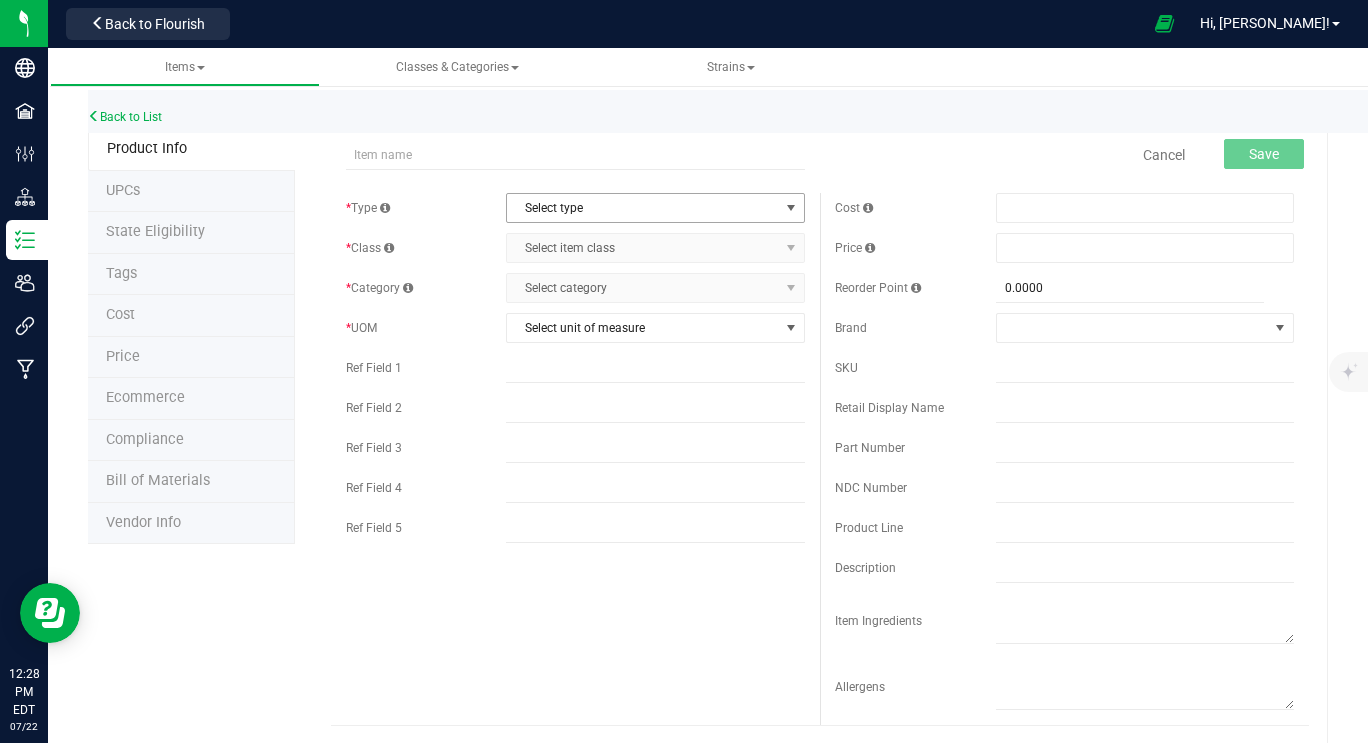 click on "Select type" at bounding box center (642, 208) 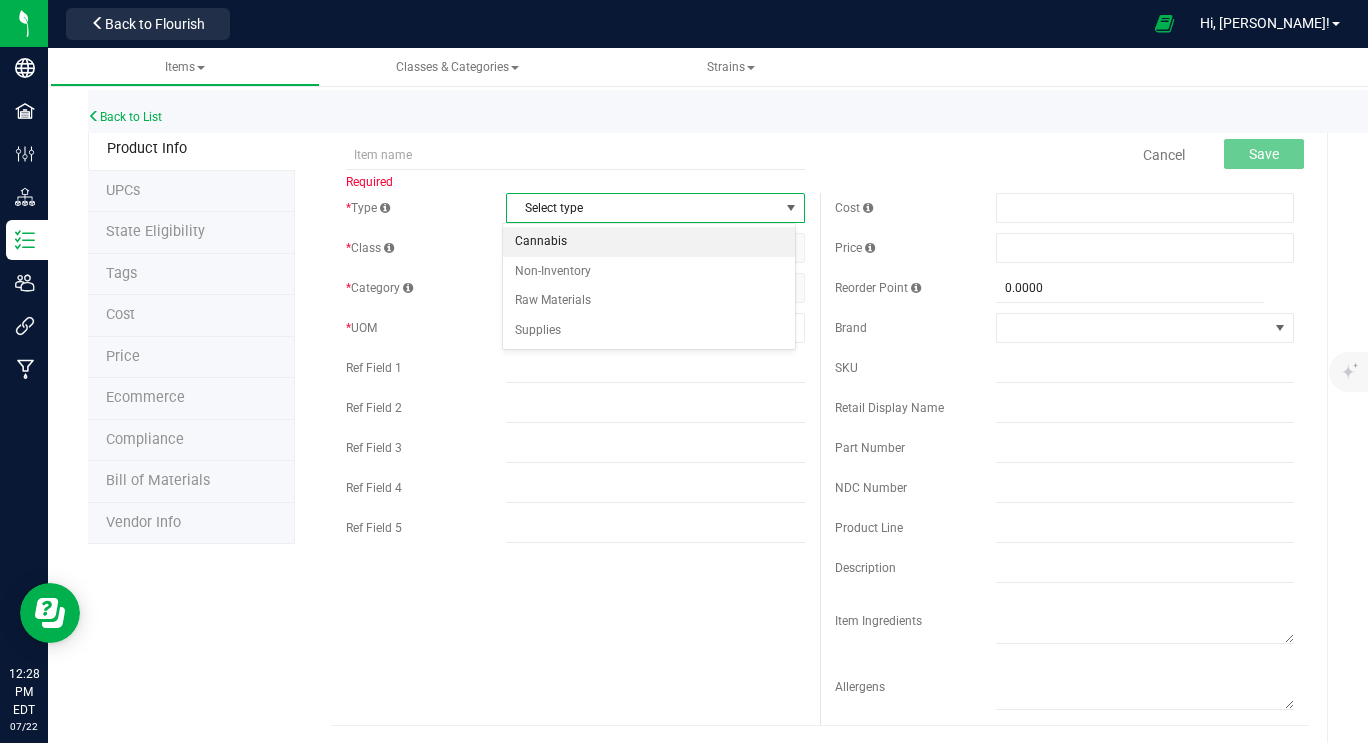 click on "Cannabis" at bounding box center (649, 242) 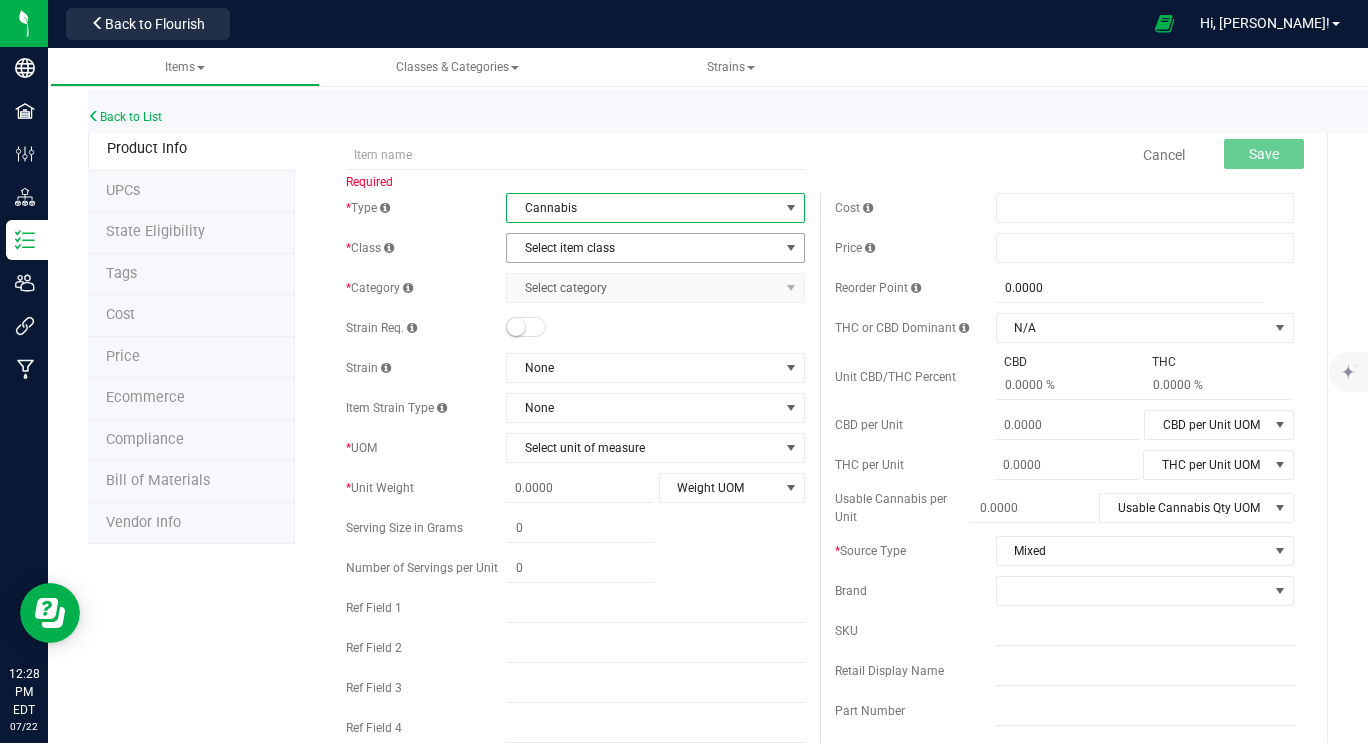 click on "Select item class" at bounding box center (642, 248) 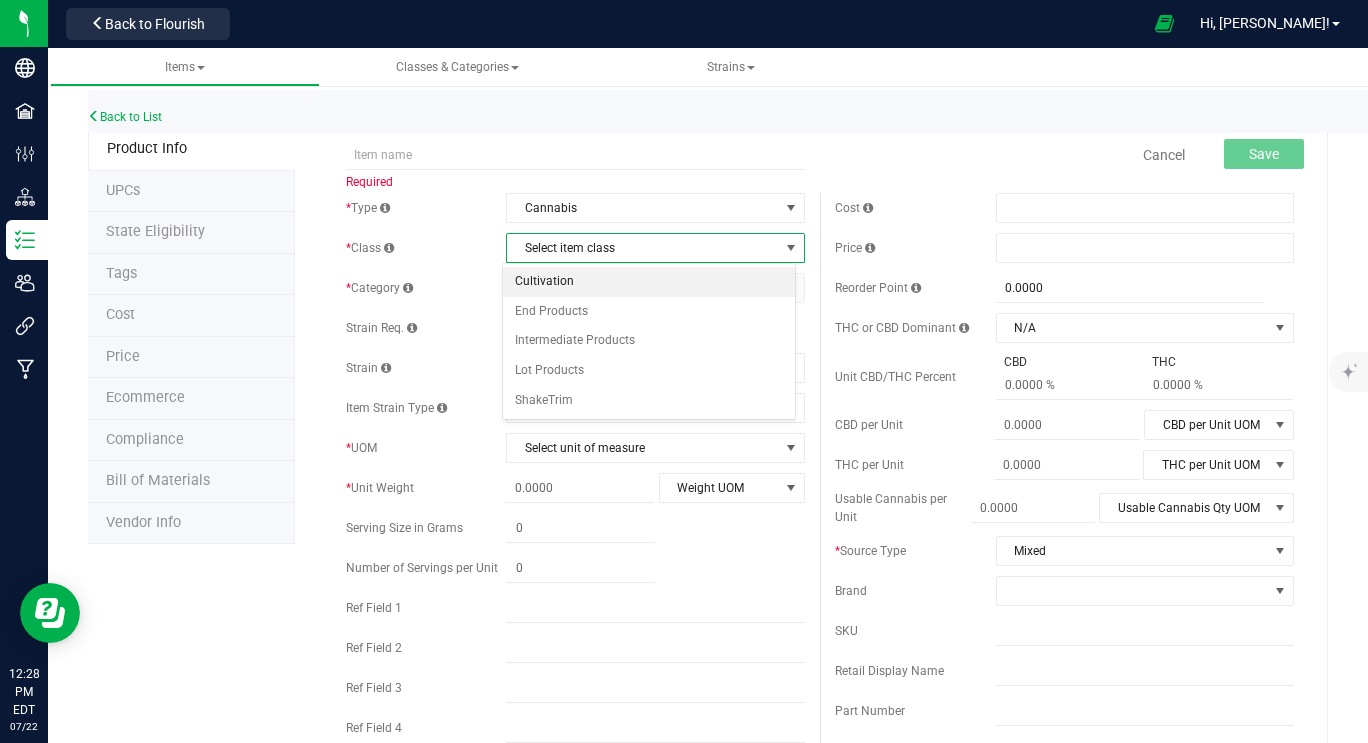 click on "Cultivation" at bounding box center (649, 282) 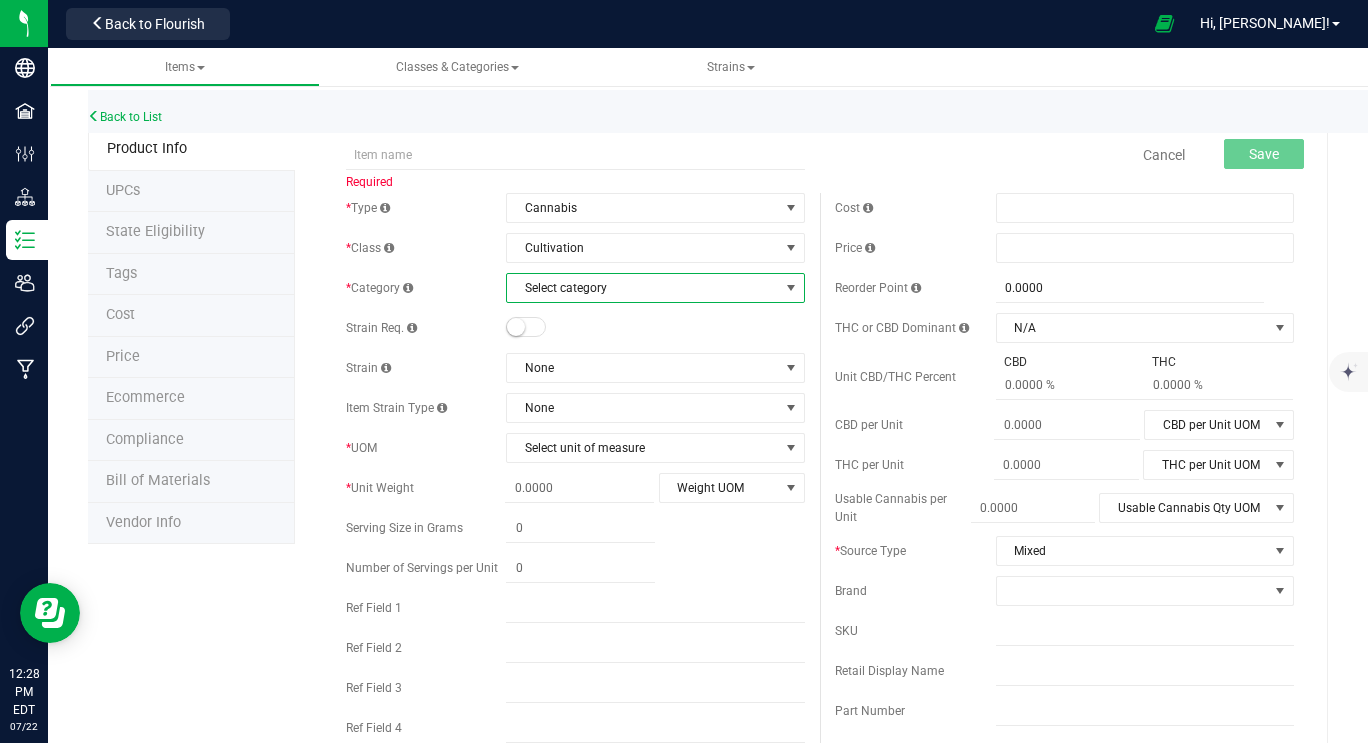click on "Select category" at bounding box center [642, 288] 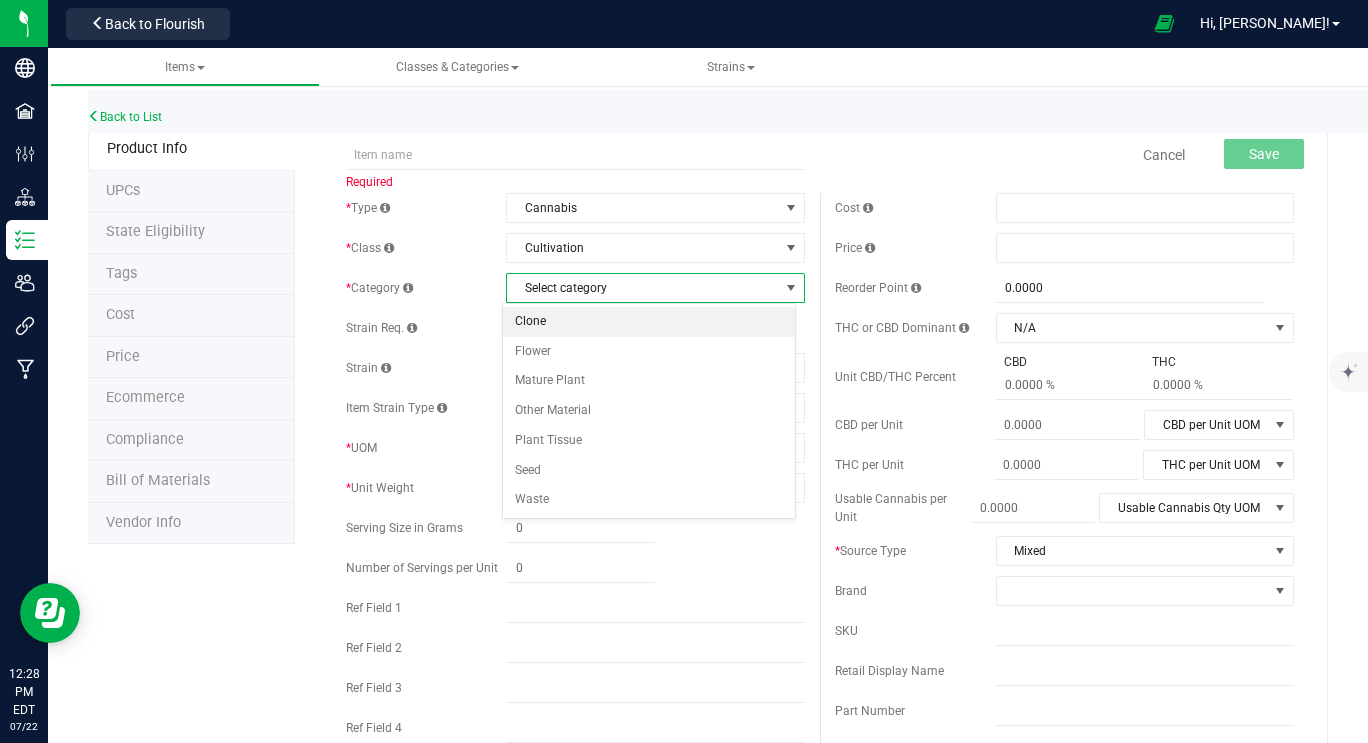 click on "Clone" at bounding box center [649, 322] 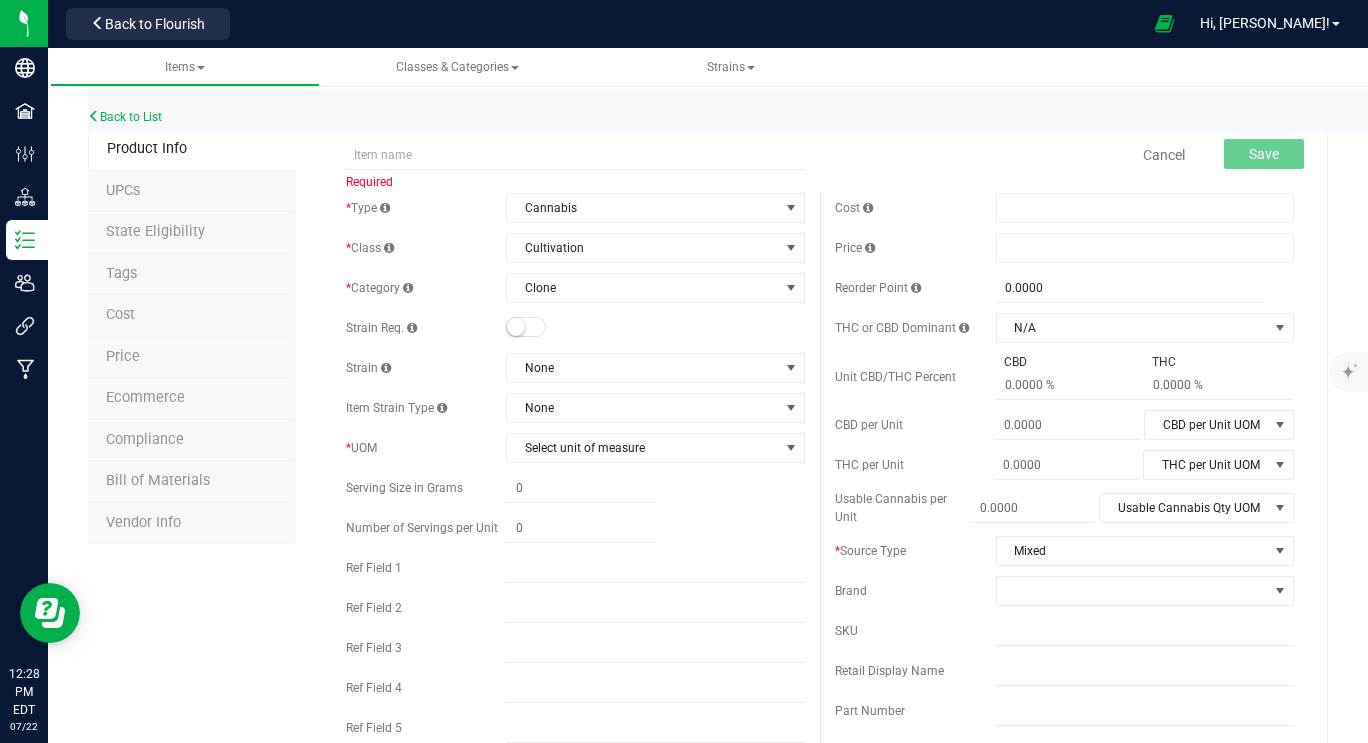 click at bounding box center (526, 327) 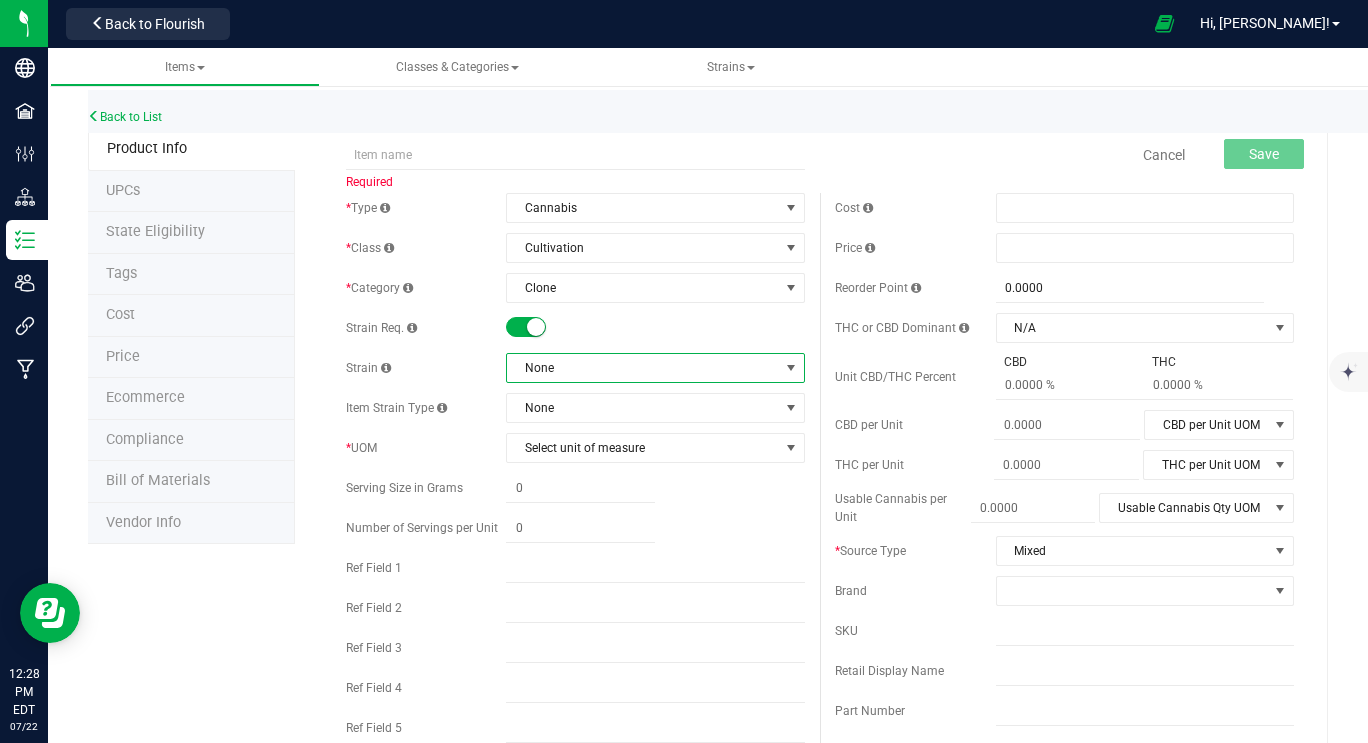 click on "None" at bounding box center [642, 368] 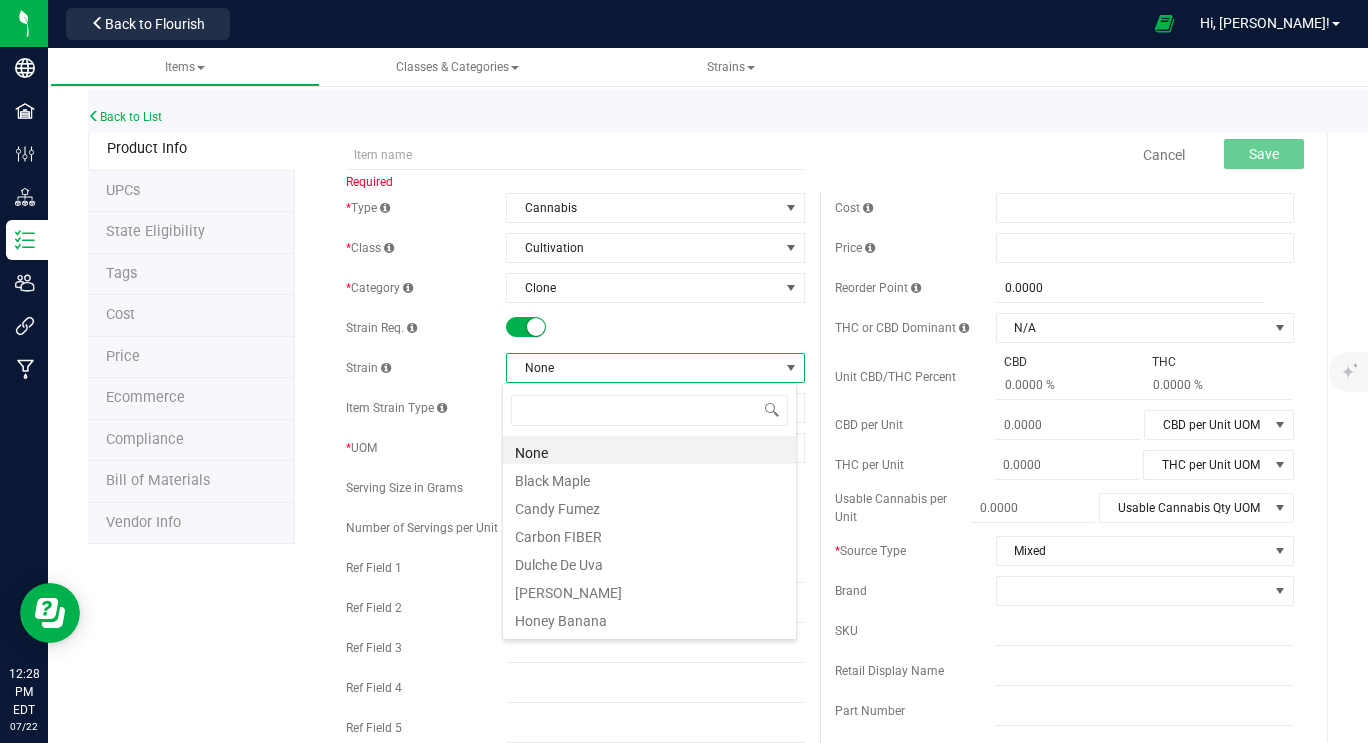 scroll, scrollTop: 99970, scrollLeft: 99705, axis: both 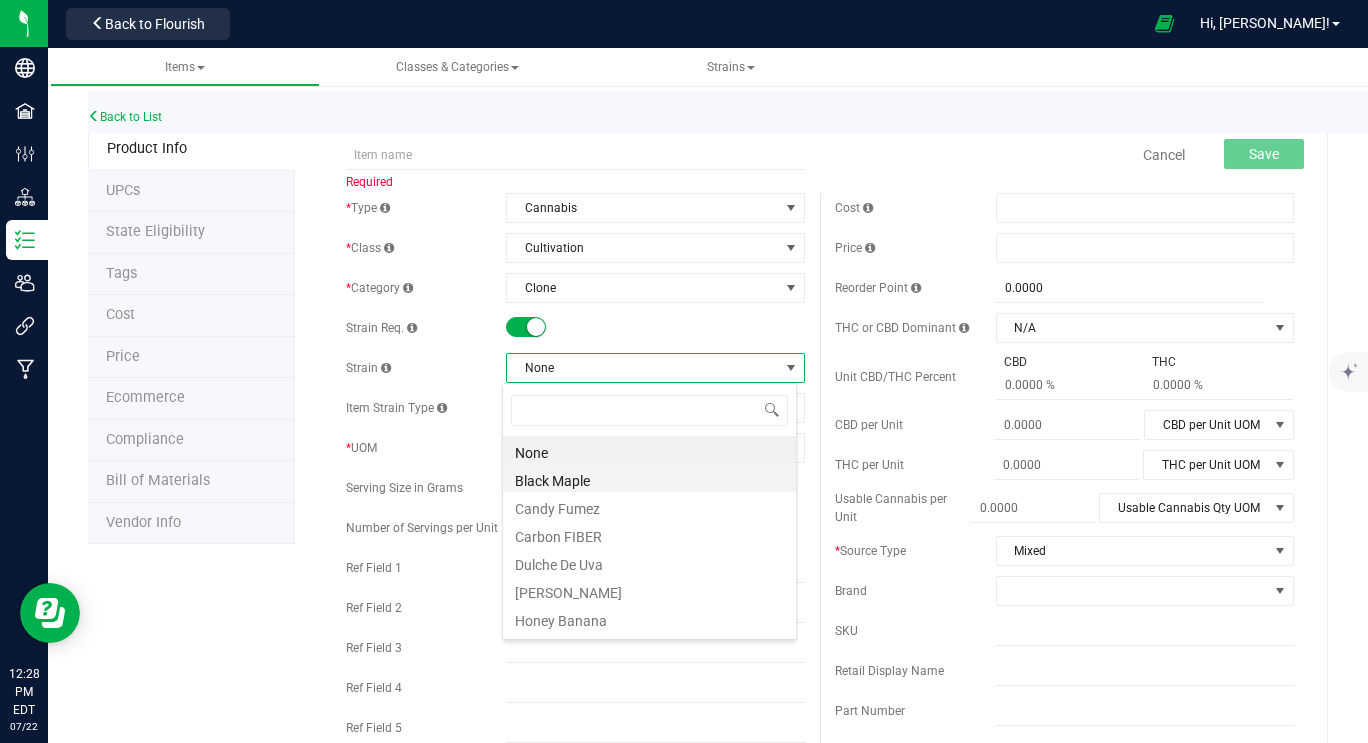 click on "Black Maple" at bounding box center [649, 478] 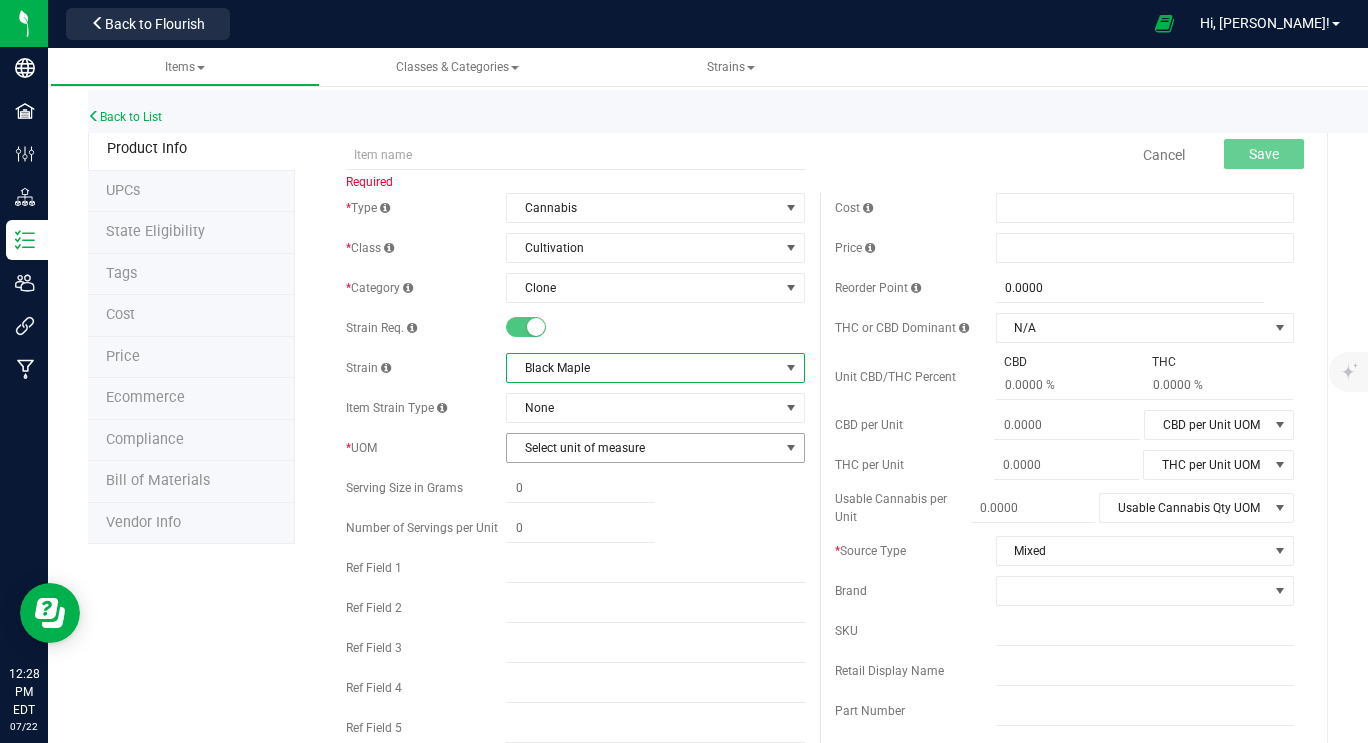 click on "Select unit of measure" at bounding box center (642, 448) 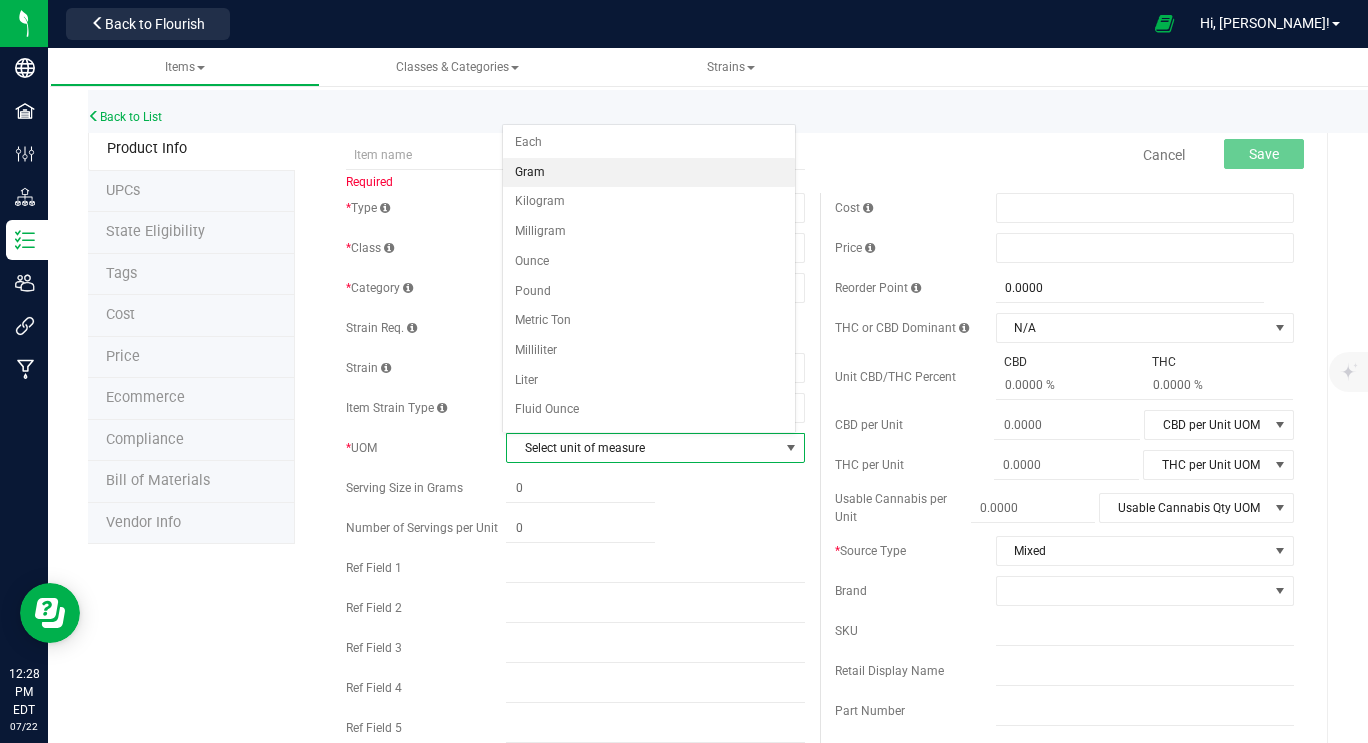 click on "Gram" at bounding box center (649, 173) 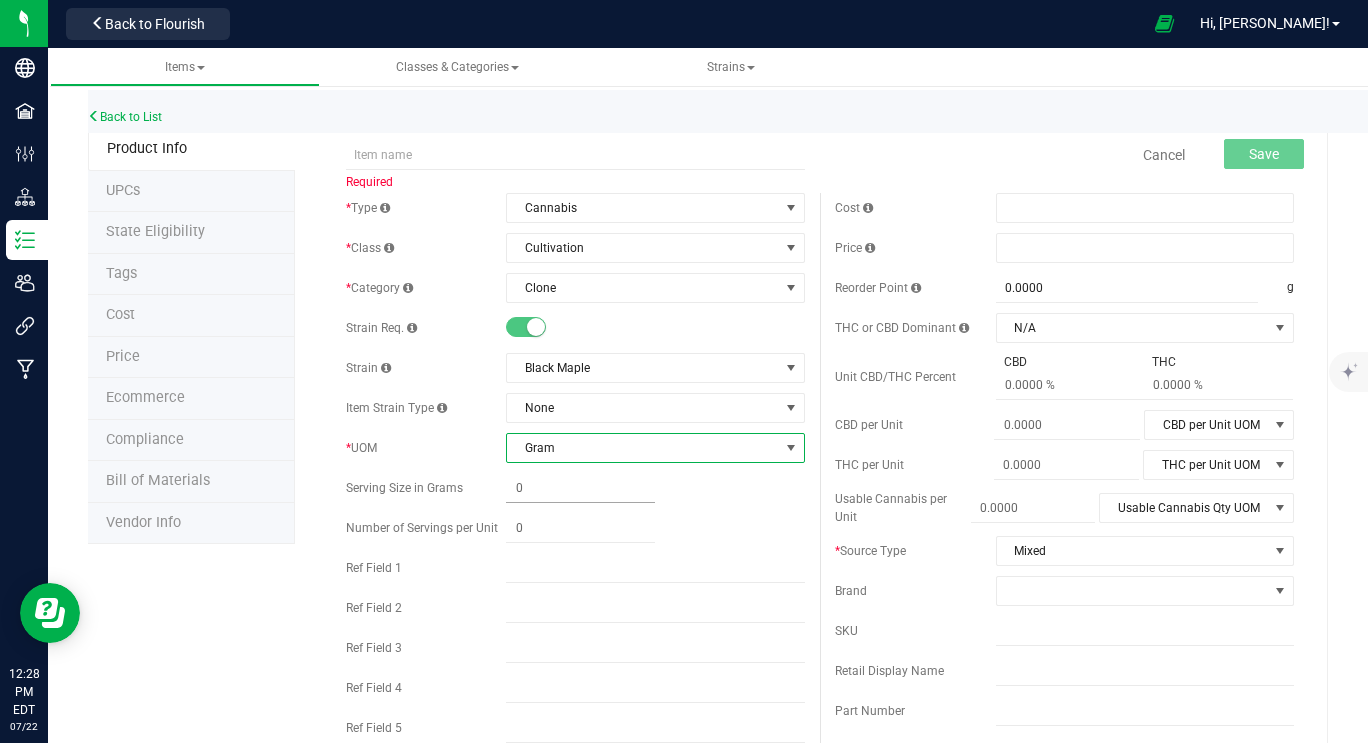 click at bounding box center [580, 488] 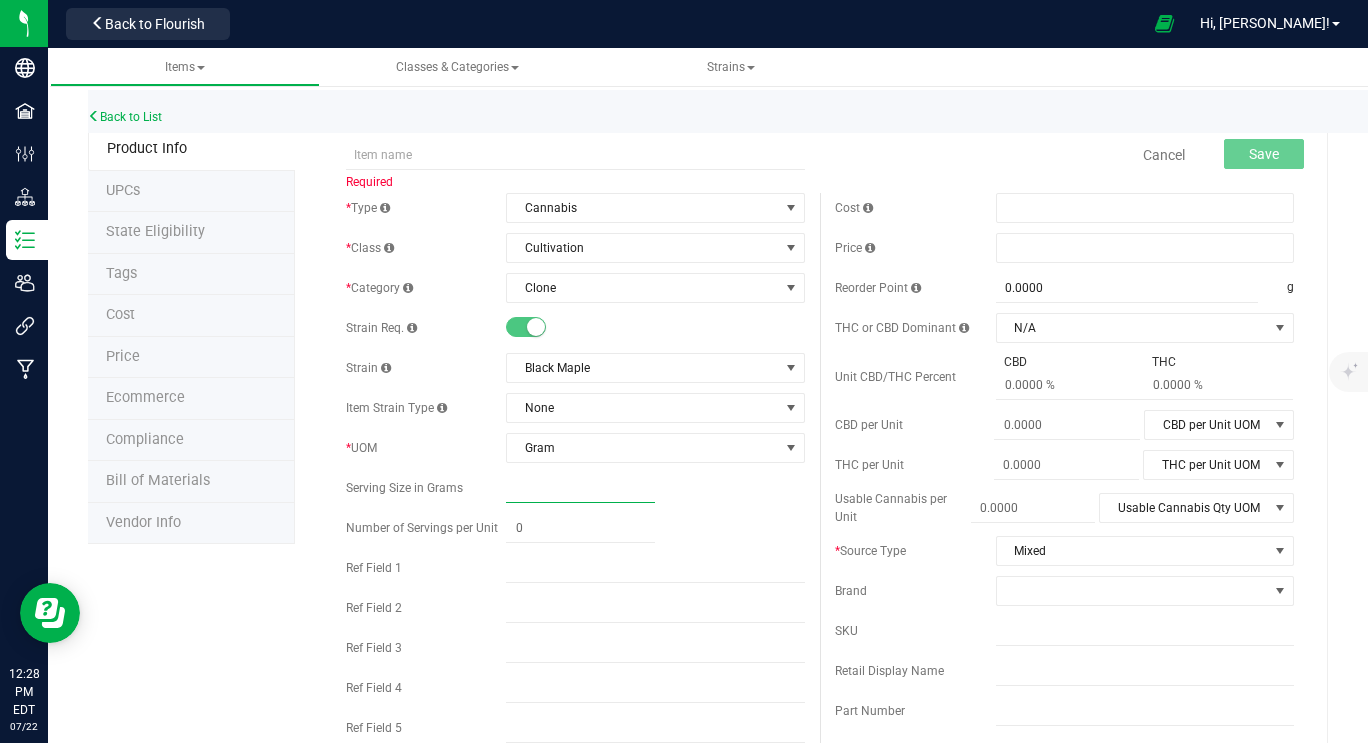 type on "1" 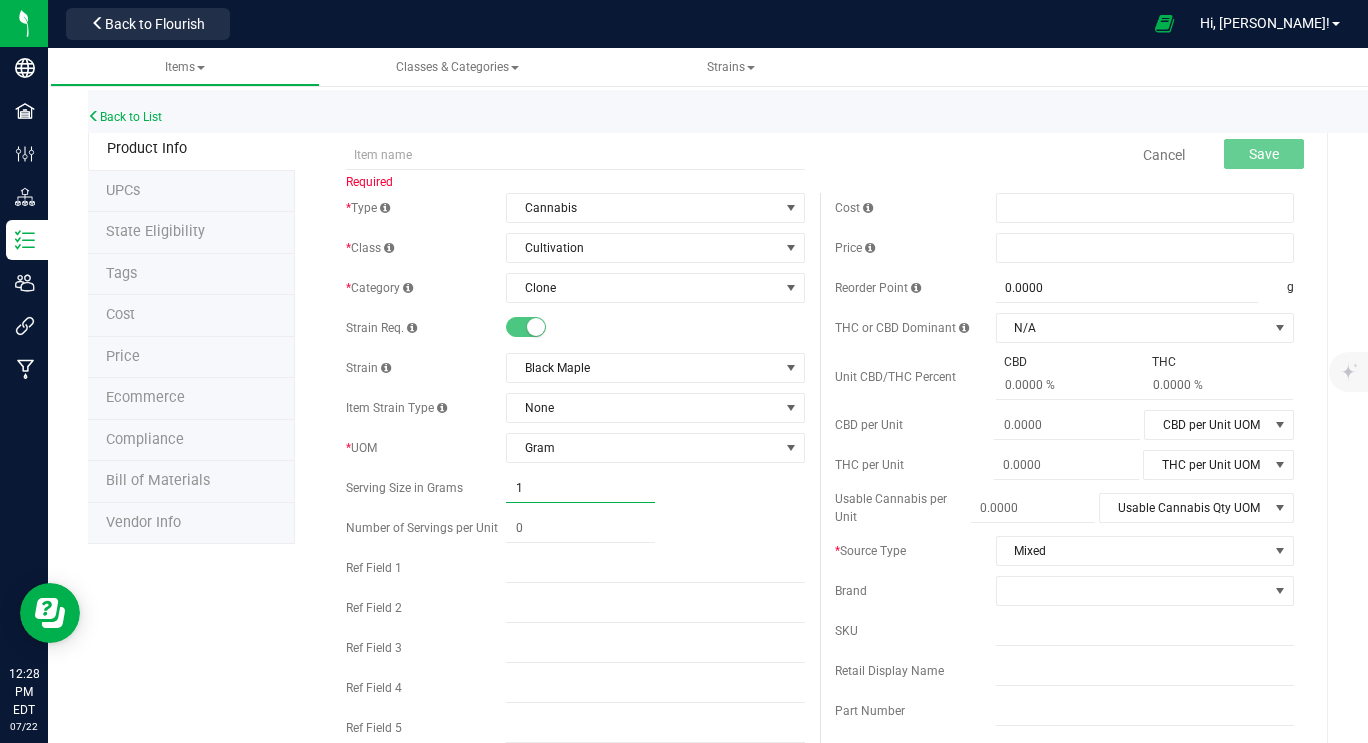 click on "1" at bounding box center (580, 488) 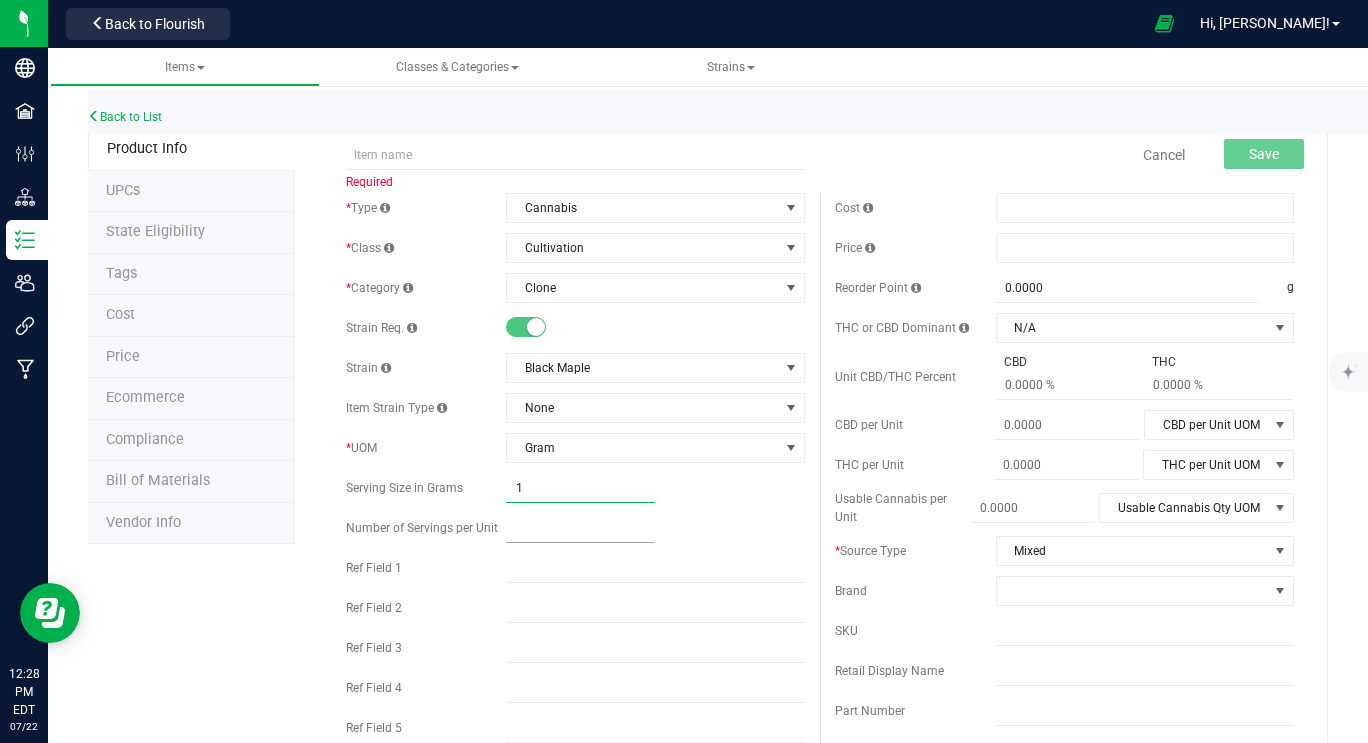type on "1.0000" 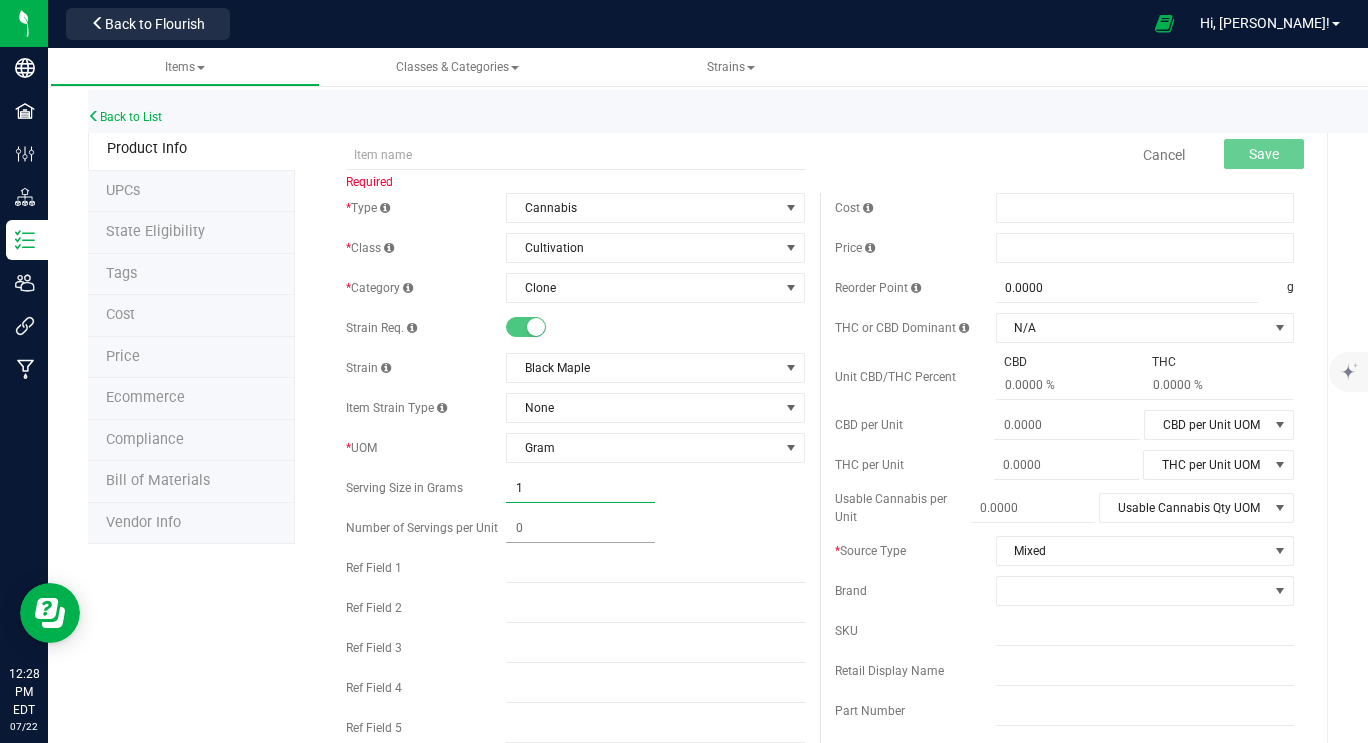 click at bounding box center [580, 528] 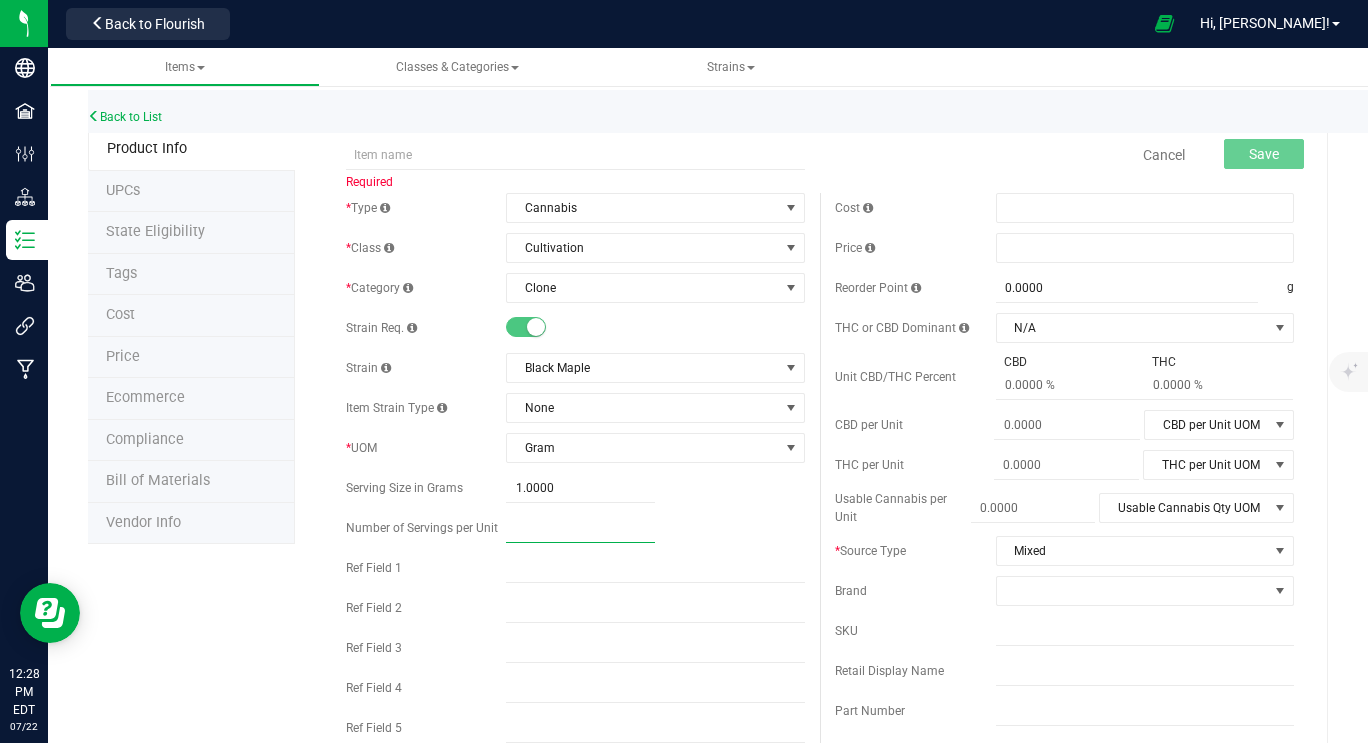 type on "1" 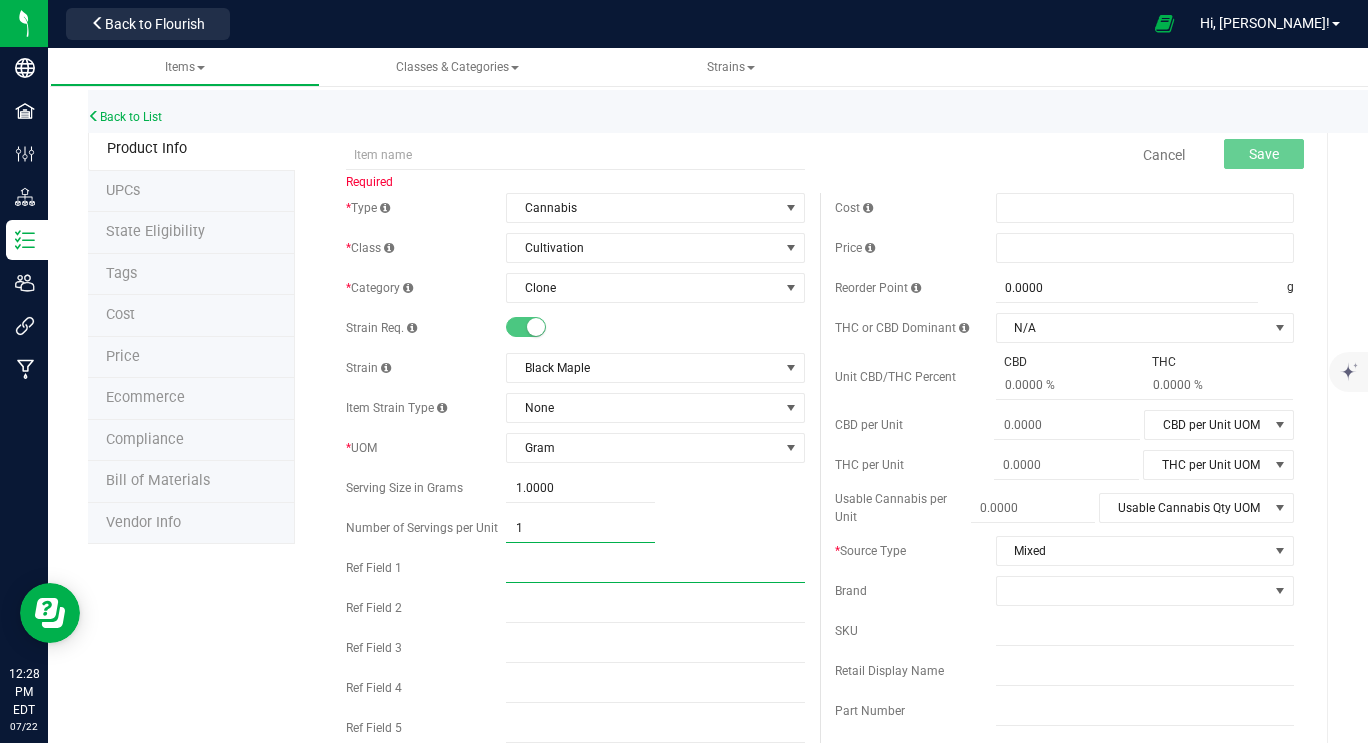 type on "1.00" 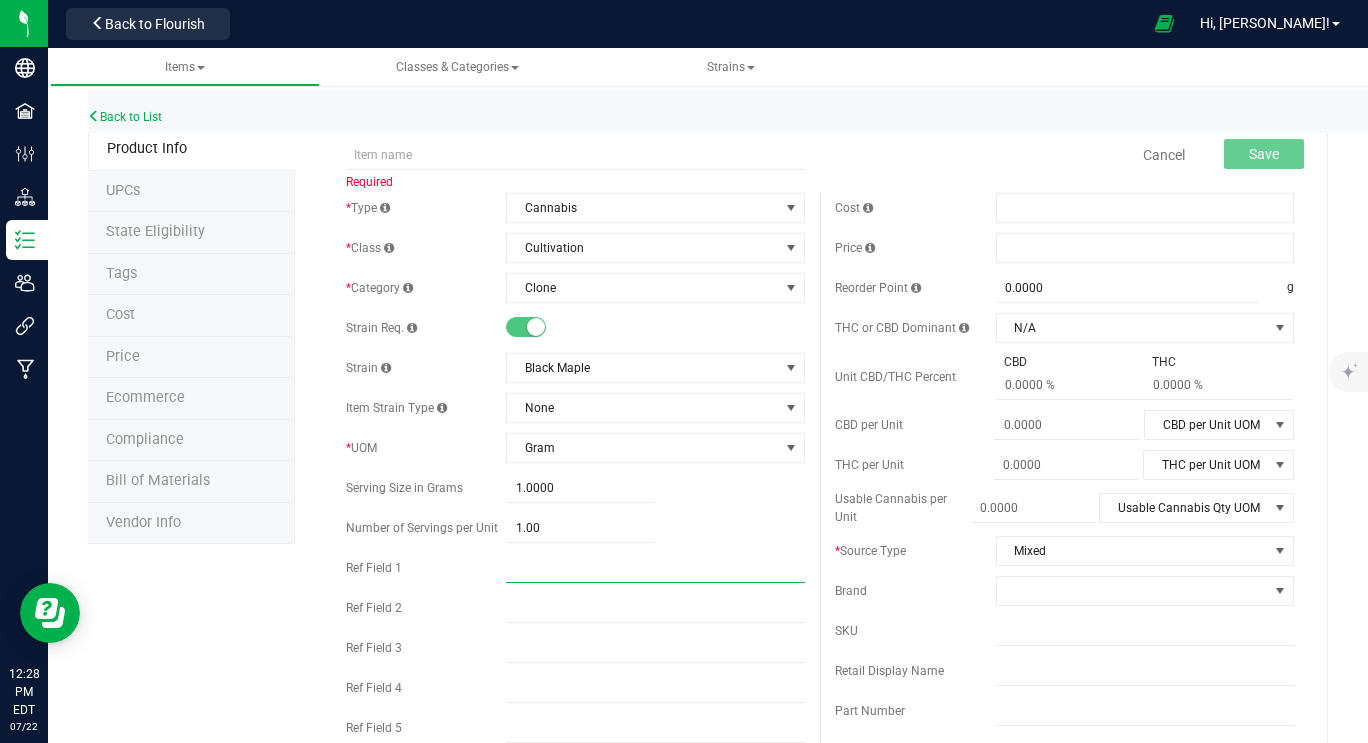 click at bounding box center [655, 568] 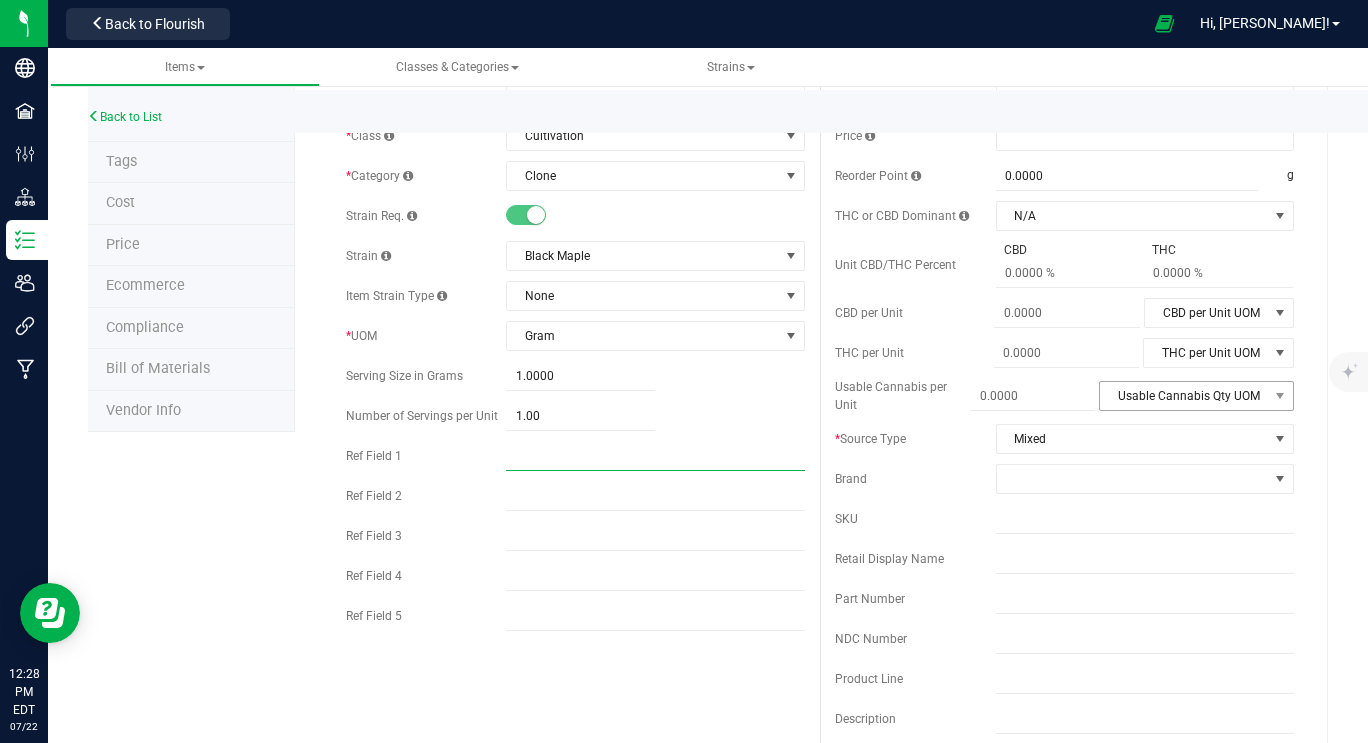 scroll, scrollTop: 113, scrollLeft: 0, axis: vertical 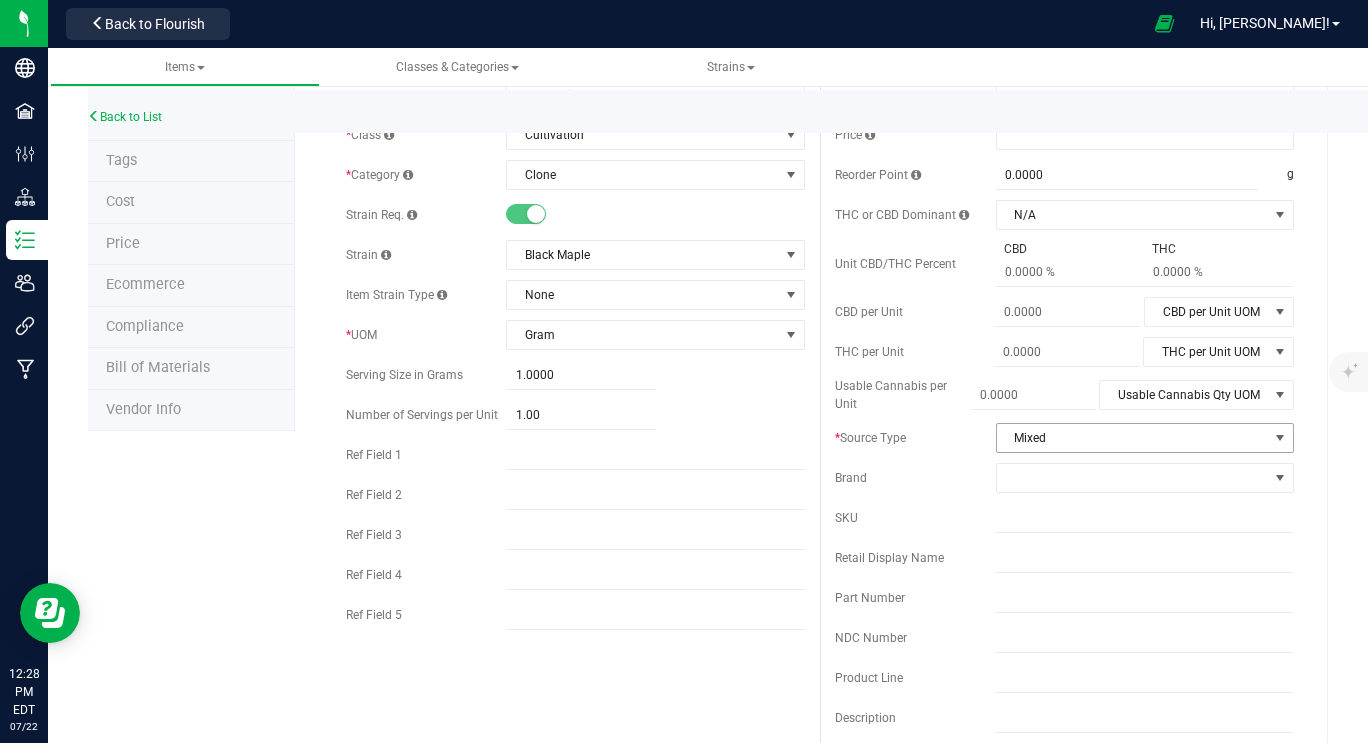 click on "Mixed" at bounding box center (1132, 438) 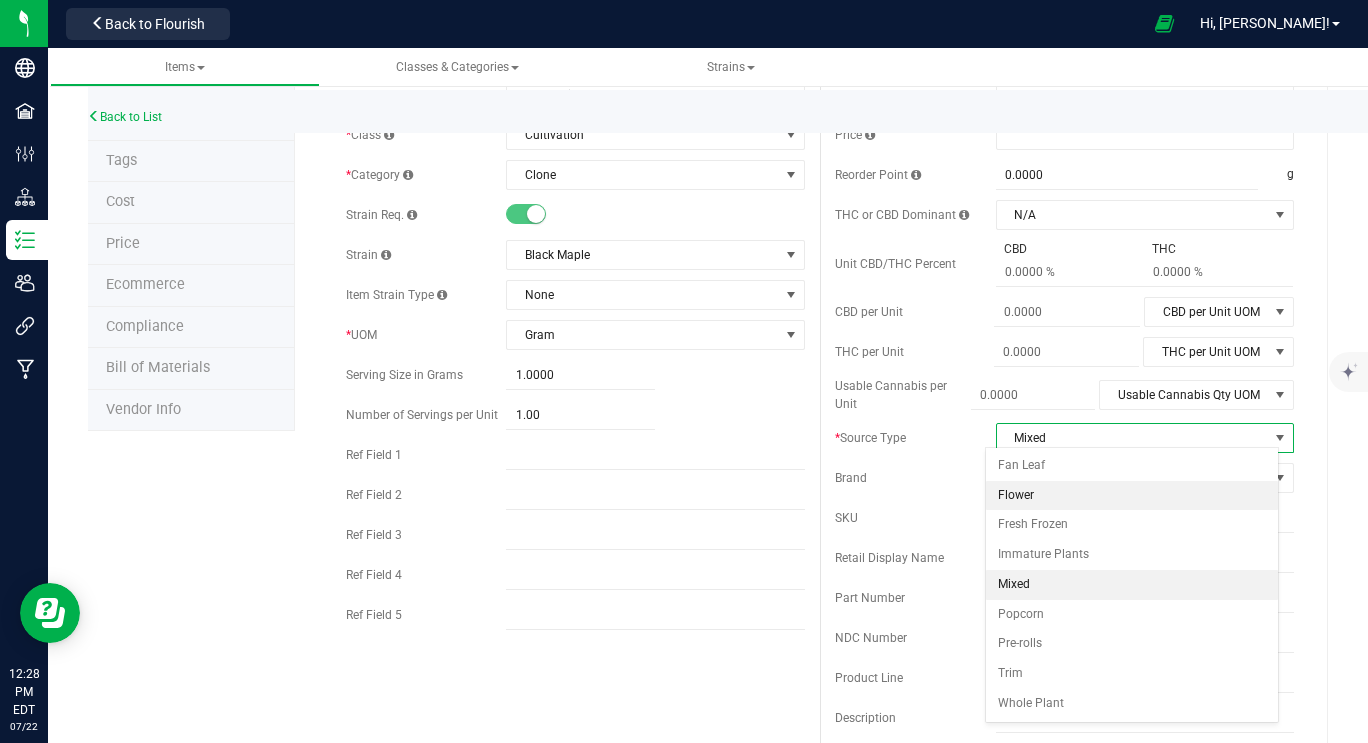 click on "Flower" at bounding box center [1132, 496] 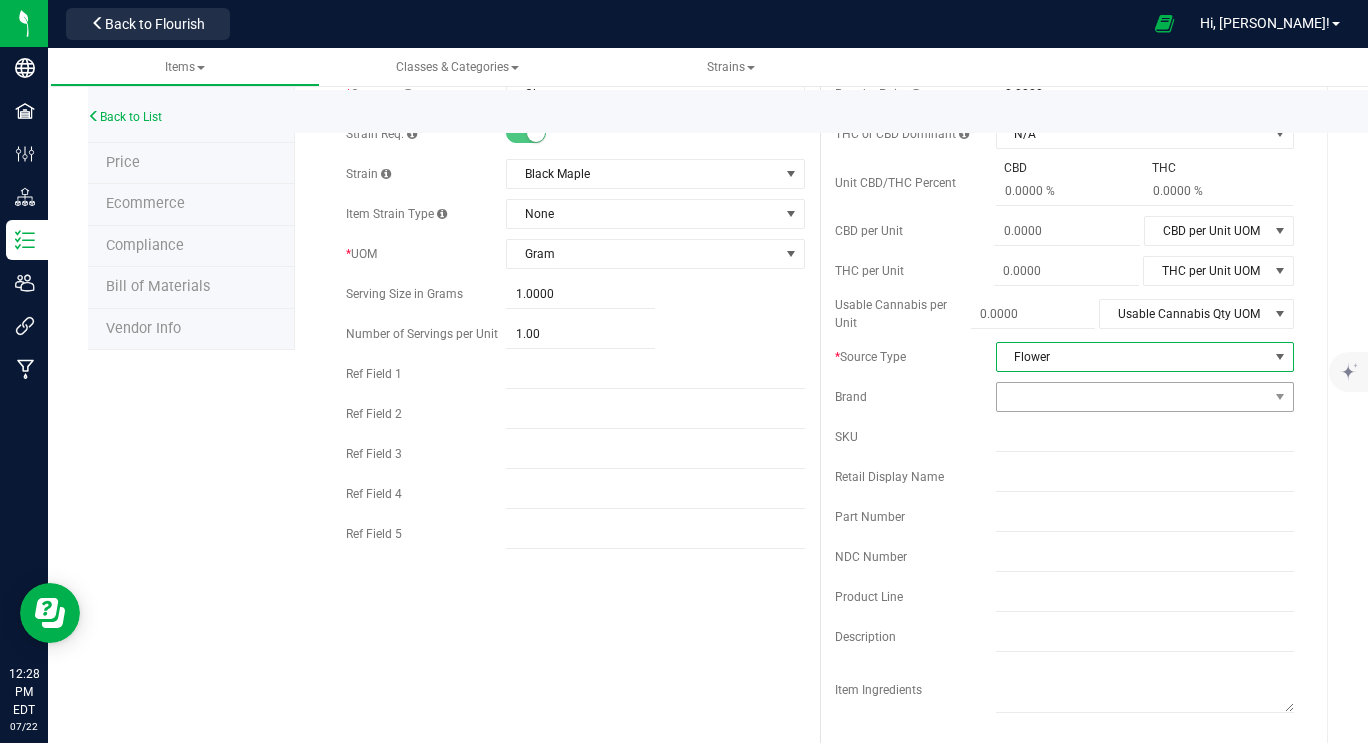 scroll, scrollTop: 193, scrollLeft: 0, axis: vertical 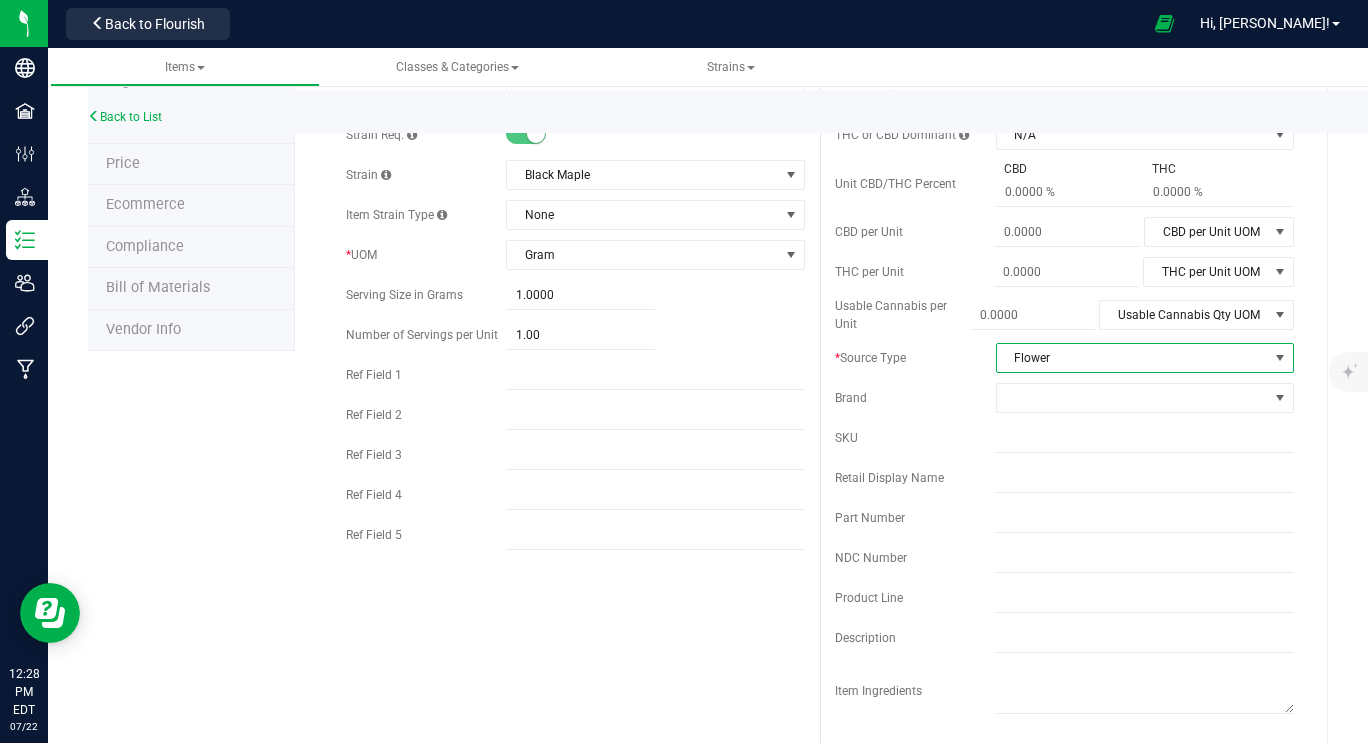 click on "Flower" at bounding box center (1132, 358) 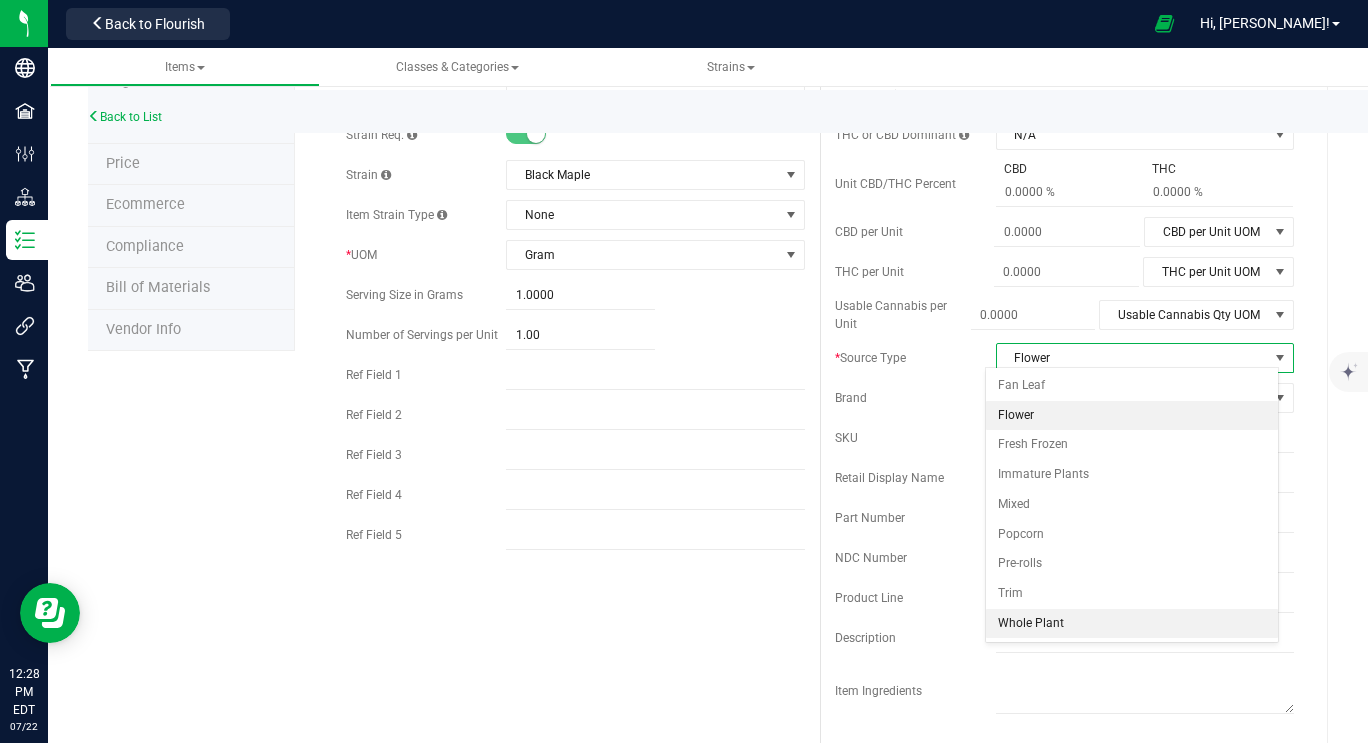 click on "Whole Plant" at bounding box center (1132, 624) 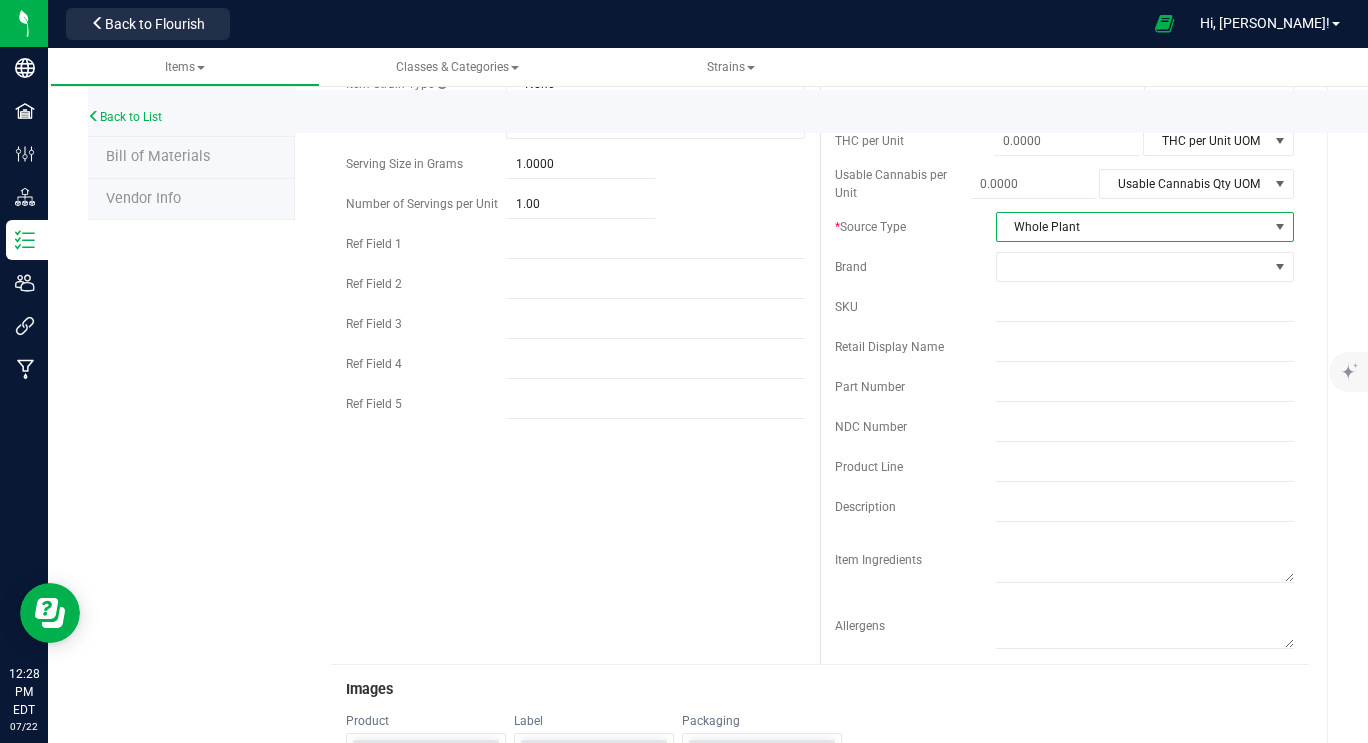scroll, scrollTop: 0, scrollLeft: 0, axis: both 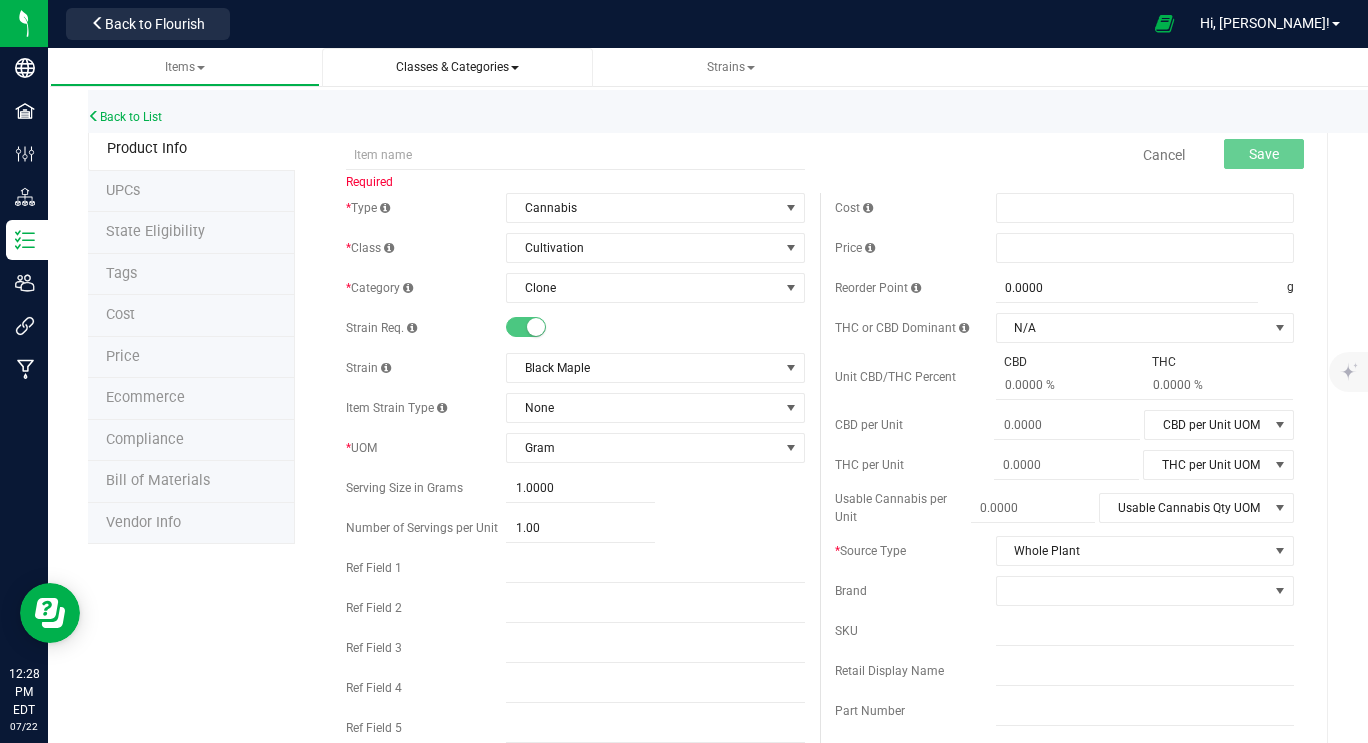 click on "Classes & Categories" at bounding box center (457, 67) 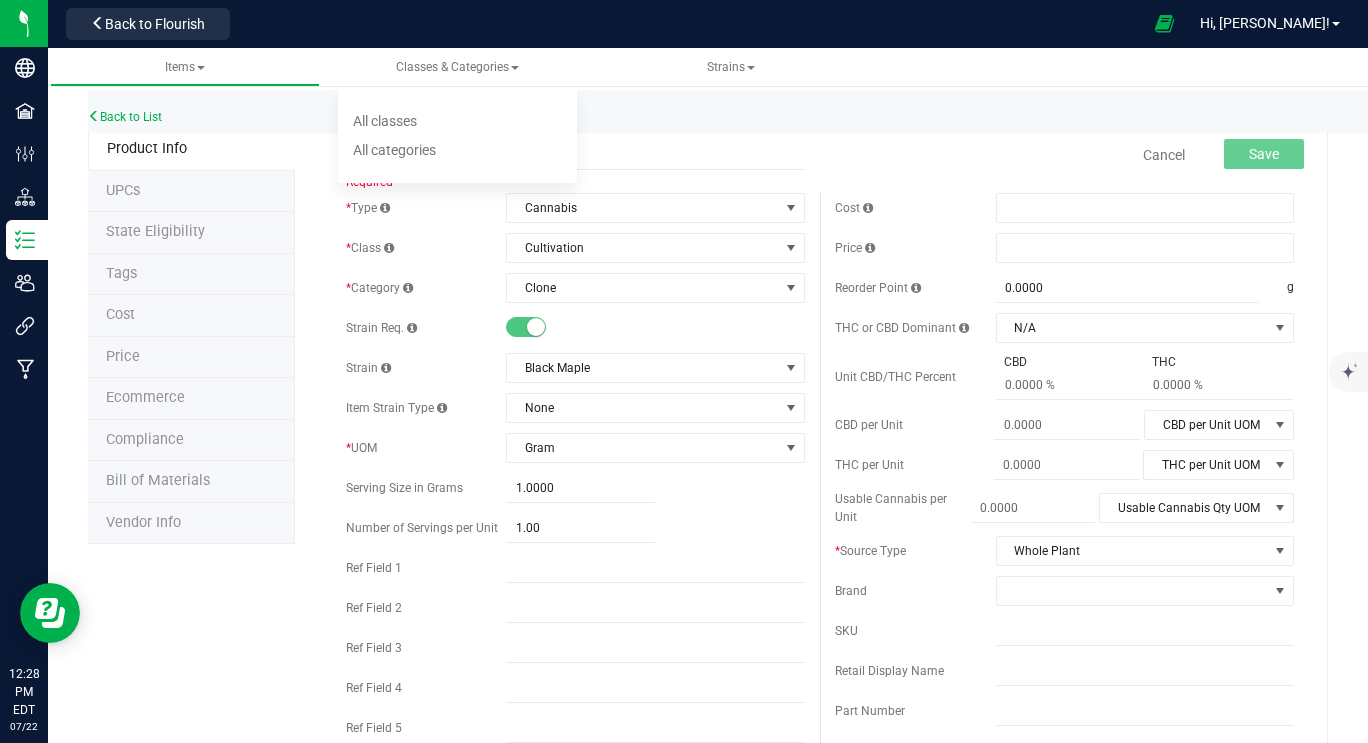 click on "UPCs" at bounding box center (191, 192) 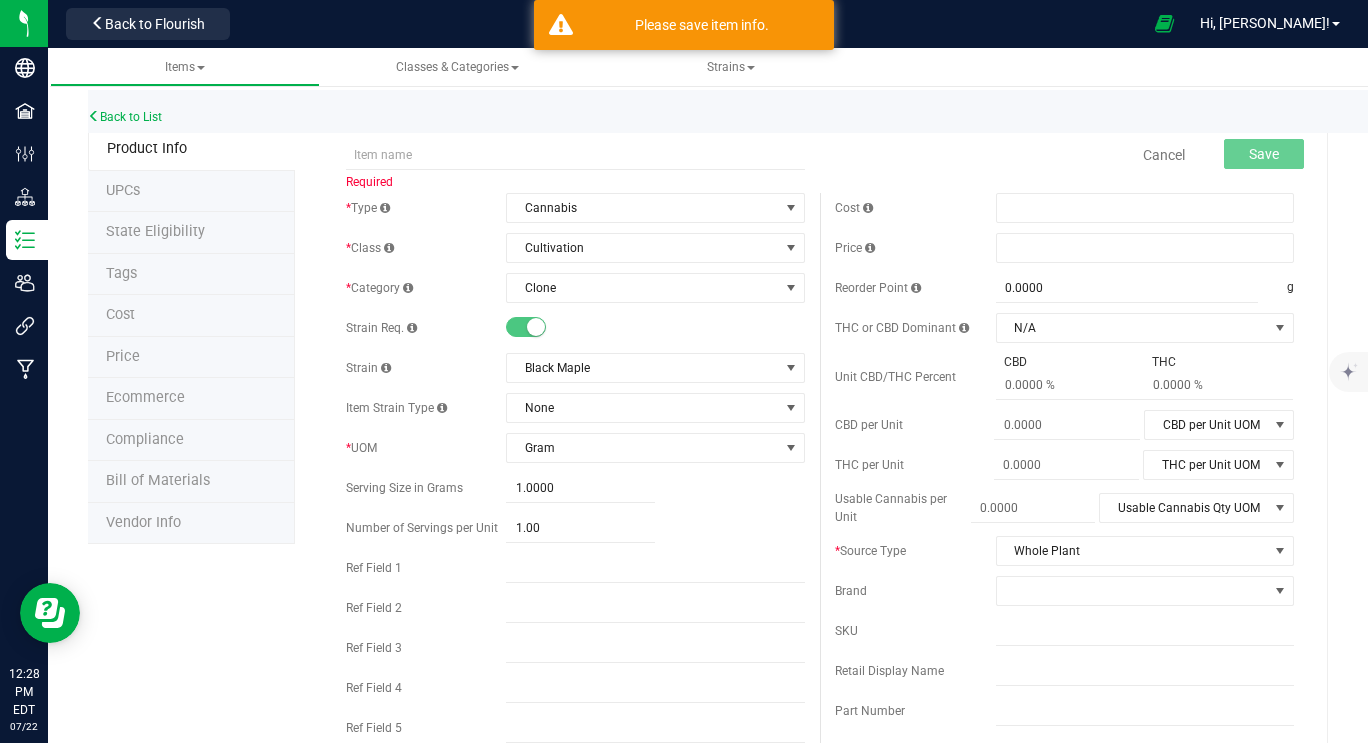 click on "Cancel
Save" at bounding box center (1064, 155) 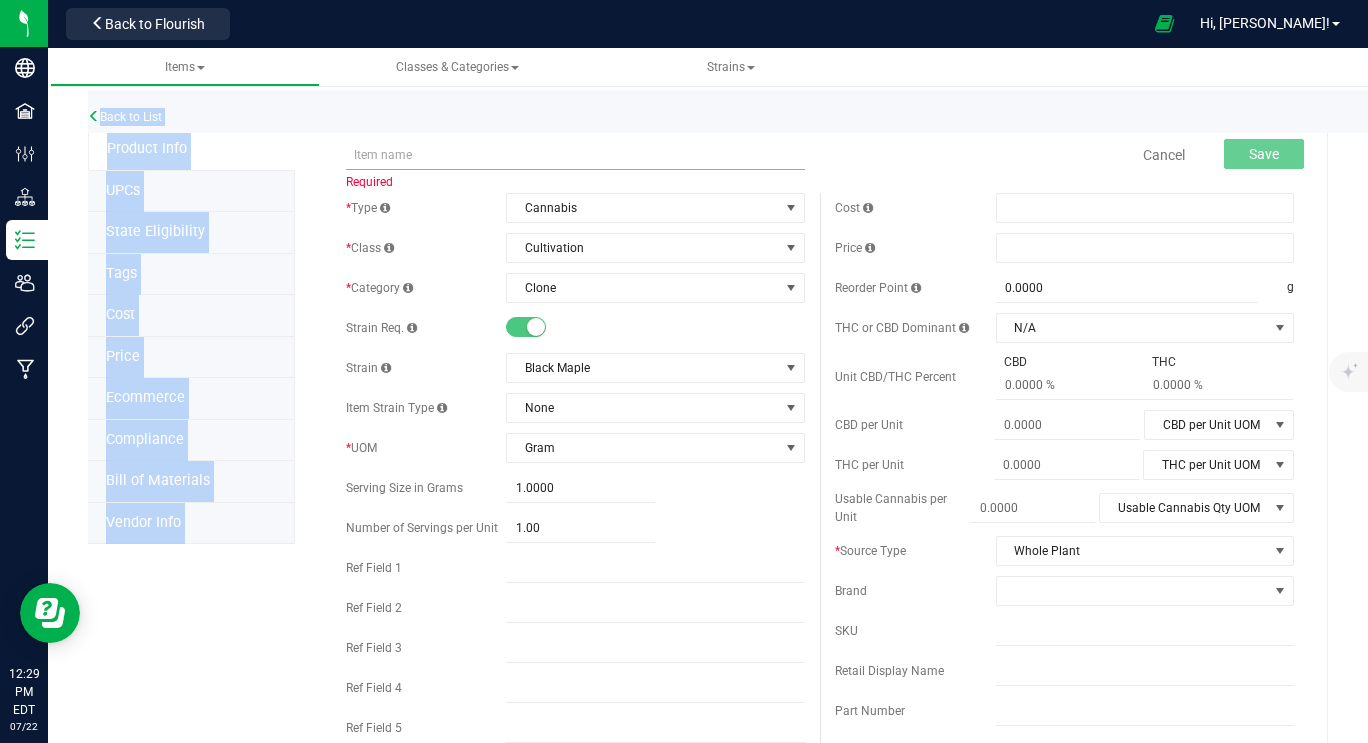 drag, startPoint x: 748, startPoint y: 74, endPoint x: 763, endPoint y: 159, distance: 86.313385 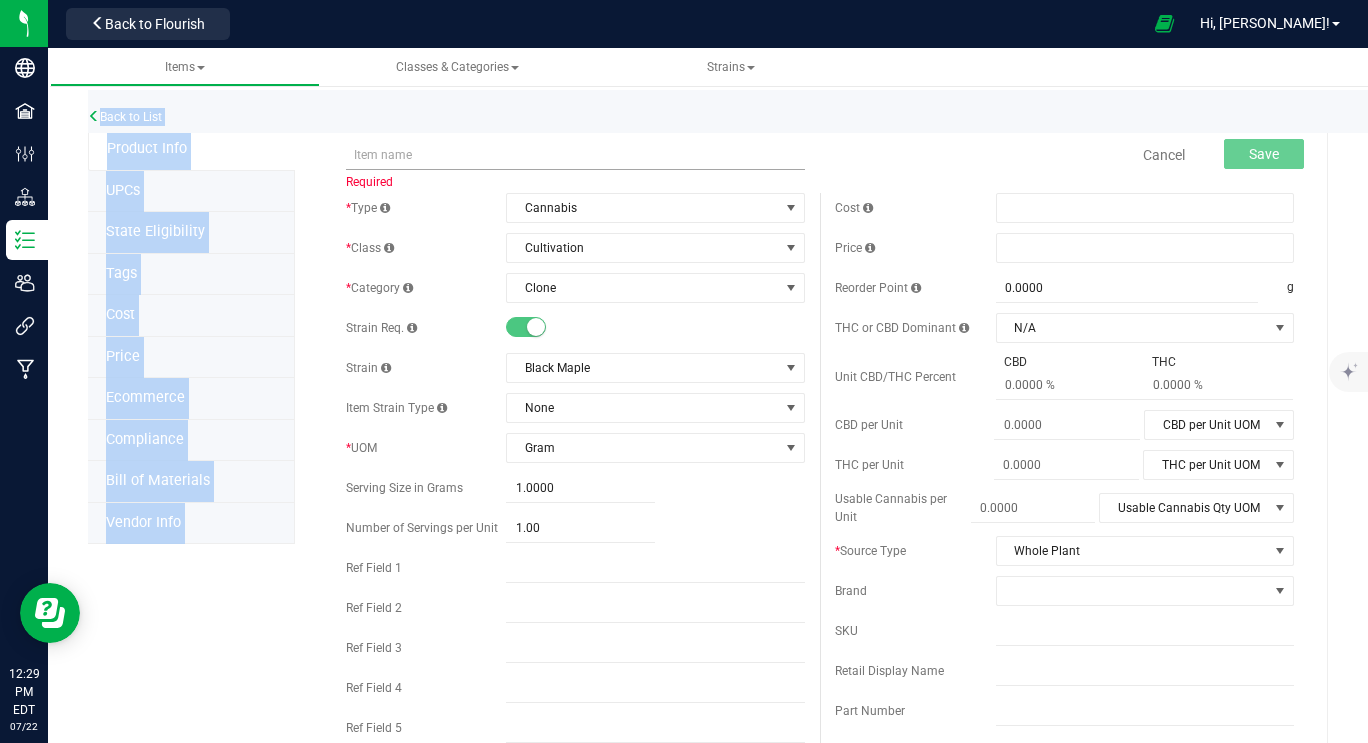 click on "Items   Classes & Categories   All classes   All categories   Strains
Back to List
Product Info
UPCs
State Eligibility
Tags
Cost
Price
Ecommerce
Compliance
Bill of Materials
Vendor Info
Required" at bounding box center (708, 889) 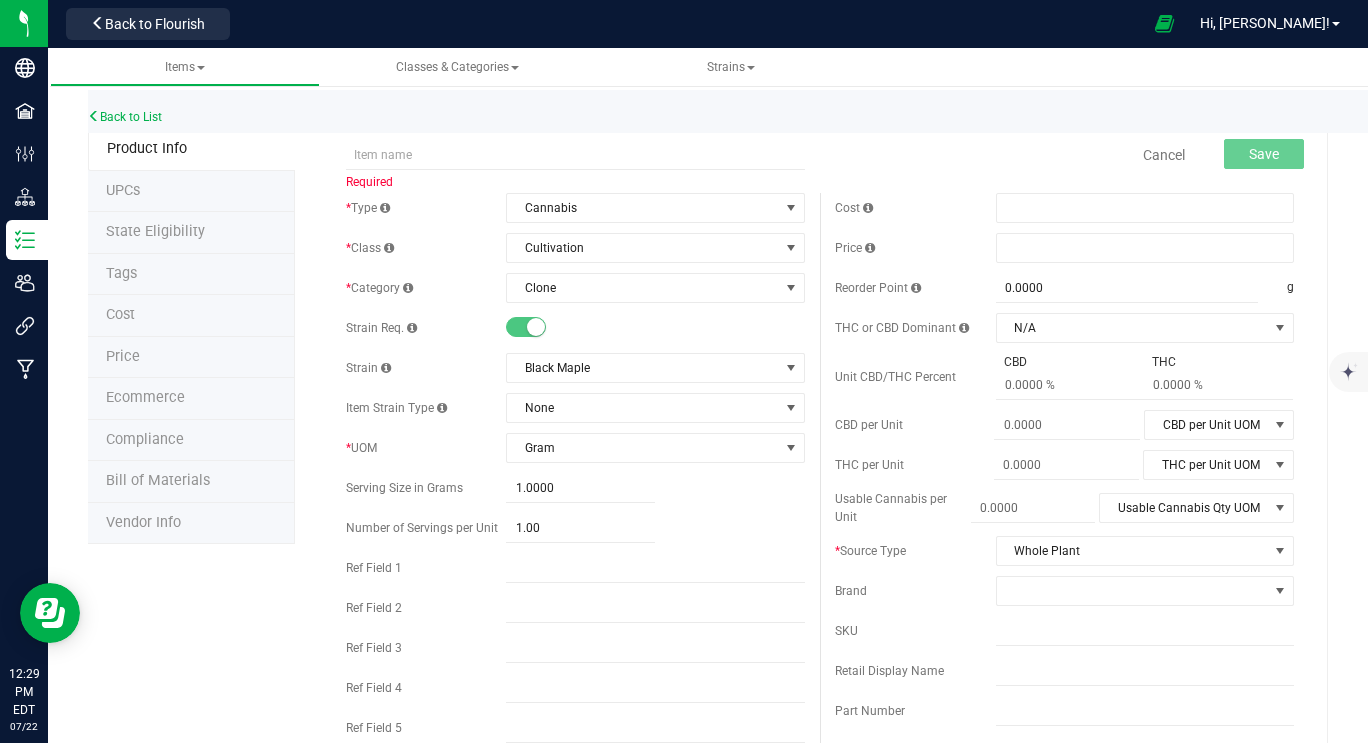 click on "Cancel
Save" at bounding box center [1064, 155] 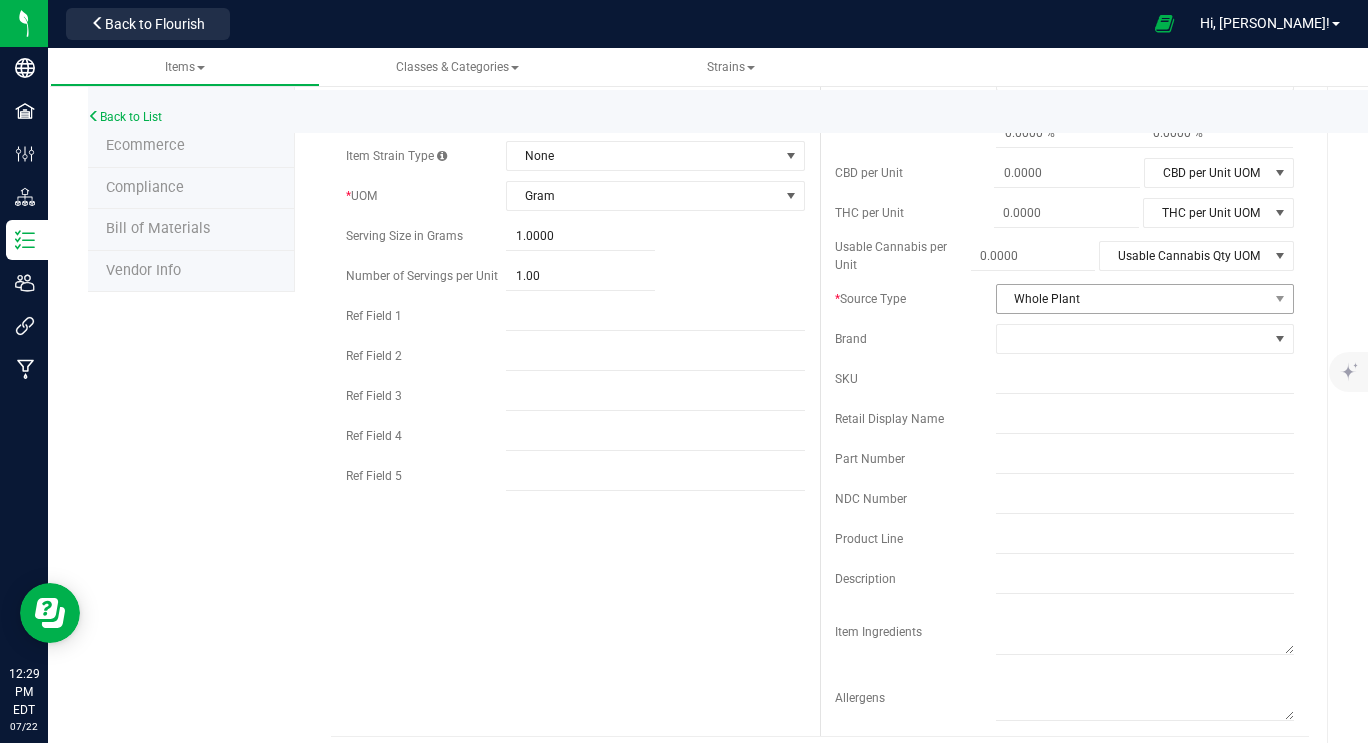 scroll, scrollTop: 0, scrollLeft: 0, axis: both 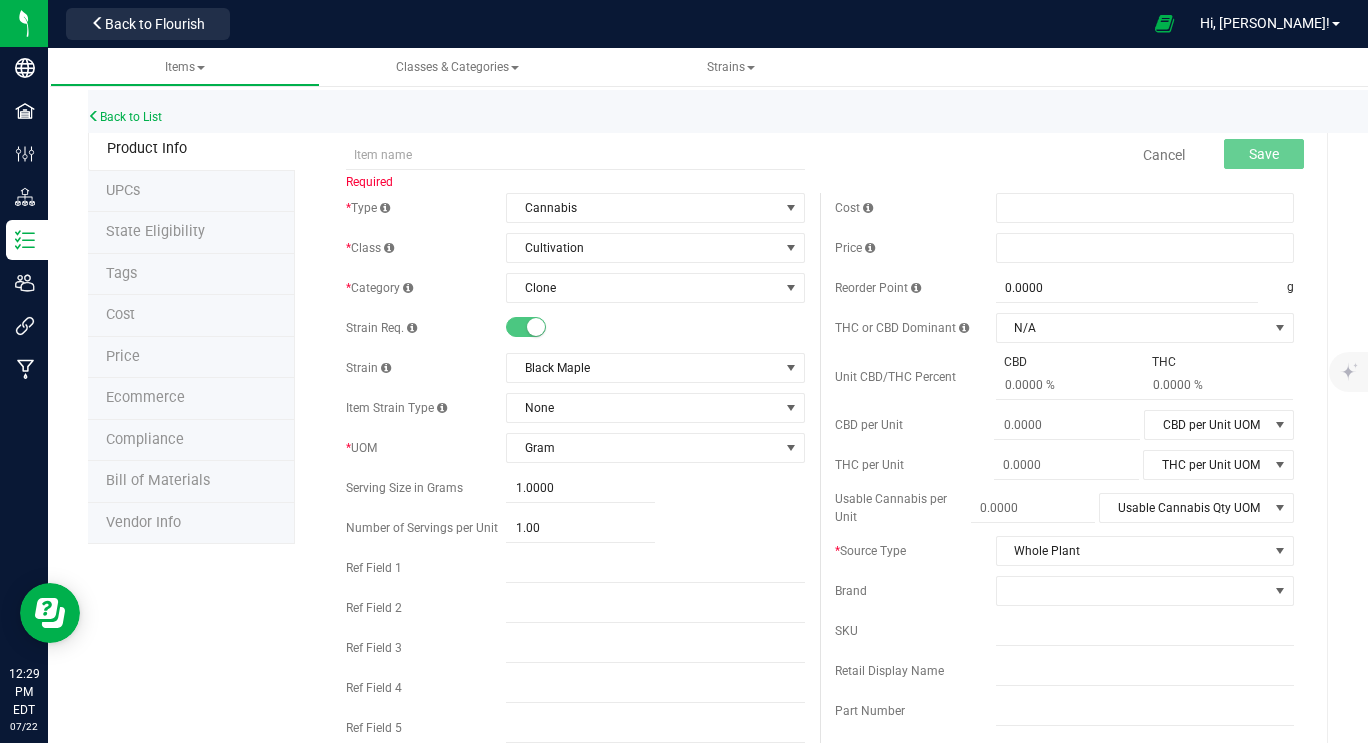 click on "UPCs" at bounding box center [191, 192] 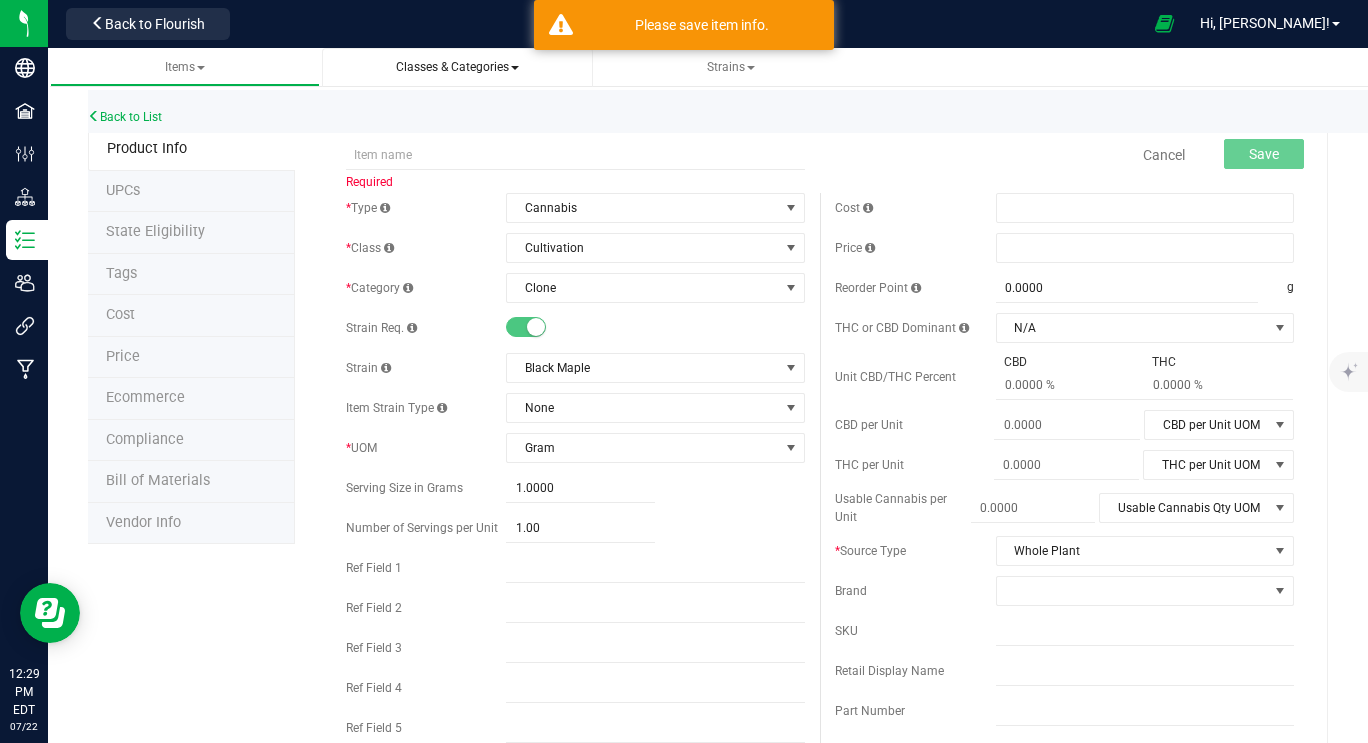 click on "Classes & Categories   All classes   All categories" at bounding box center (457, 67) 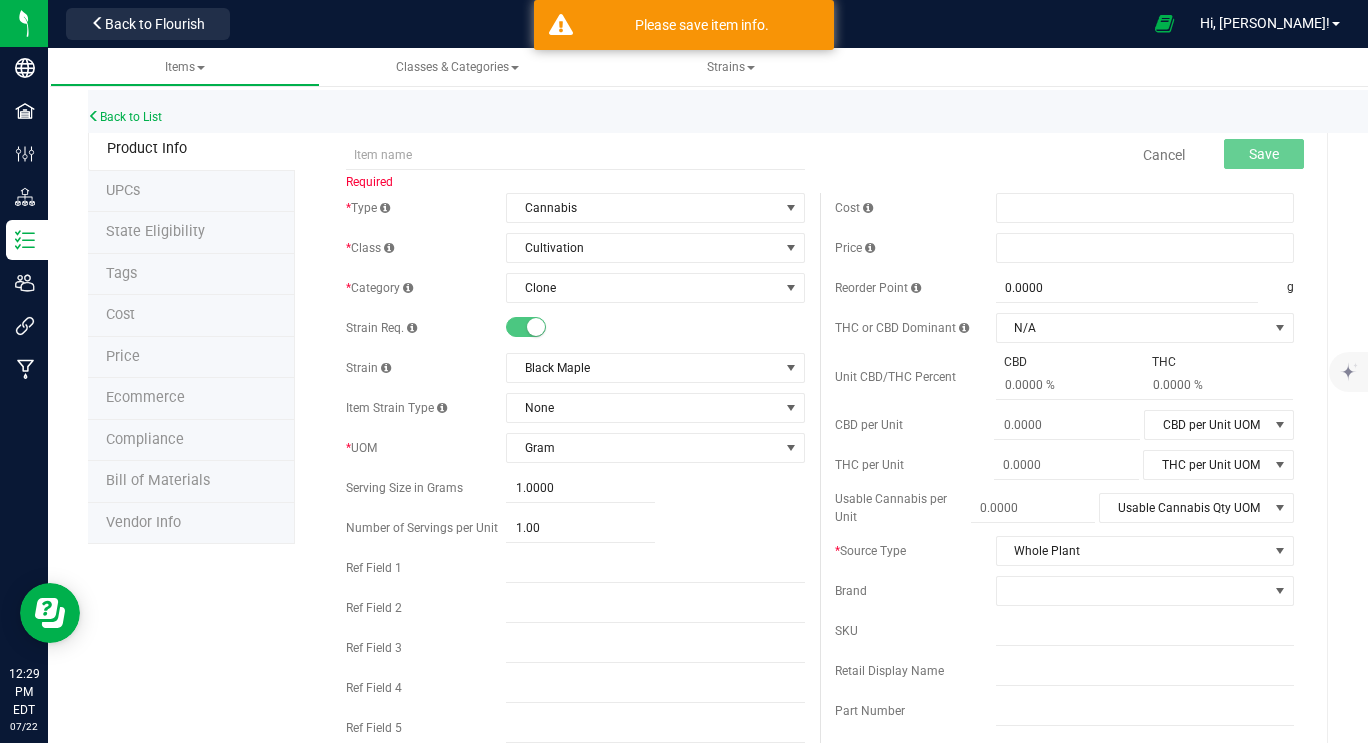 click on "*
Type
Cannabis Select type Cannabis Non-Inventory Raw Materials Supplies
*
Class
Cultivation Select item class Cultivation End Products Intermediate Products Lot Products ShakeTrim
*
Category" at bounding box center (575, 473) 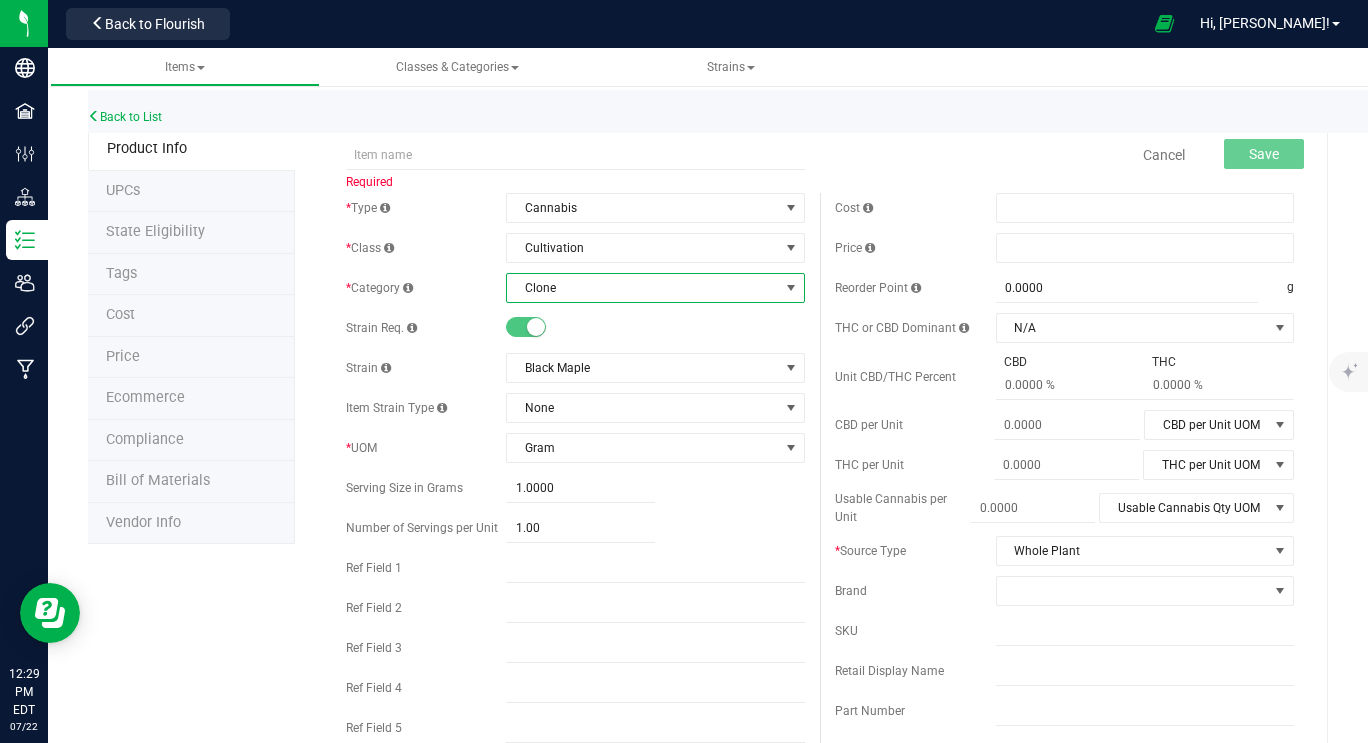 click on "Clone" at bounding box center [642, 288] 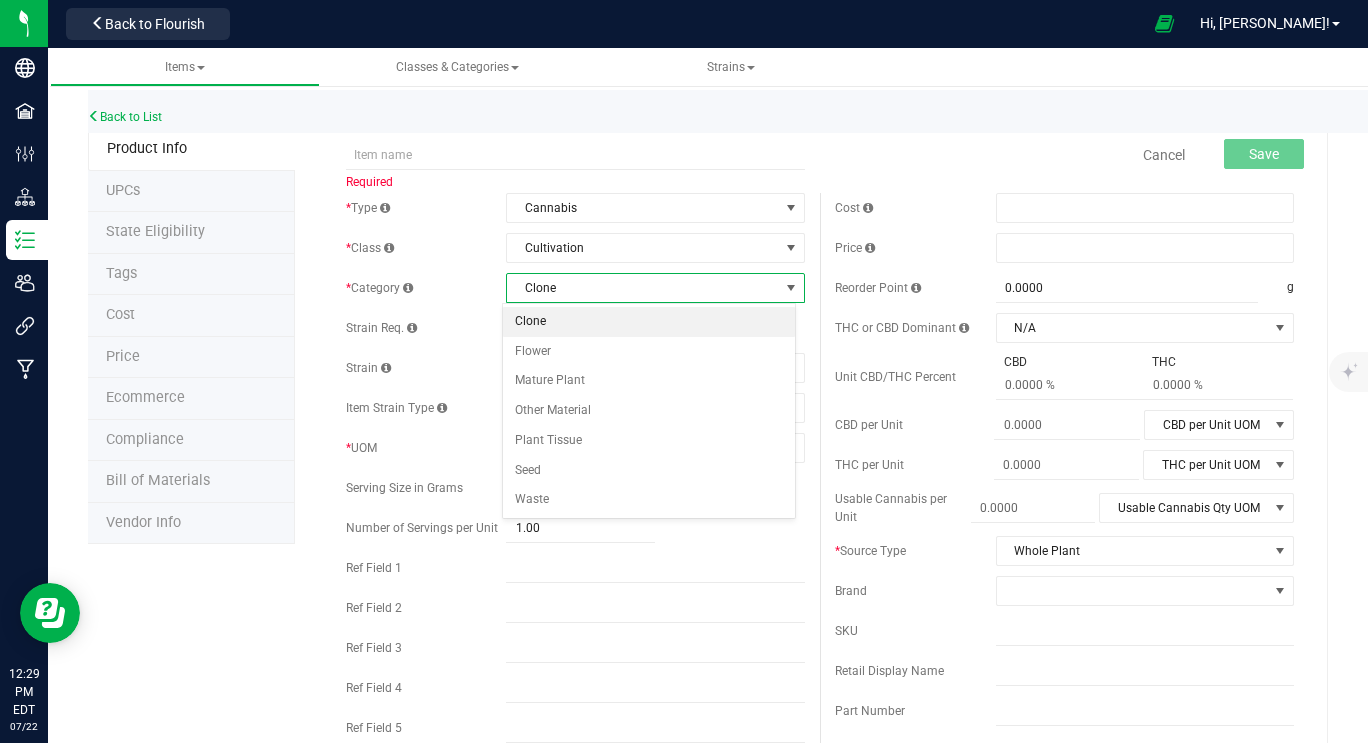 click on "Clone" at bounding box center [649, 322] 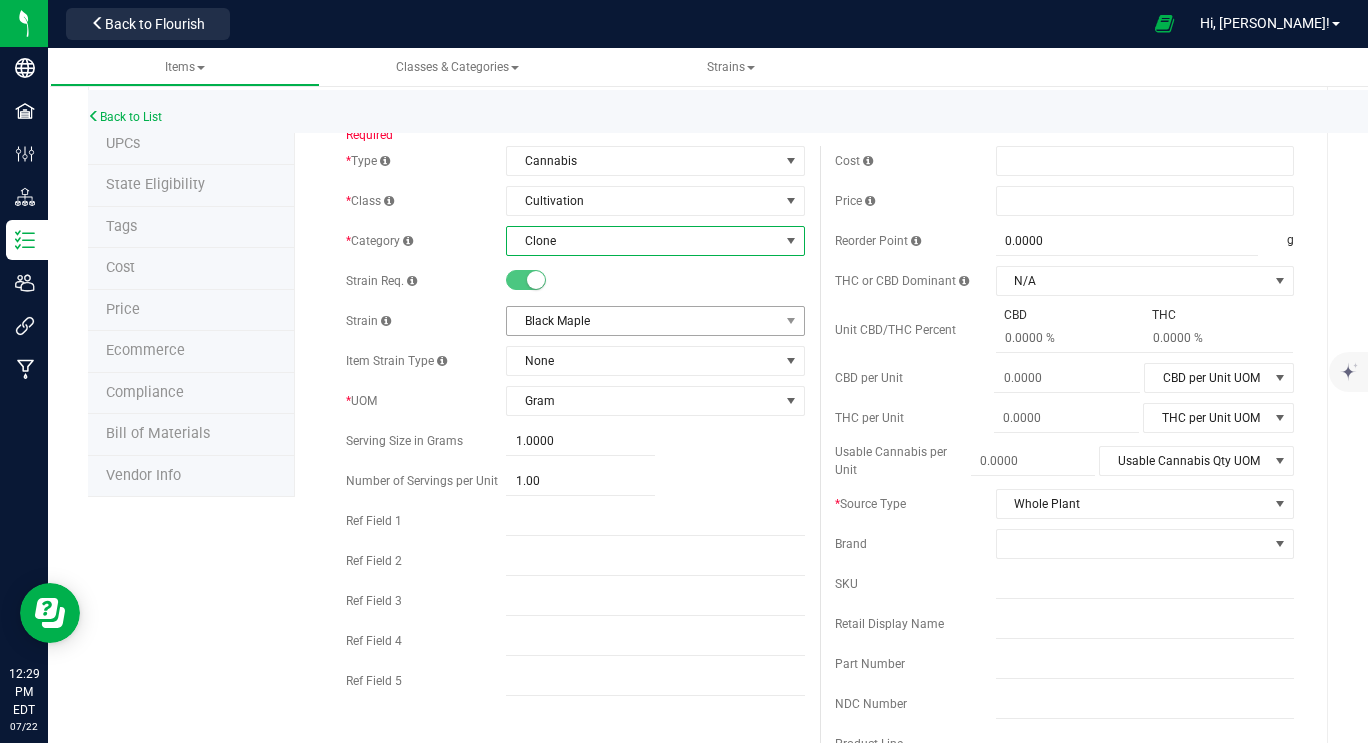 scroll, scrollTop: 59, scrollLeft: 0, axis: vertical 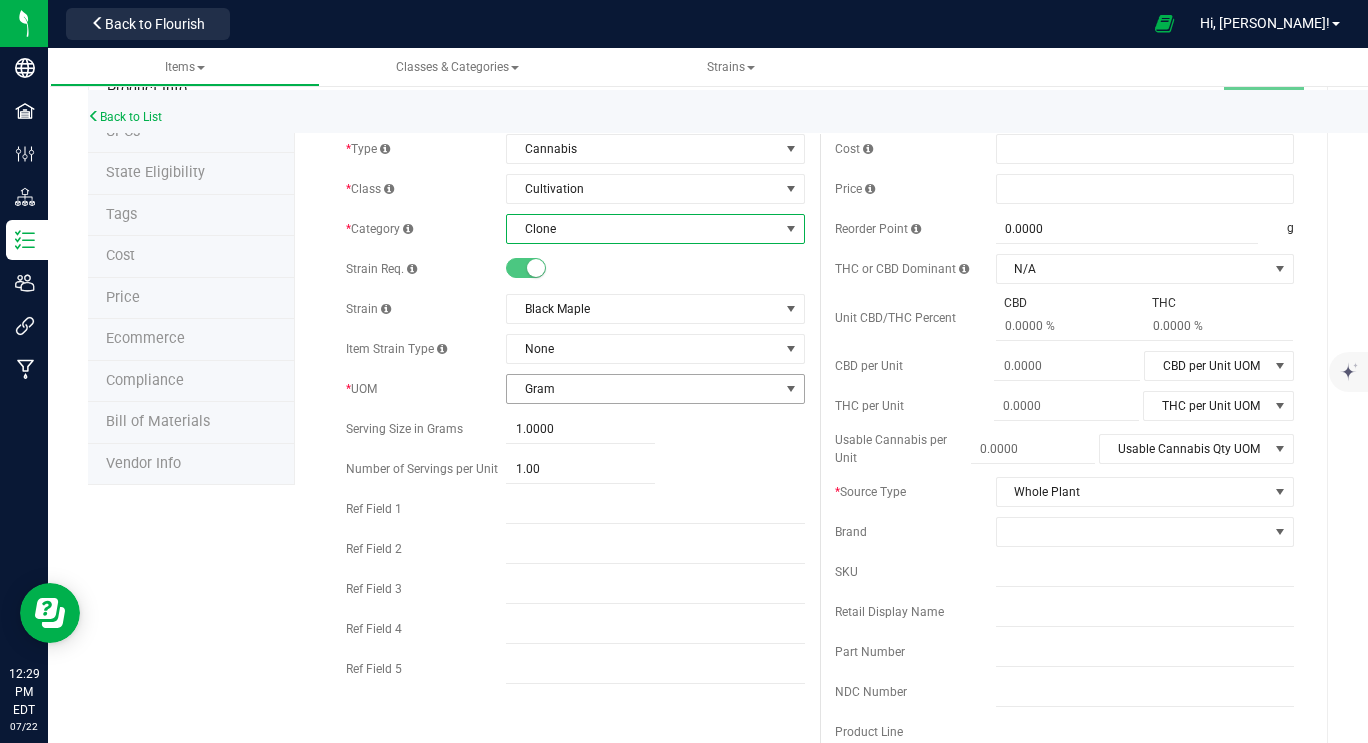 click on "Gram" at bounding box center (642, 389) 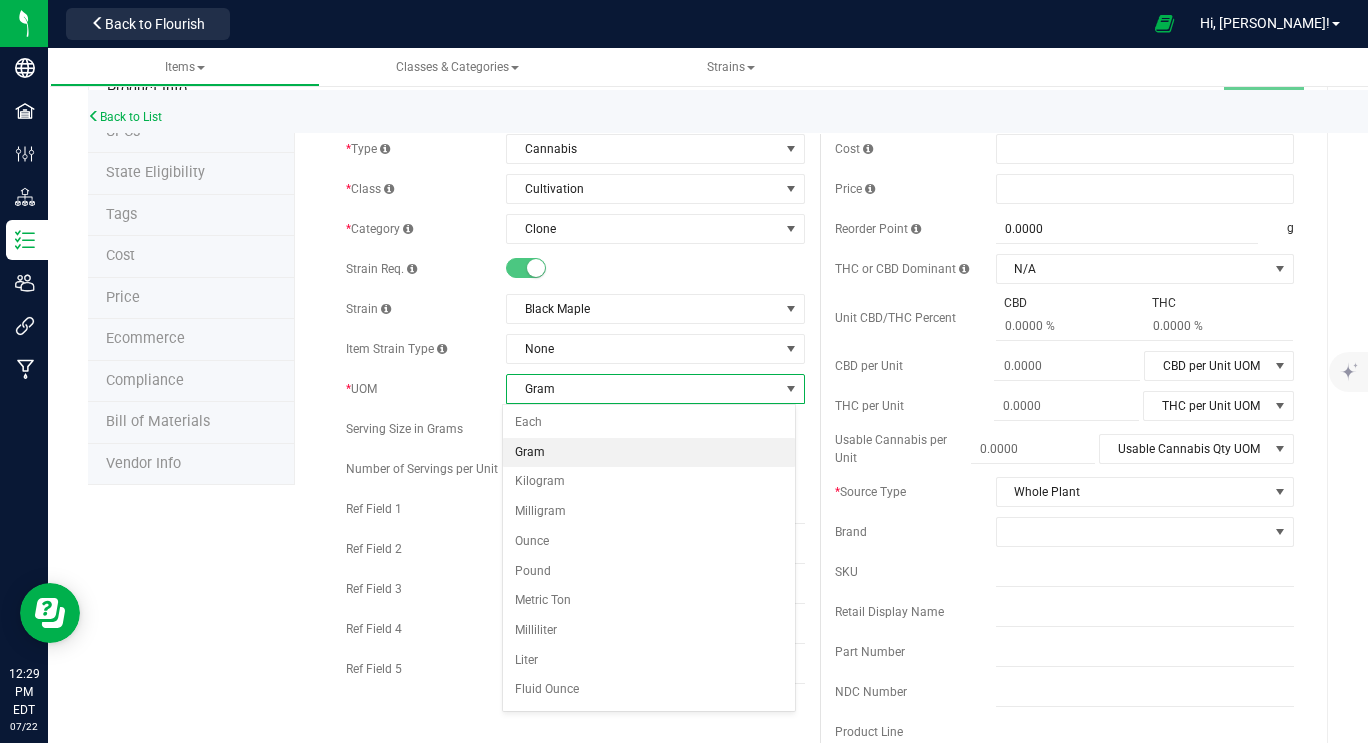 click on "Gram" at bounding box center [642, 389] 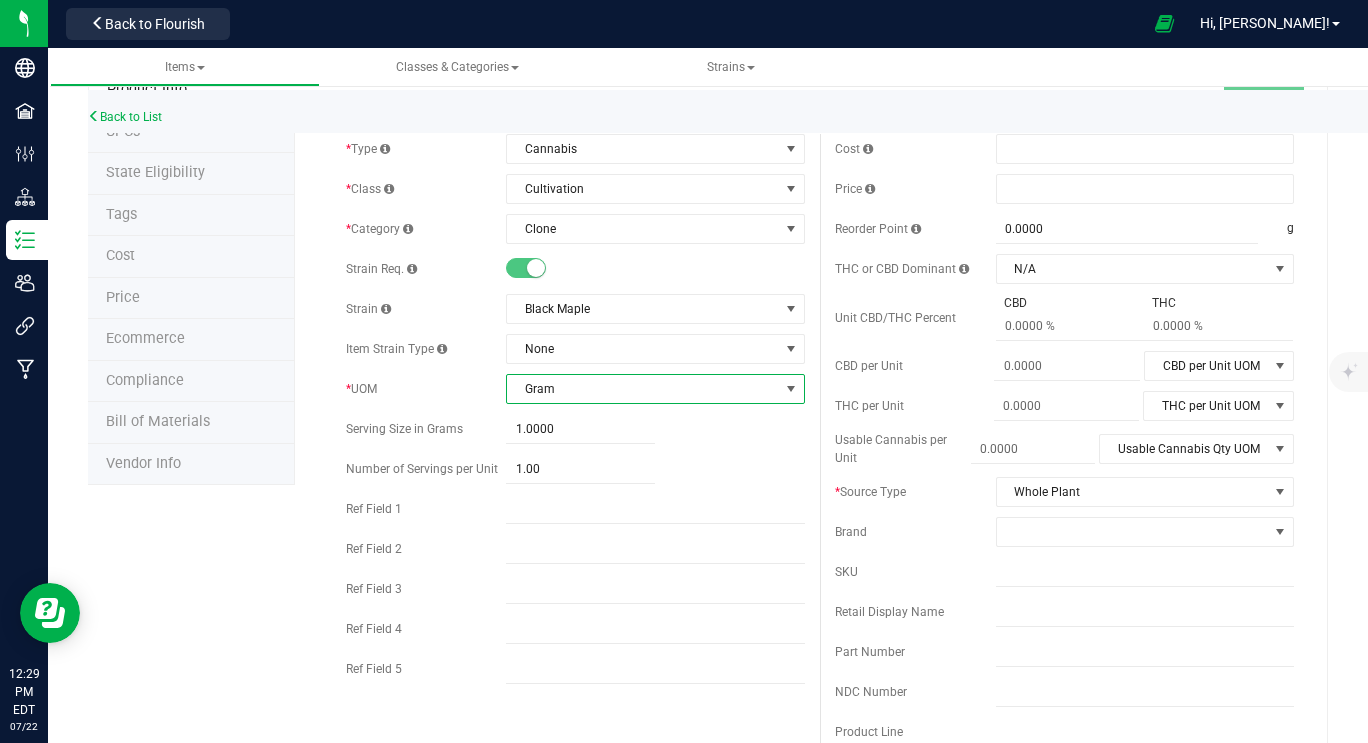 click on "Gram" at bounding box center (642, 389) 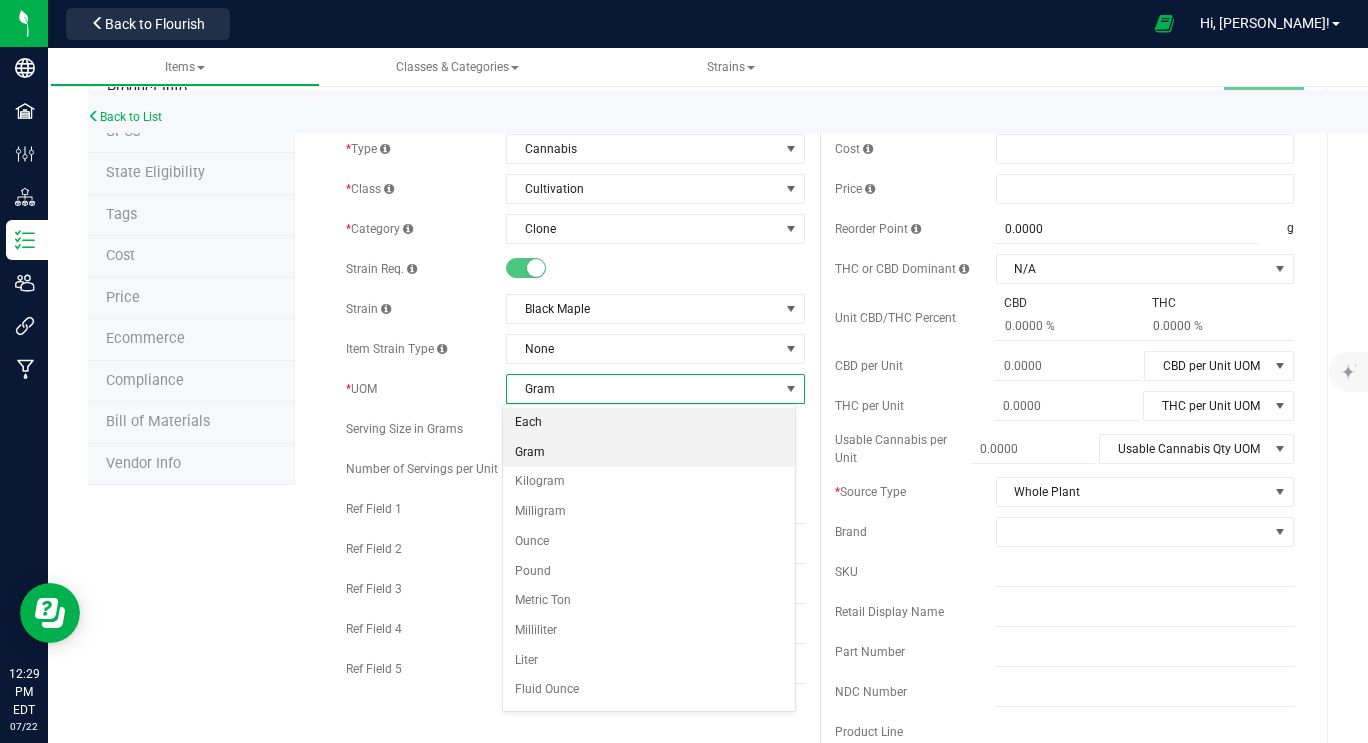 click on "Each" at bounding box center [649, 423] 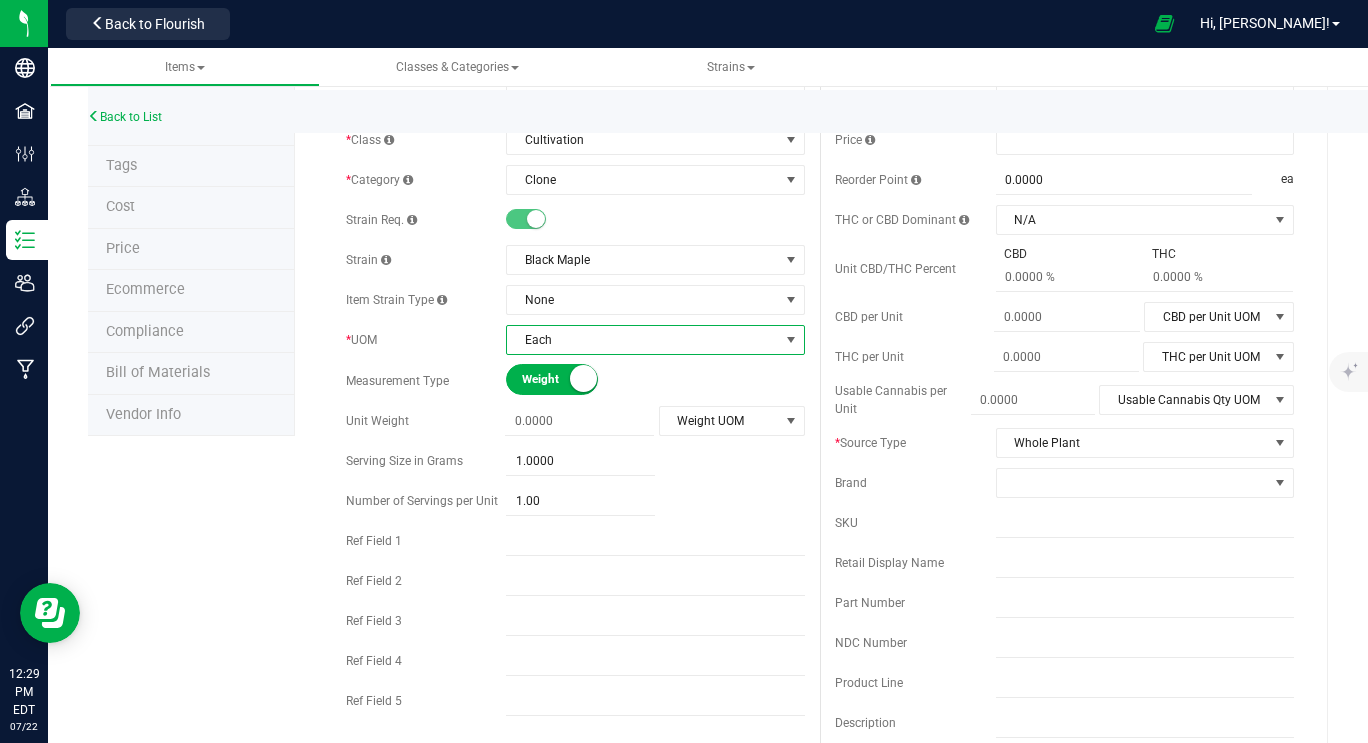 scroll, scrollTop: 121, scrollLeft: 0, axis: vertical 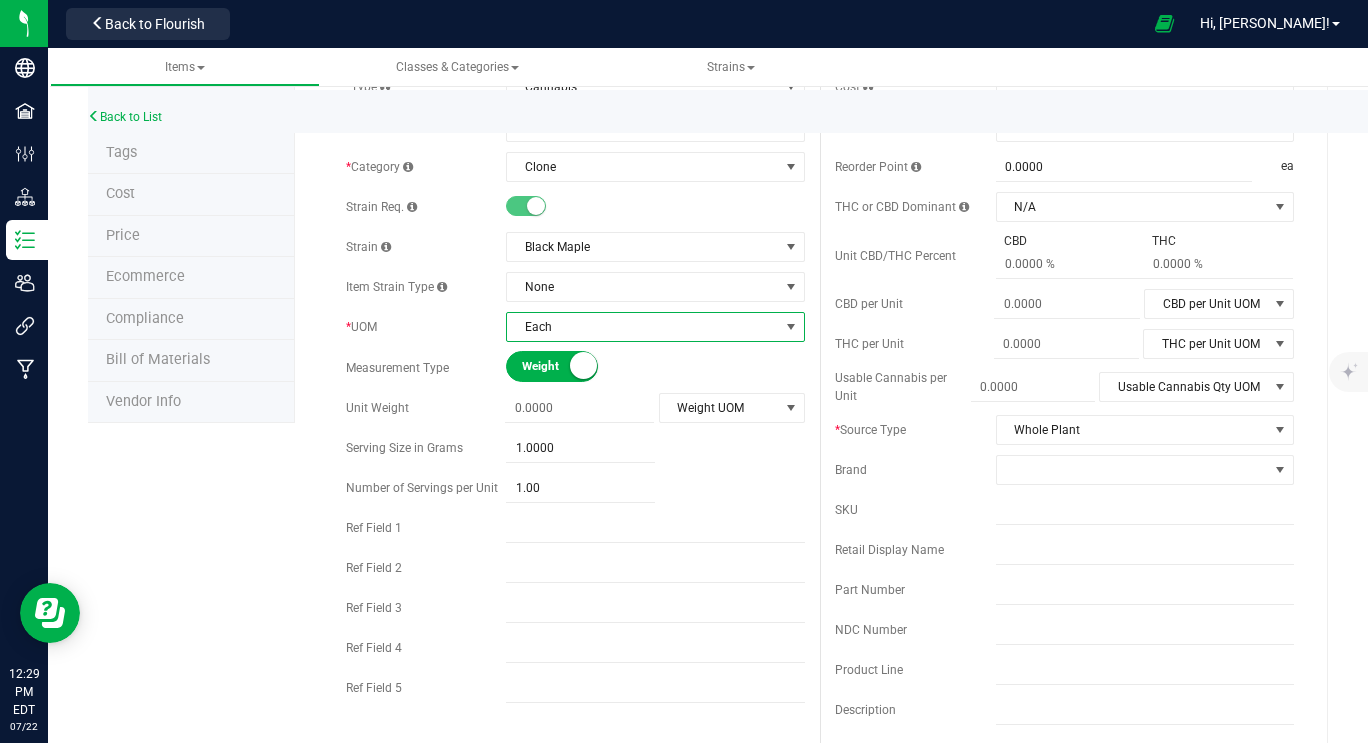click on "Each" at bounding box center (642, 327) 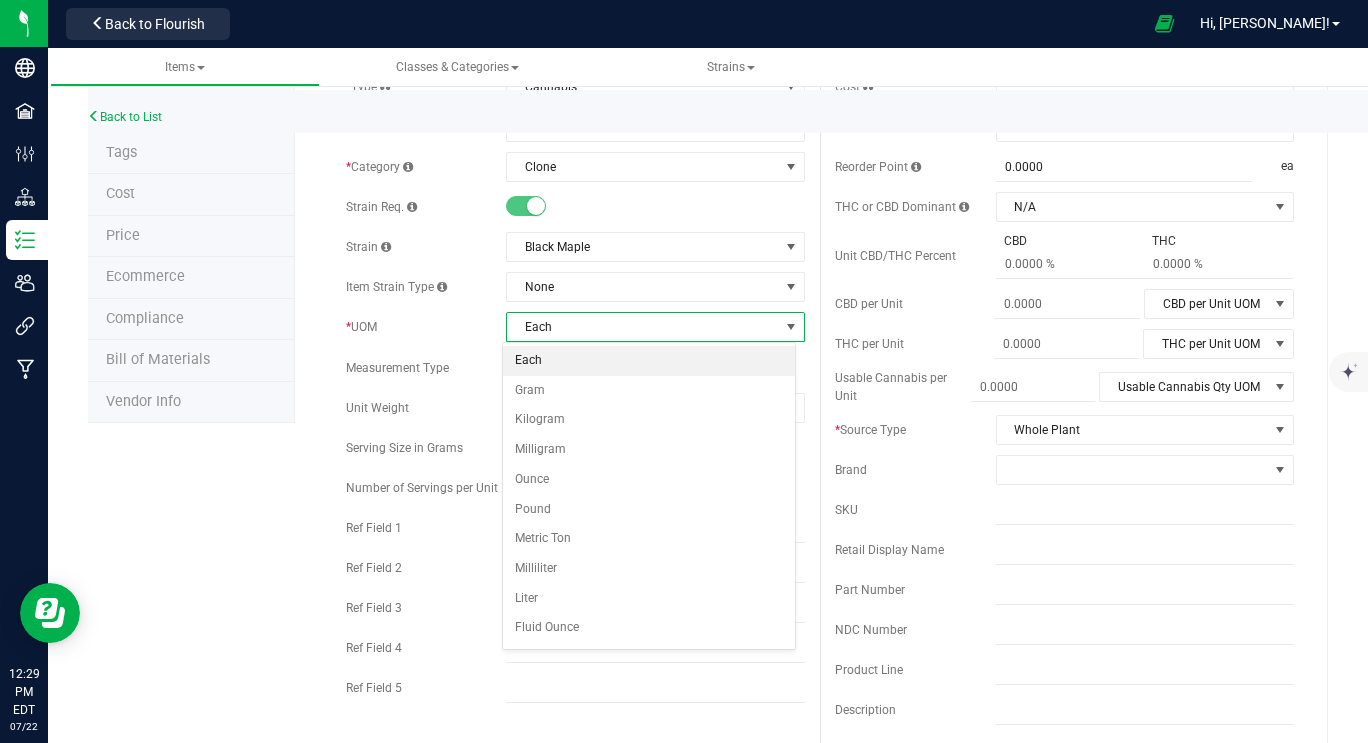 click on "Each" at bounding box center [649, 361] 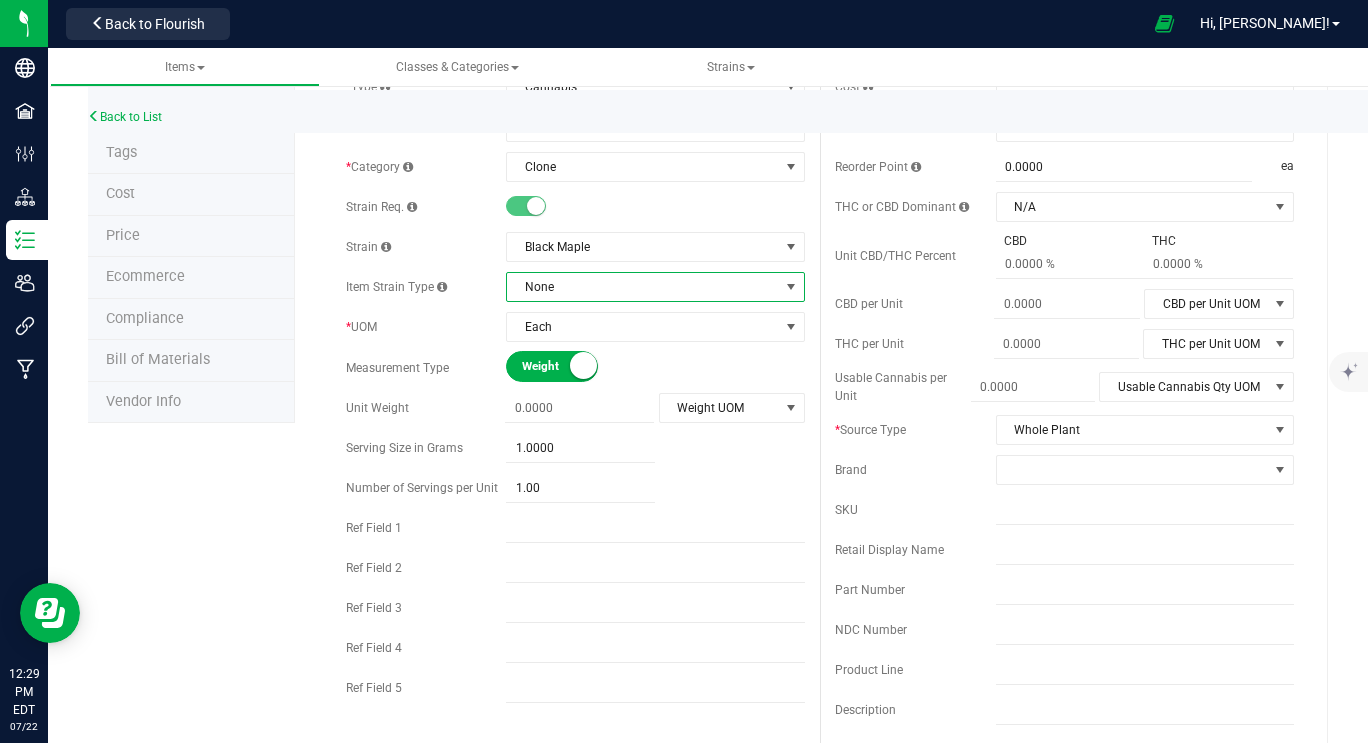 click on "None" at bounding box center (642, 287) 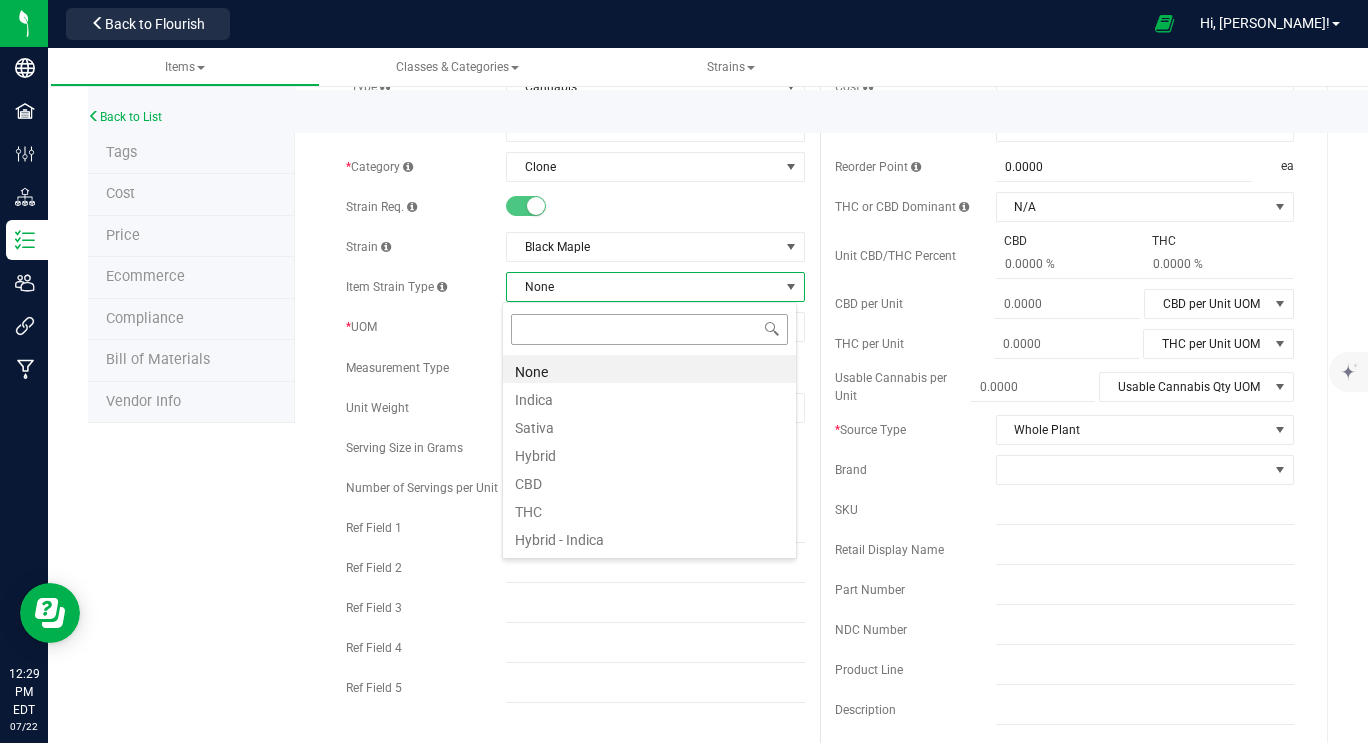 scroll, scrollTop: 99970, scrollLeft: 99705, axis: both 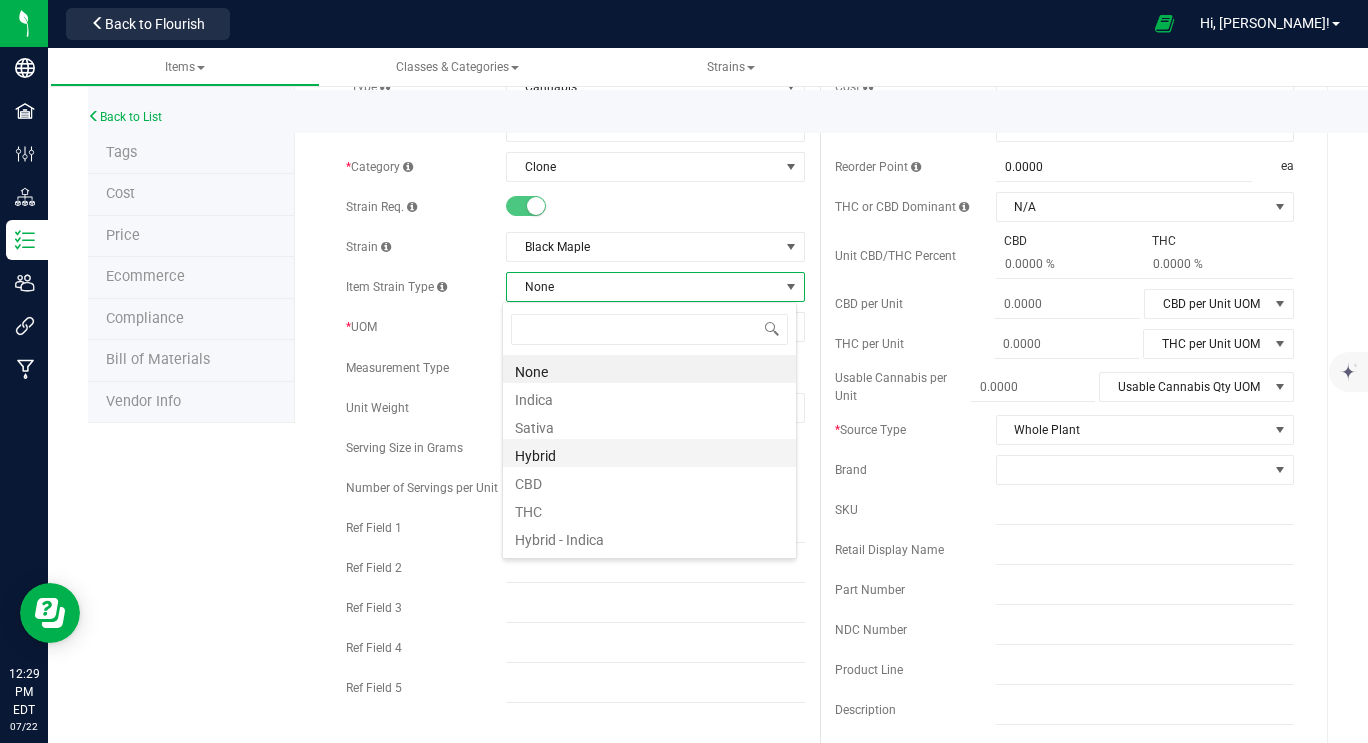 click on "Hybrid" at bounding box center [649, 453] 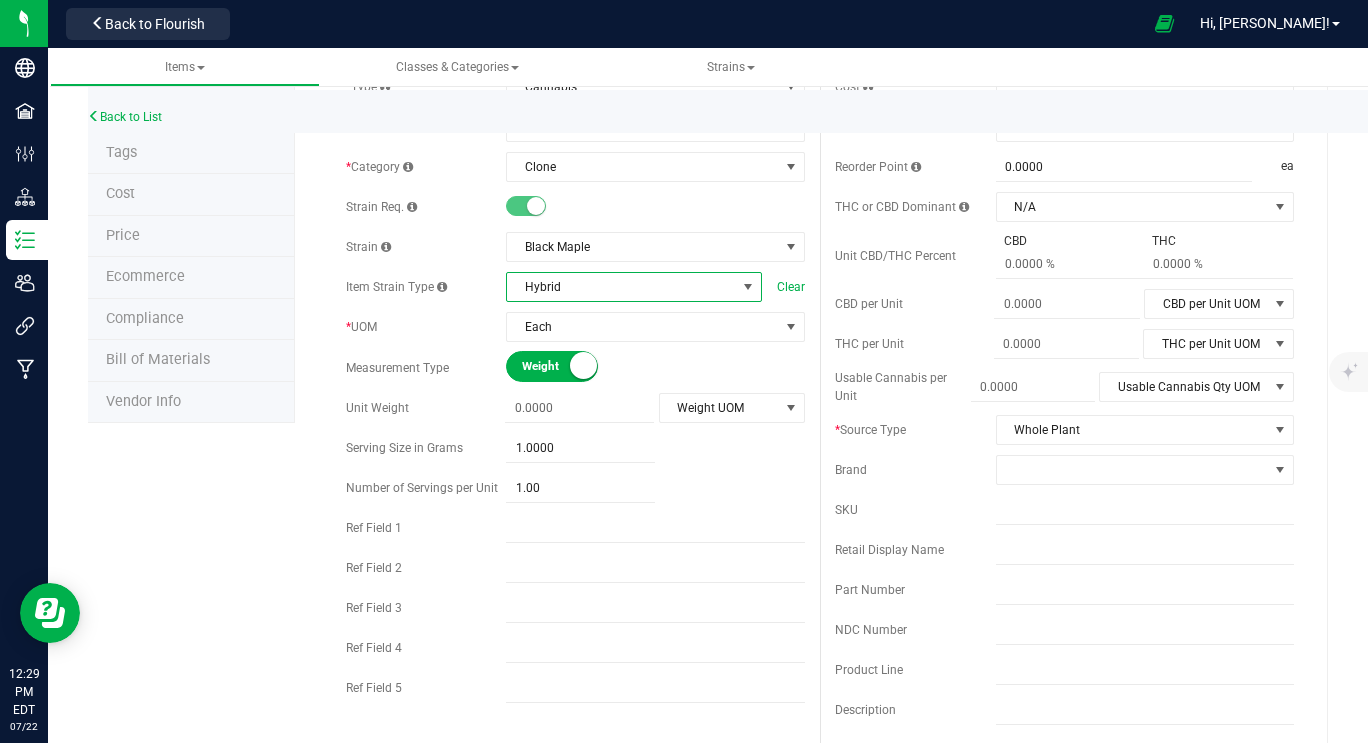 scroll, scrollTop: 0, scrollLeft: 0, axis: both 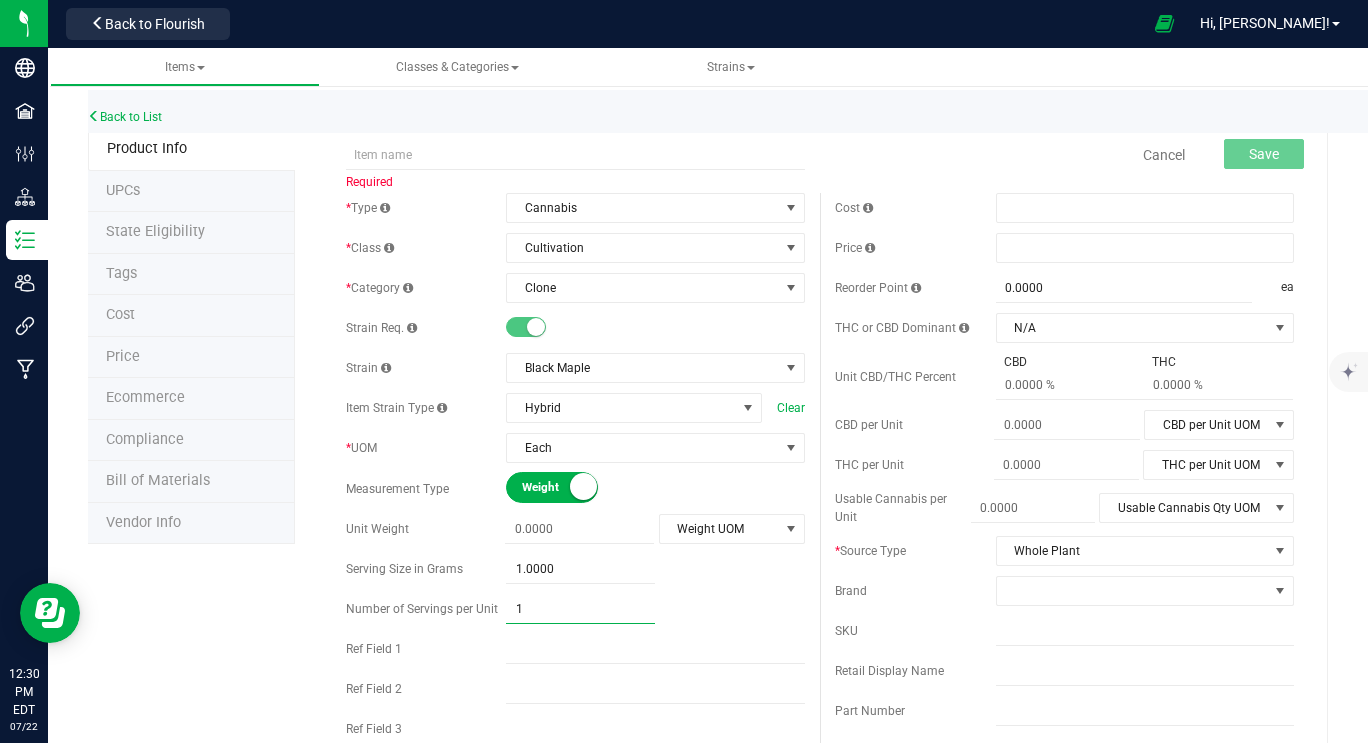 click on "1.00 1" at bounding box center (580, 609) 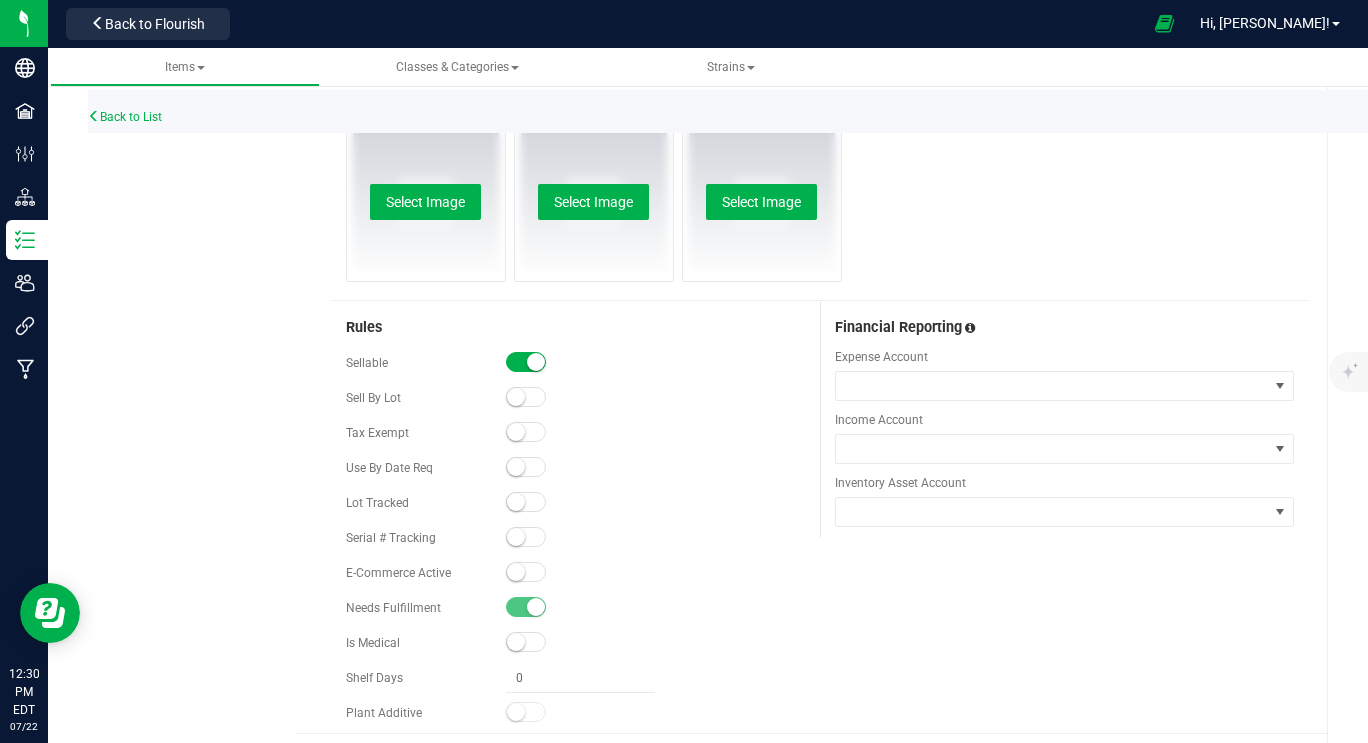 scroll, scrollTop: 984, scrollLeft: 0, axis: vertical 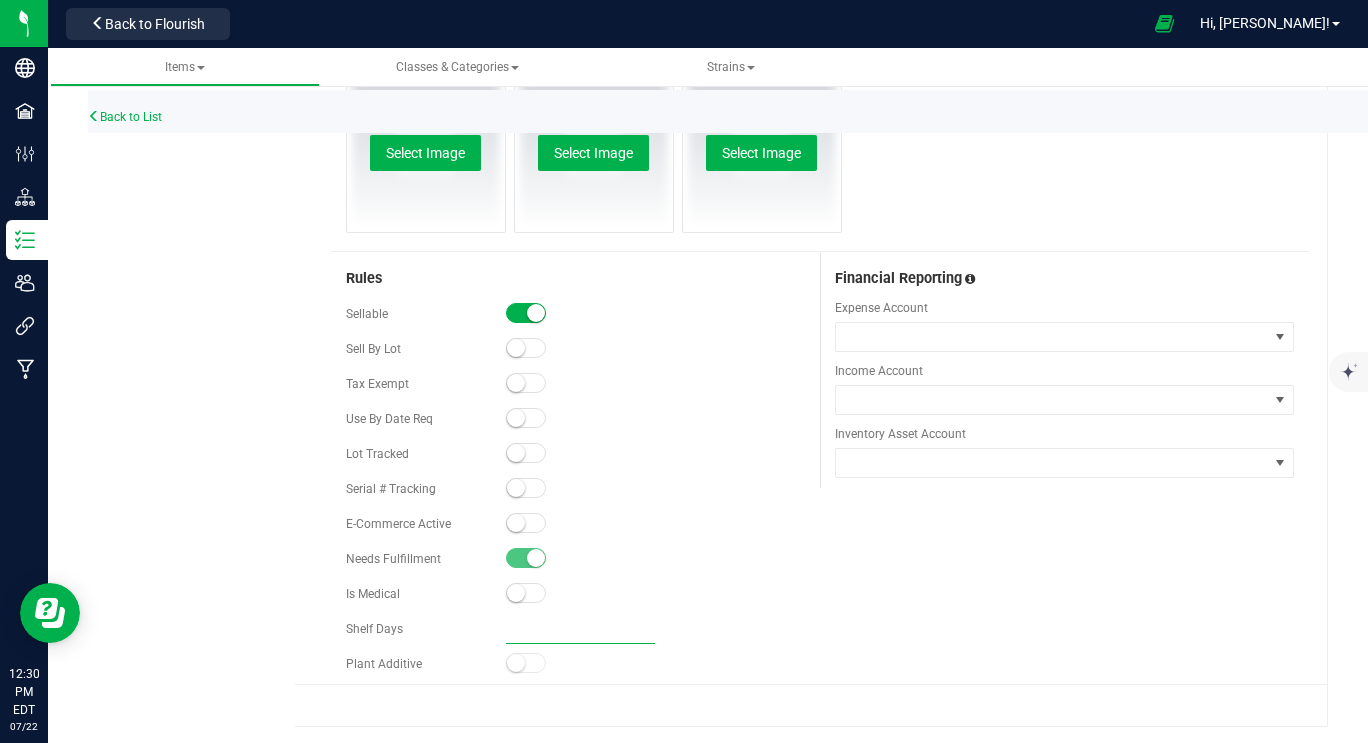 click at bounding box center (580, 629) 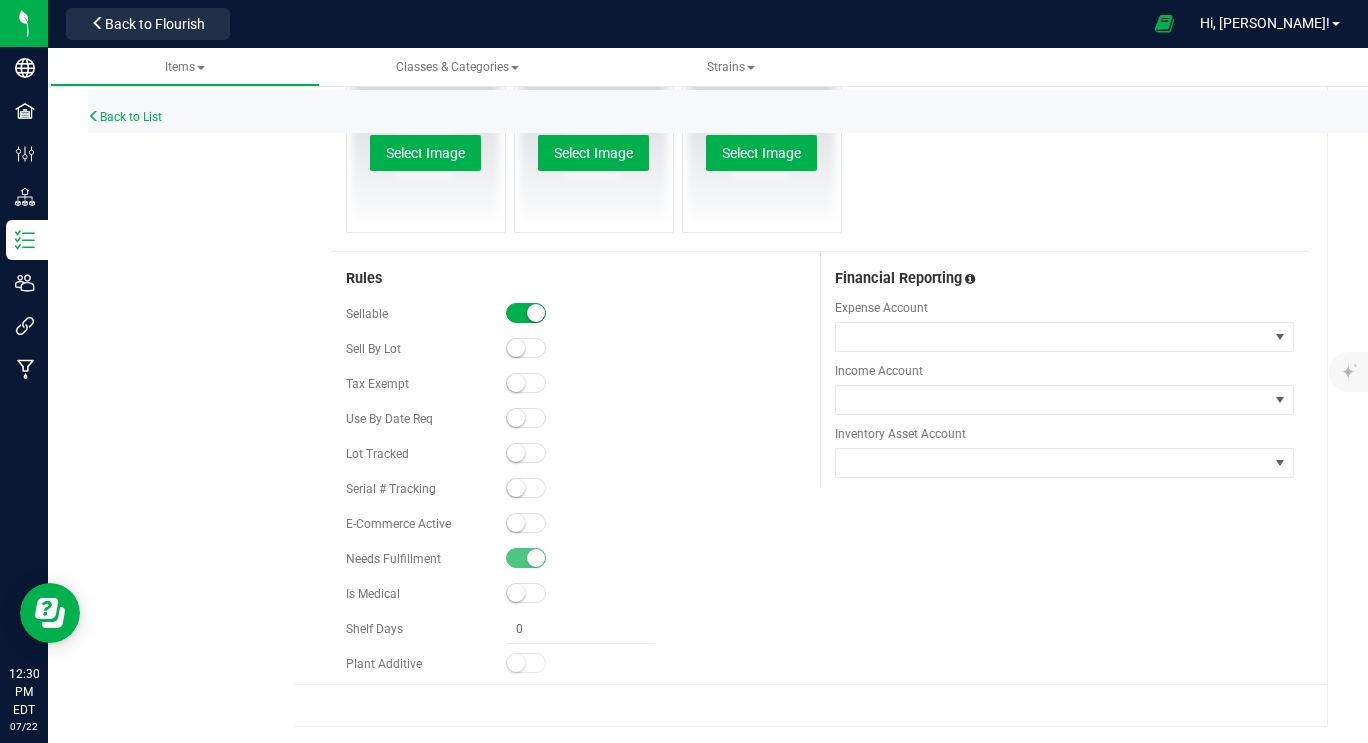 click on "Rules
Sellable
Sell By Lot" at bounding box center (820, 468) 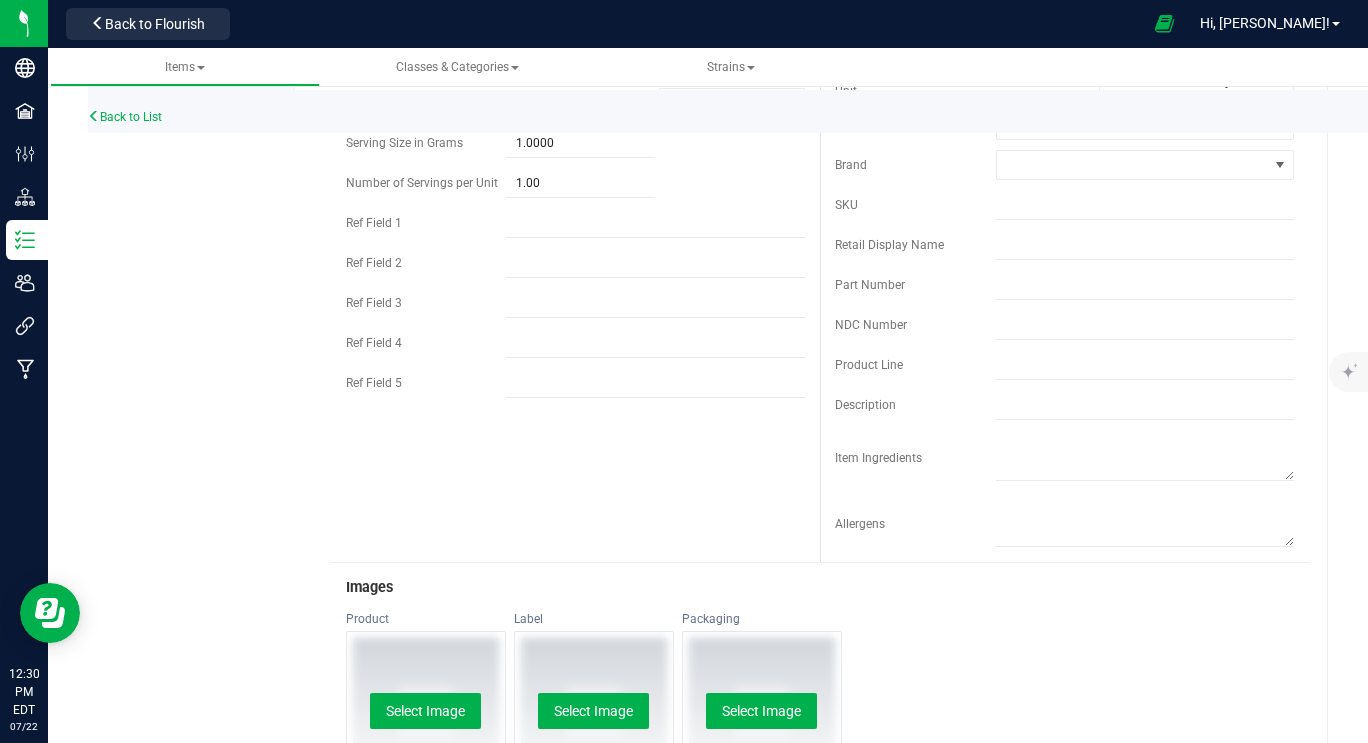 scroll, scrollTop: 0, scrollLeft: 0, axis: both 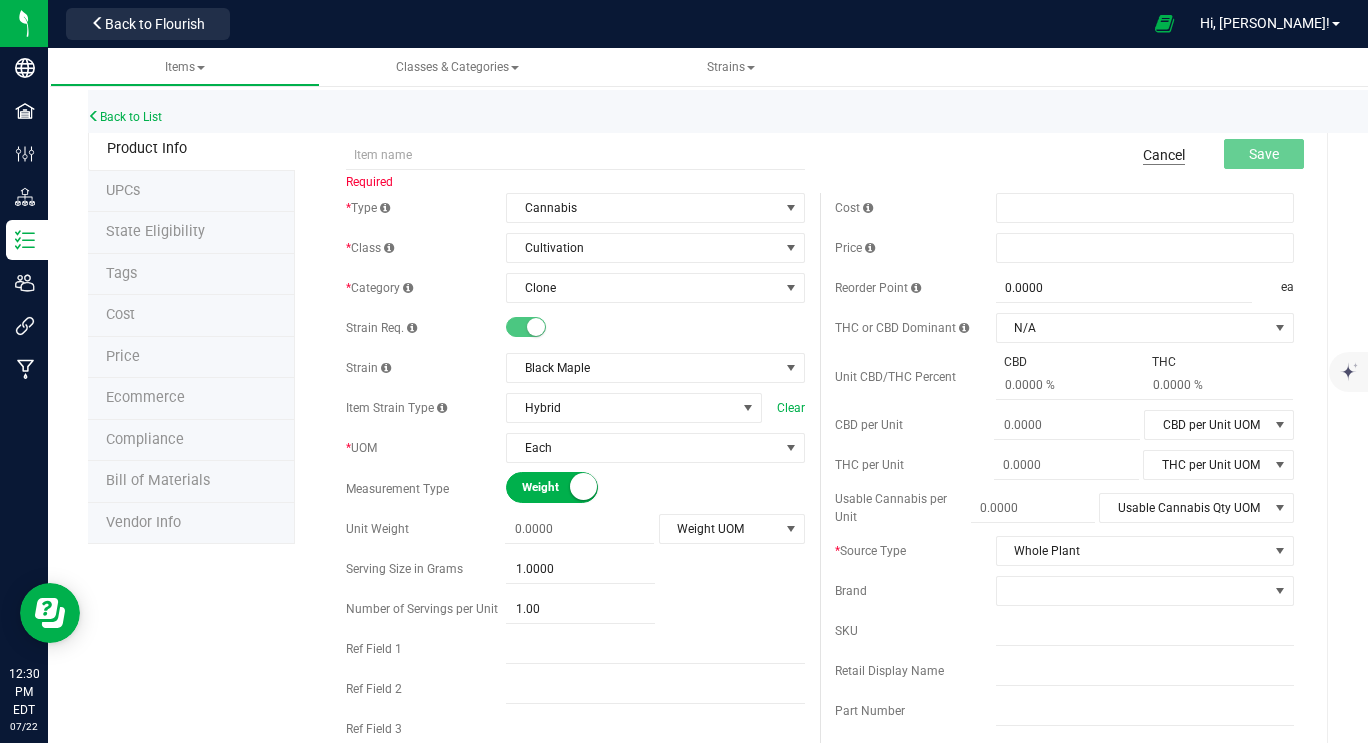 click on "Cancel" at bounding box center (1164, 155) 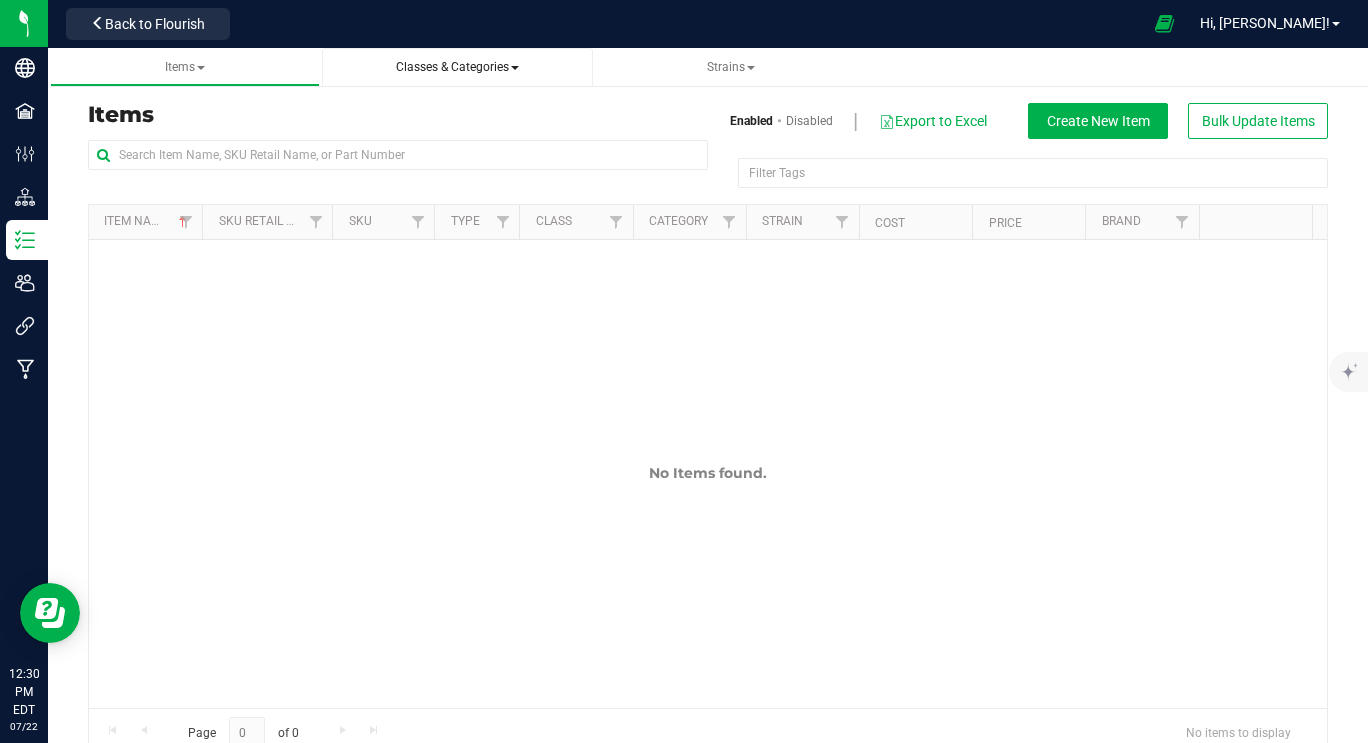 click on "Classes & Categories" at bounding box center [457, 67] 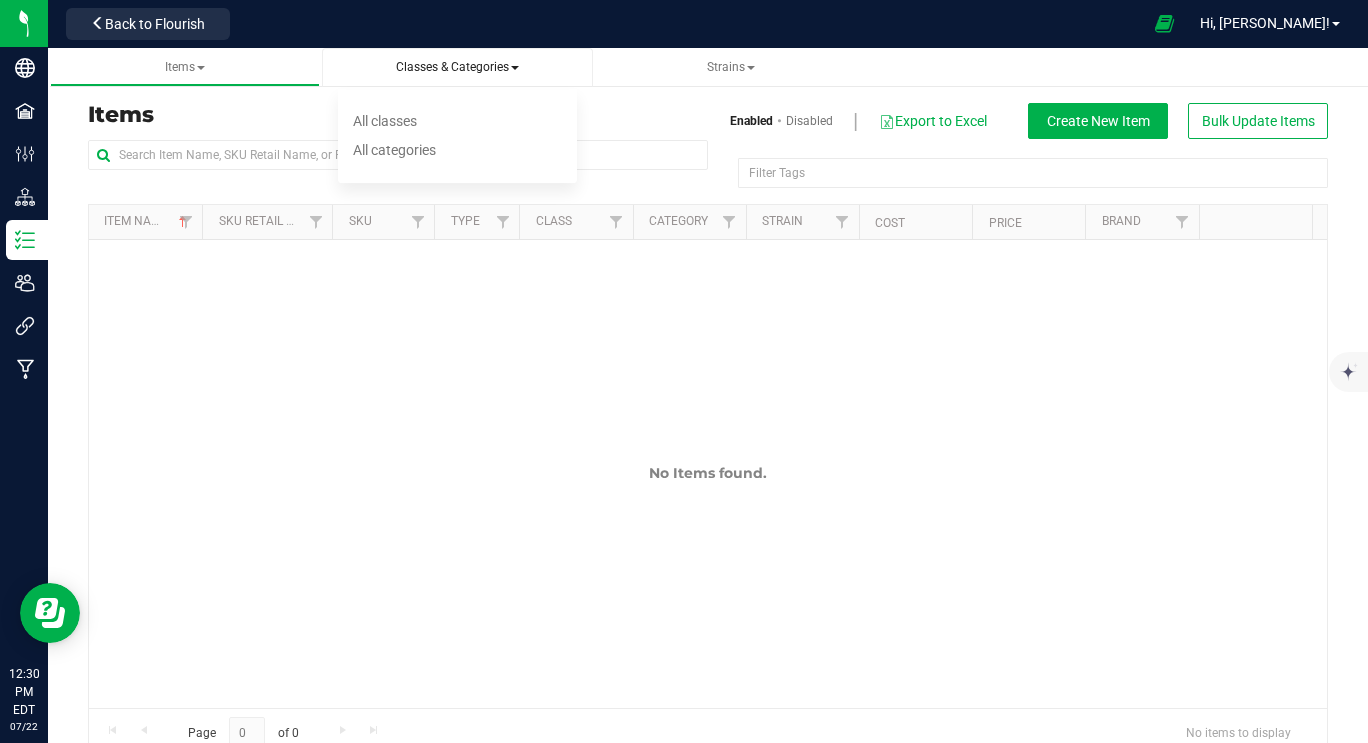 click on "Classes & Categories" at bounding box center (457, 67) 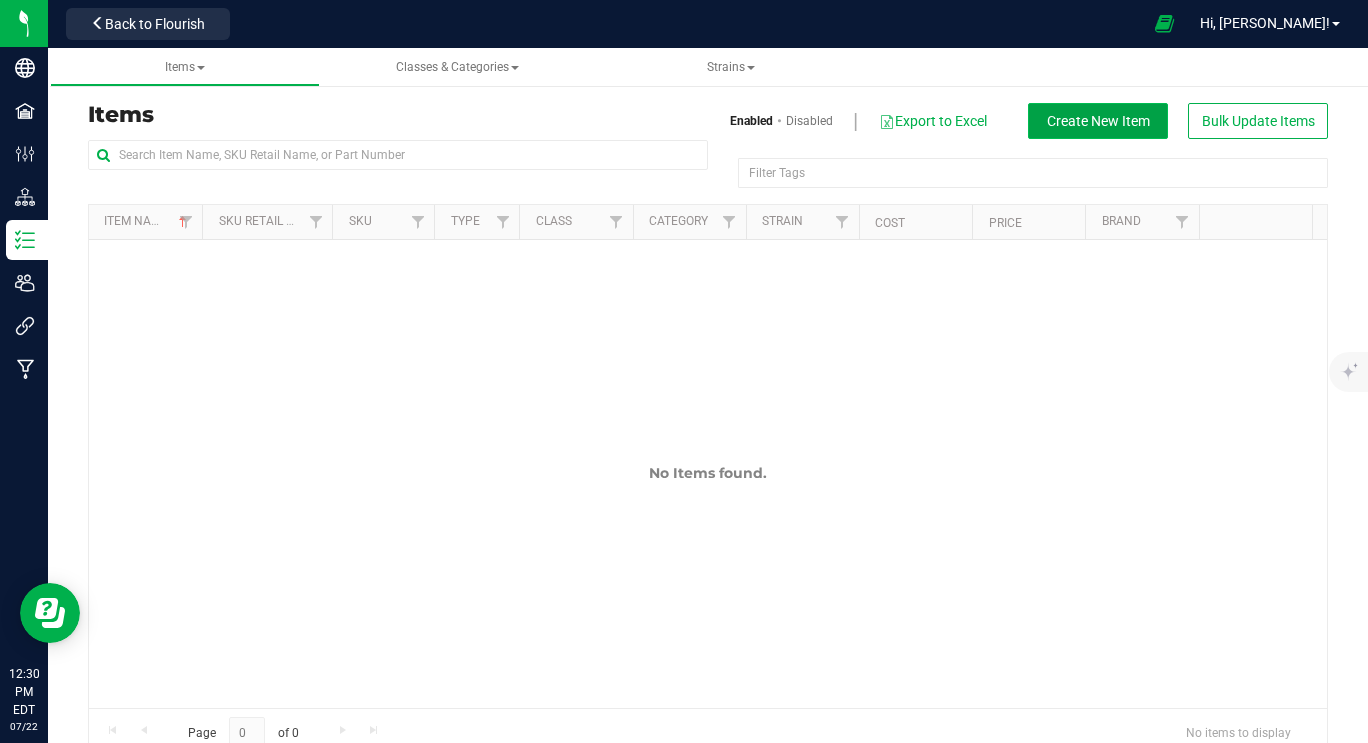 click on "Create New Item" at bounding box center [1098, 121] 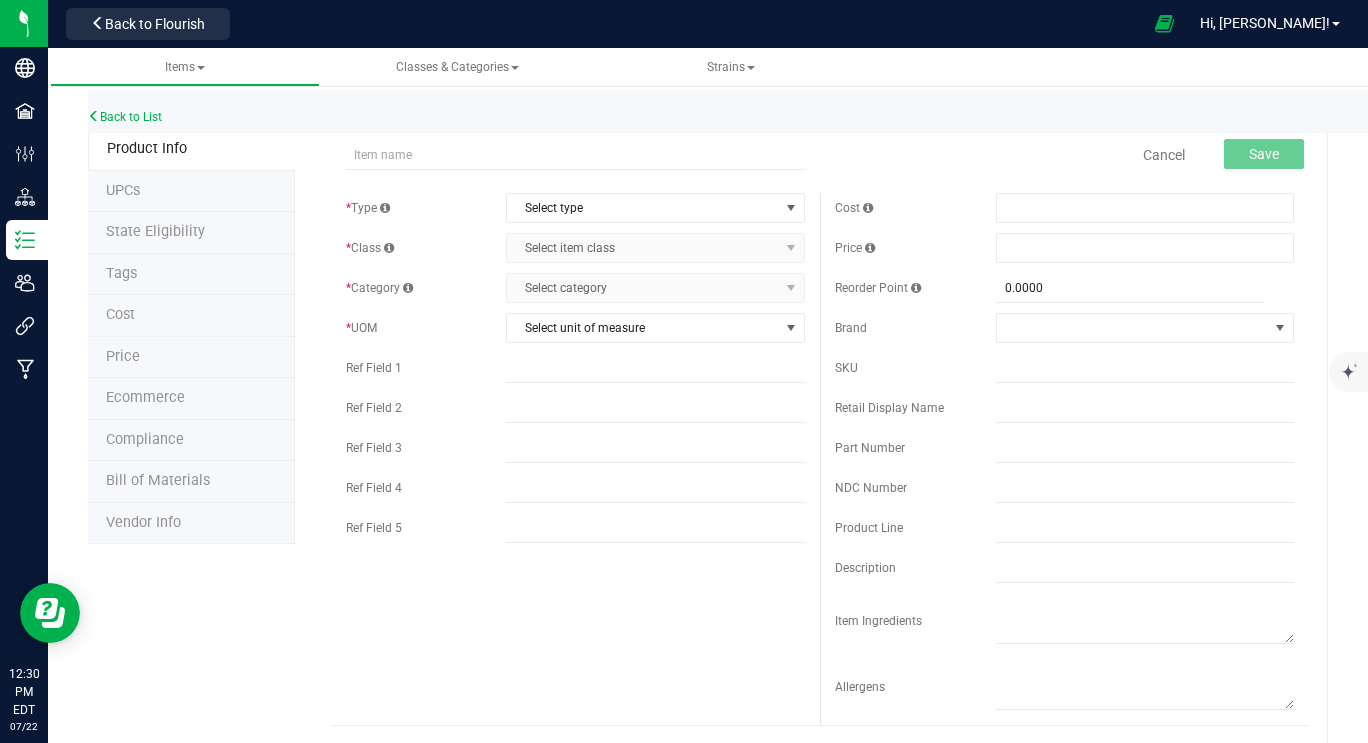 click on "UPCs" at bounding box center [191, 192] 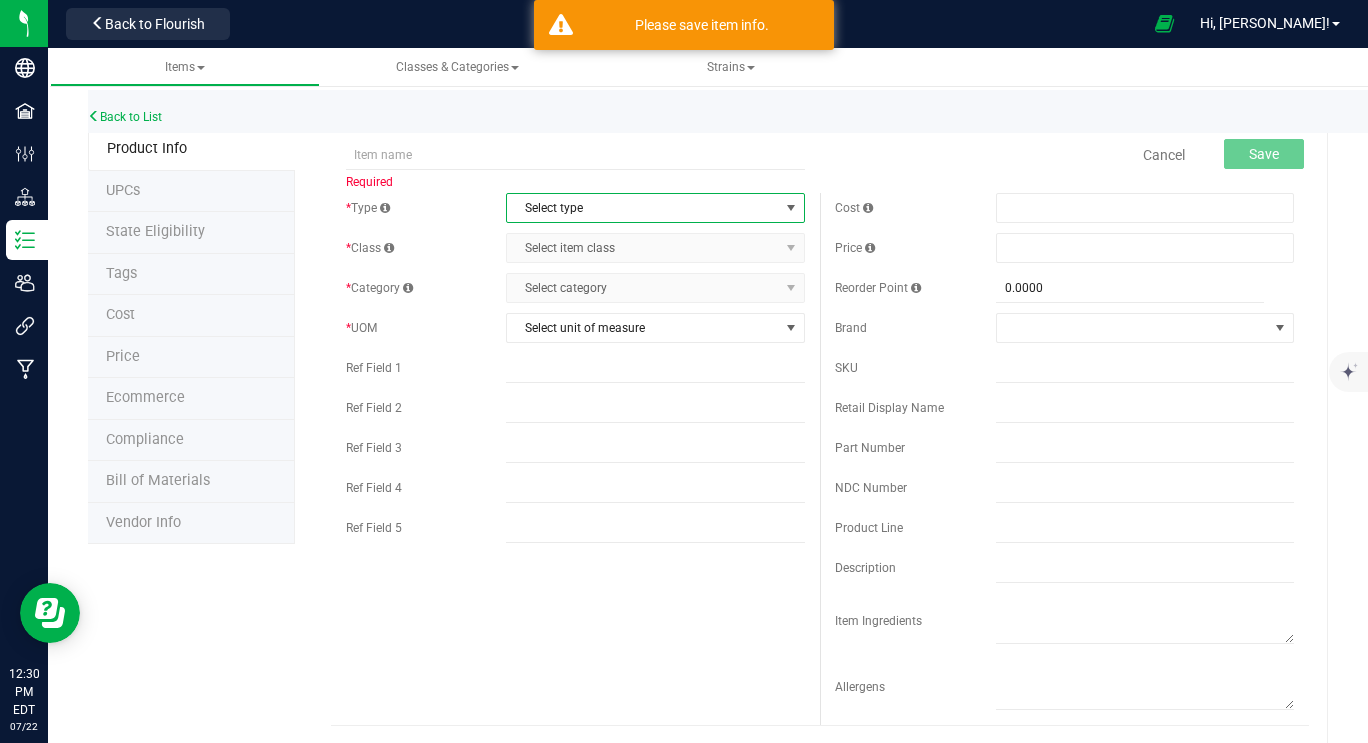 click on "Select type" at bounding box center [642, 208] 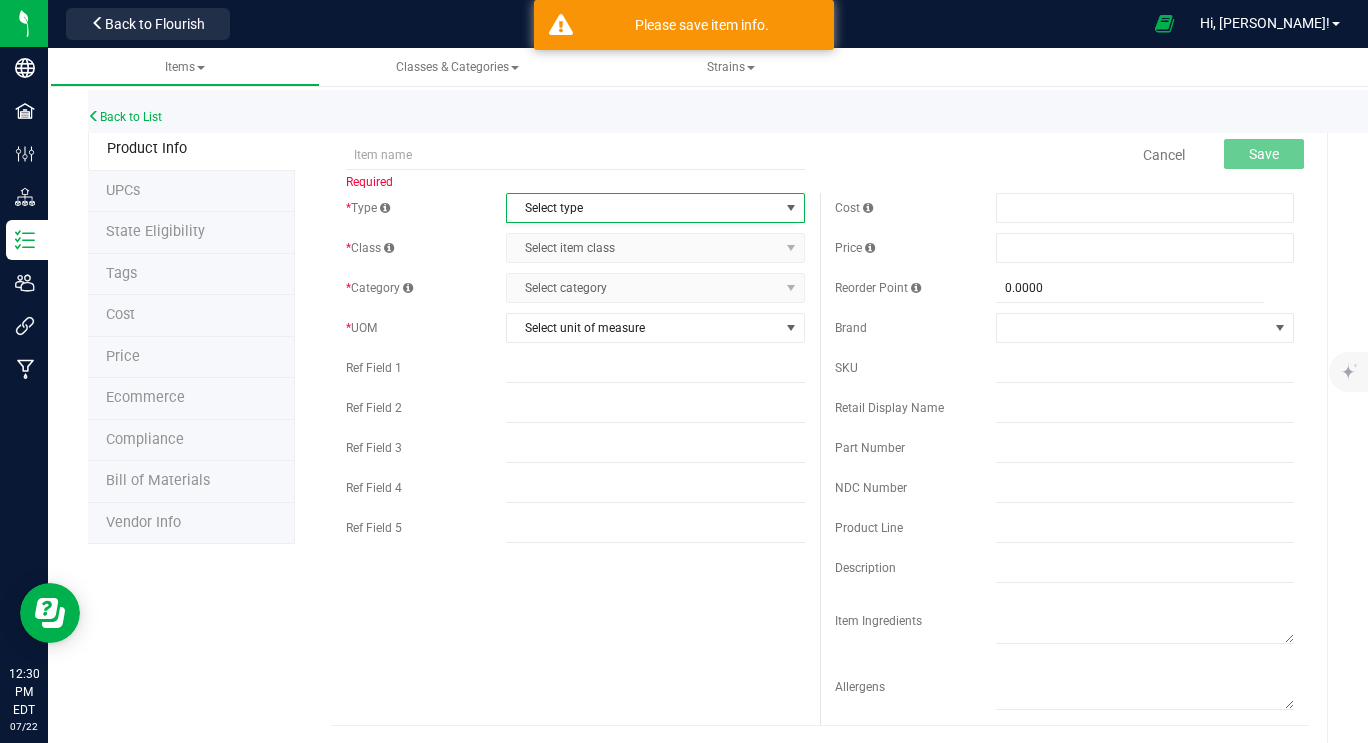 click on "Required" at bounding box center [575, 182] 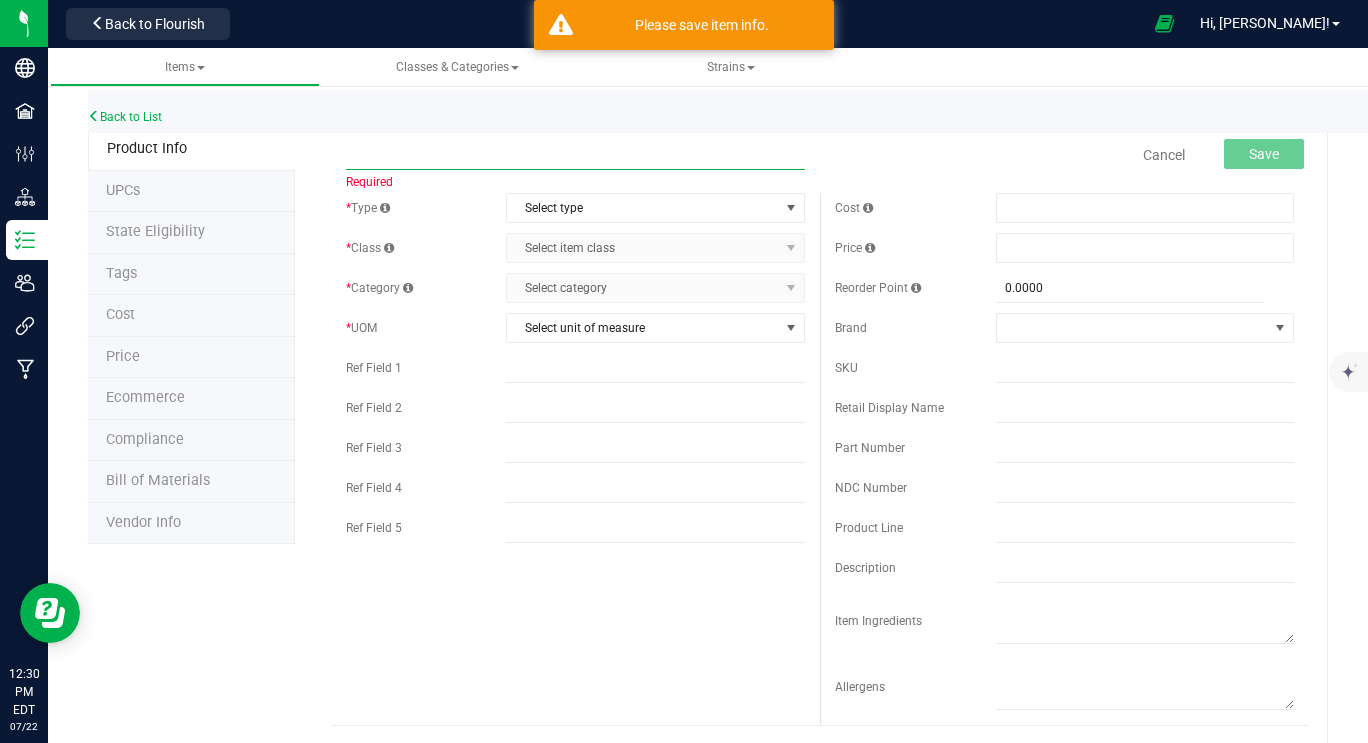 click at bounding box center (575, 155) 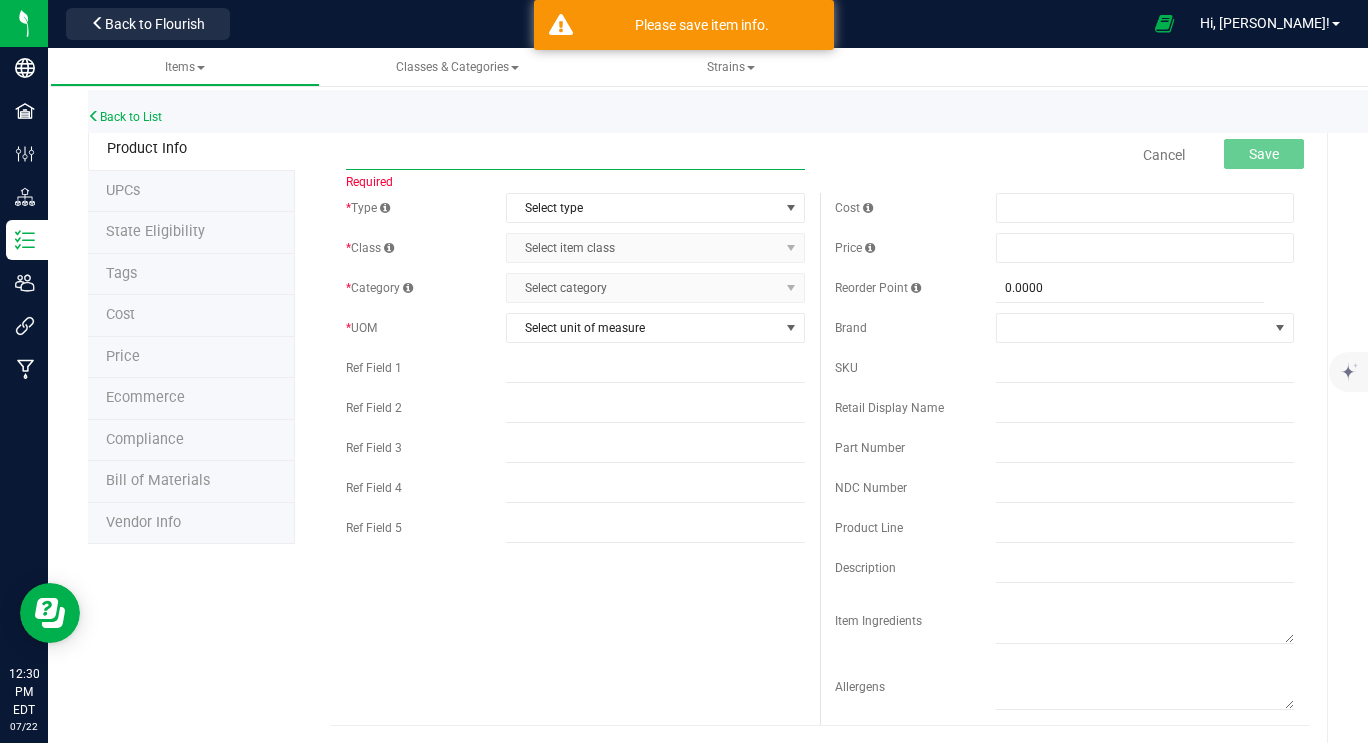 type on "B" 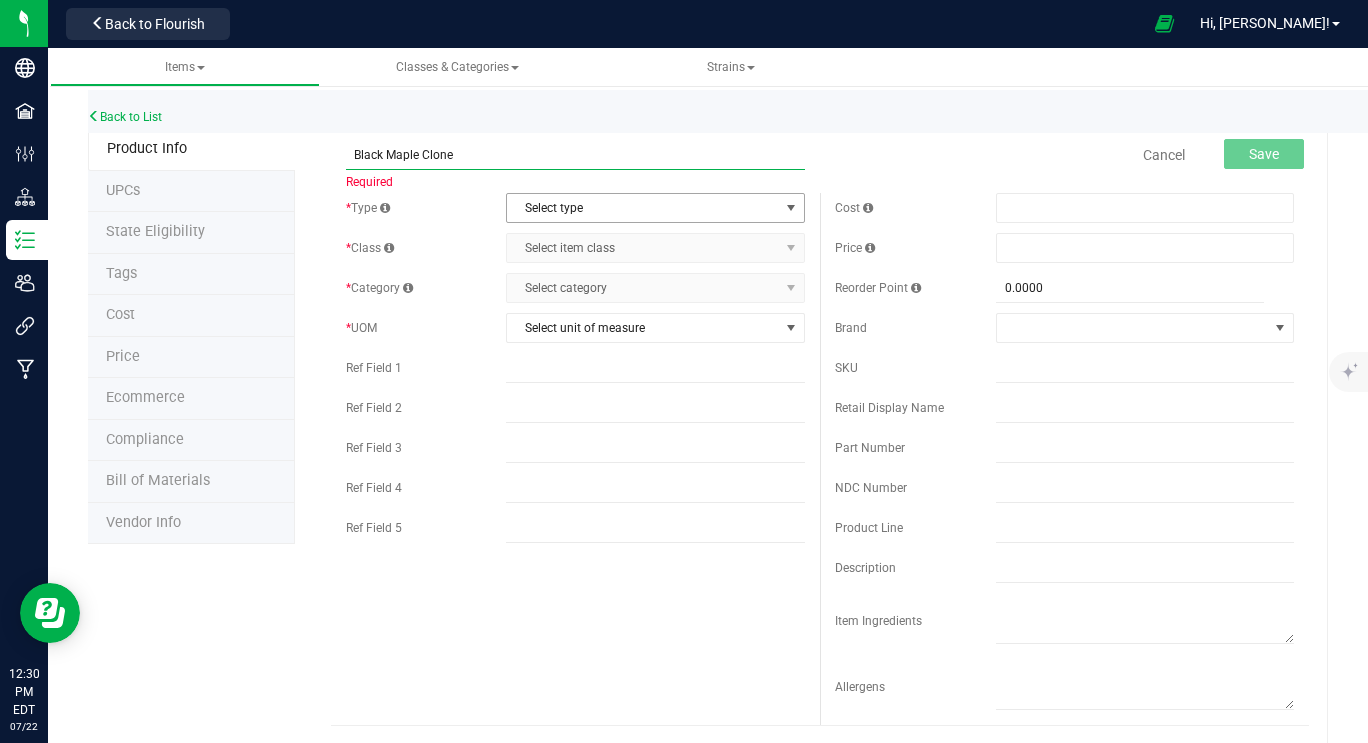 type on "Black Maple Clone" 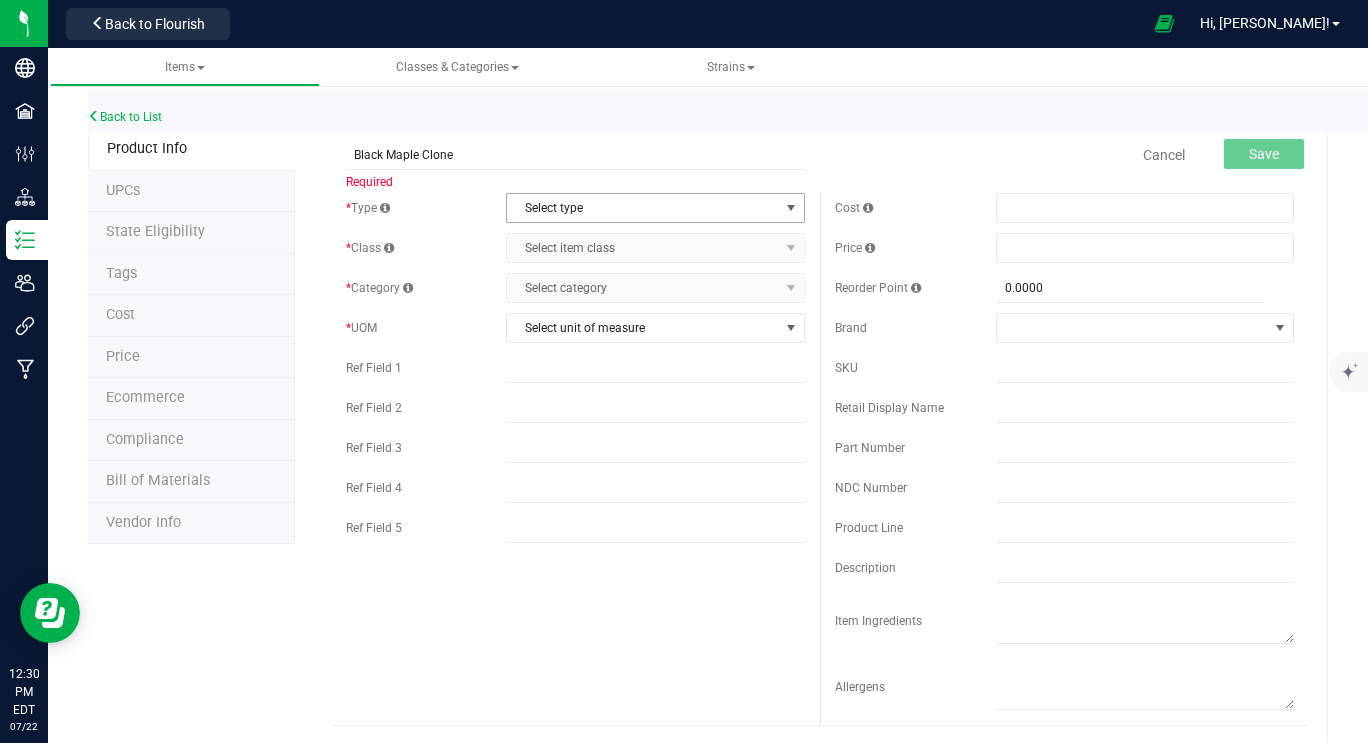 click on "Select type" at bounding box center (642, 208) 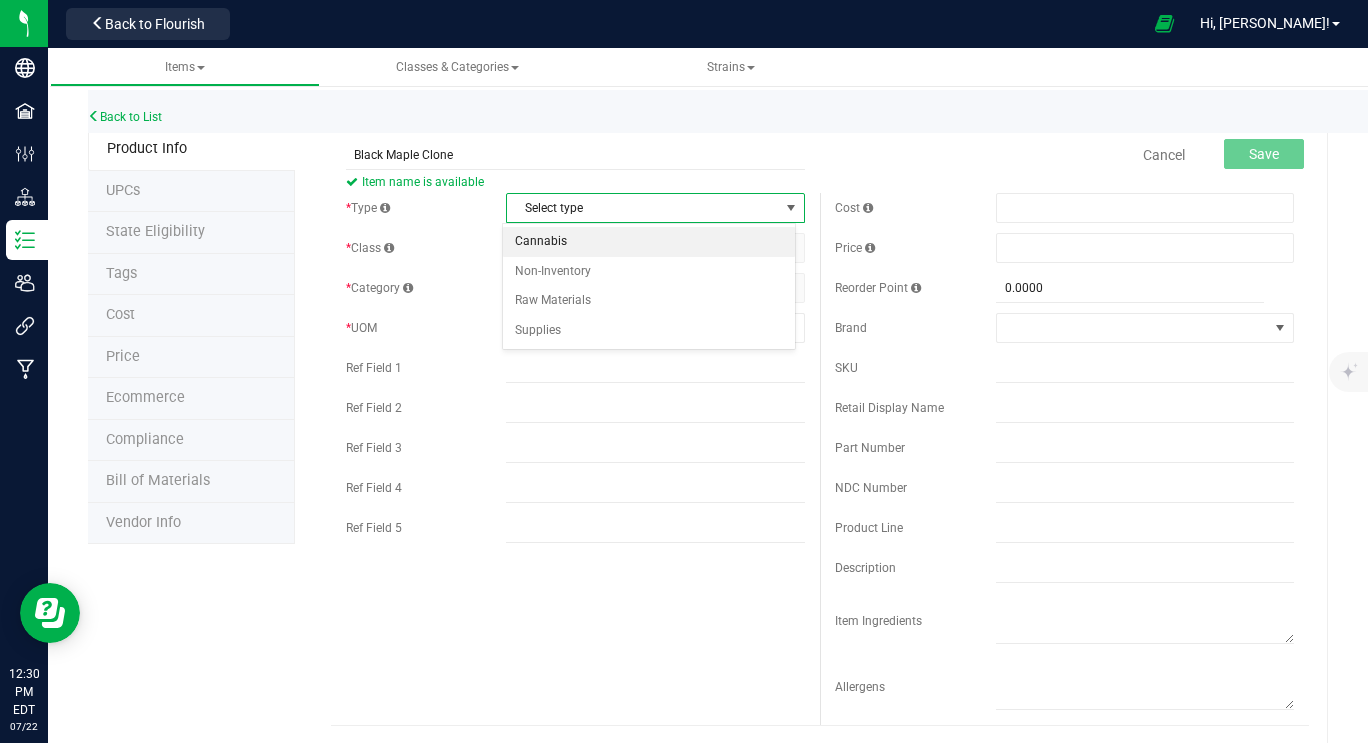 click on "Cannabis" at bounding box center [649, 242] 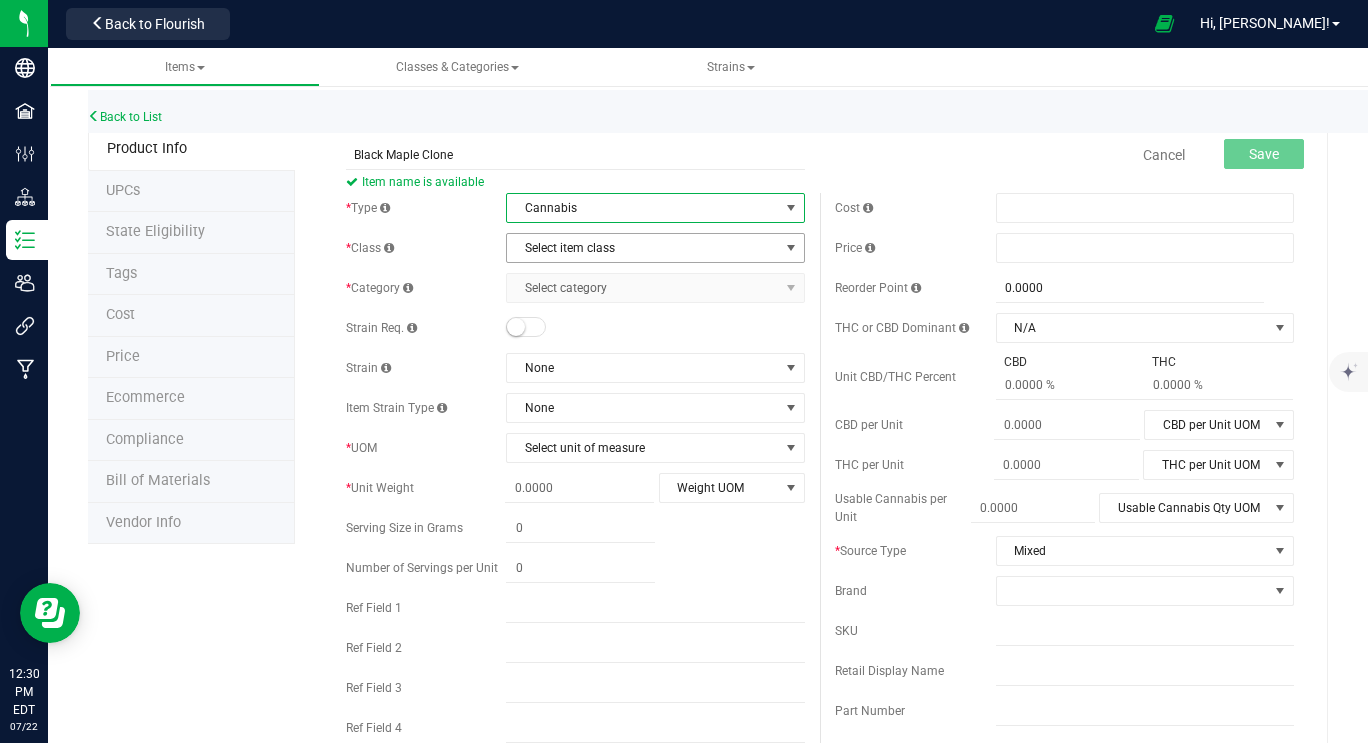 click on "Select item class" at bounding box center (642, 248) 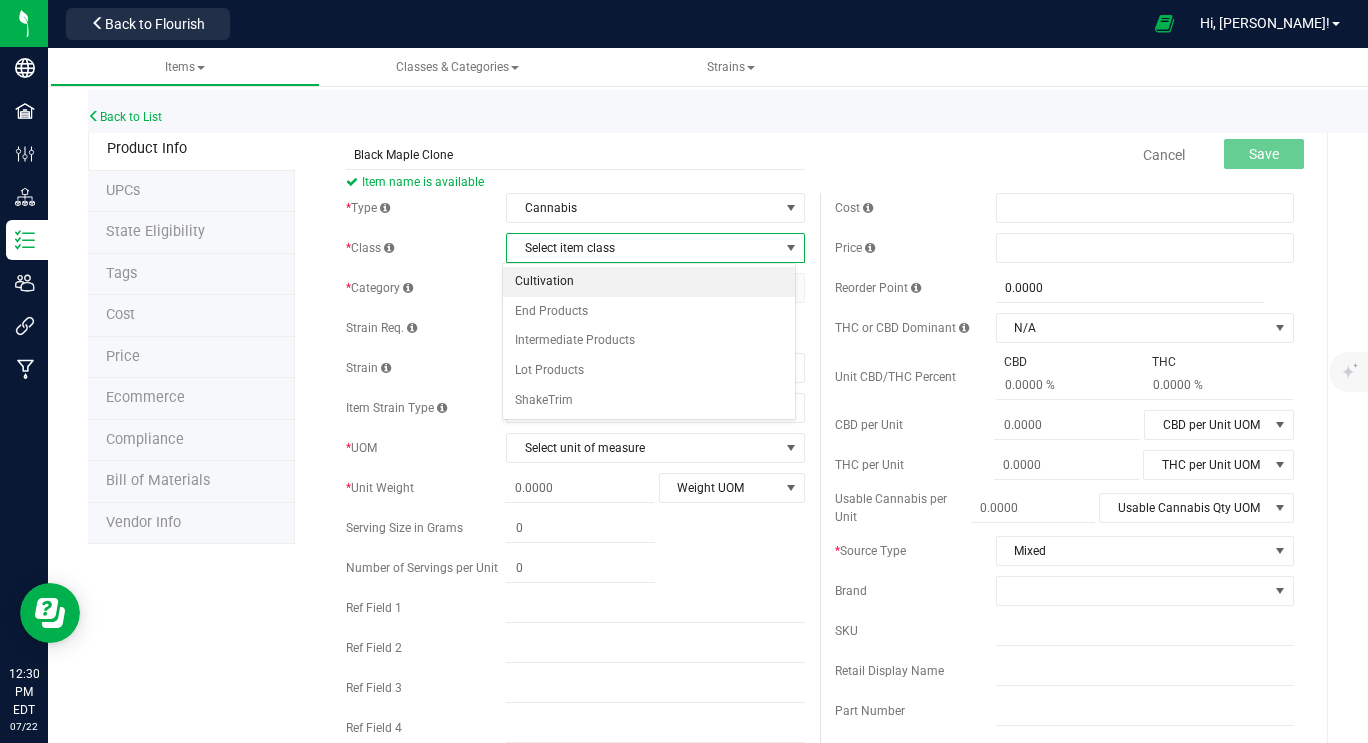 click on "Cultivation" at bounding box center [649, 282] 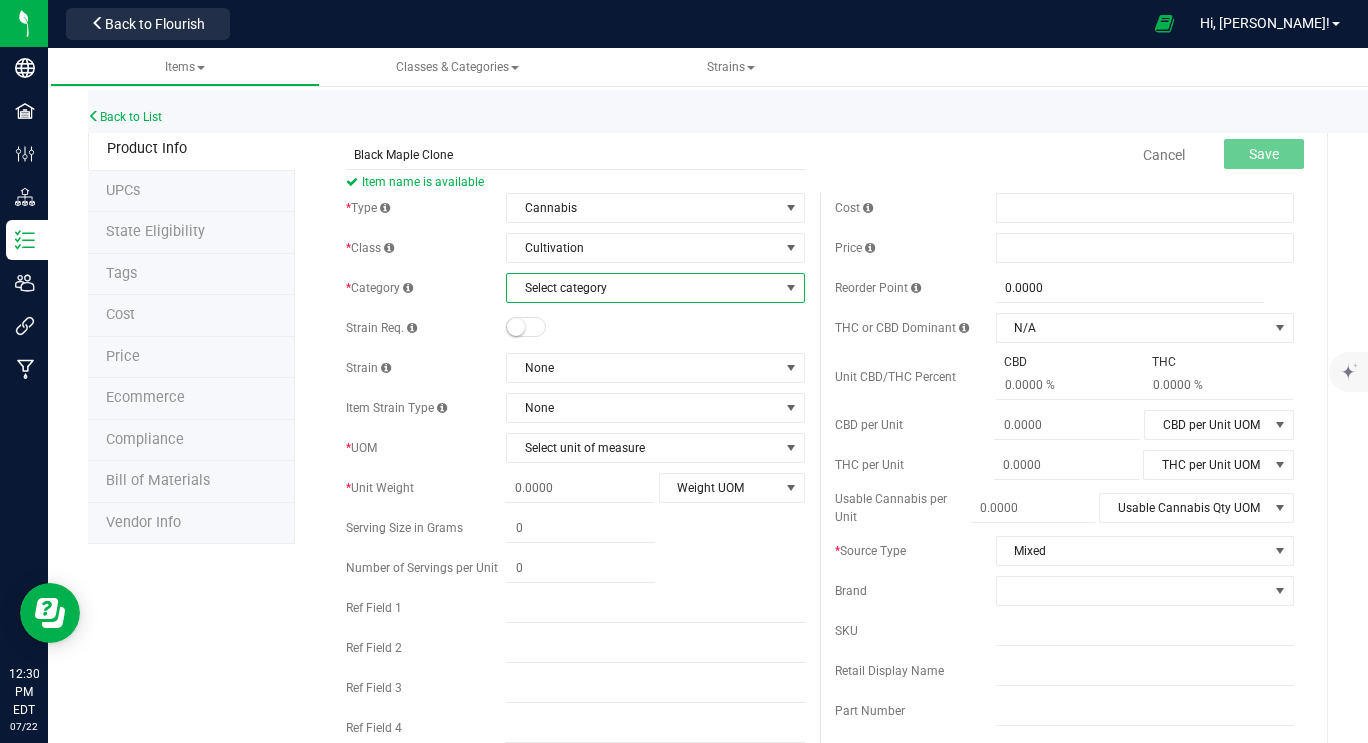 click on "Select category" at bounding box center (642, 288) 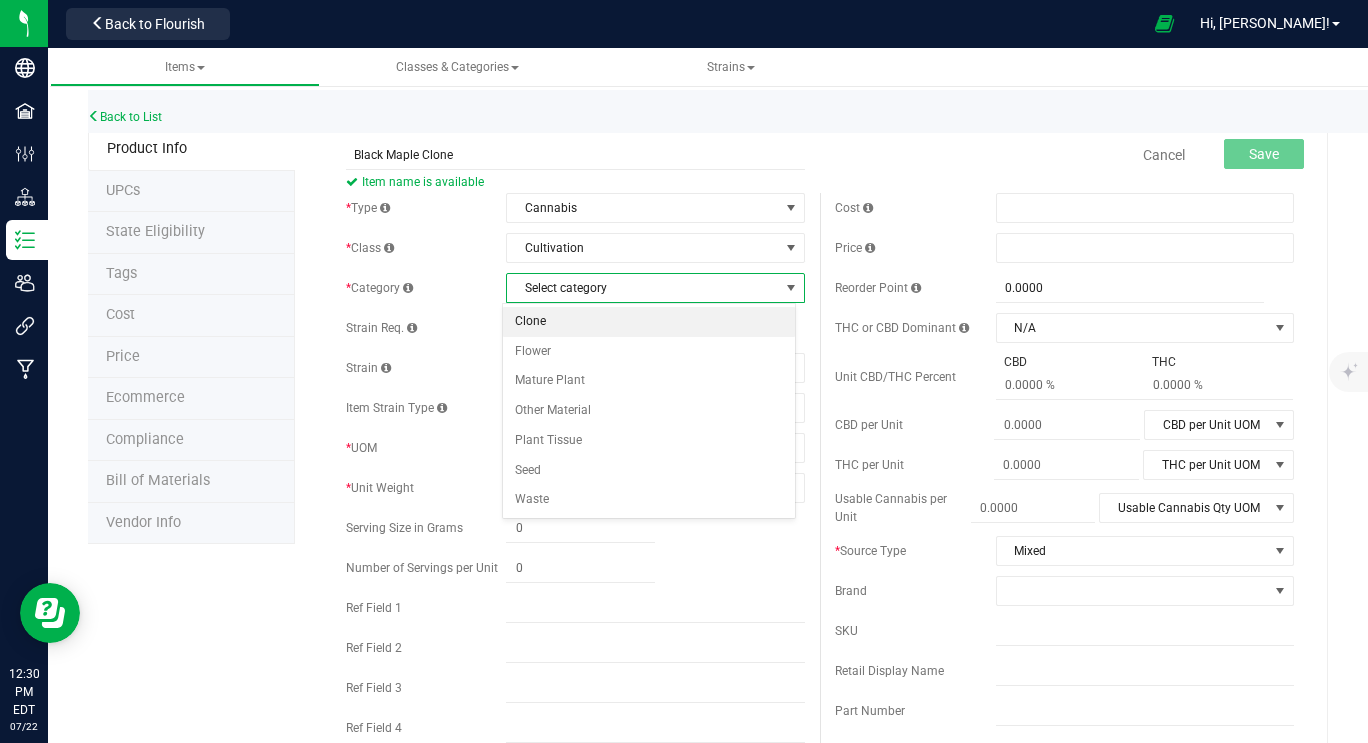 click on "Clone" at bounding box center (649, 322) 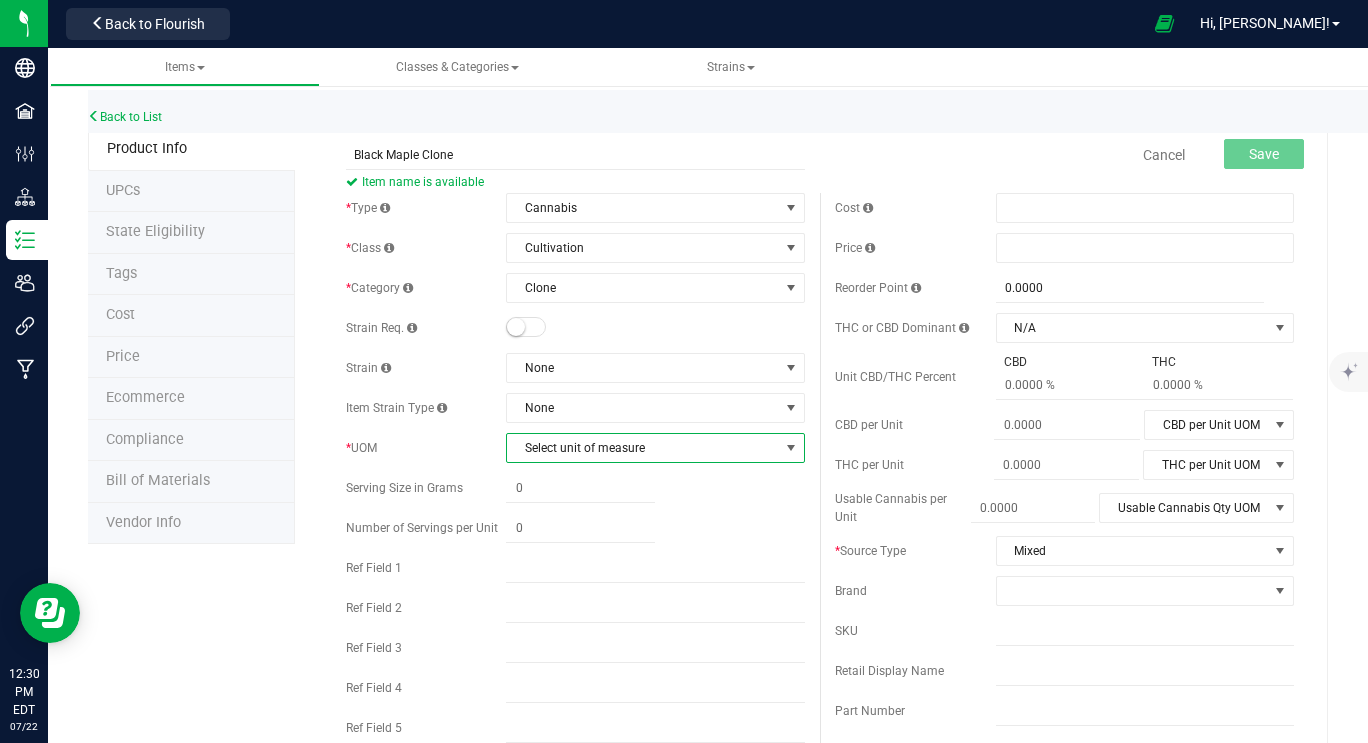 click on "Select unit of measure" at bounding box center [642, 448] 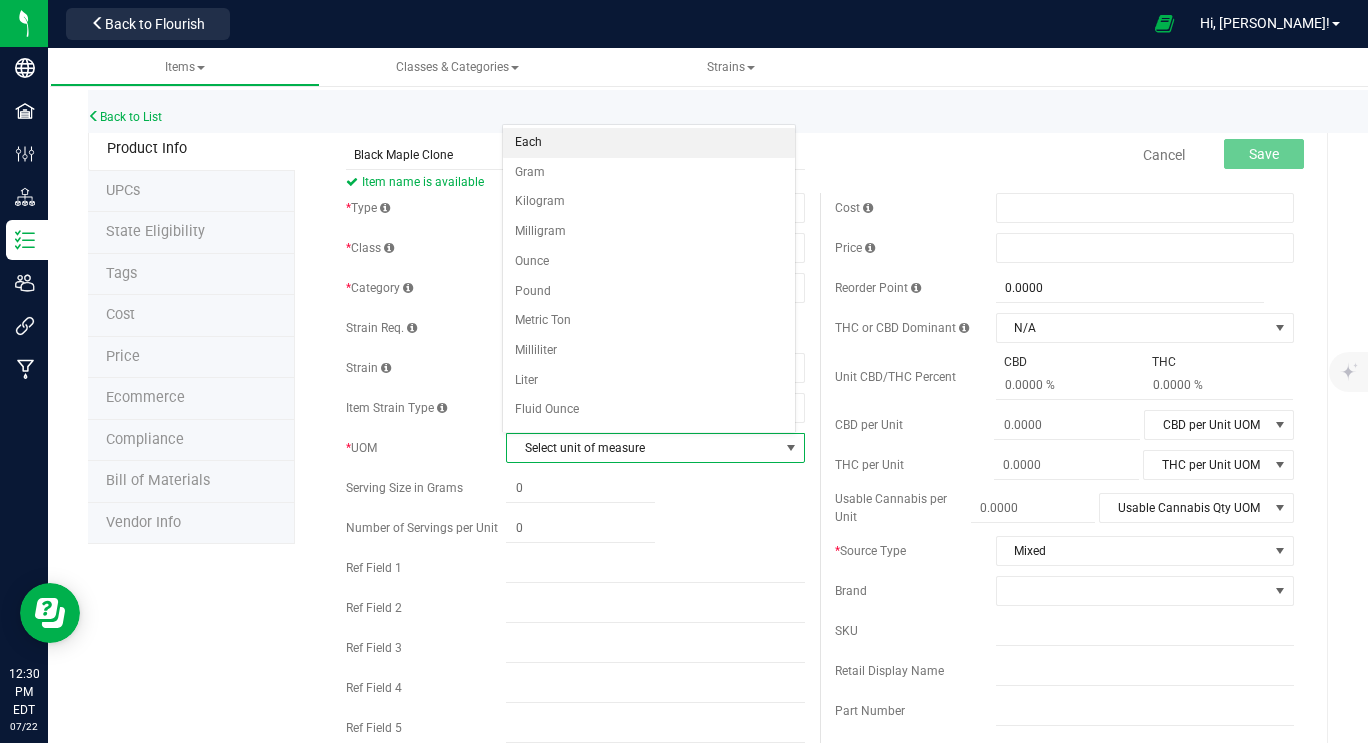click on "Each" at bounding box center [649, 143] 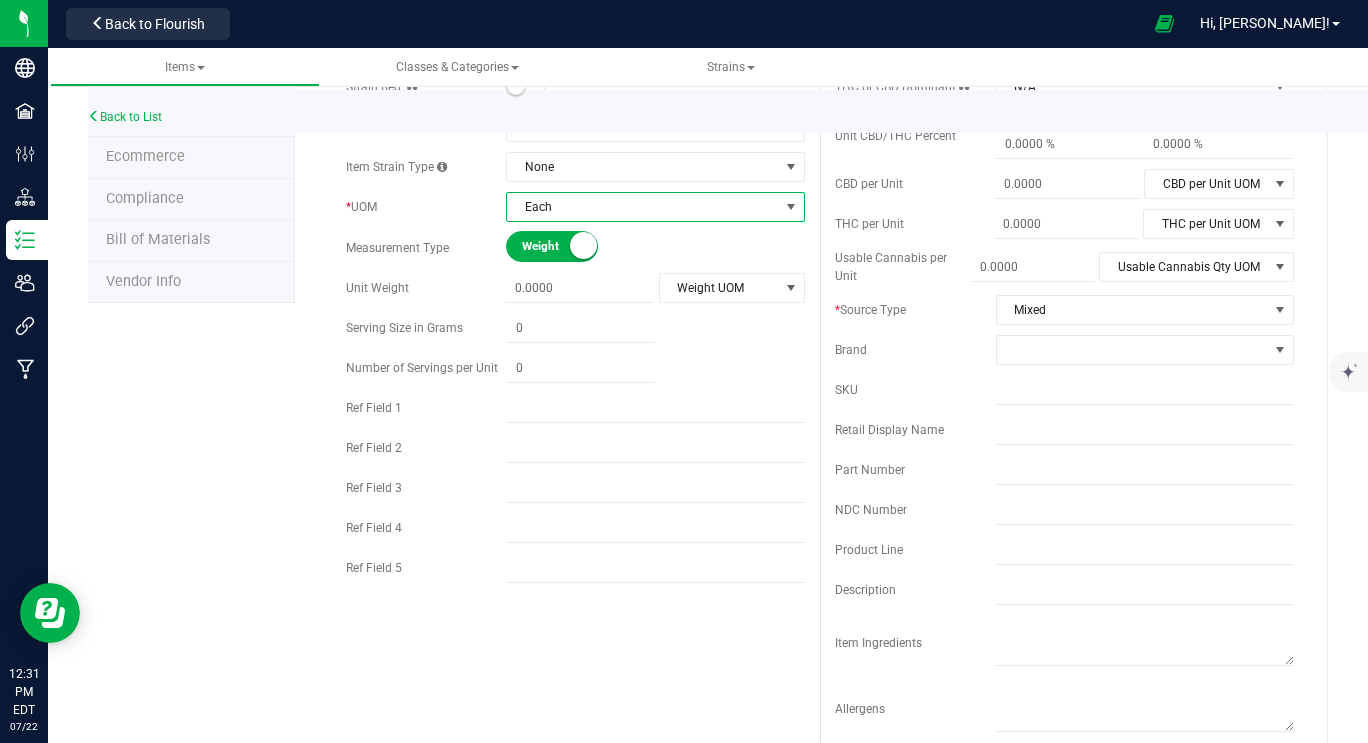 scroll, scrollTop: 0, scrollLeft: 0, axis: both 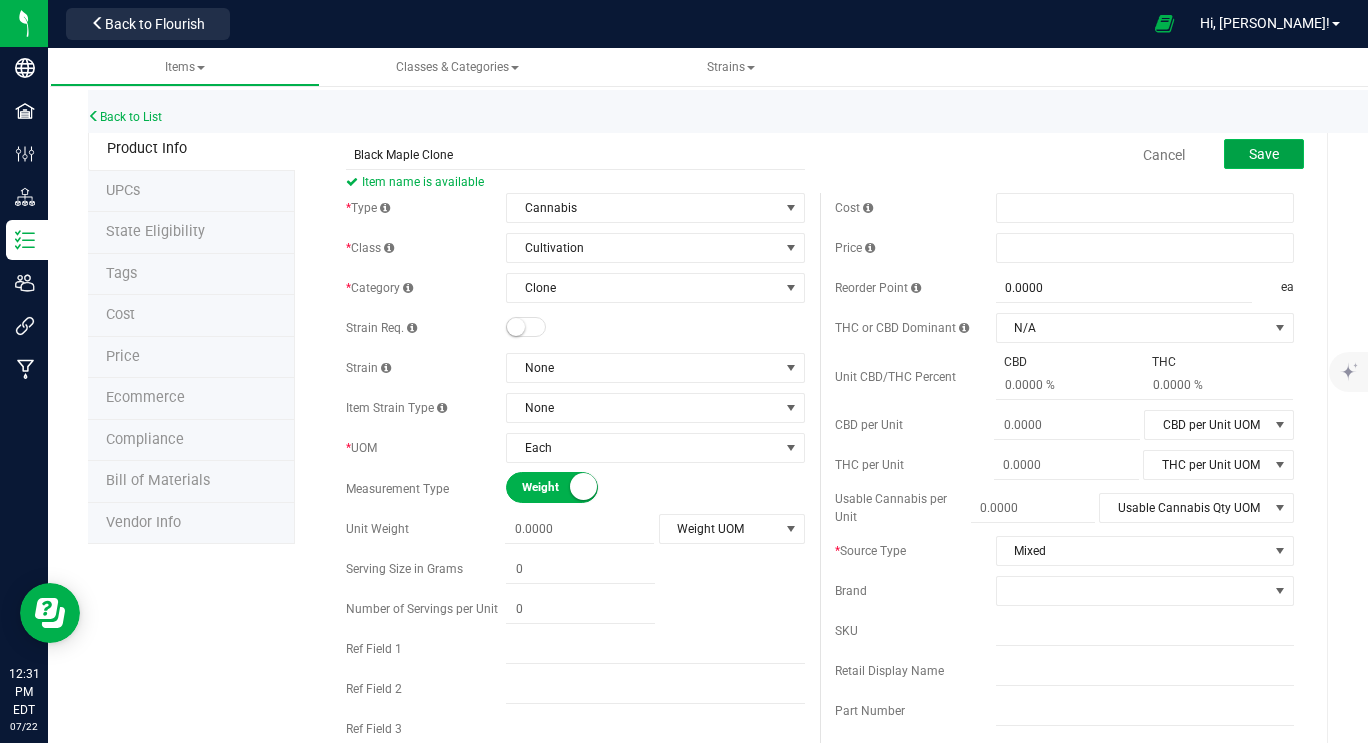 click on "Save" at bounding box center [1264, 154] 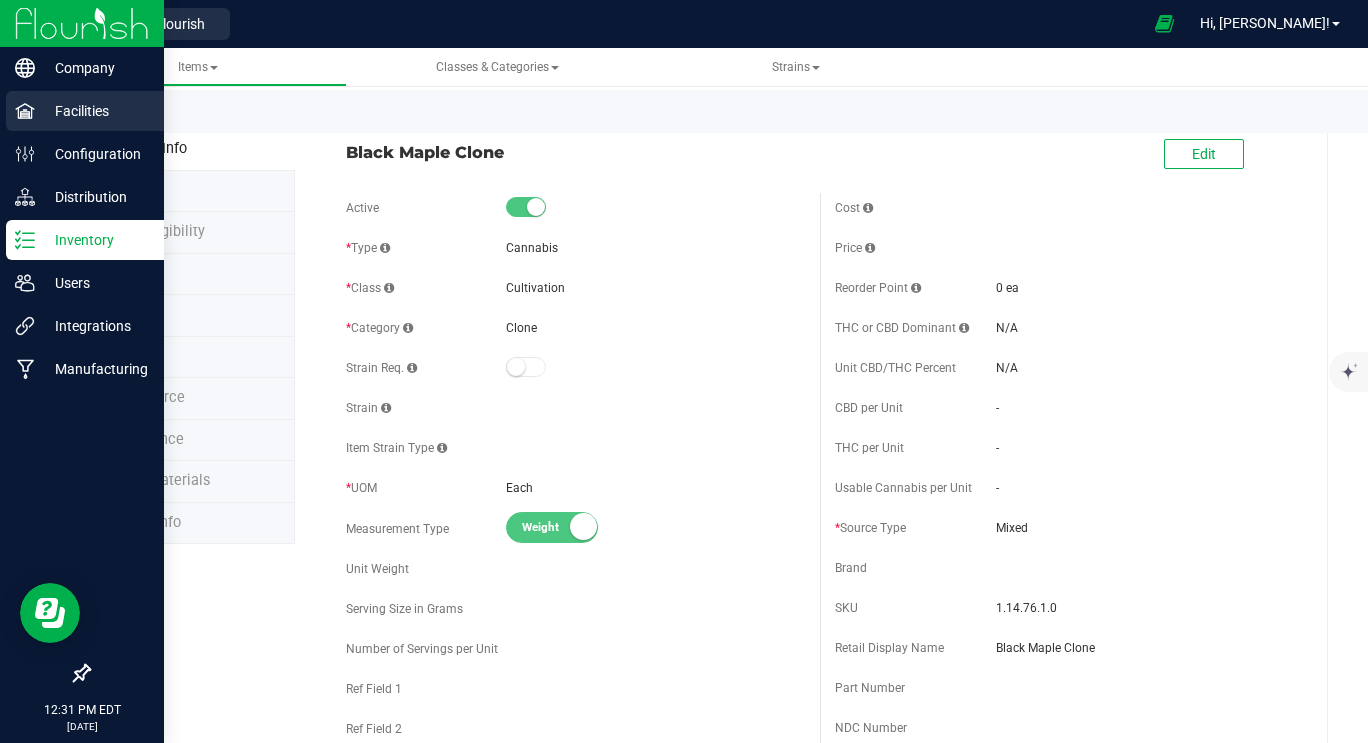 click on "Facilities" at bounding box center (95, 111) 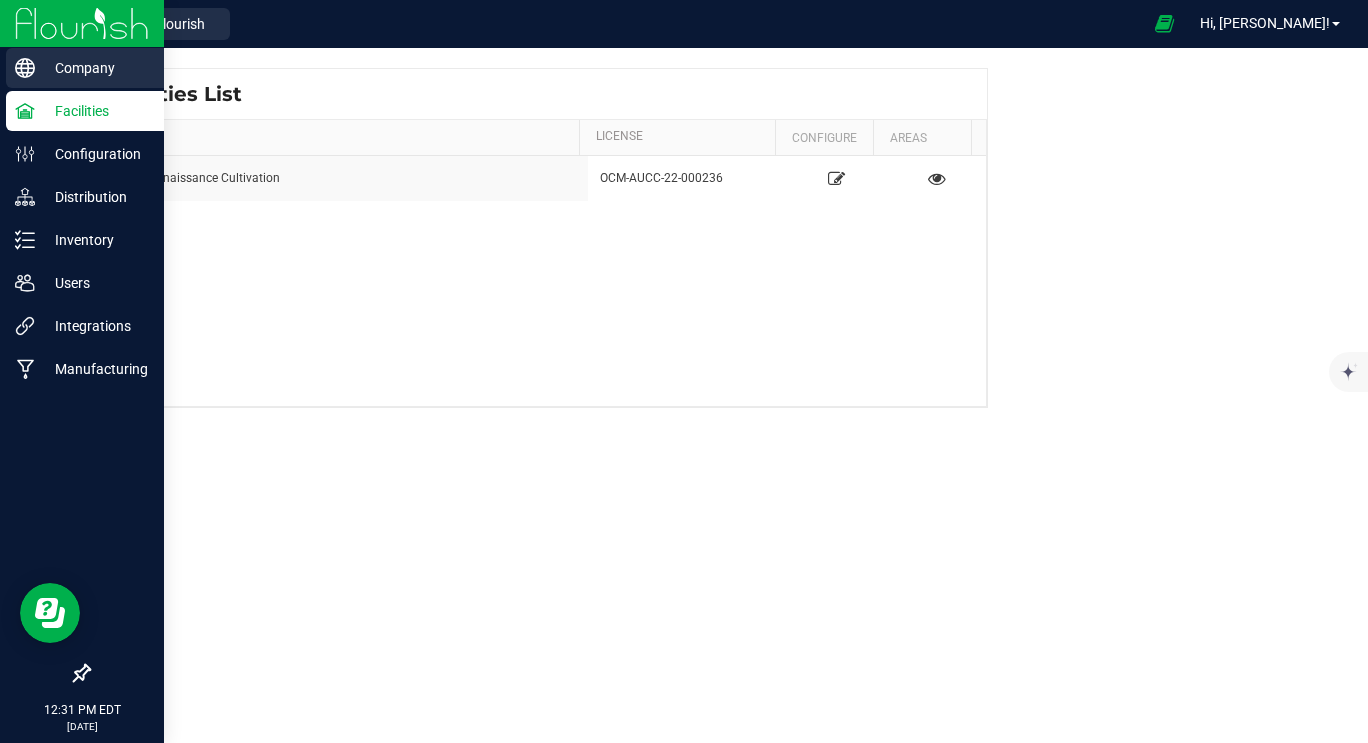 click on "Company" at bounding box center (95, 68) 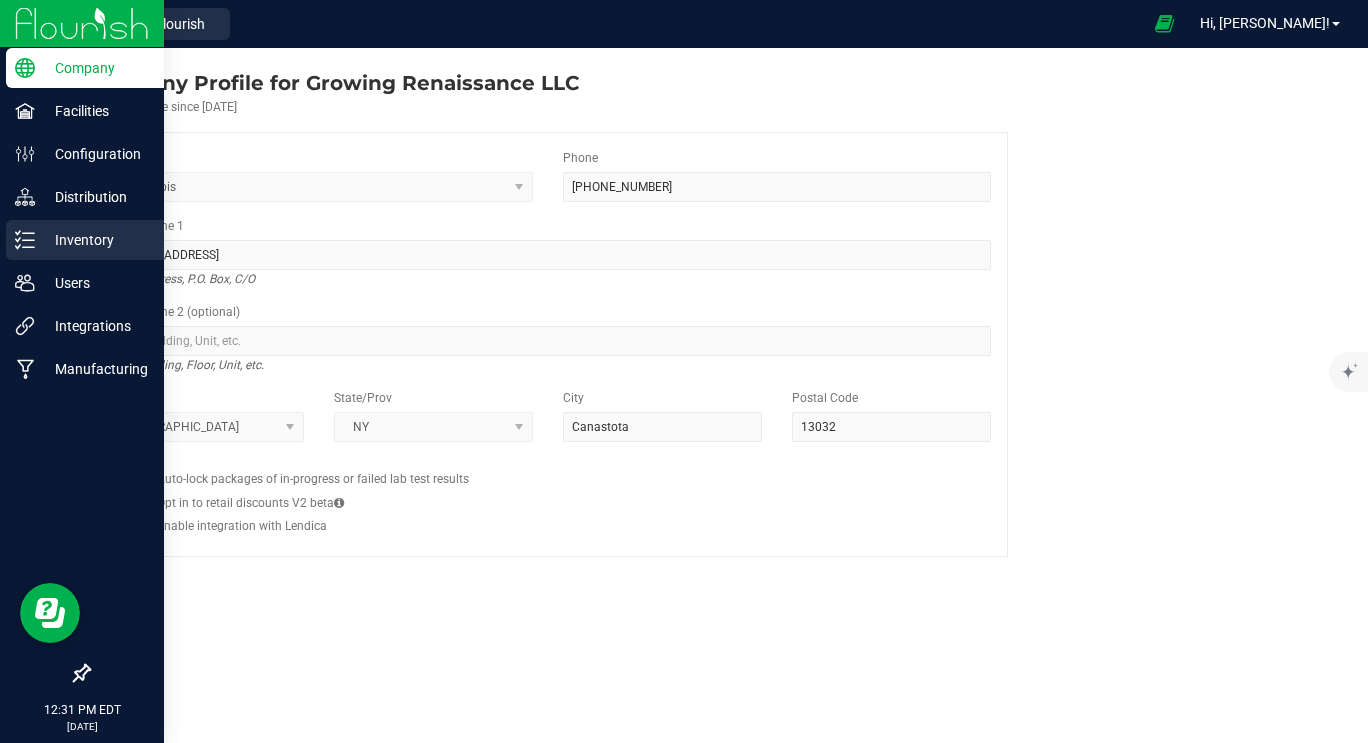 click on "Inventory" at bounding box center [85, 240] 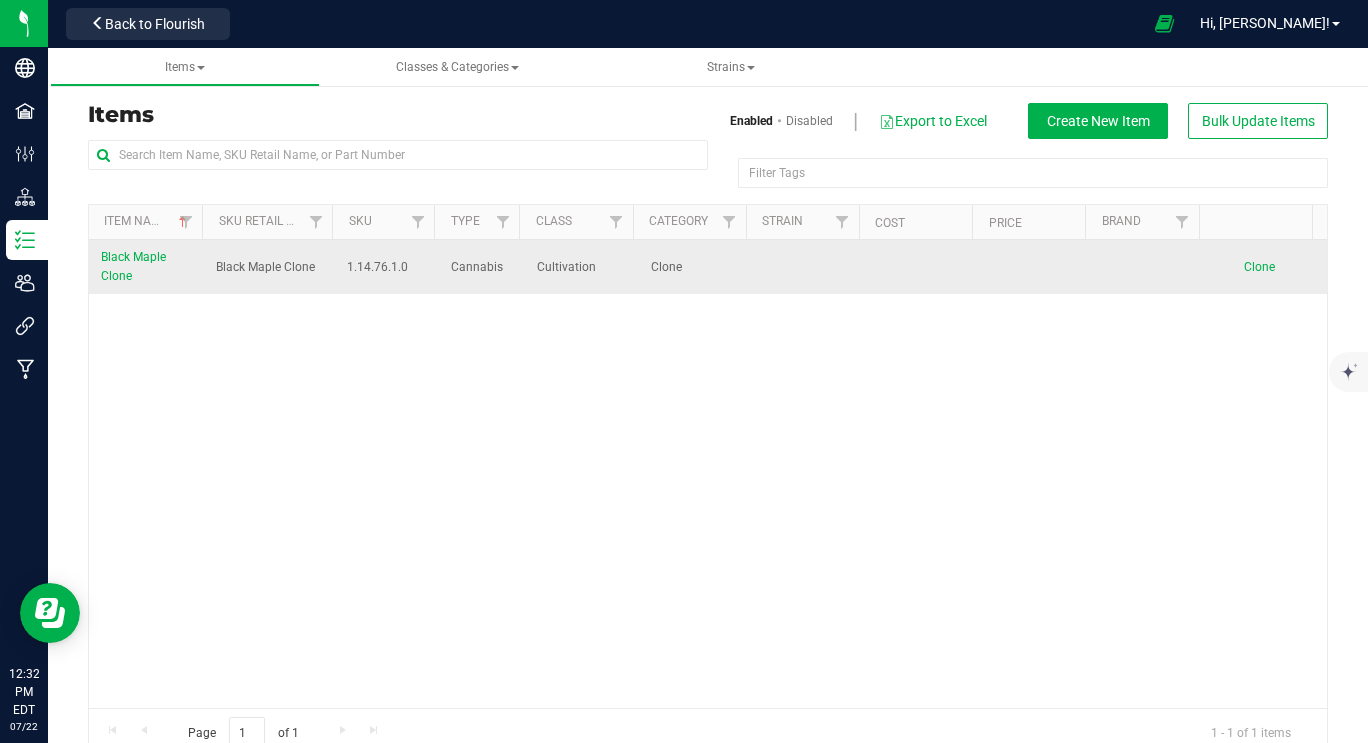 click on "Cultivation" at bounding box center (582, 267) 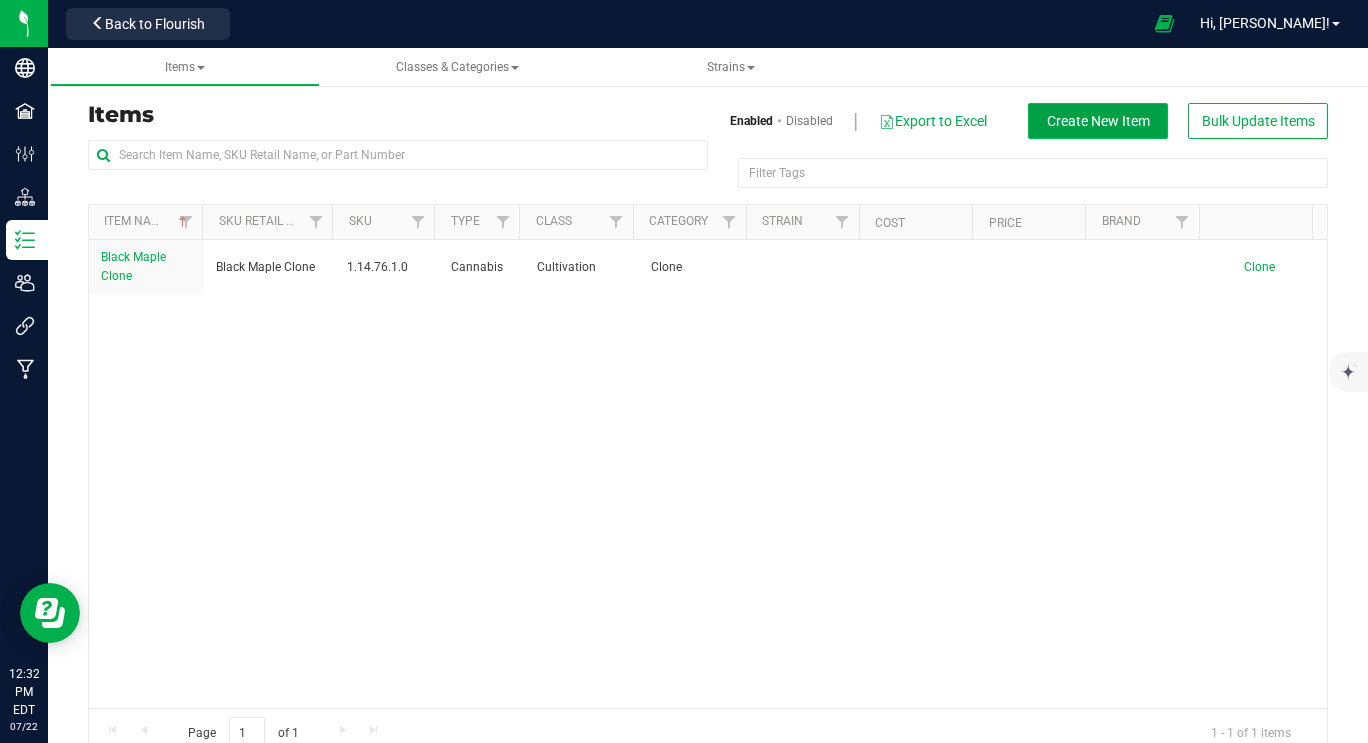 click on "Create New Item" at bounding box center [1098, 121] 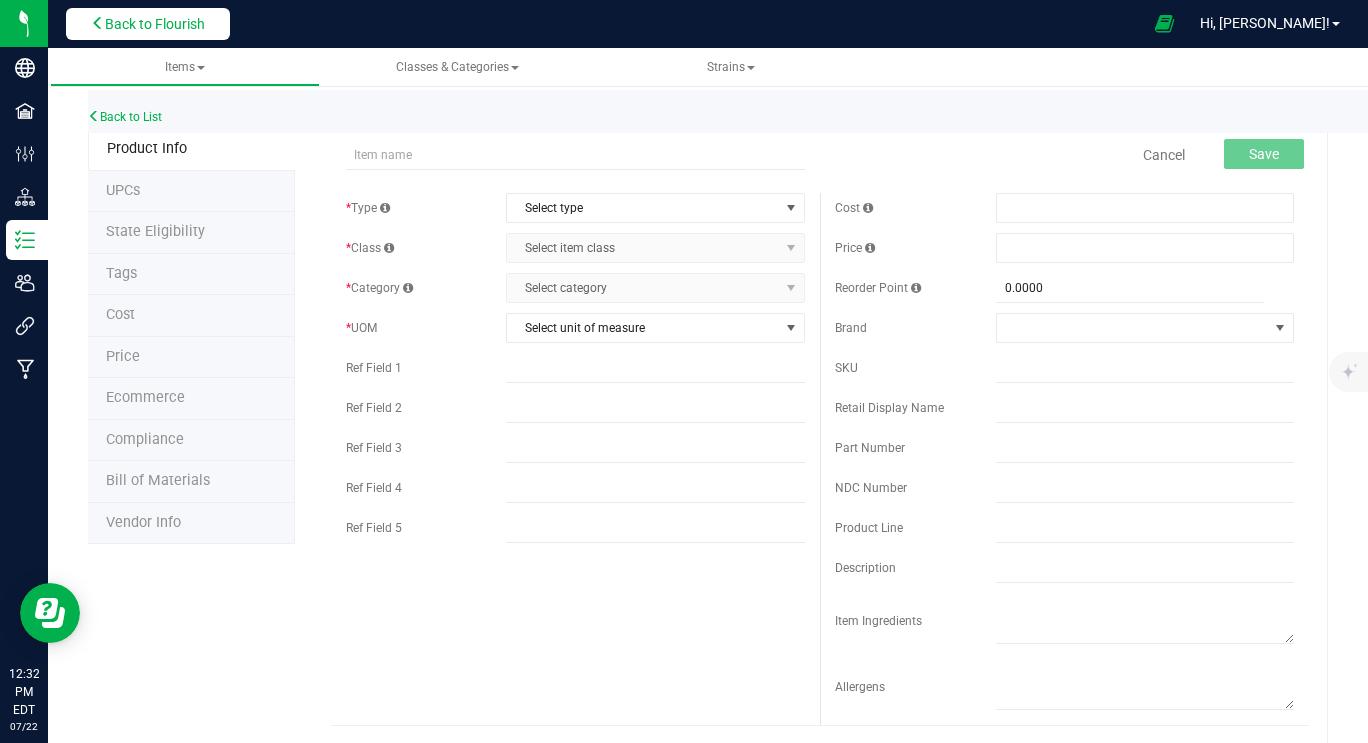 click on "Back to Flourish" at bounding box center [148, 24] 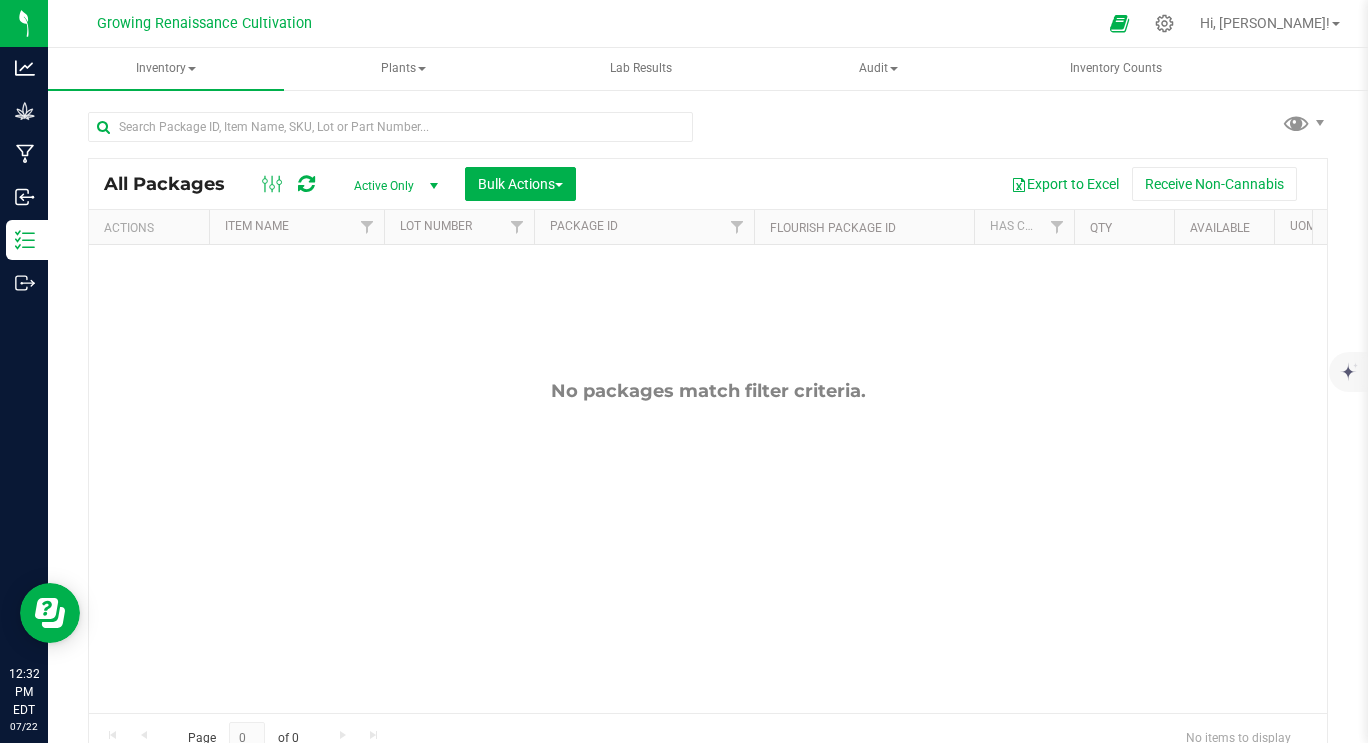 click on "Actions" at bounding box center (152, 228) 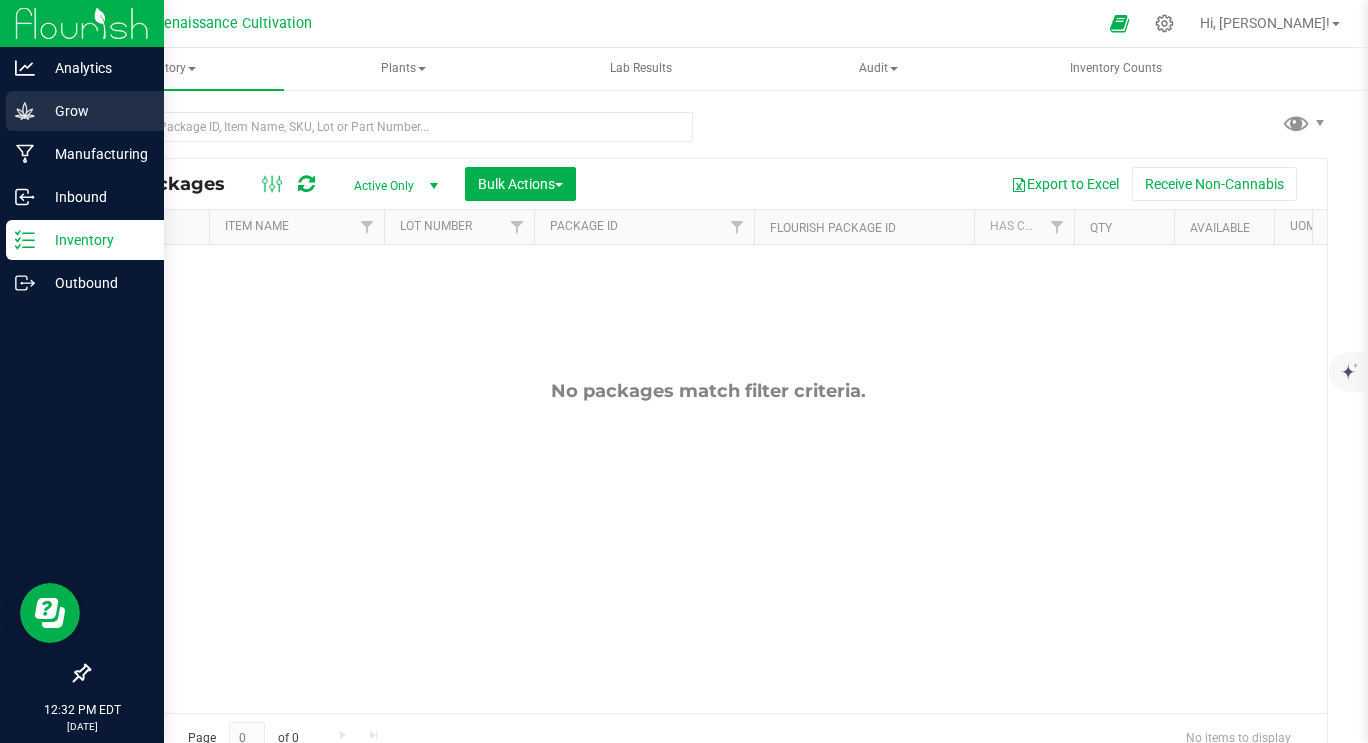 click on "Grow" at bounding box center [85, 111] 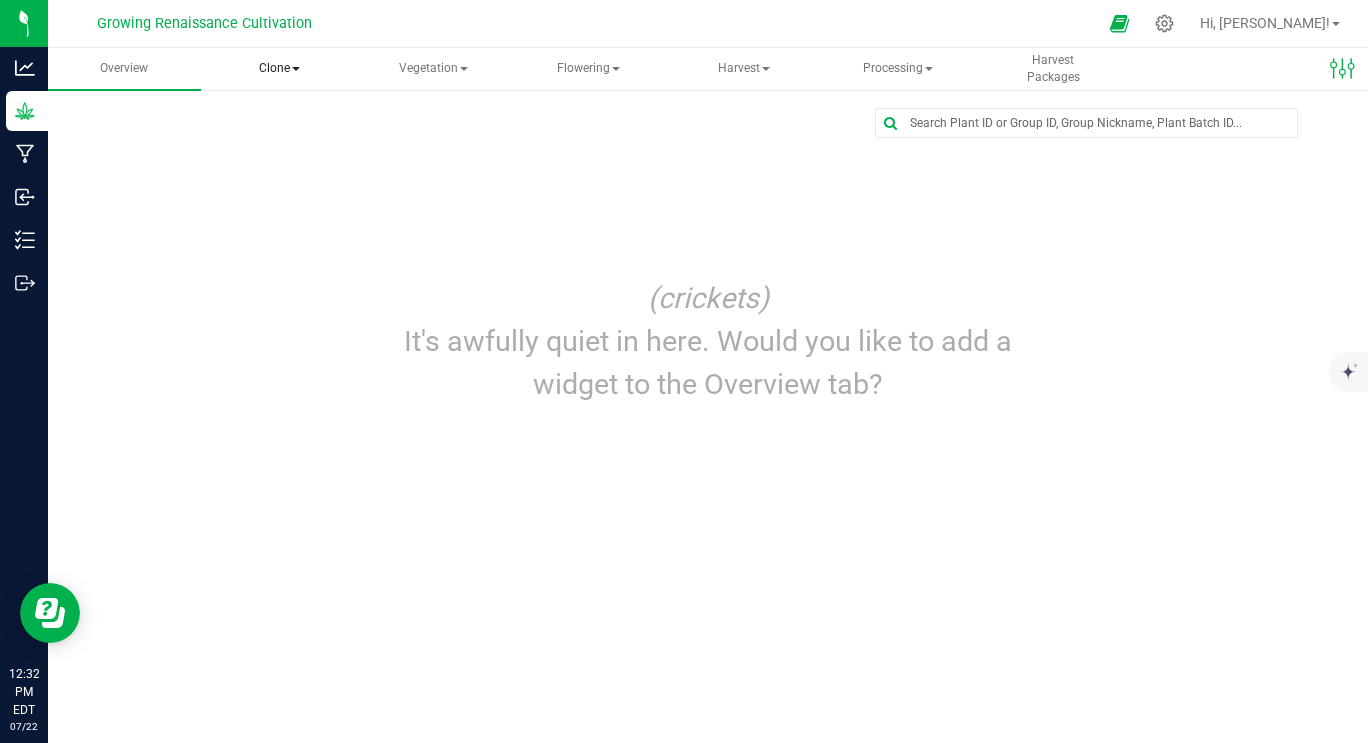 click on "Clone" at bounding box center (279, 69) 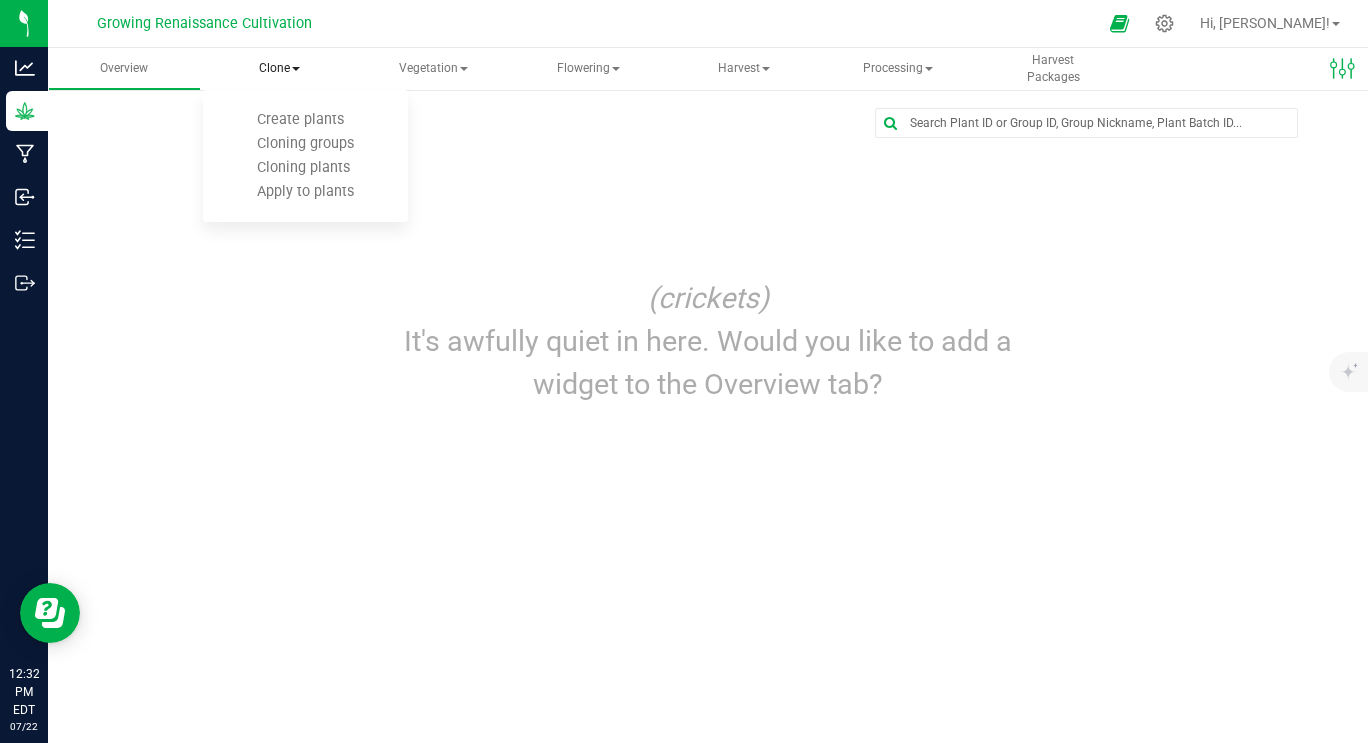 click on "Clone" at bounding box center (279, 69) 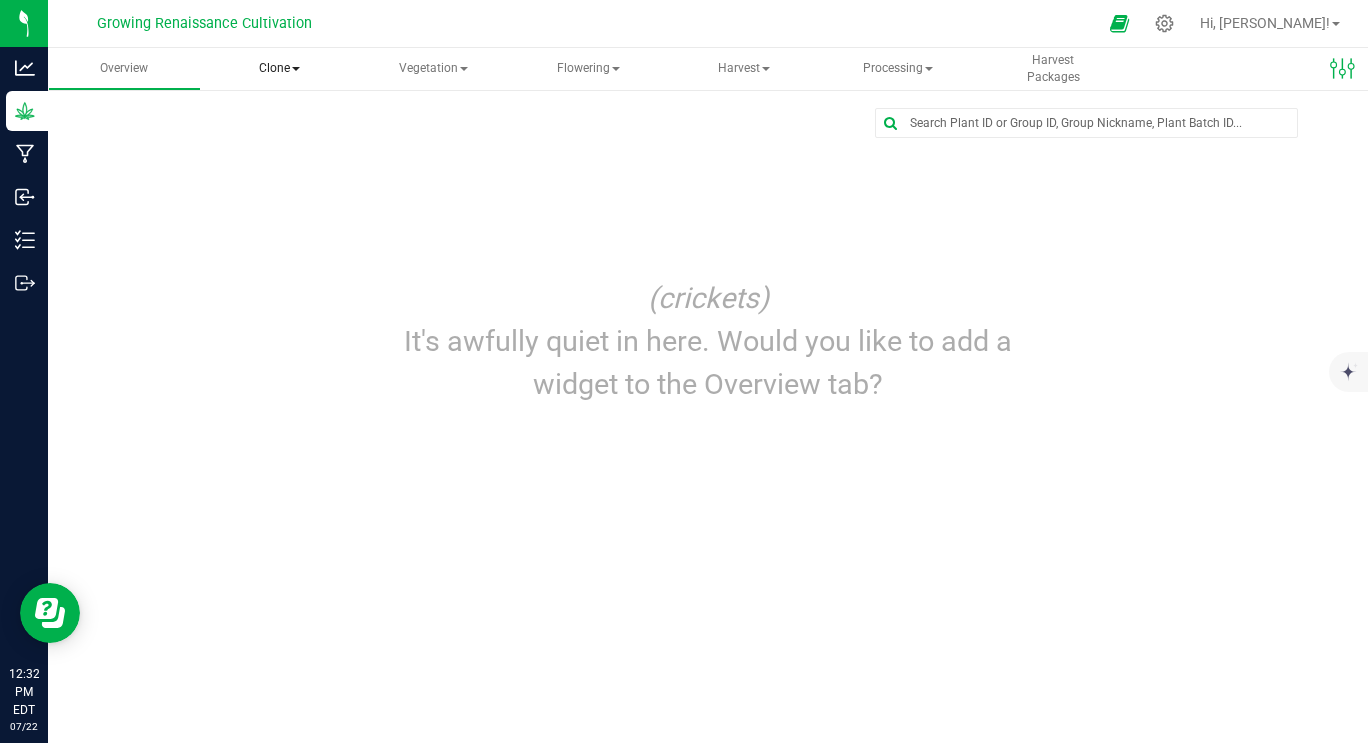 click on "Clone" at bounding box center (279, 69) 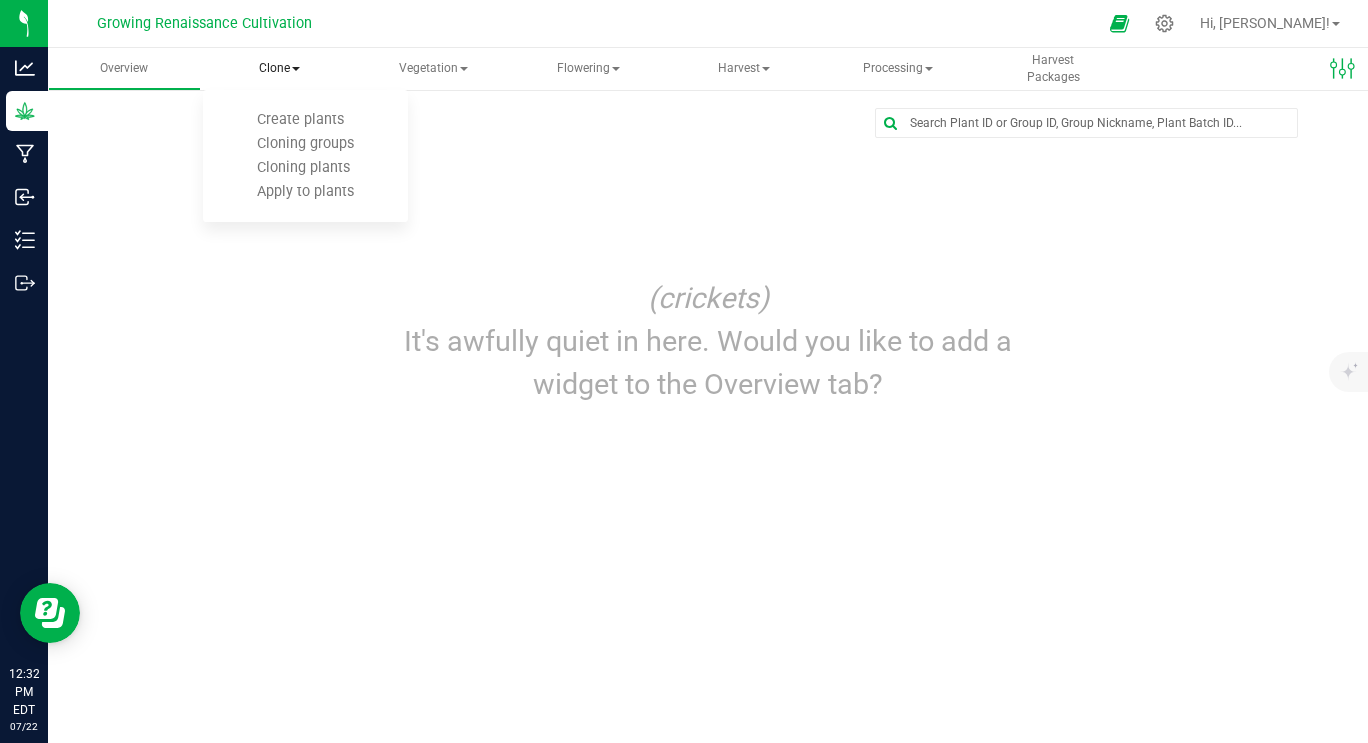 click on "Create plants
Cloning groups
Cloning plants
Apply to plants" at bounding box center (305, 156) 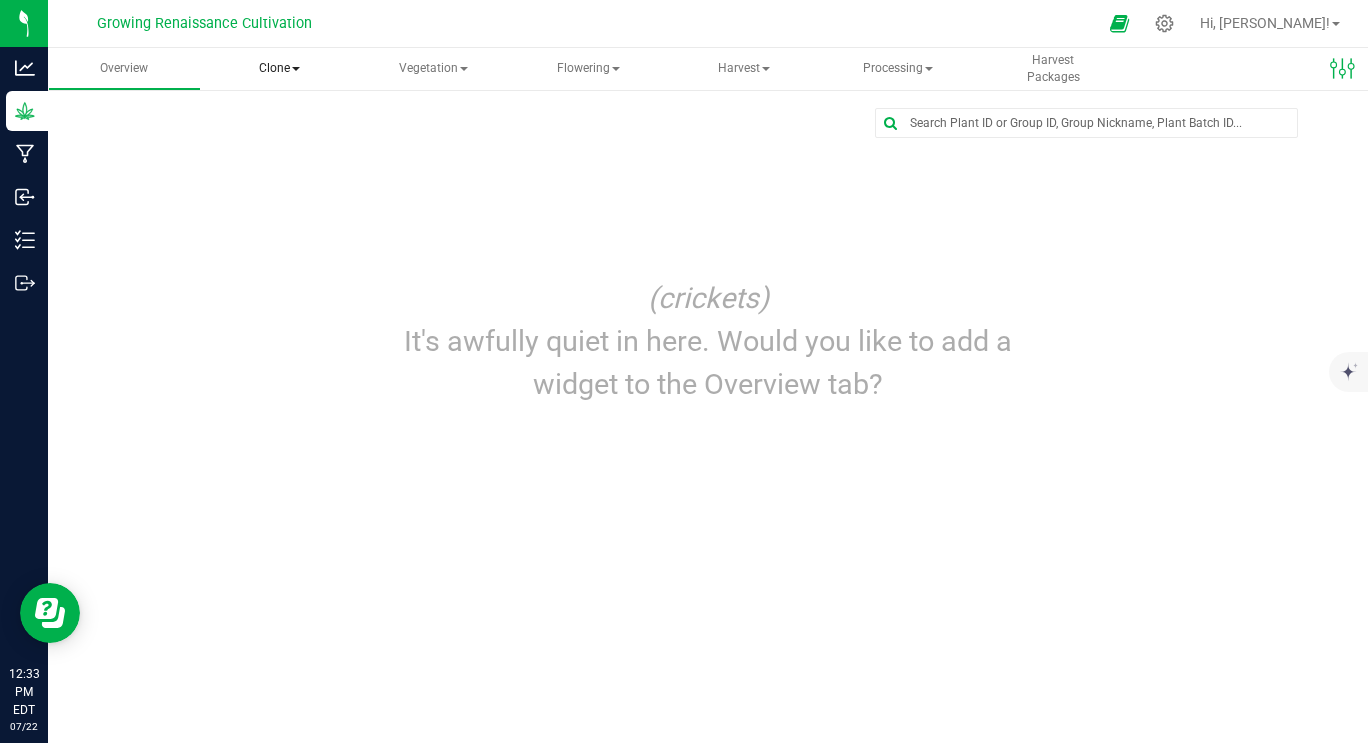 click on "Clone" at bounding box center (279, 69) 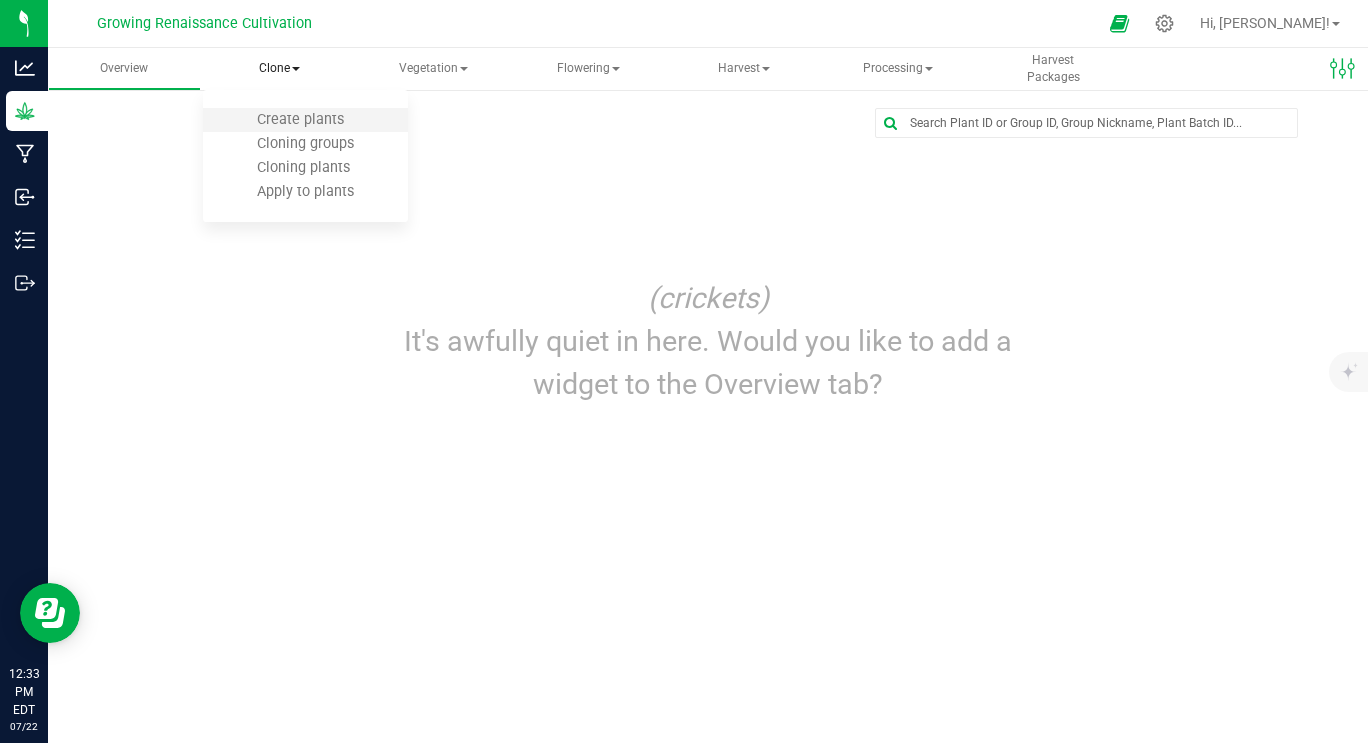 click on "Create plants" at bounding box center (305, 120) 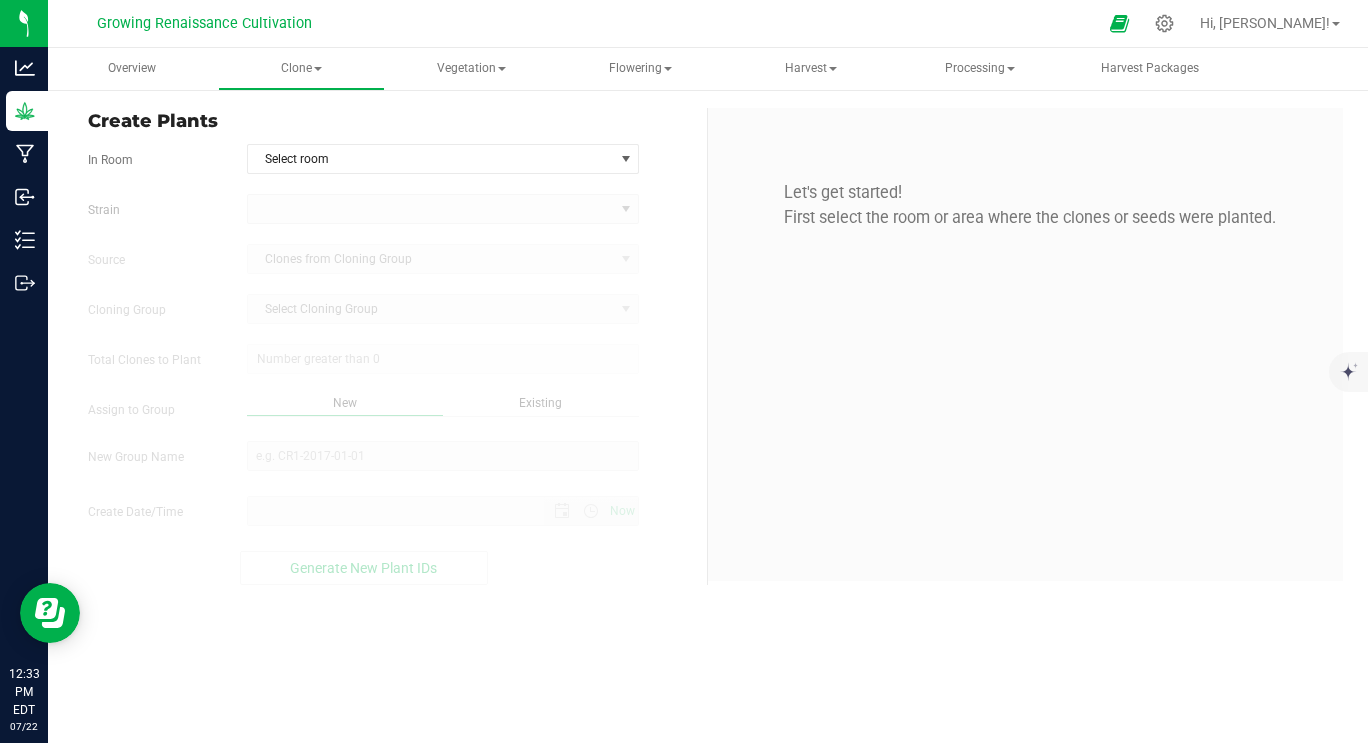 type on "7/22/2025 12:33 PM" 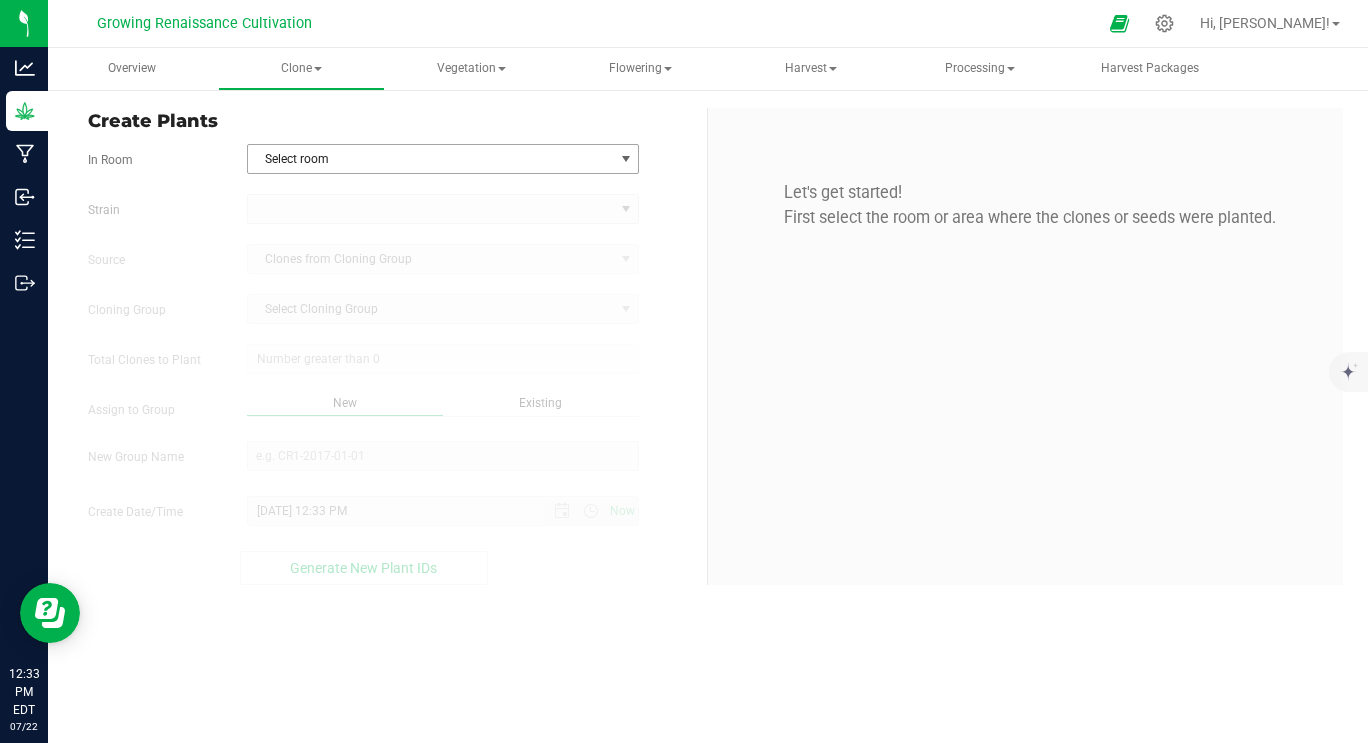 click on "Select room" at bounding box center [431, 159] 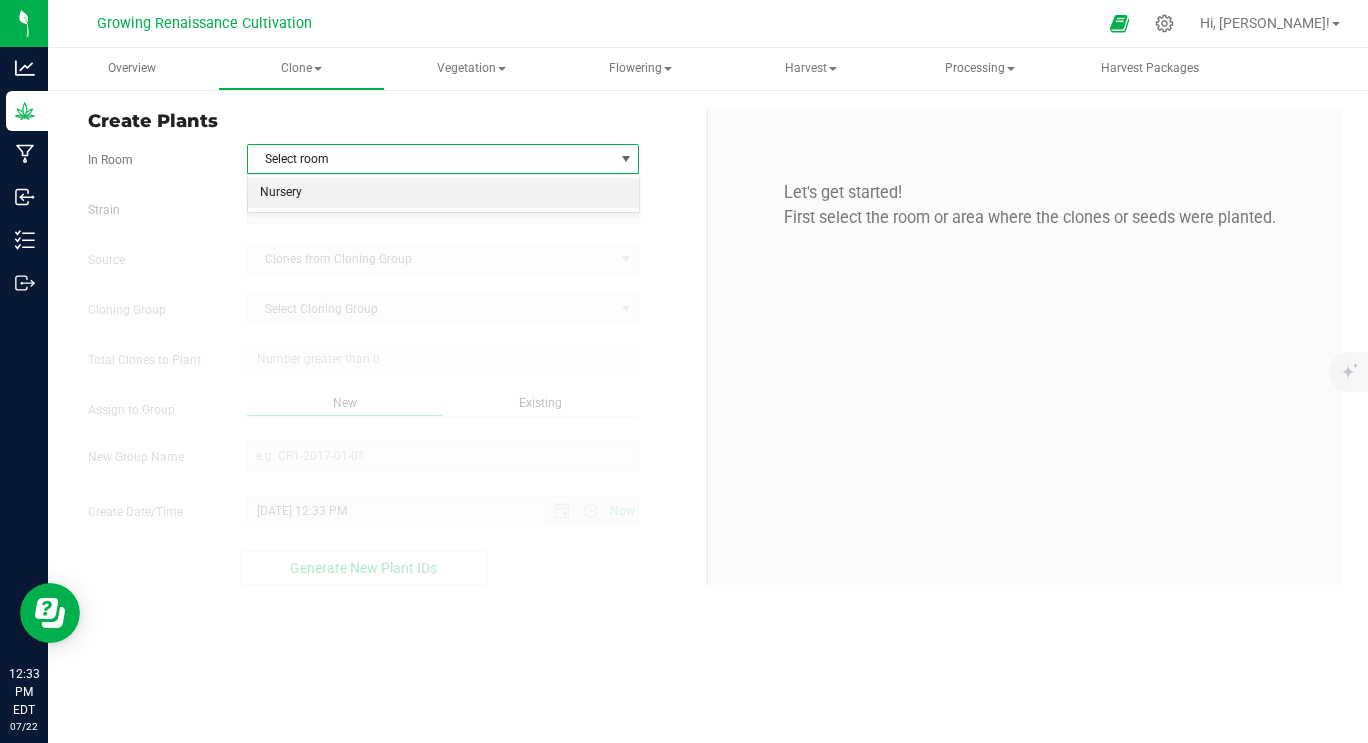 click on "Nursery" at bounding box center [443, 193] 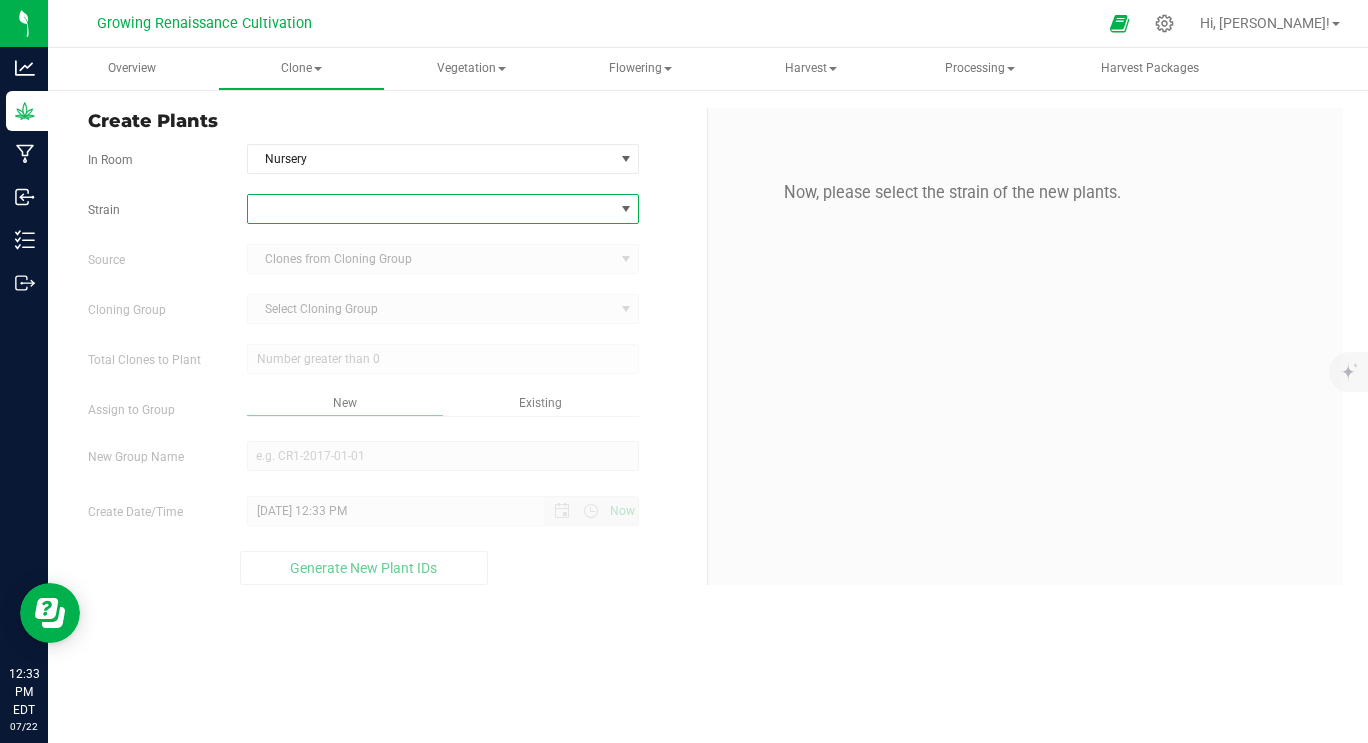 click at bounding box center [431, 209] 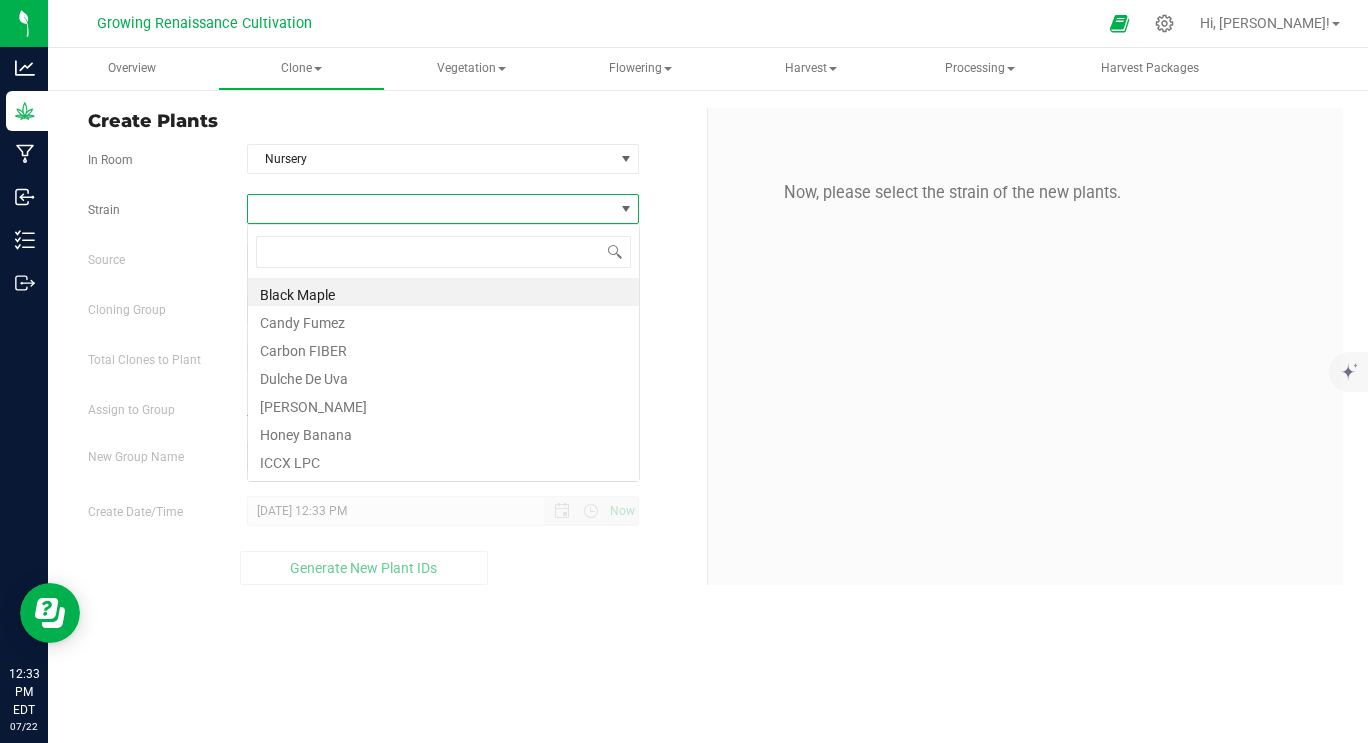 scroll, scrollTop: 99970, scrollLeft: 99607, axis: both 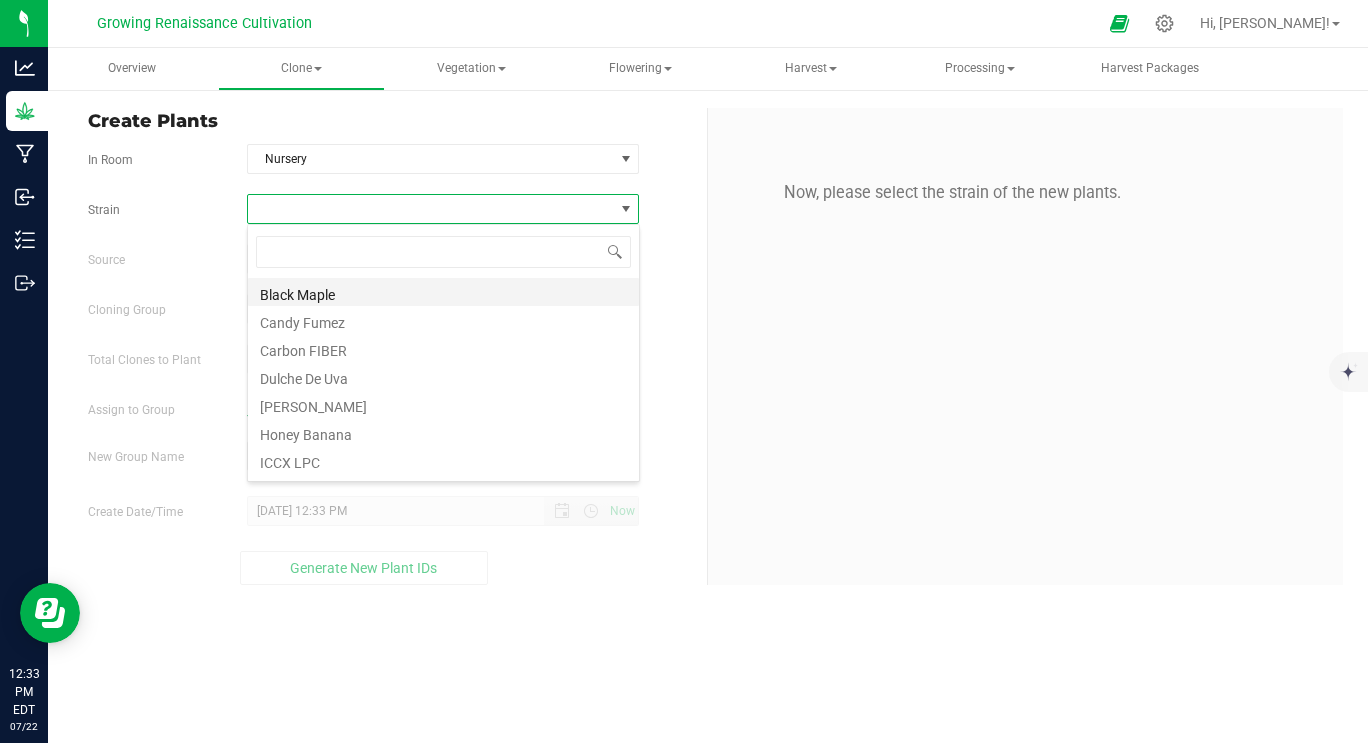 click on "Black Maple" at bounding box center [443, 292] 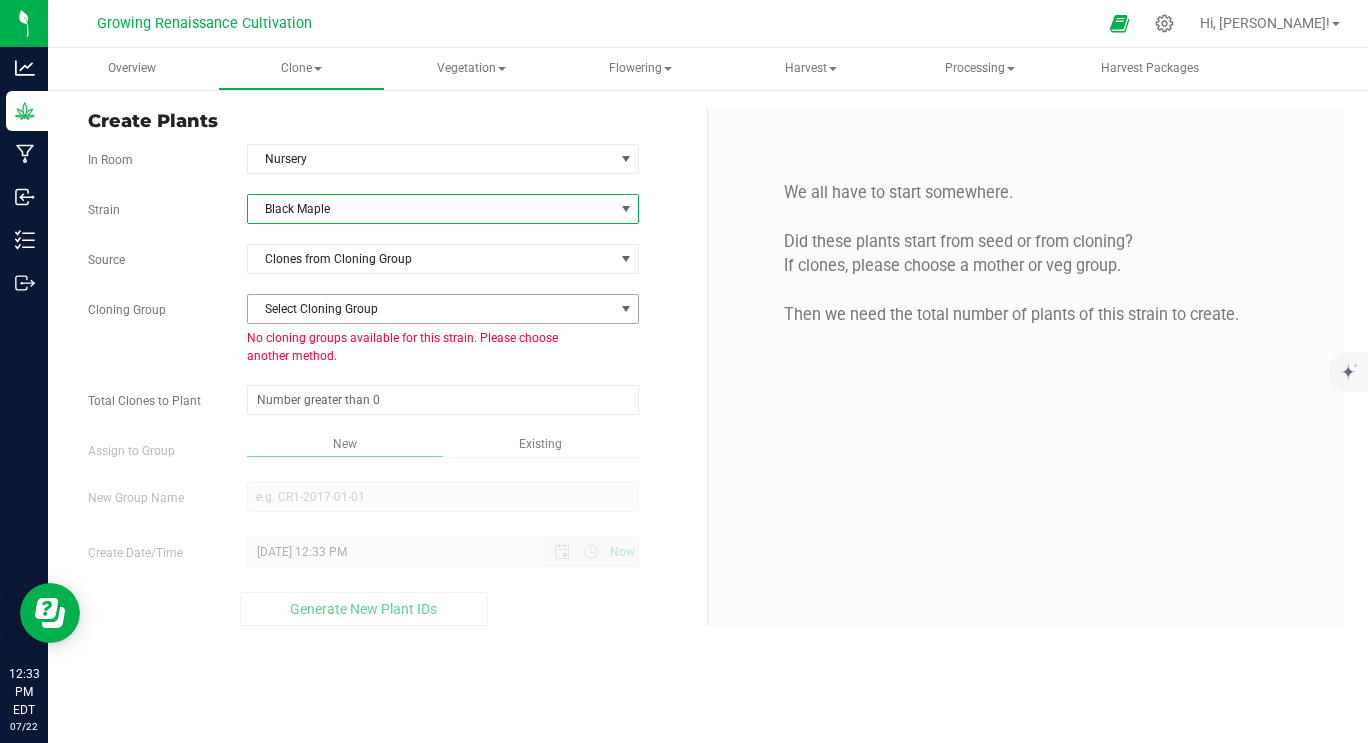 click on "Select Cloning Group" at bounding box center (443, 309) 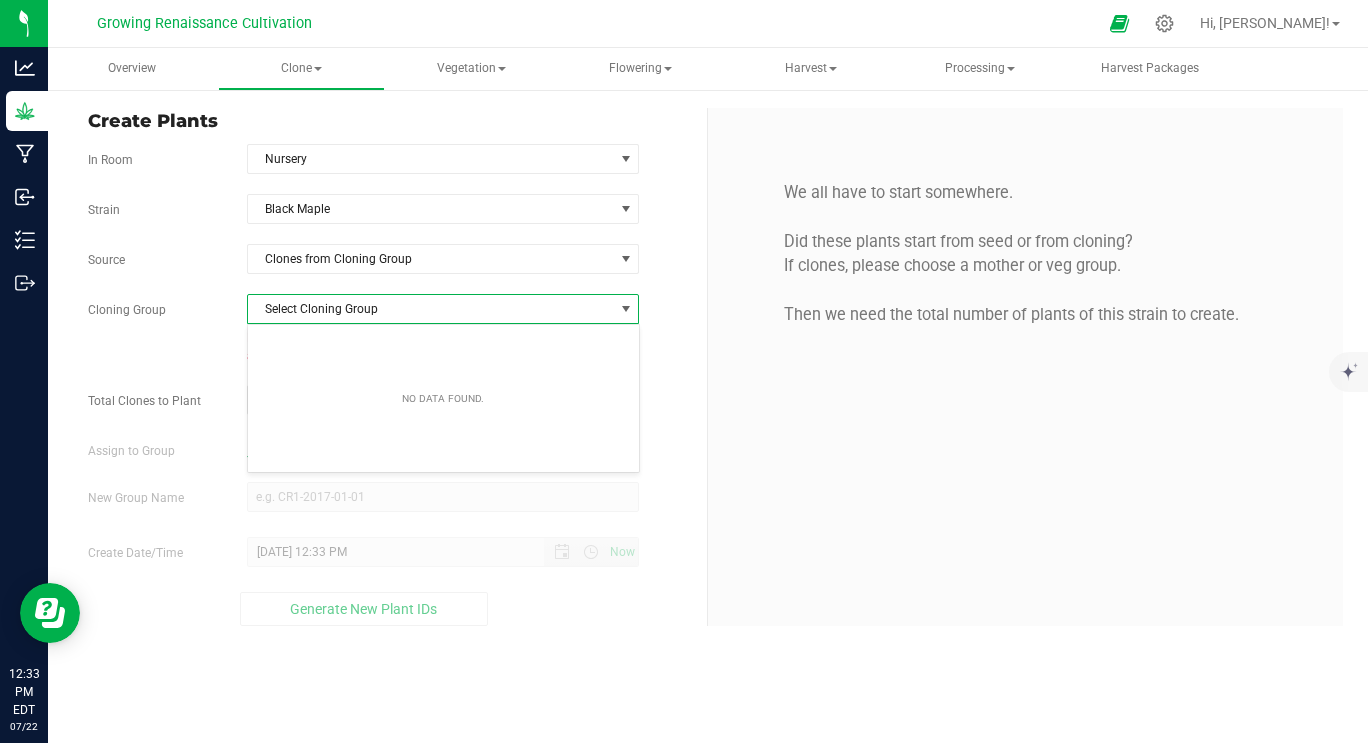 click on "Select Cloning Group No data found." at bounding box center (443, 398) 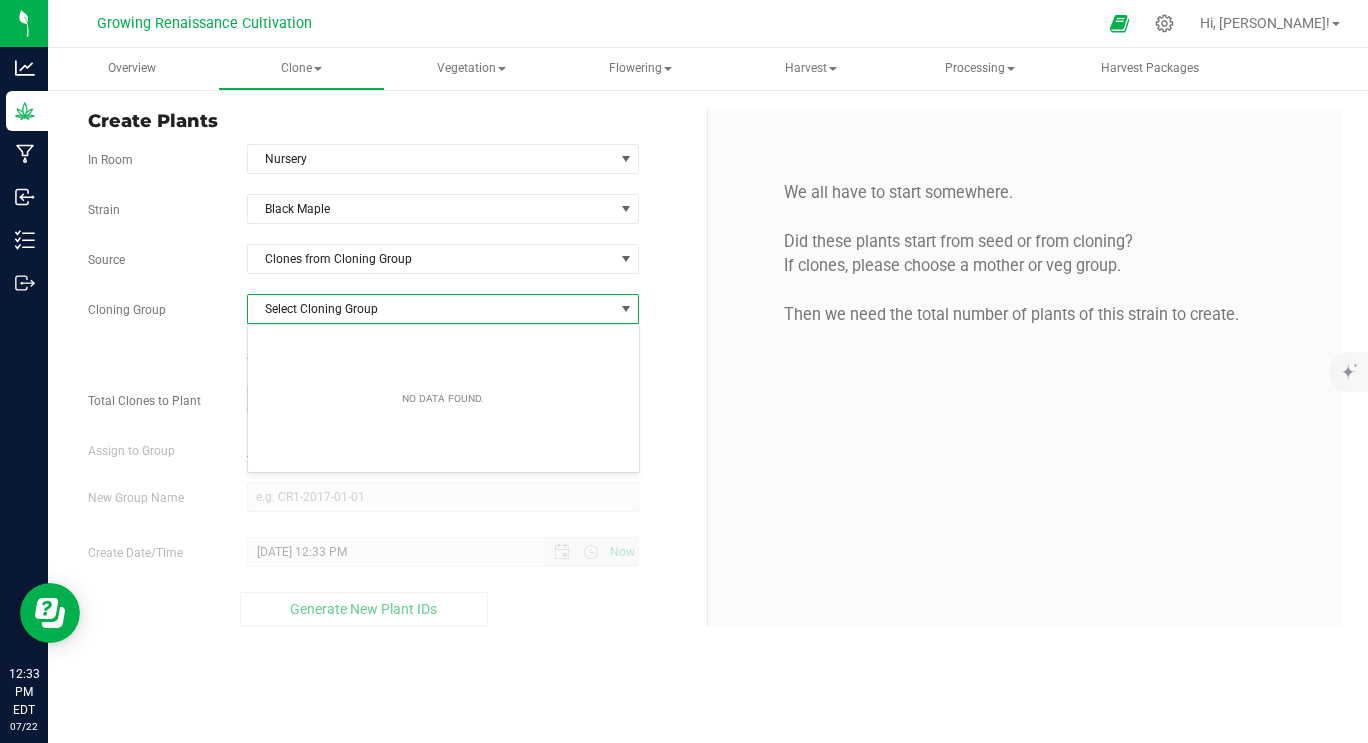 click on "We all have to start somewhere.
Did these plants start from seed or from cloning?
If clones, please choose a mother or veg group.
Then we need the total number of plants of this strain to create." at bounding box center (1025, 254) 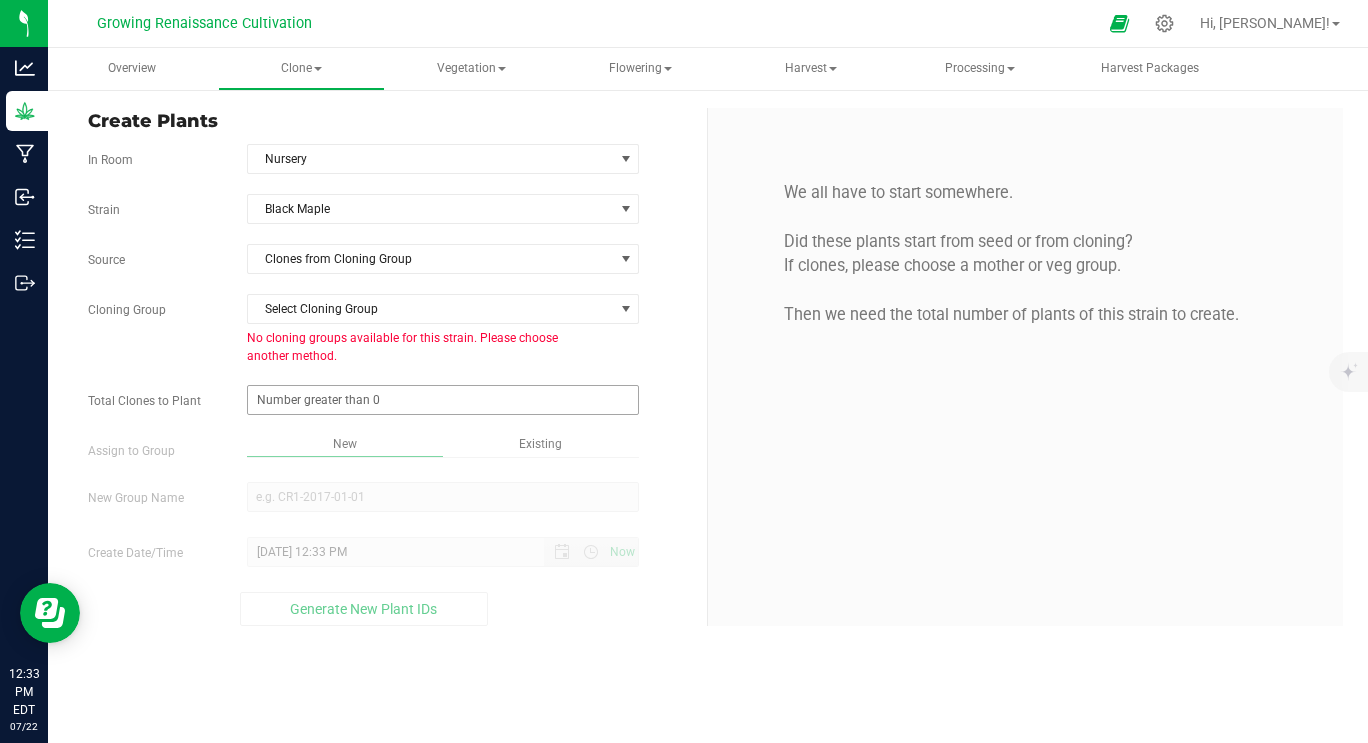 click on "Strain
Black Maple
Source
Clones from Cloning Group
Cloning Group
Select Cloning Group Select Cloning Group
No cloning groups available for this strain. Please choose another method.
Total Clones to Plant
Assign to Group" at bounding box center [390, 410] 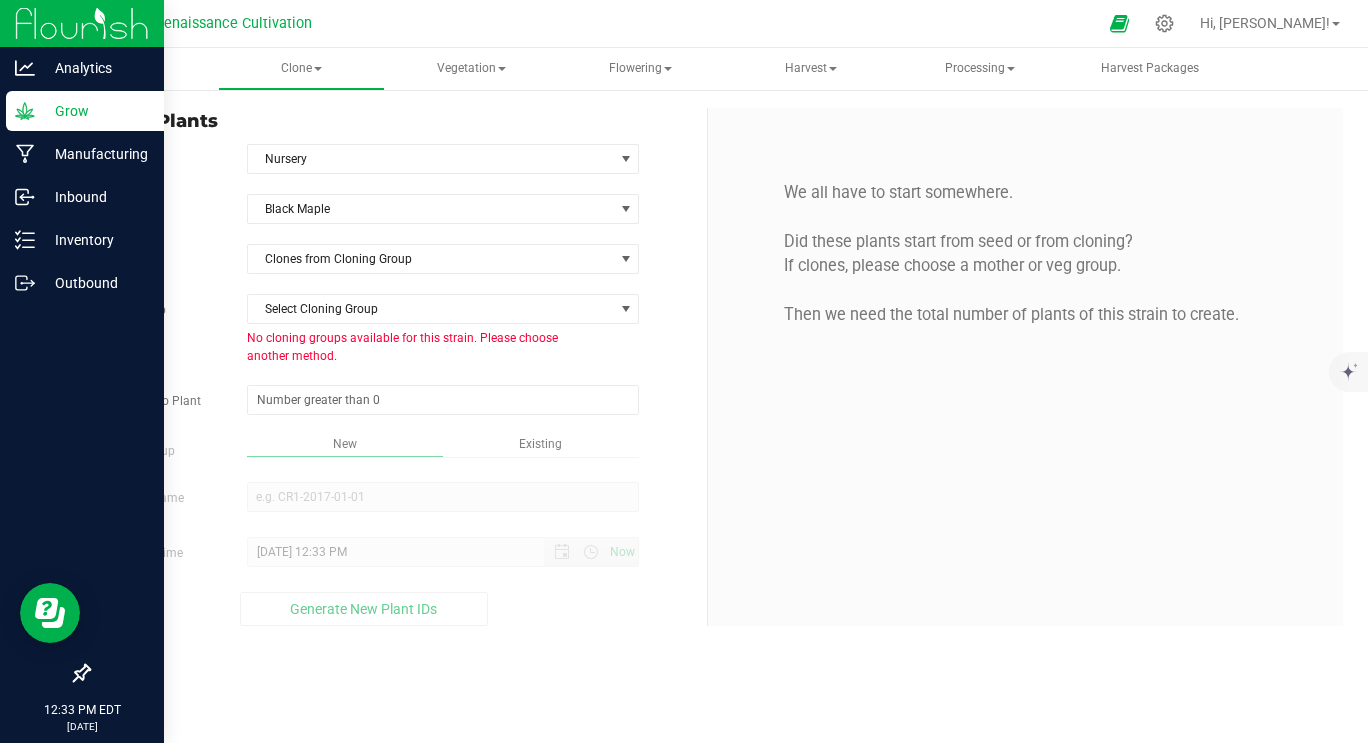 click on "Grow" at bounding box center [95, 111] 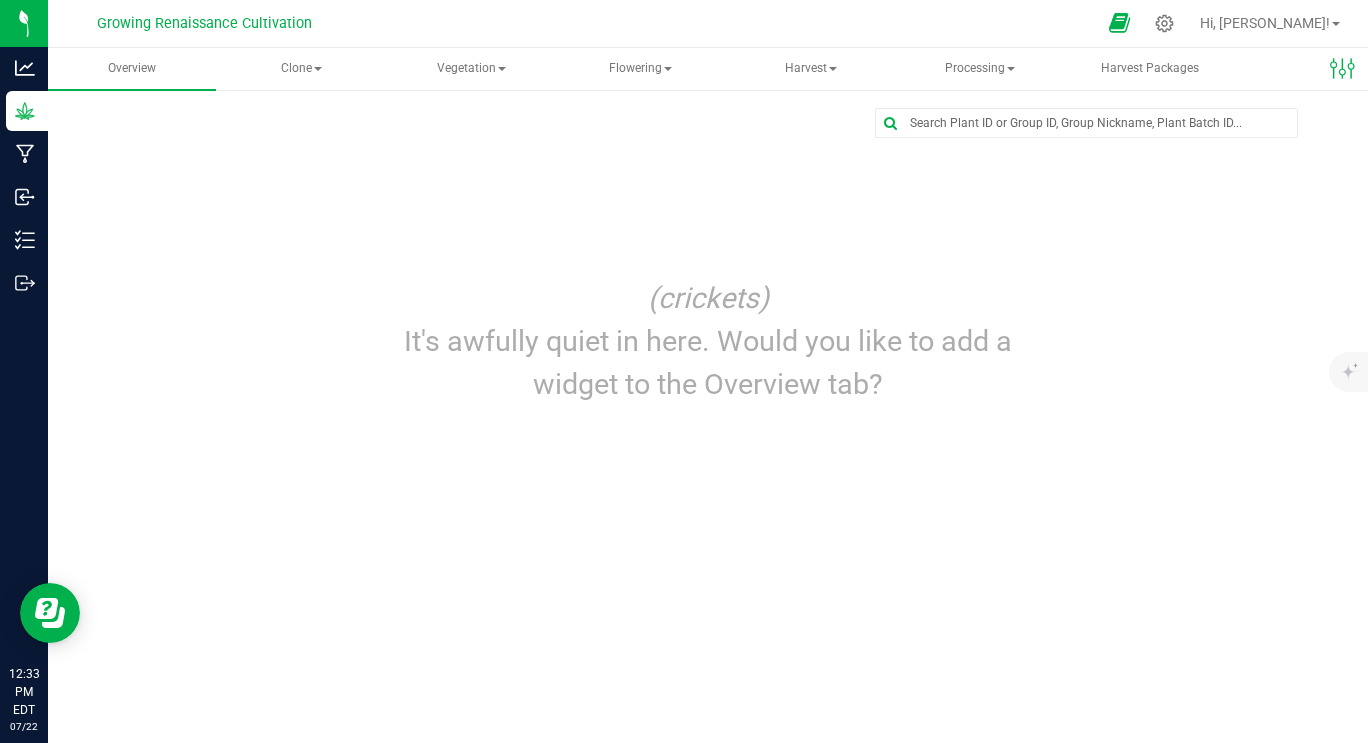 click at bounding box center (1119, 23) 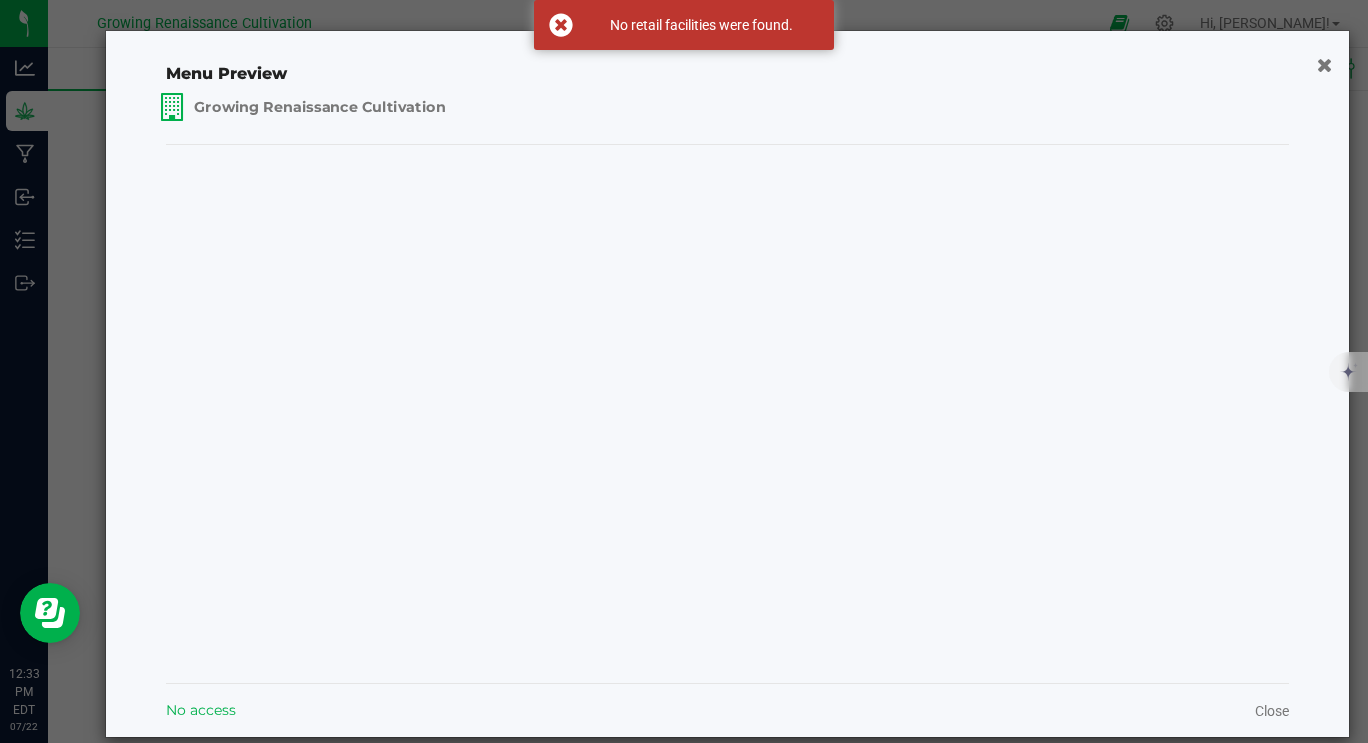 click on "Growing Renaissance Cultivation" 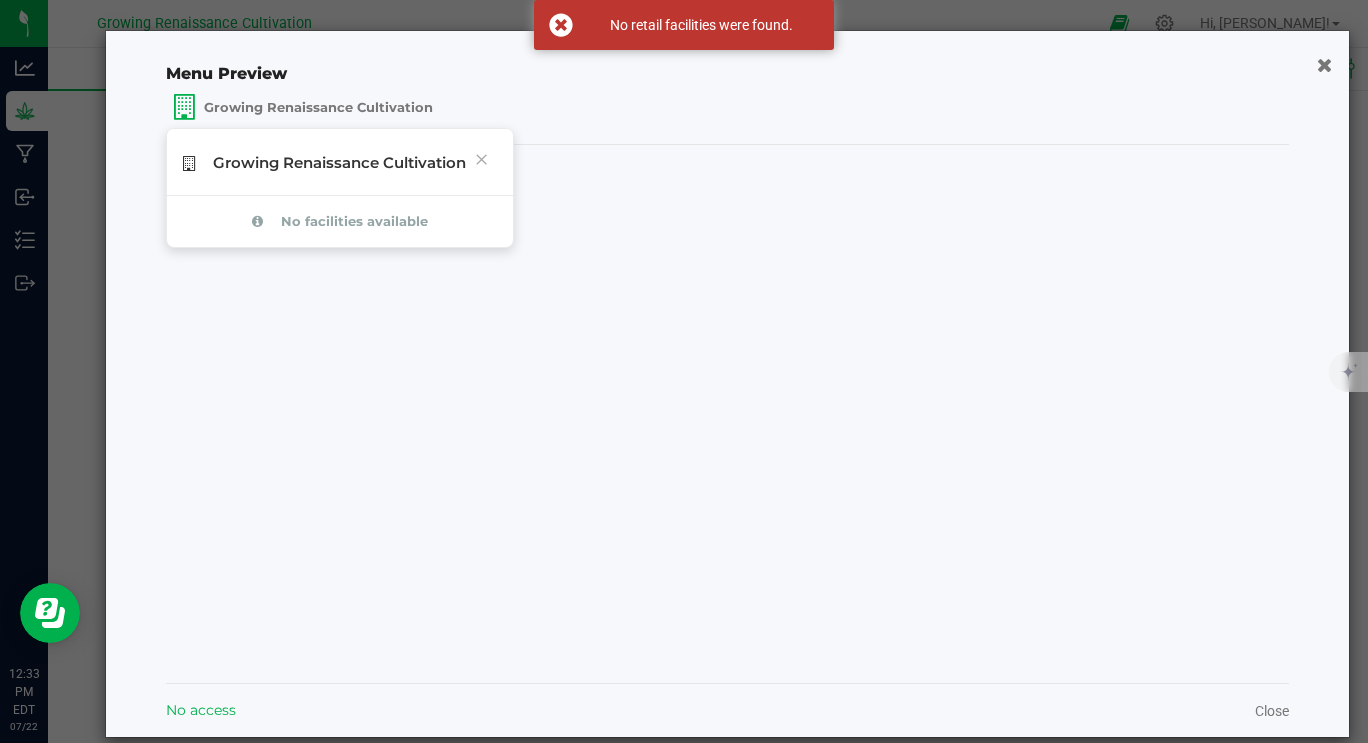 click on "Menu Preview  Growing Renaissance Cultivation   Growing Renaissance Cultivation  No facilities available  No access  Close" 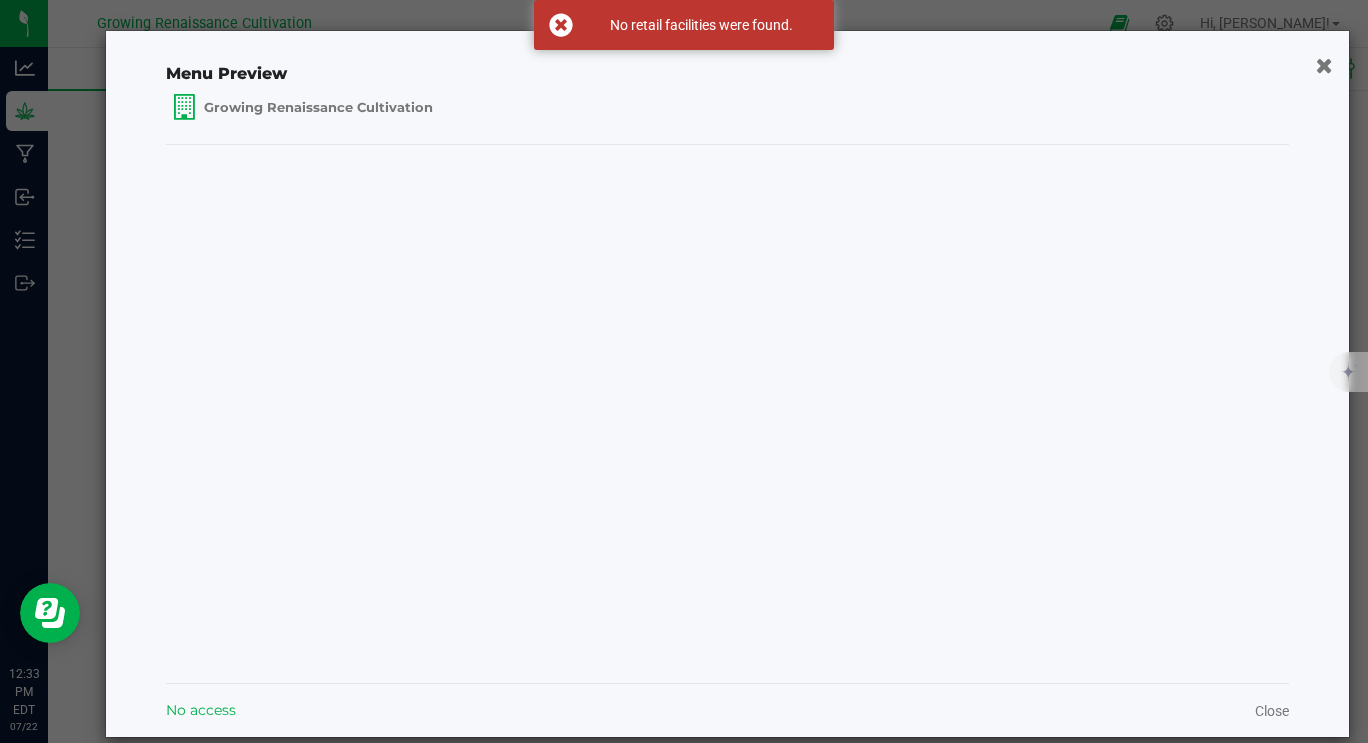 click 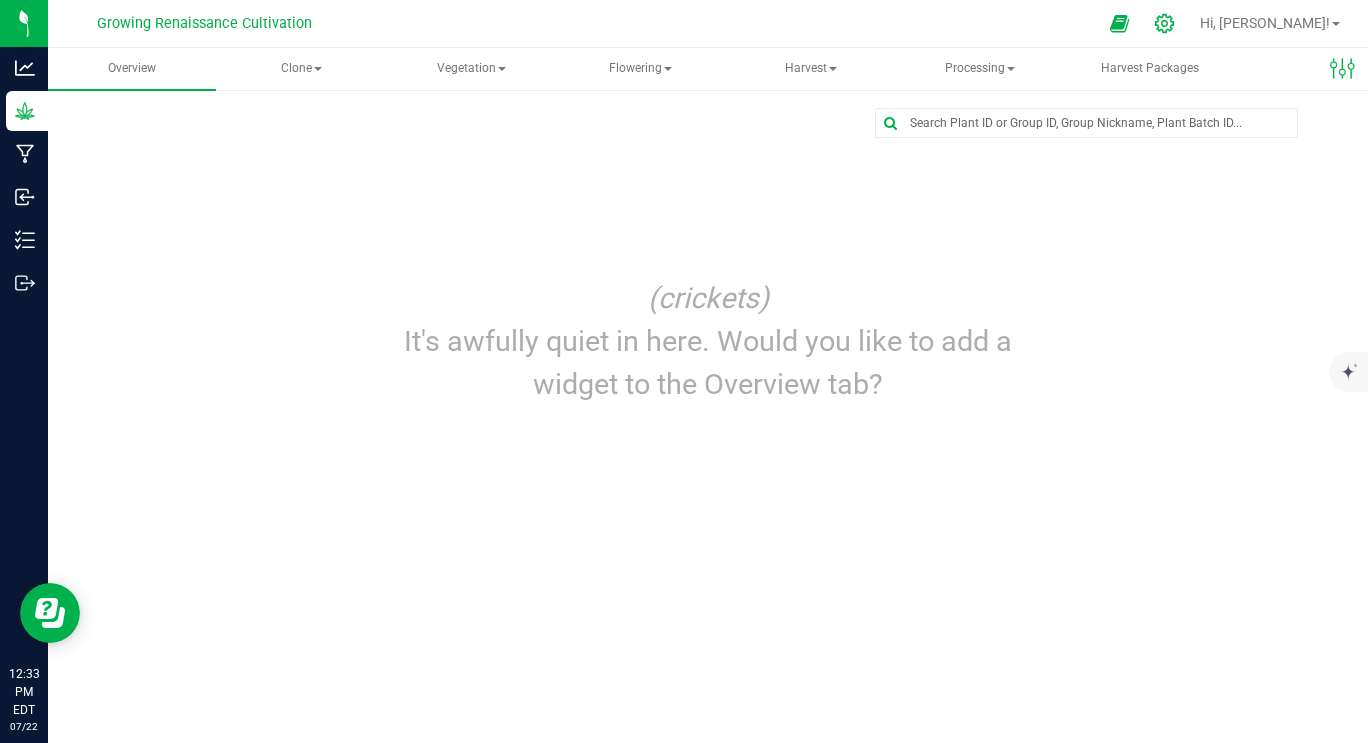 click at bounding box center (1165, 23) 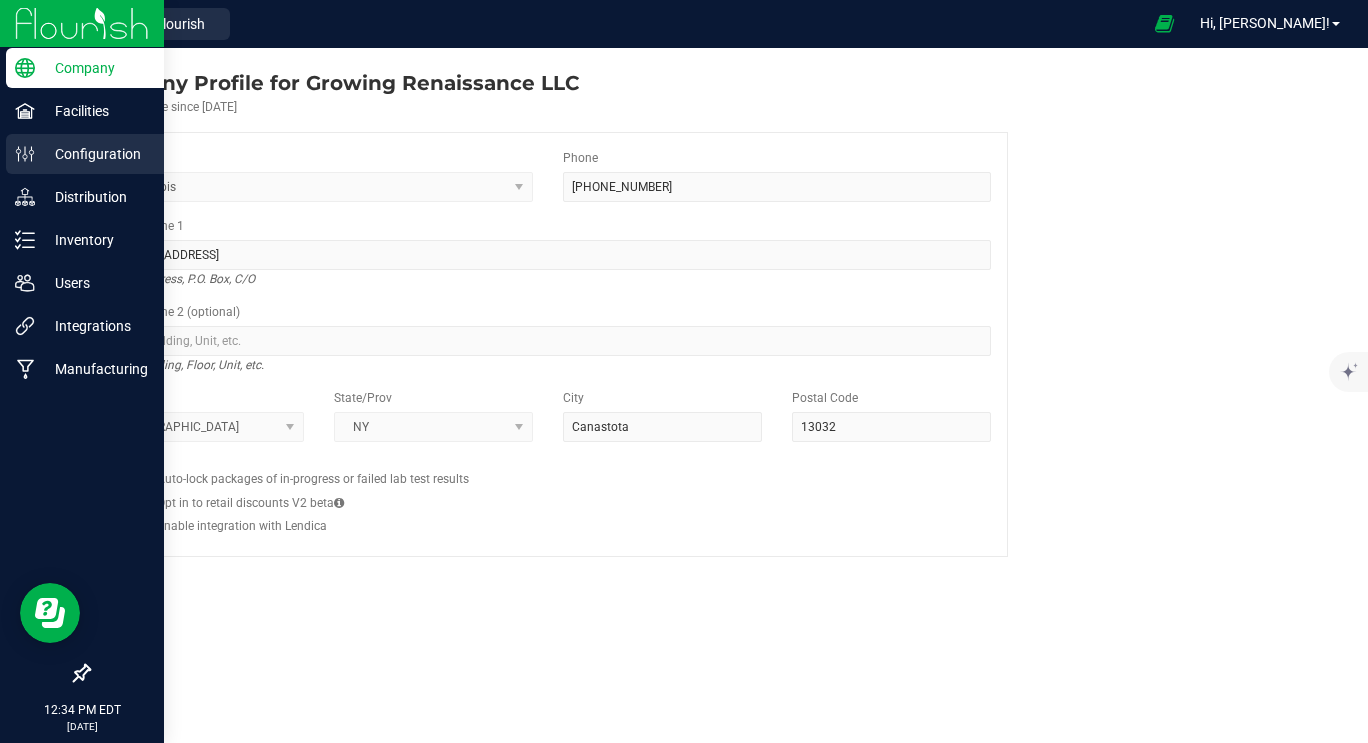 click on "Configuration" at bounding box center (85, 154) 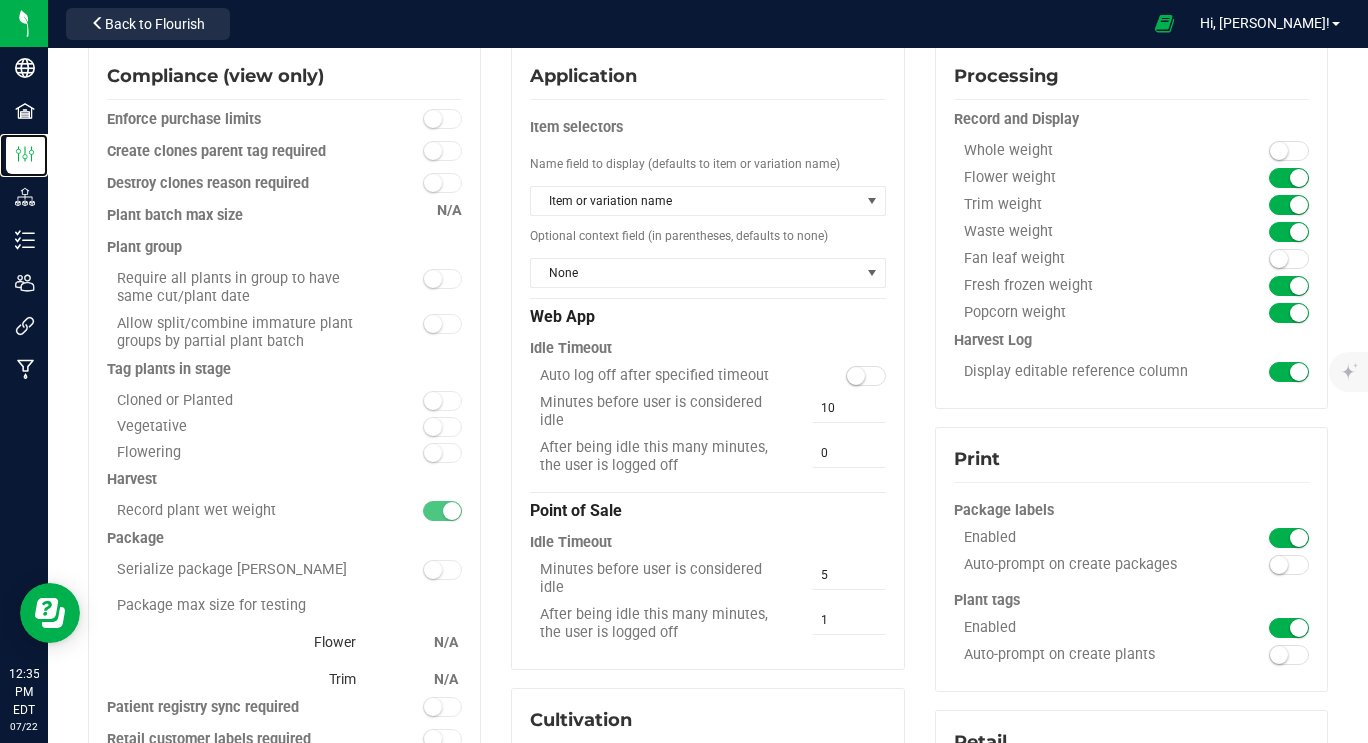 scroll, scrollTop: 127, scrollLeft: 0, axis: vertical 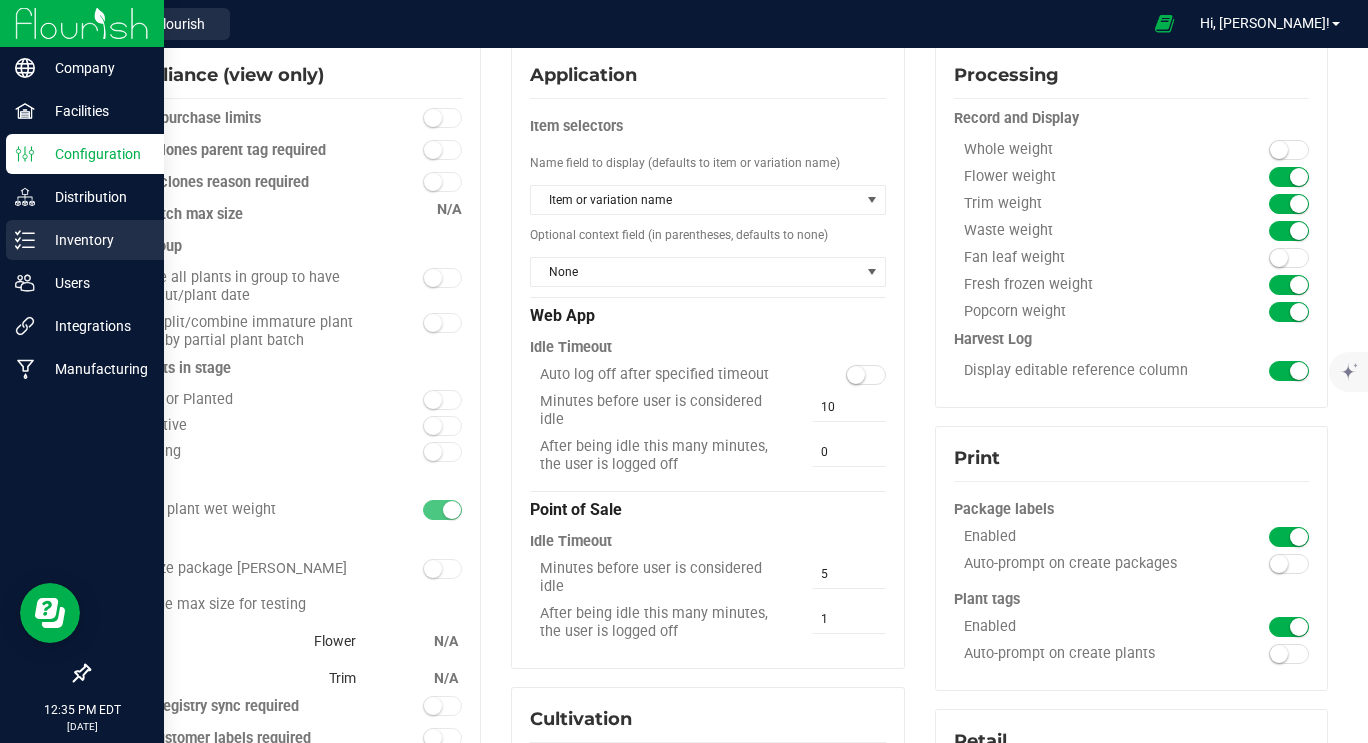 click on "Inventory" at bounding box center (85, 240) 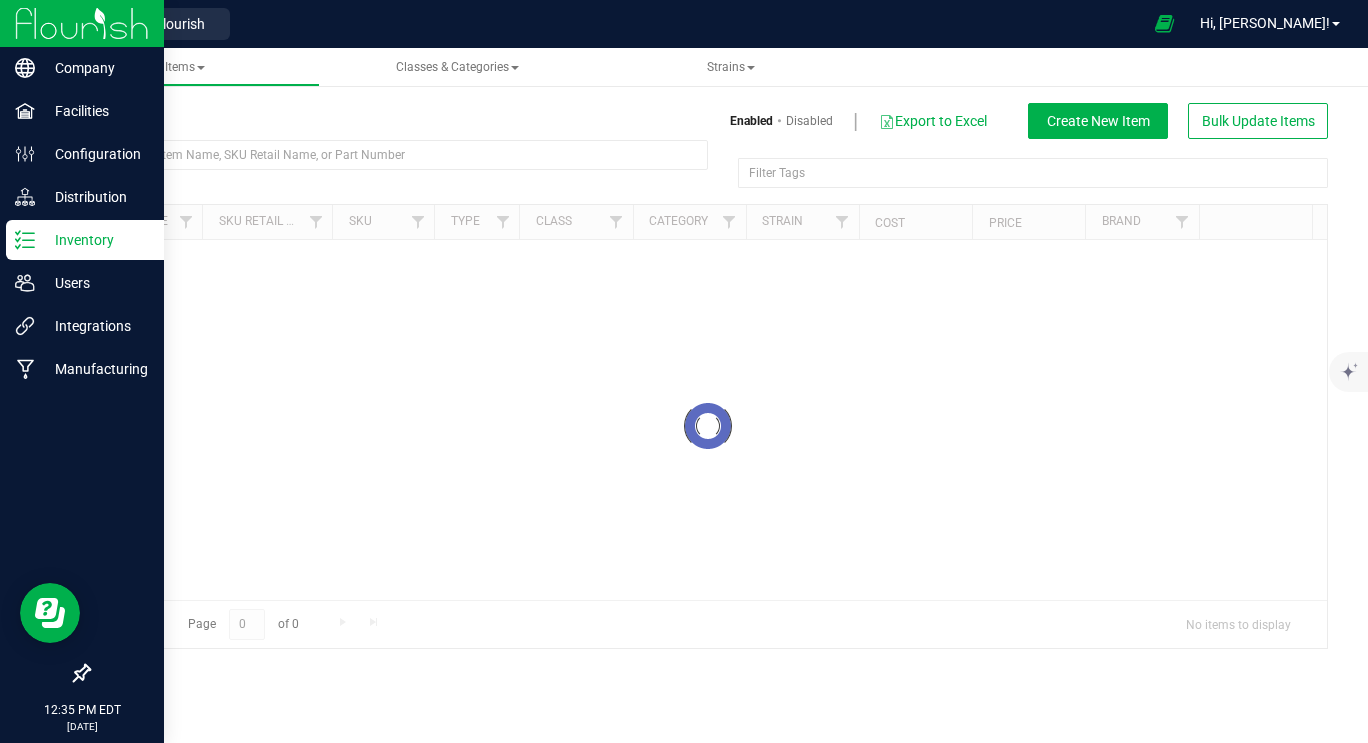 scroll, scrollTop: 0, scrollLeft: 0, axis: both 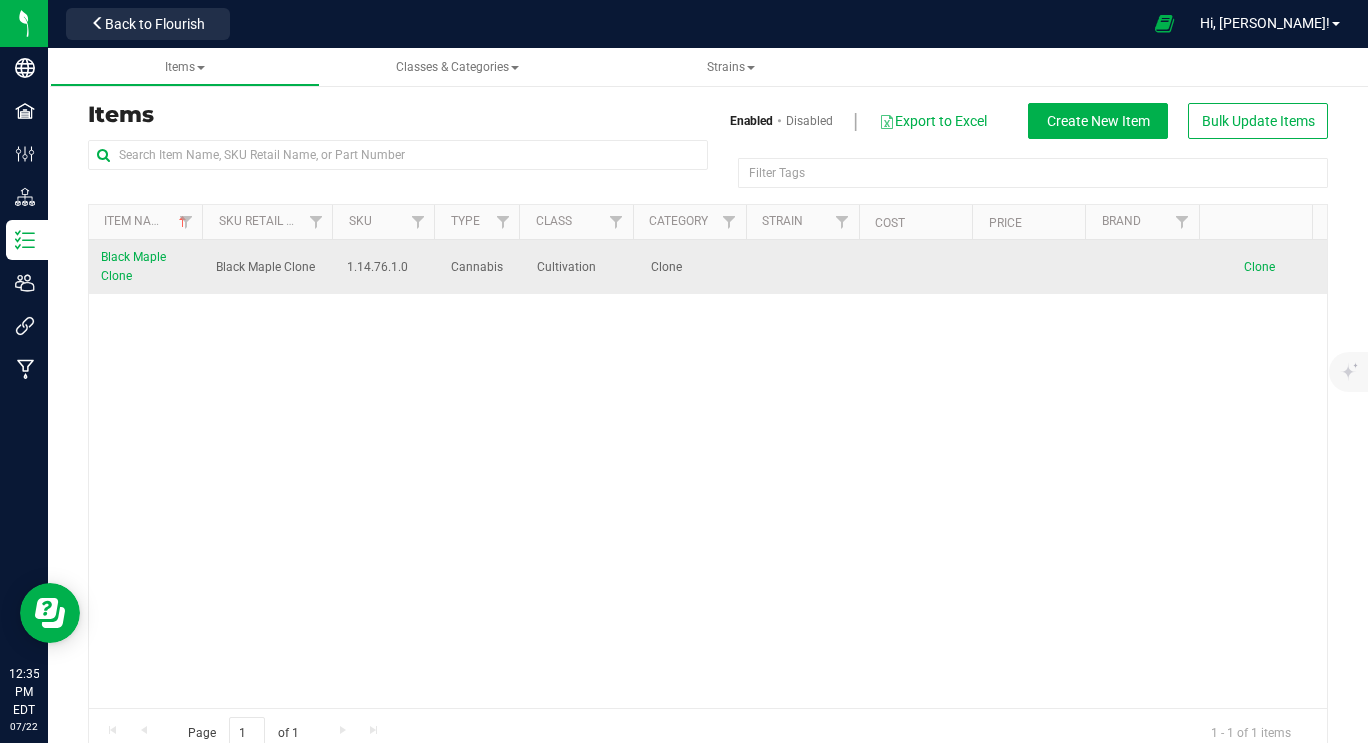click on "Cultivation" at bounding box center (582, 267) 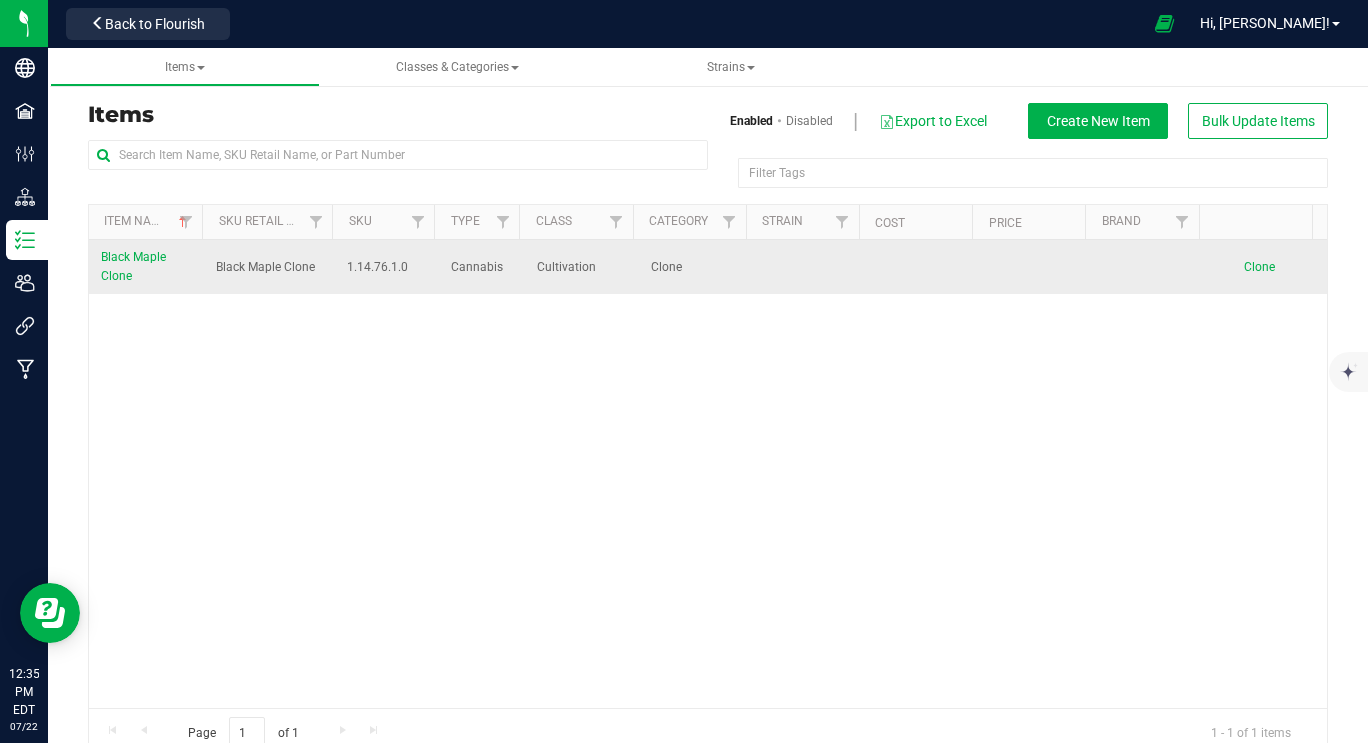 click on "Clone" at bounding box center [1269, 267] 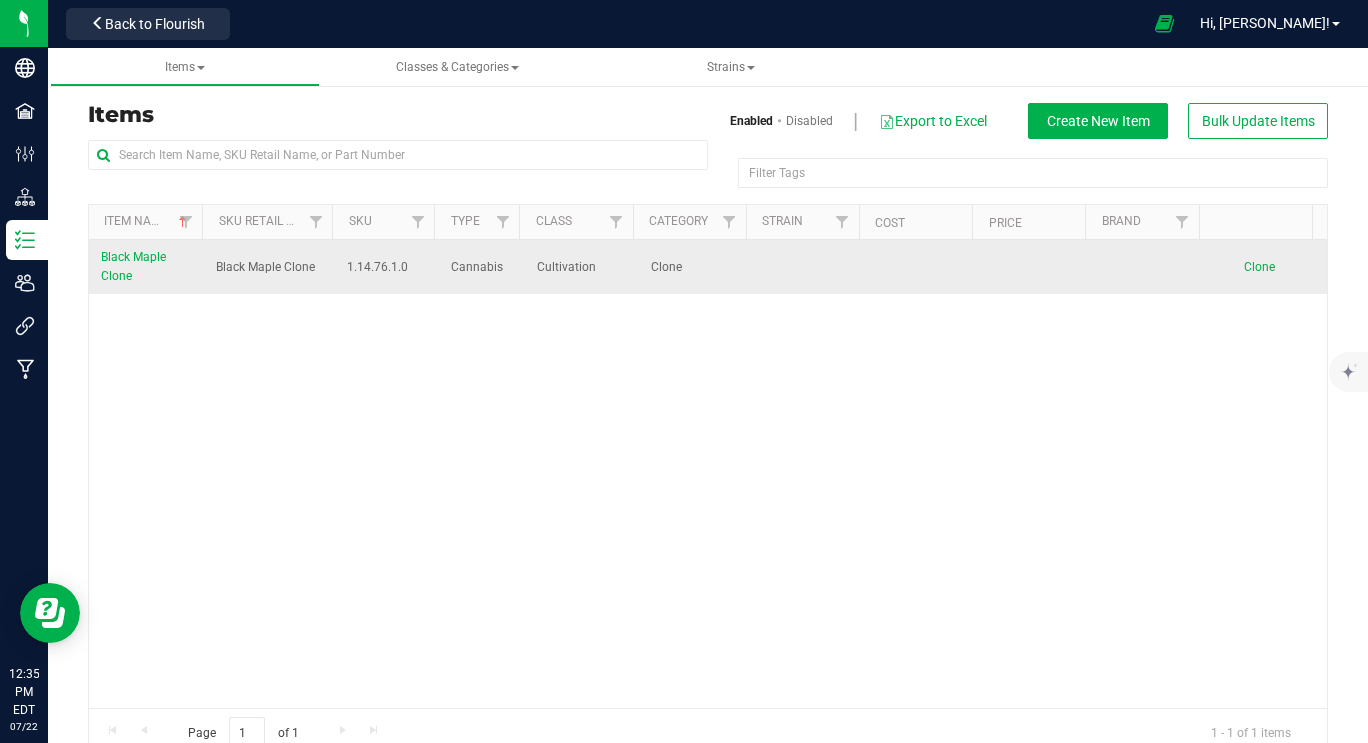 click on "Clone" at bounding box center (1259, 267) 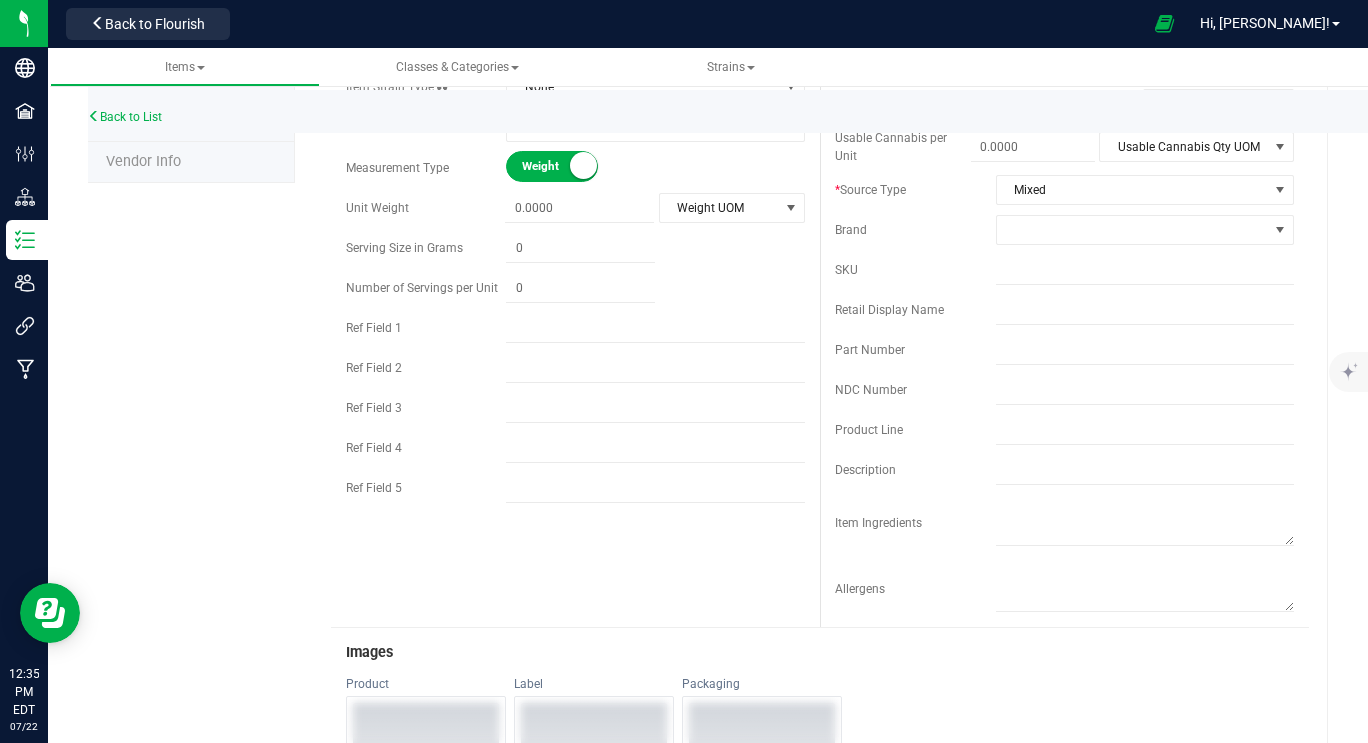 scroll, scrollTop: 365, scrollLeft: 0, axis: vertical 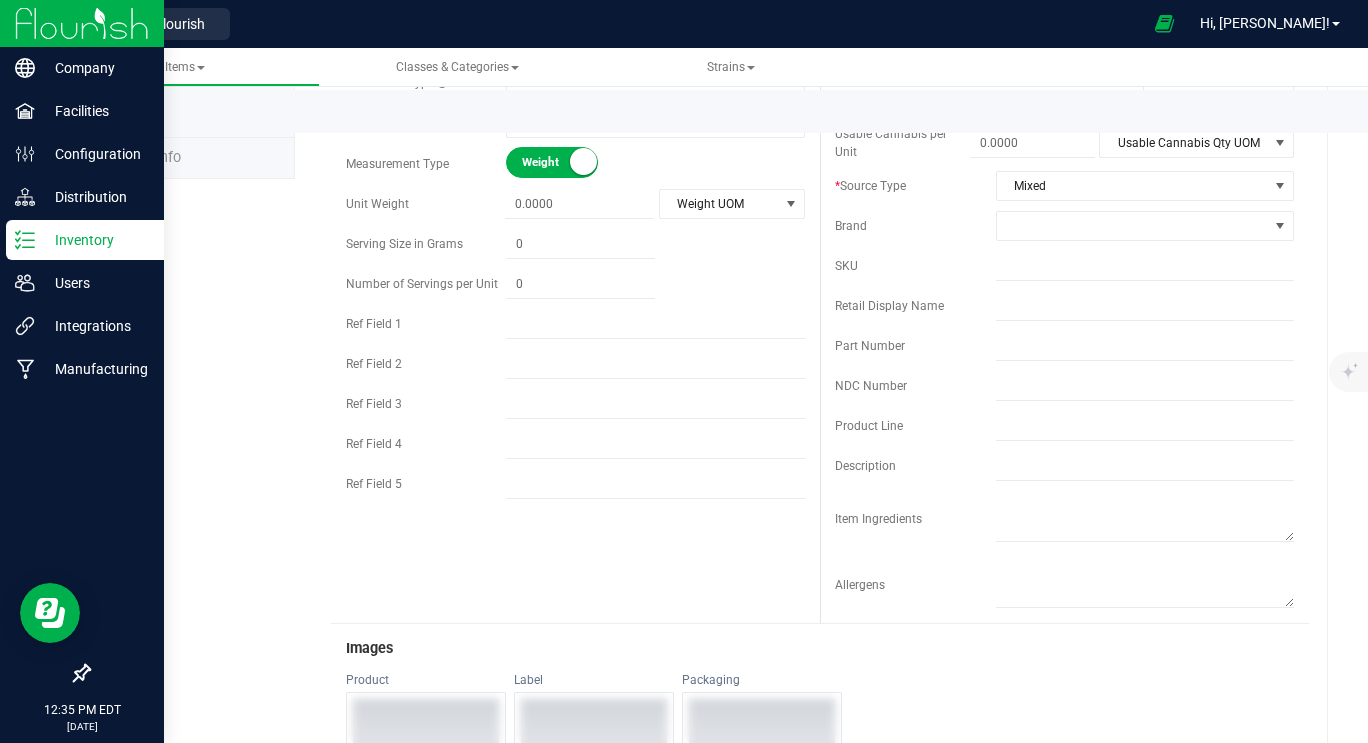 click on "Inventory" at bounding box center [95, 240] 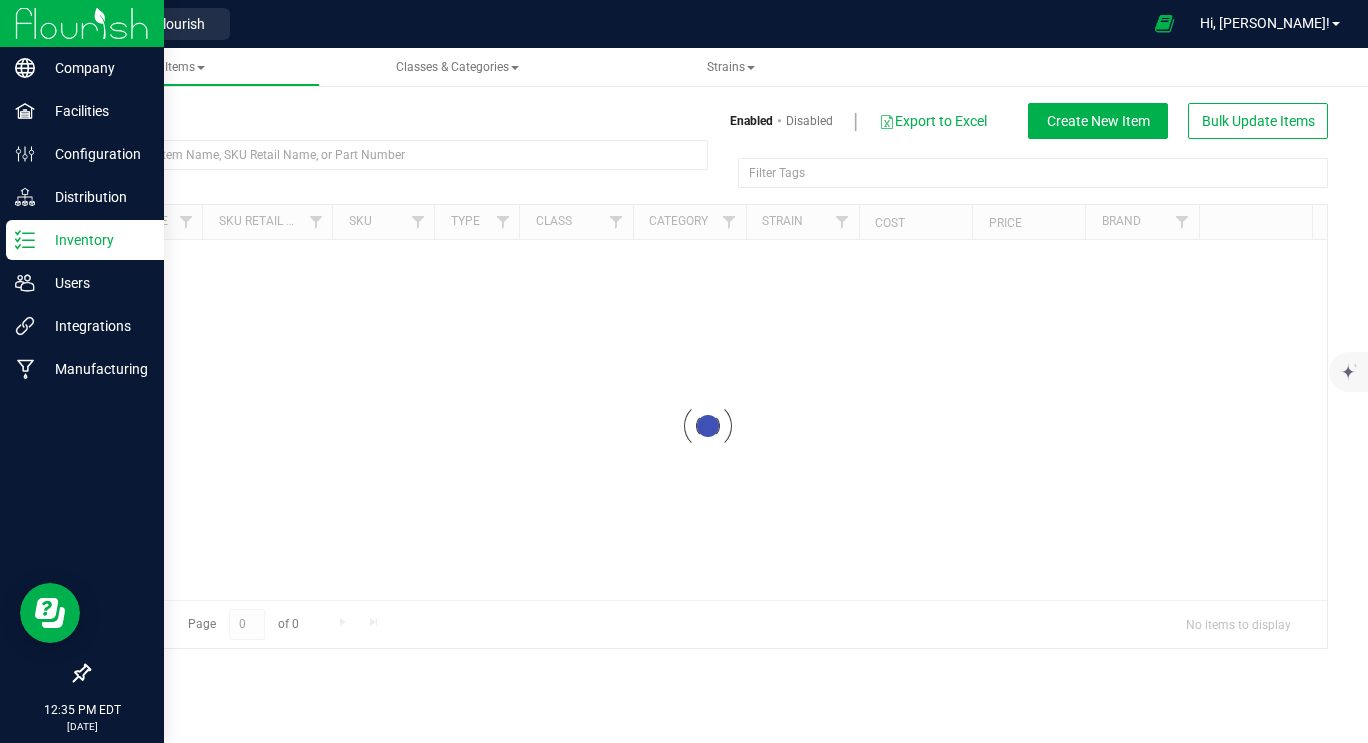 scroll, scrollTop: 0, scrollLeft: 0, axis: both 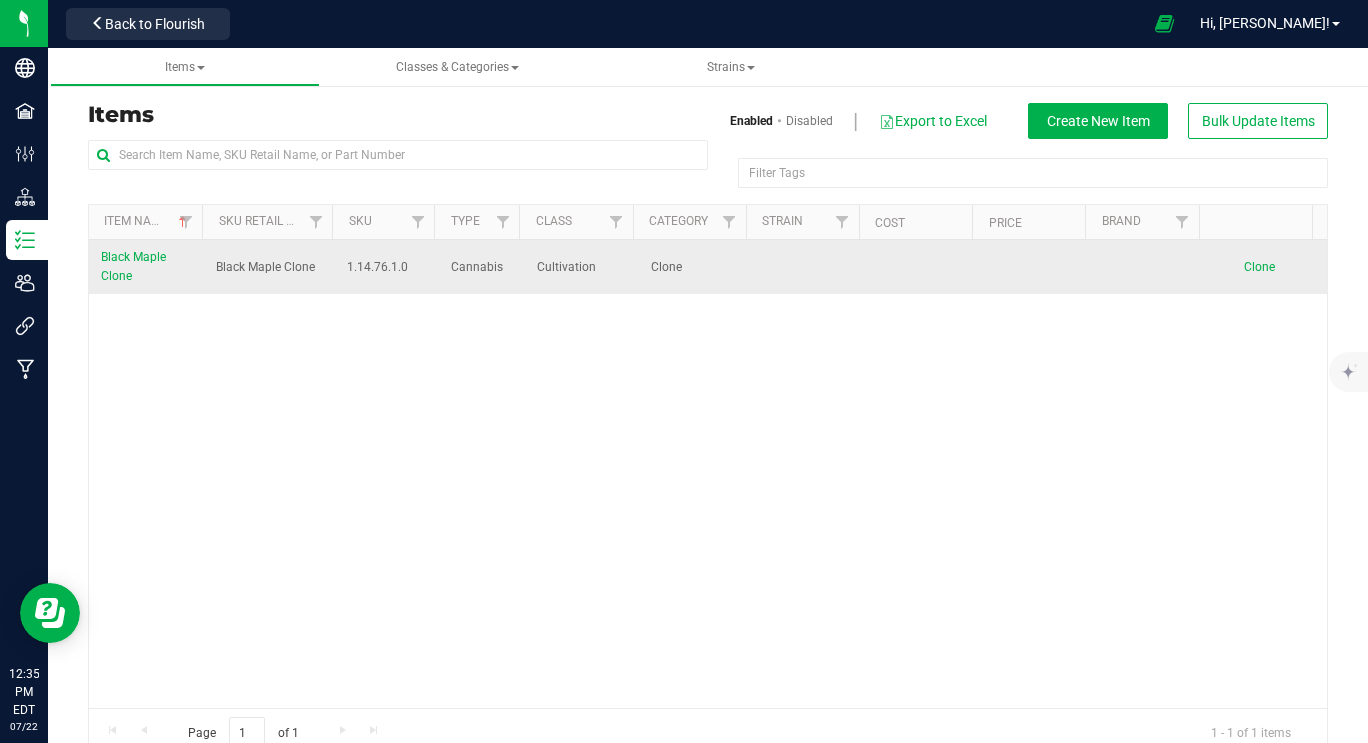 click at bounding box center (811, 267) 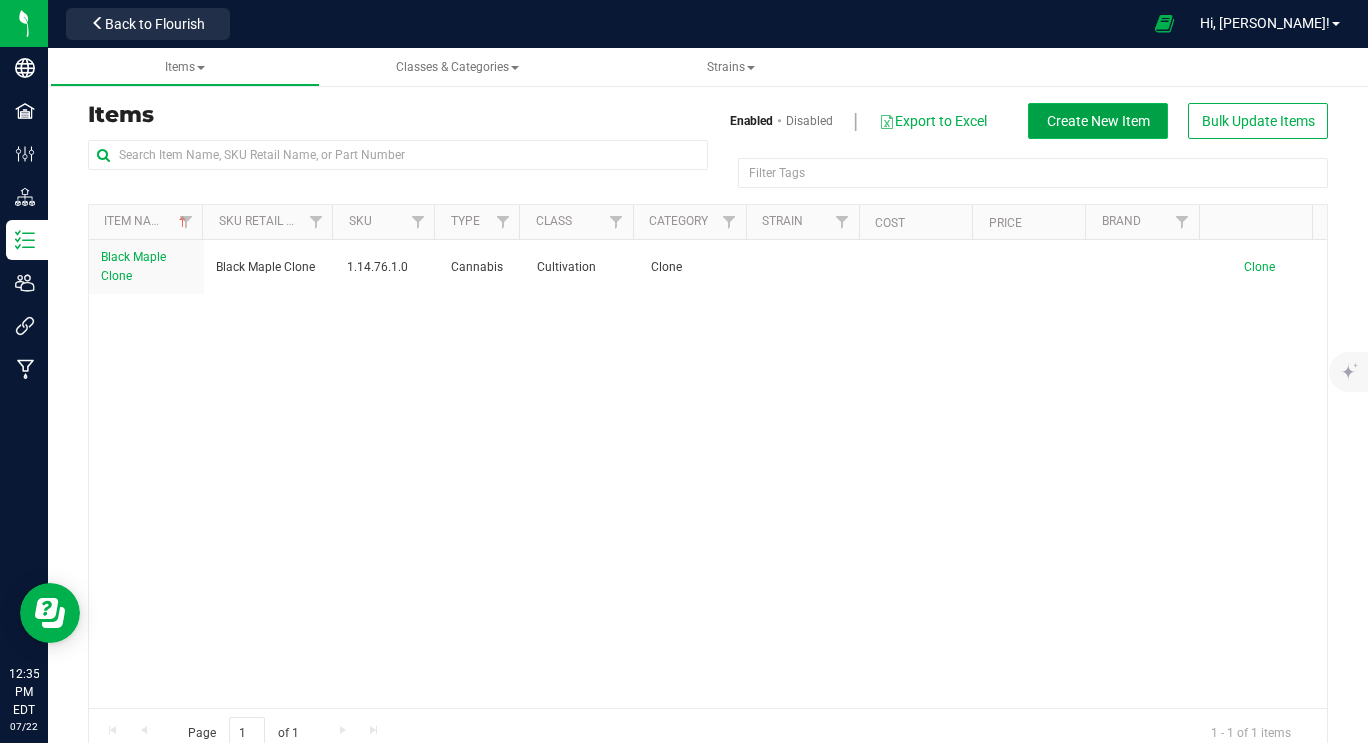click on "Create New Item" at bounding box center (1098, 121) 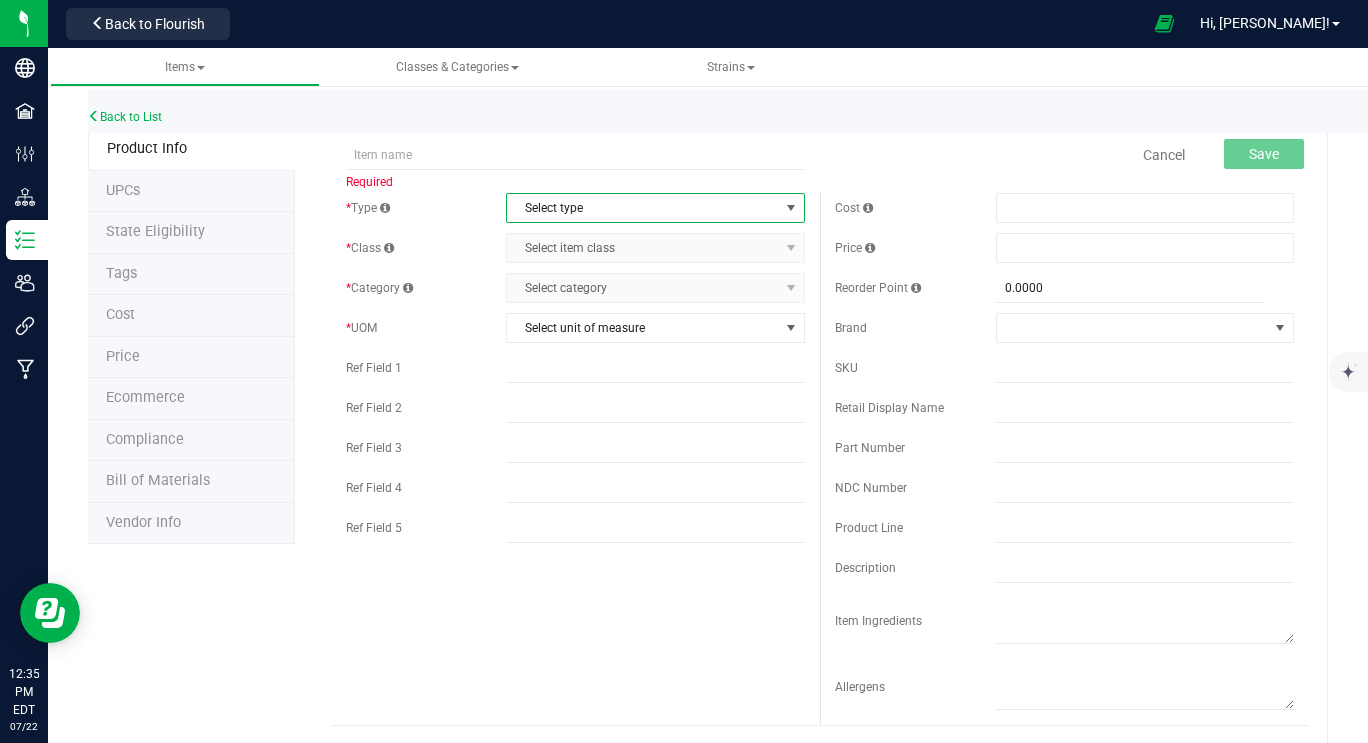 click on "Select type" at bounding box center [642, 208] 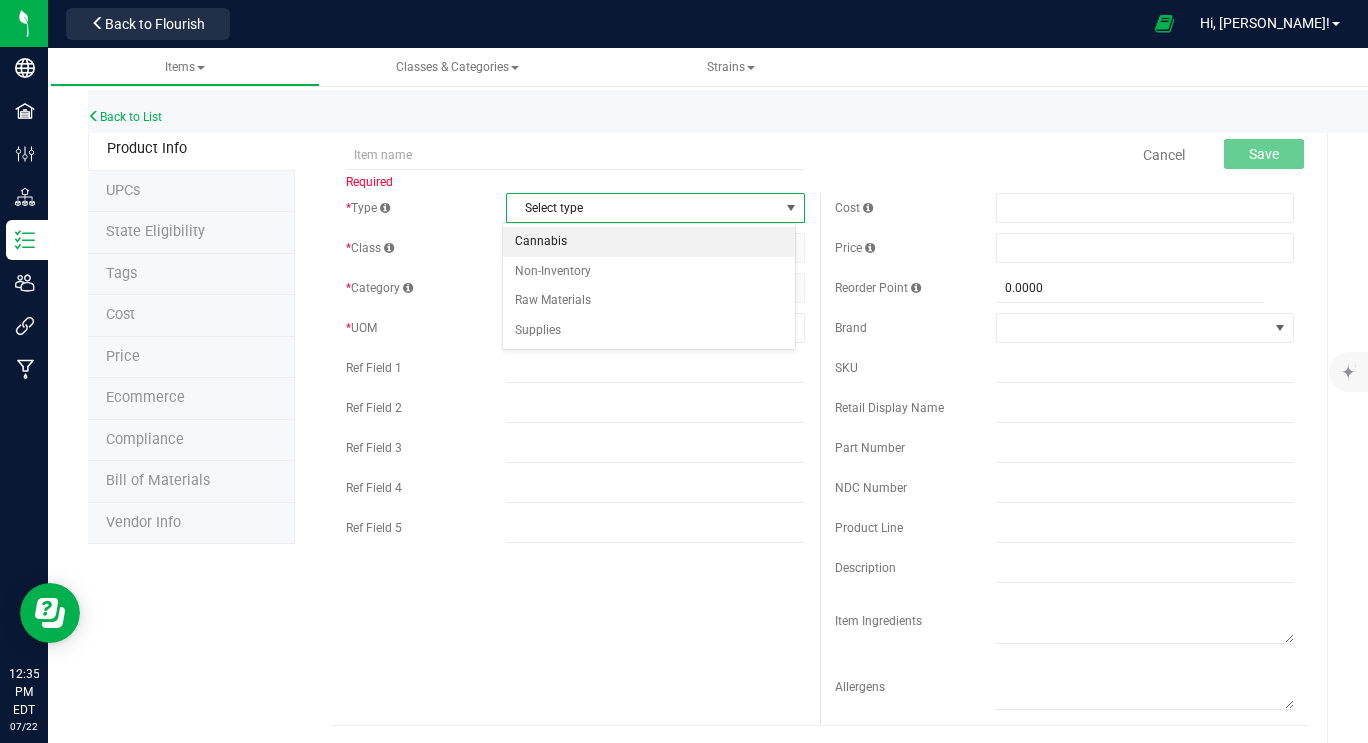 click on "Cannabis" at bounding box center (649, 242) 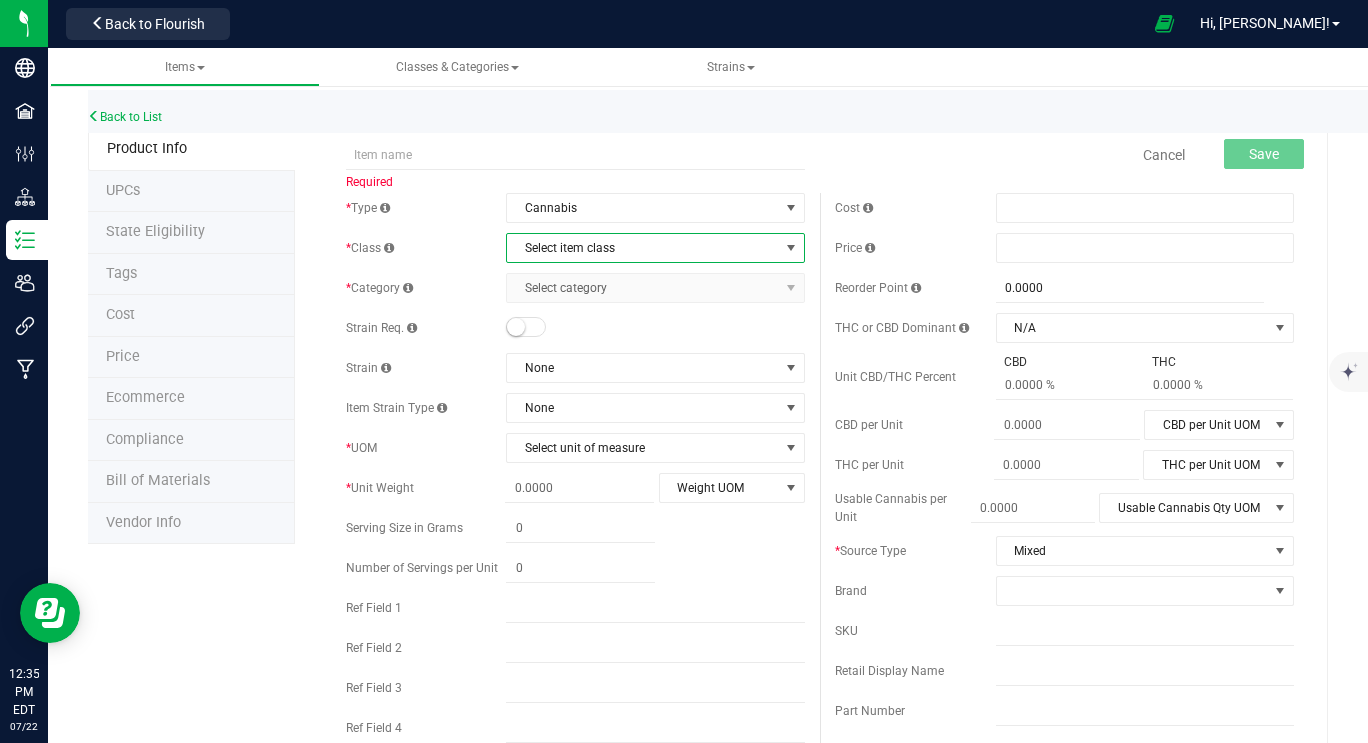 click on "Select item class" at bounding box center (642, 248) 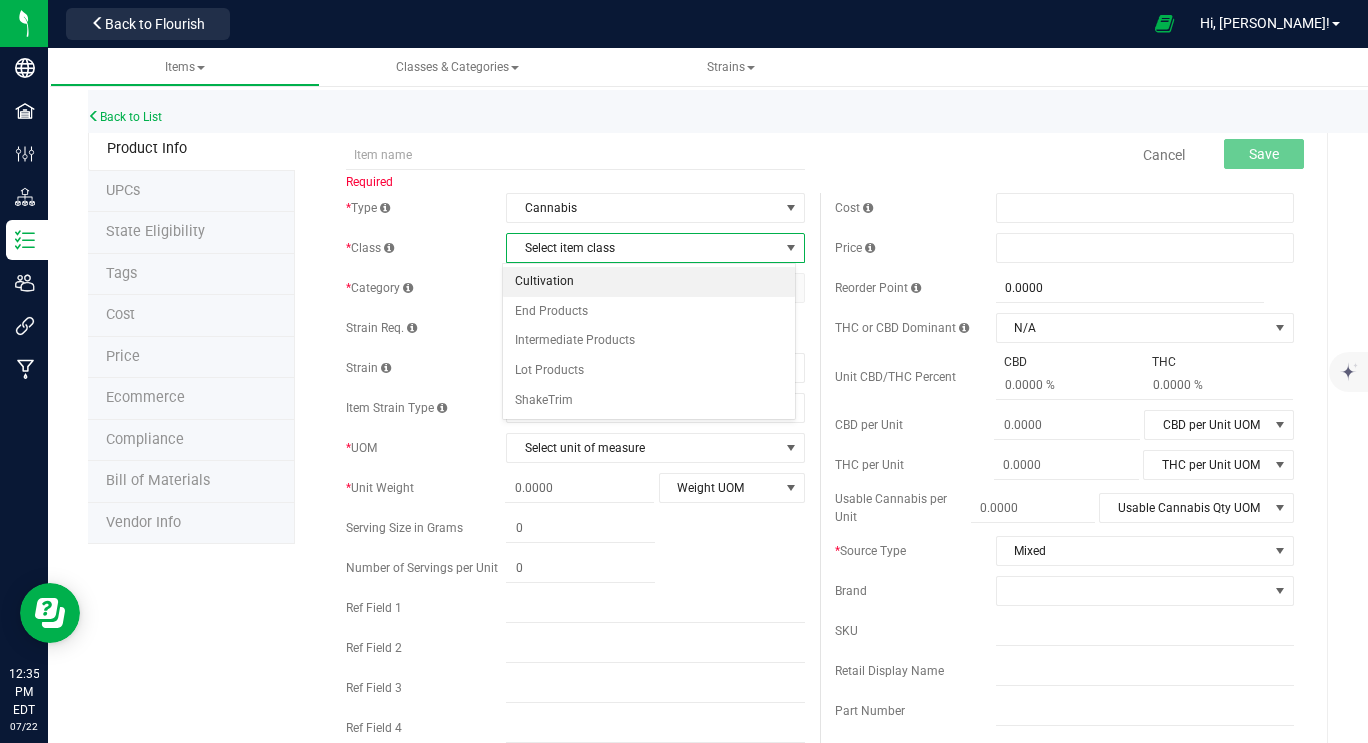 click on "Cultivation" at bounding box center (649, 282) 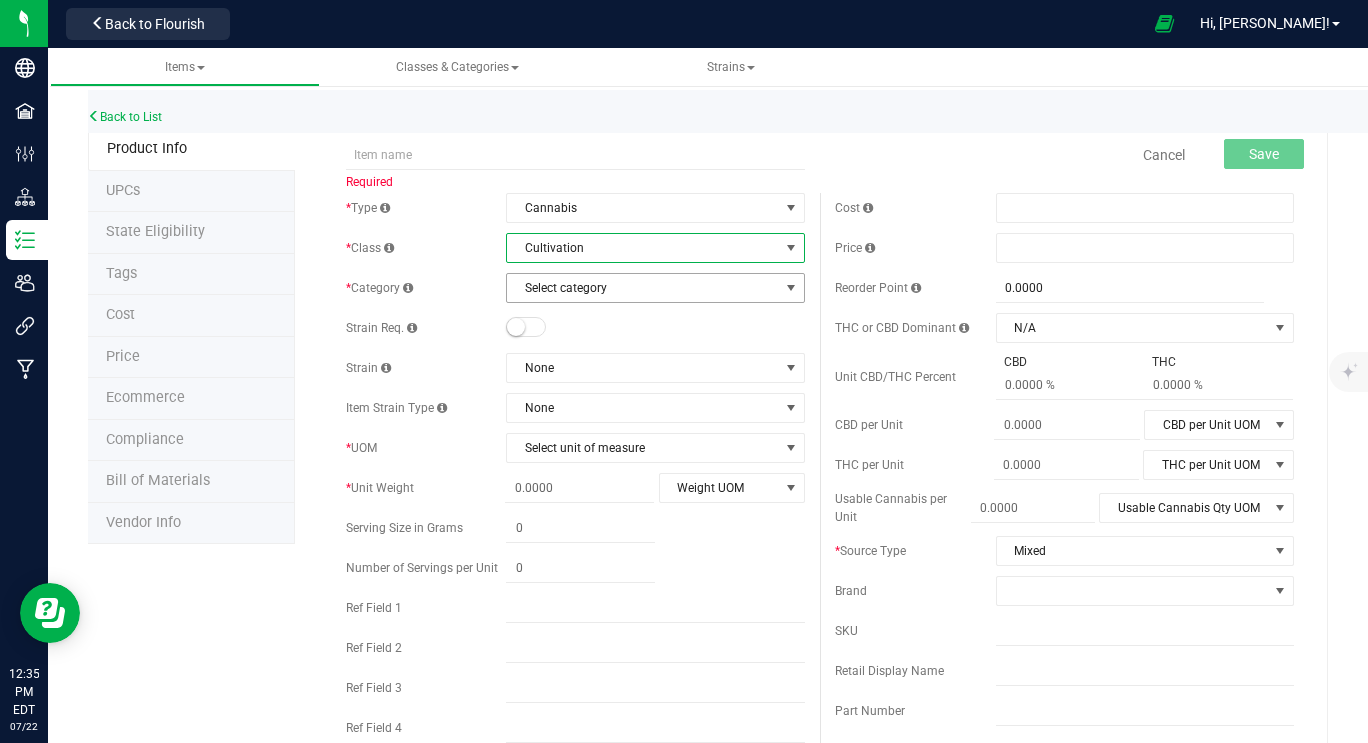 click on "Select category" at bounding box center (642, 288) 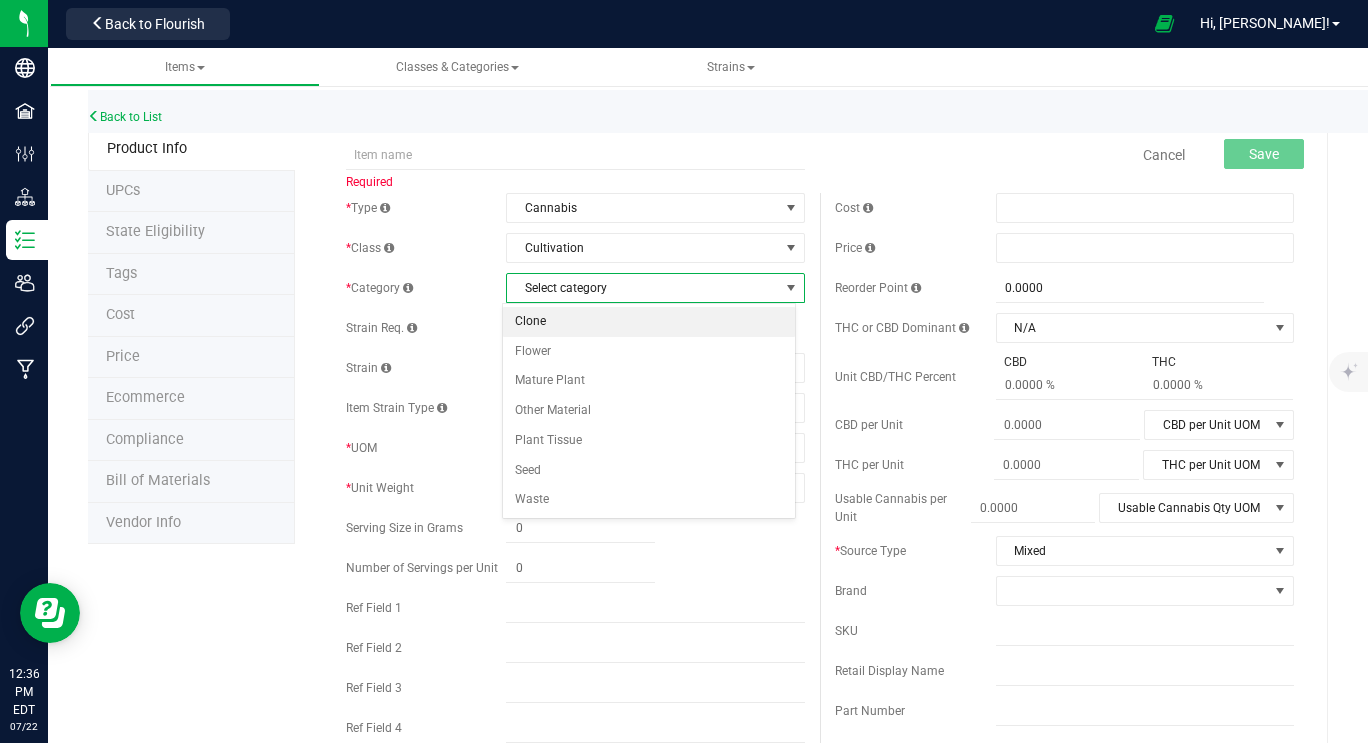 click on "Clone" at bounding box center [649, 322] 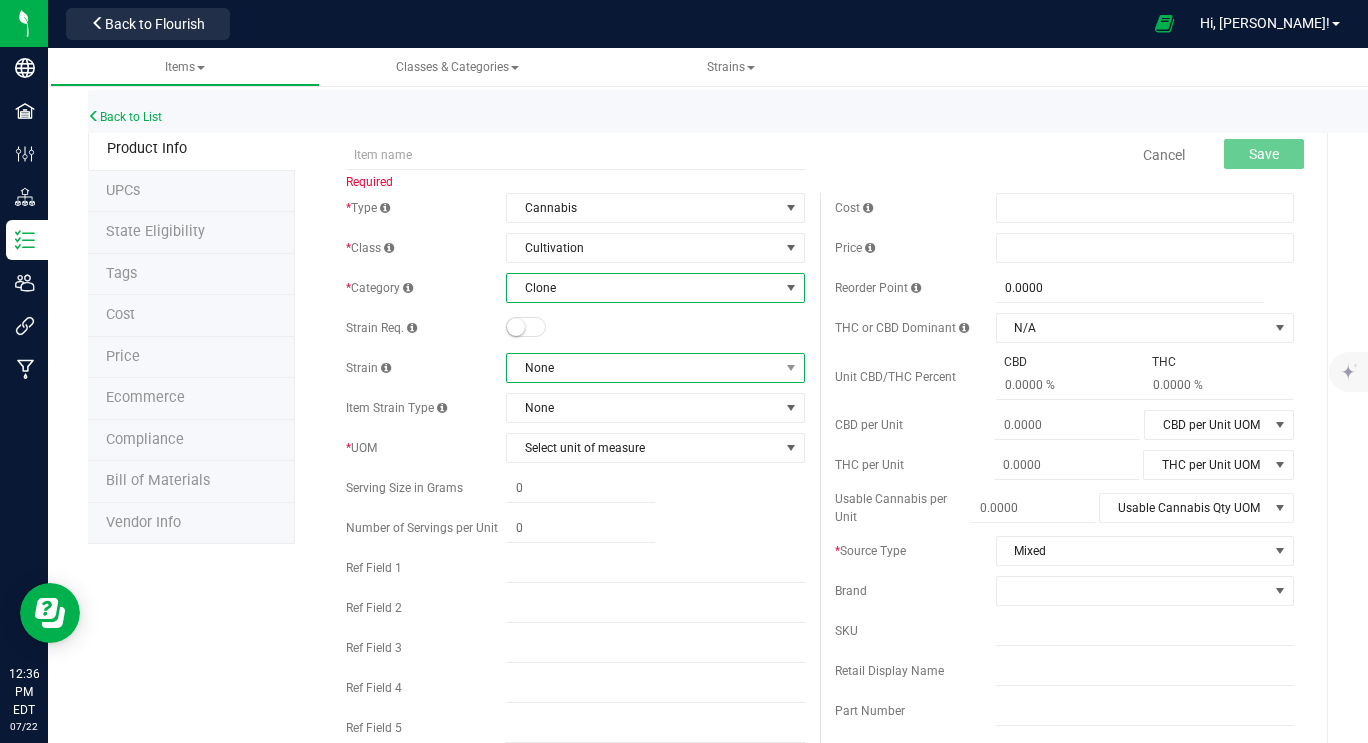click on "None" at bounding box center [642, 368] 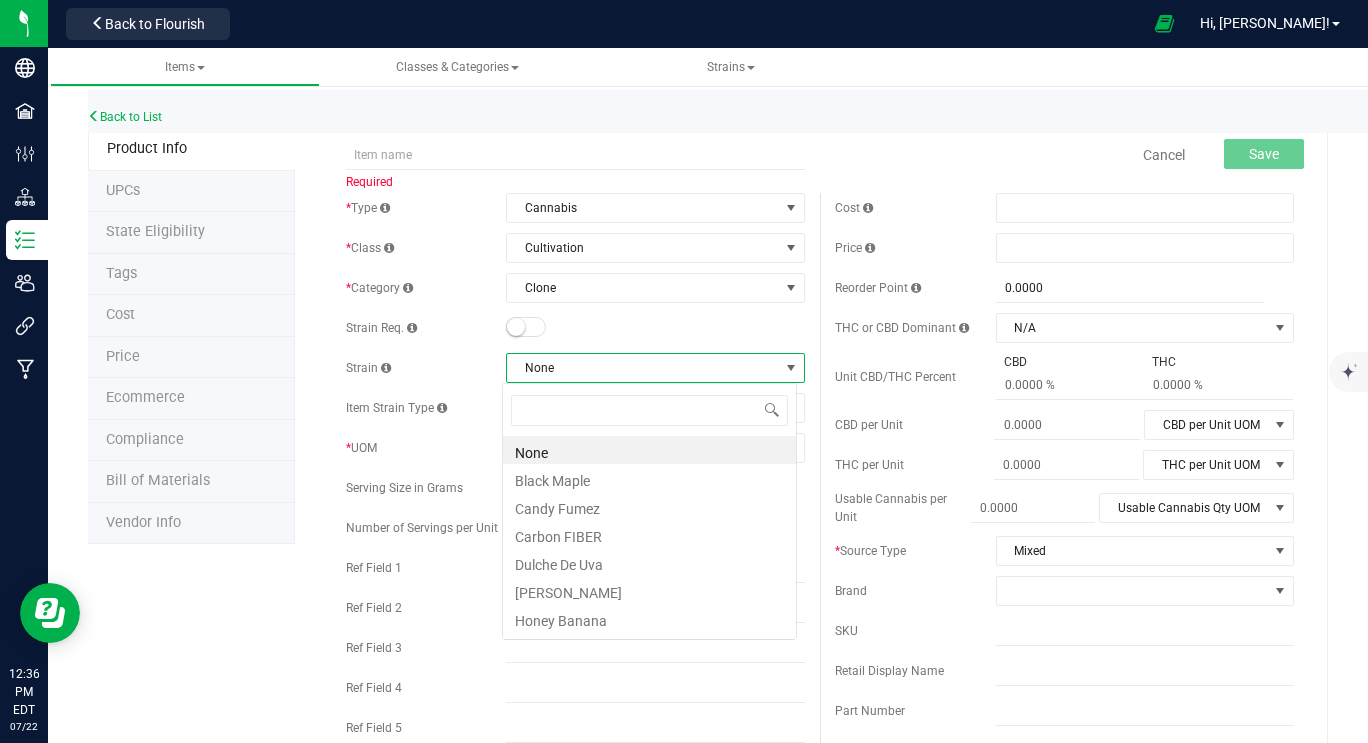 scroll, scrollTop: 99970, scrollLeft: 99705, axis: both 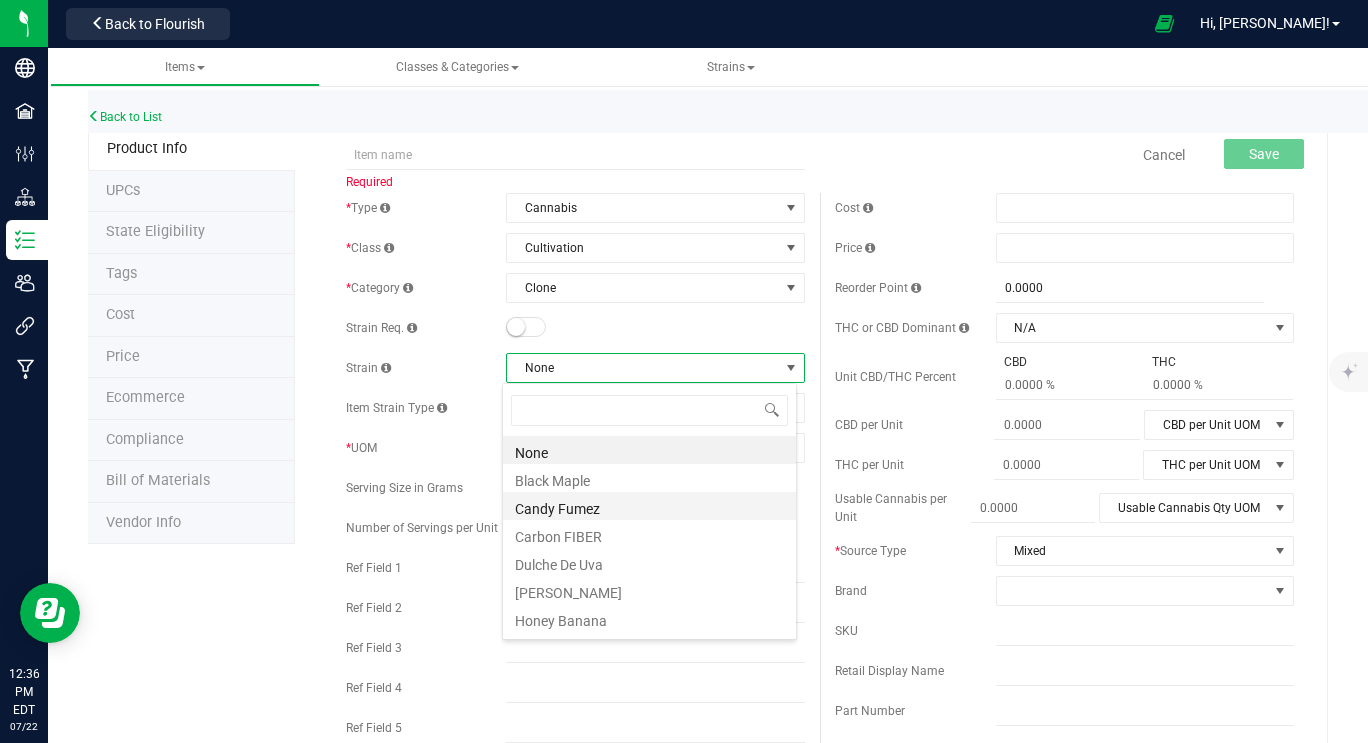 click on "Candy Fumez" at bounding box center (649, 506) 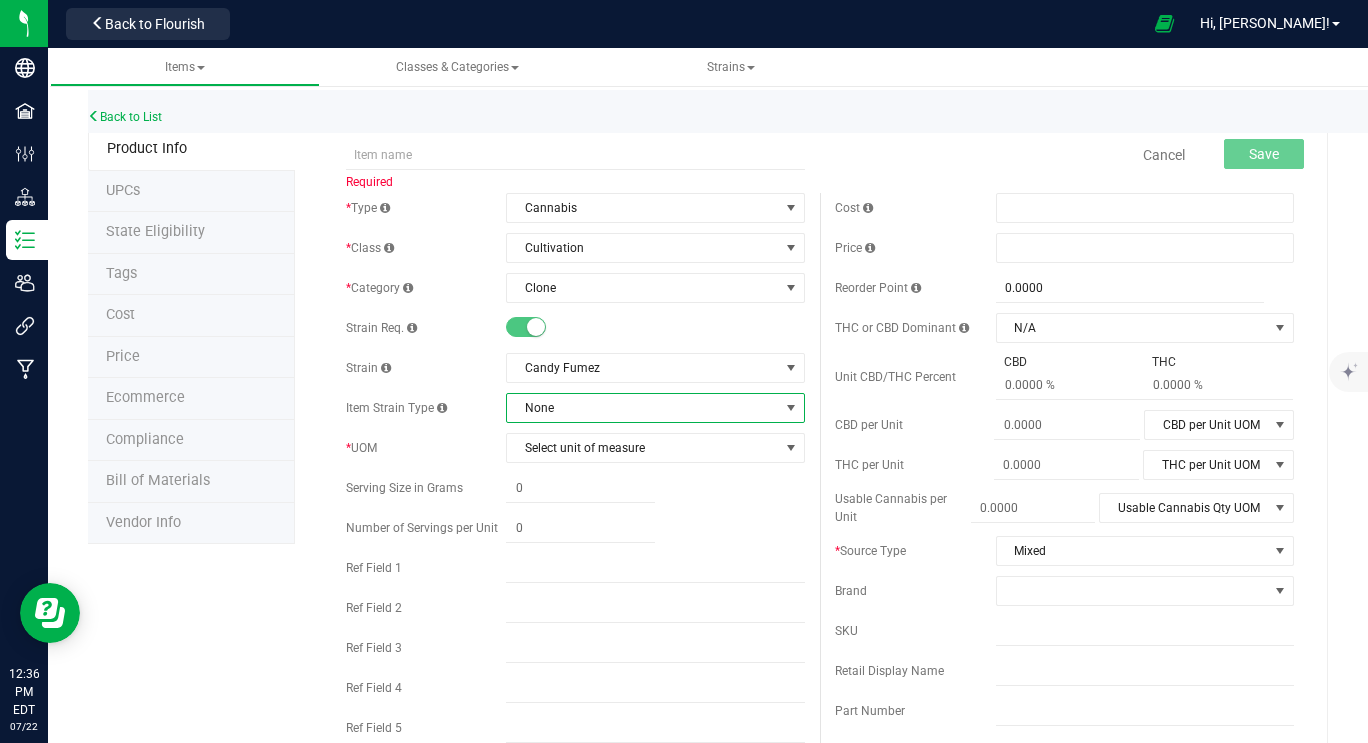 click on "None" at bounding box center (642, 408) 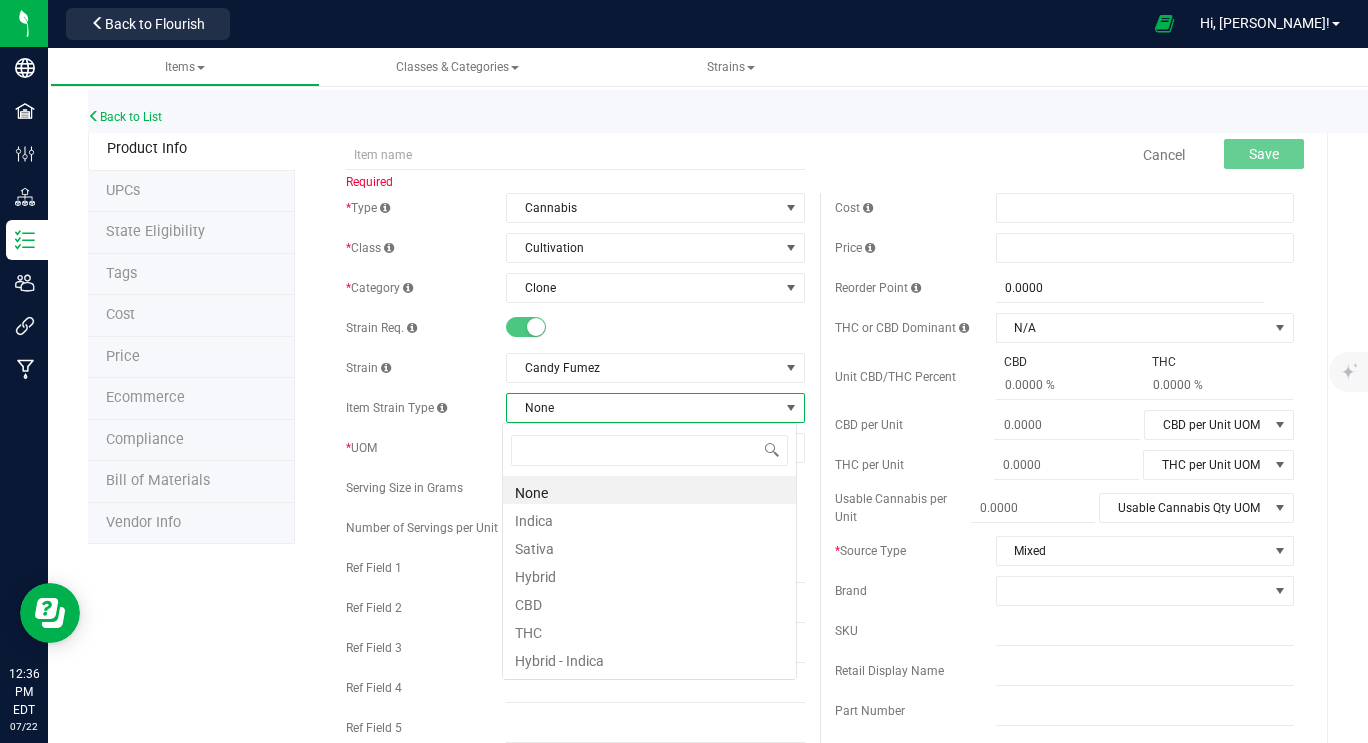 scroll, scrollTop: 99970, scrollLeft: 99705, axis: both 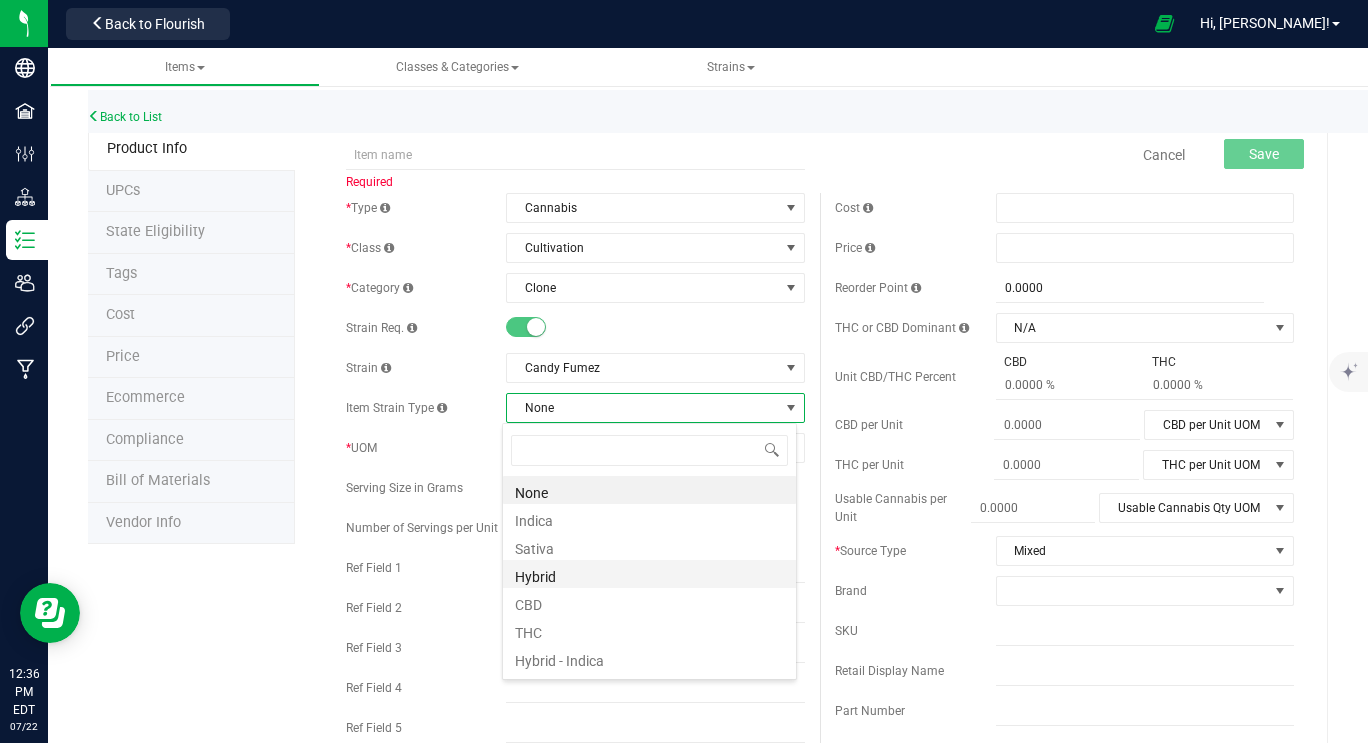 click on "Hybrid" at bounding box center (649, 574) 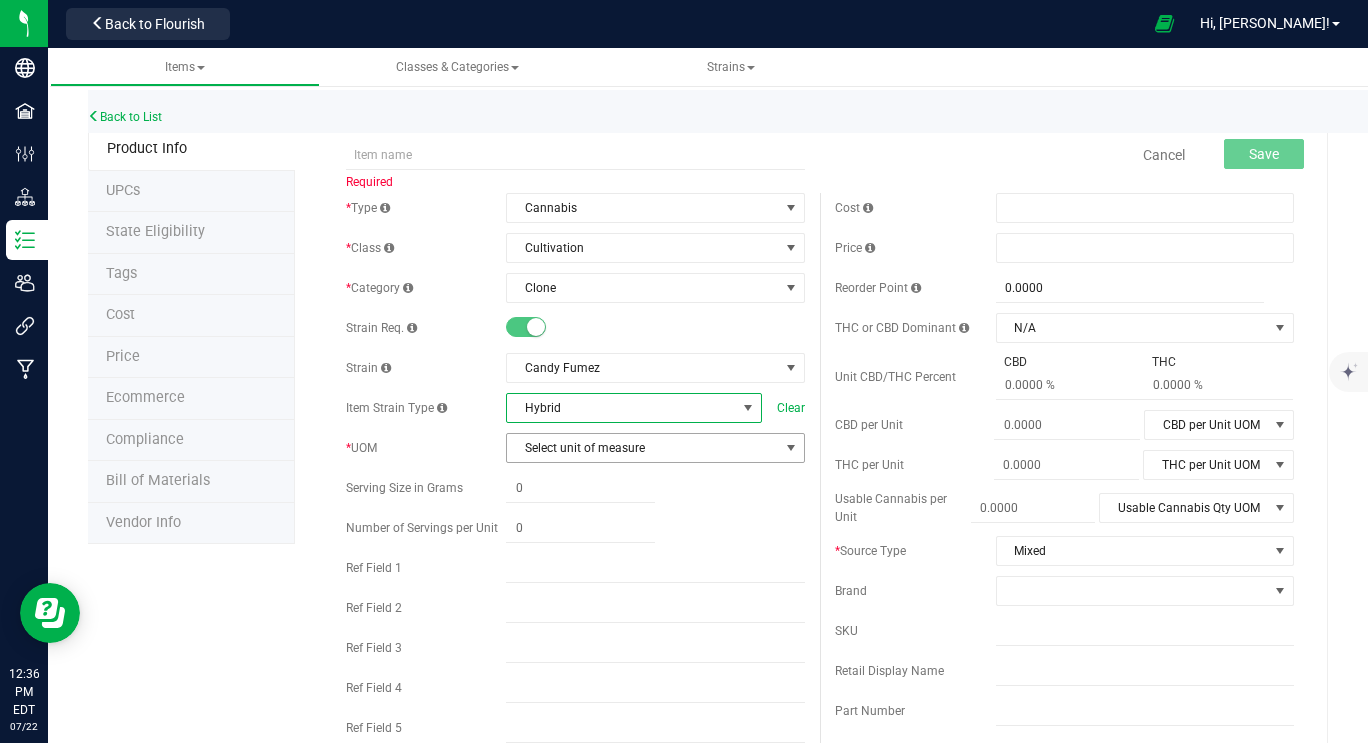 click on "Select unit of measure" at bounding box center [642, 448] 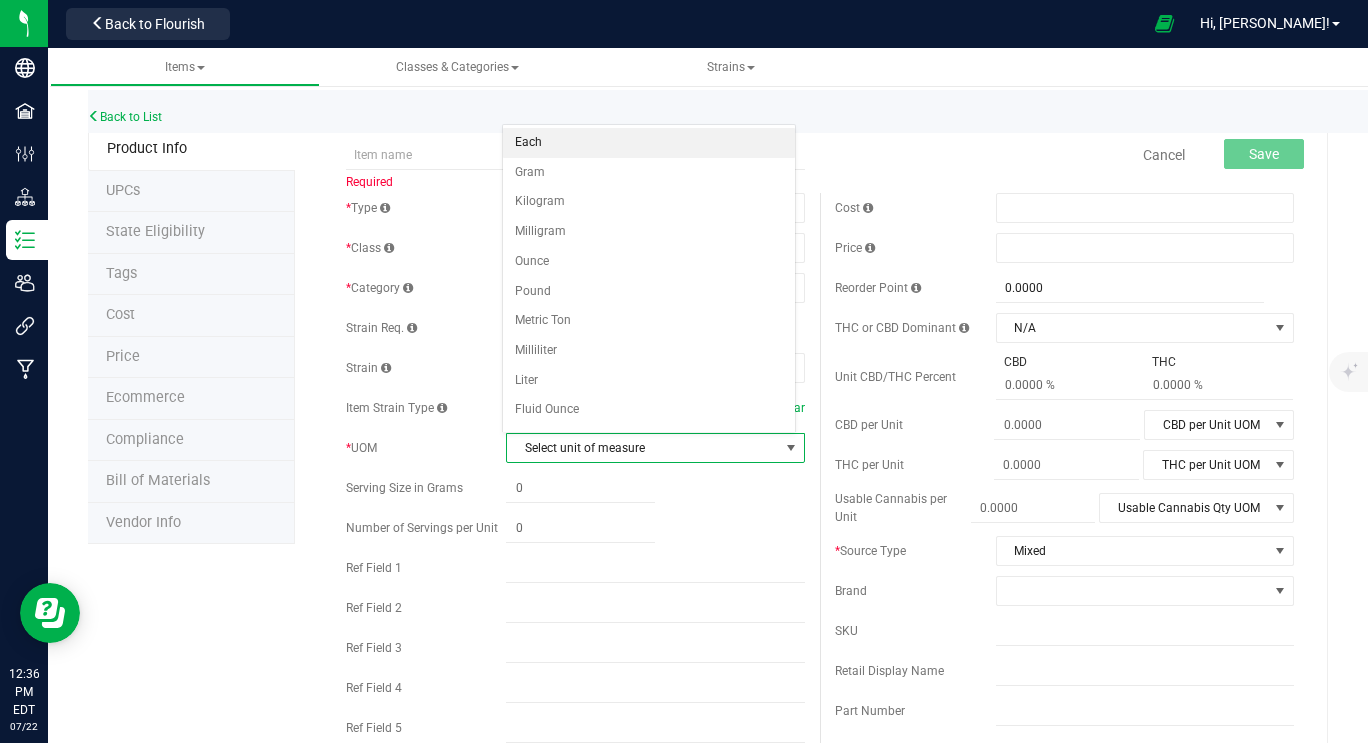 click on "Each" at bounding box center [649, 143] 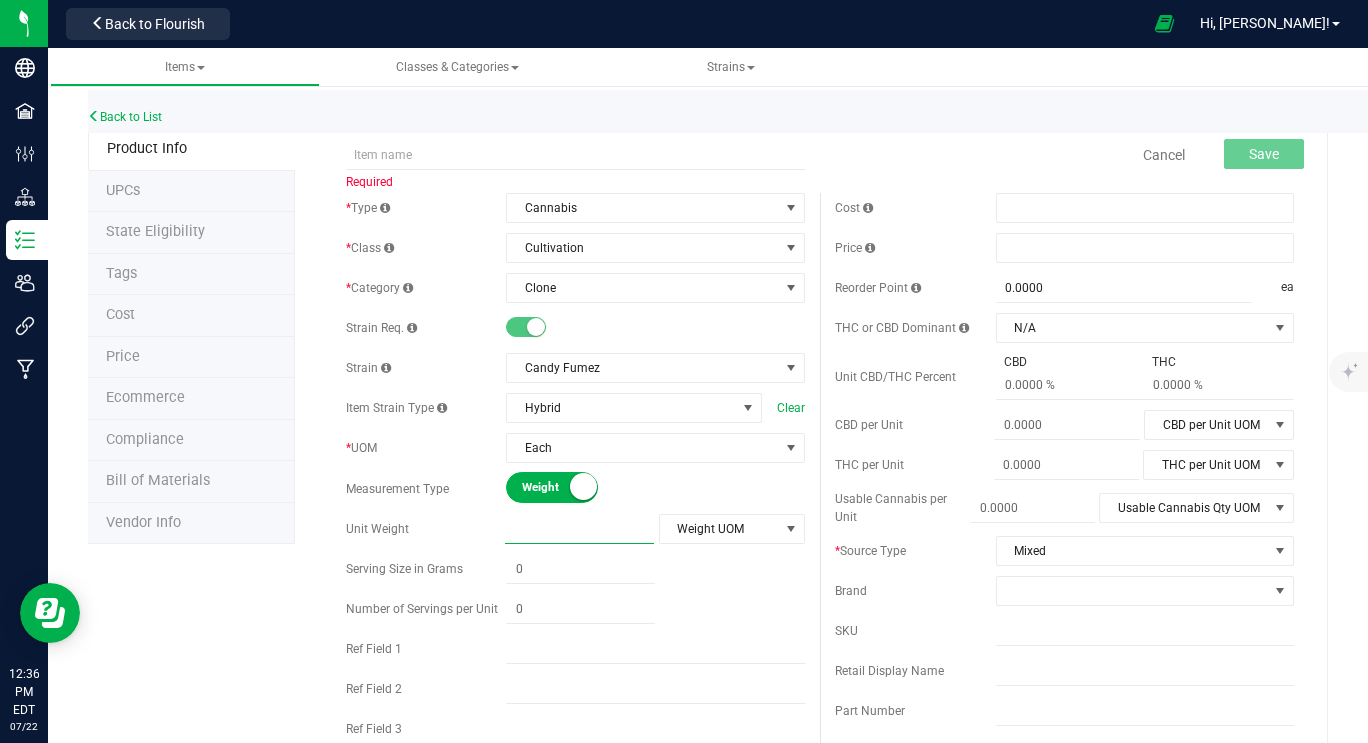 click at bounding box center [579, 529] 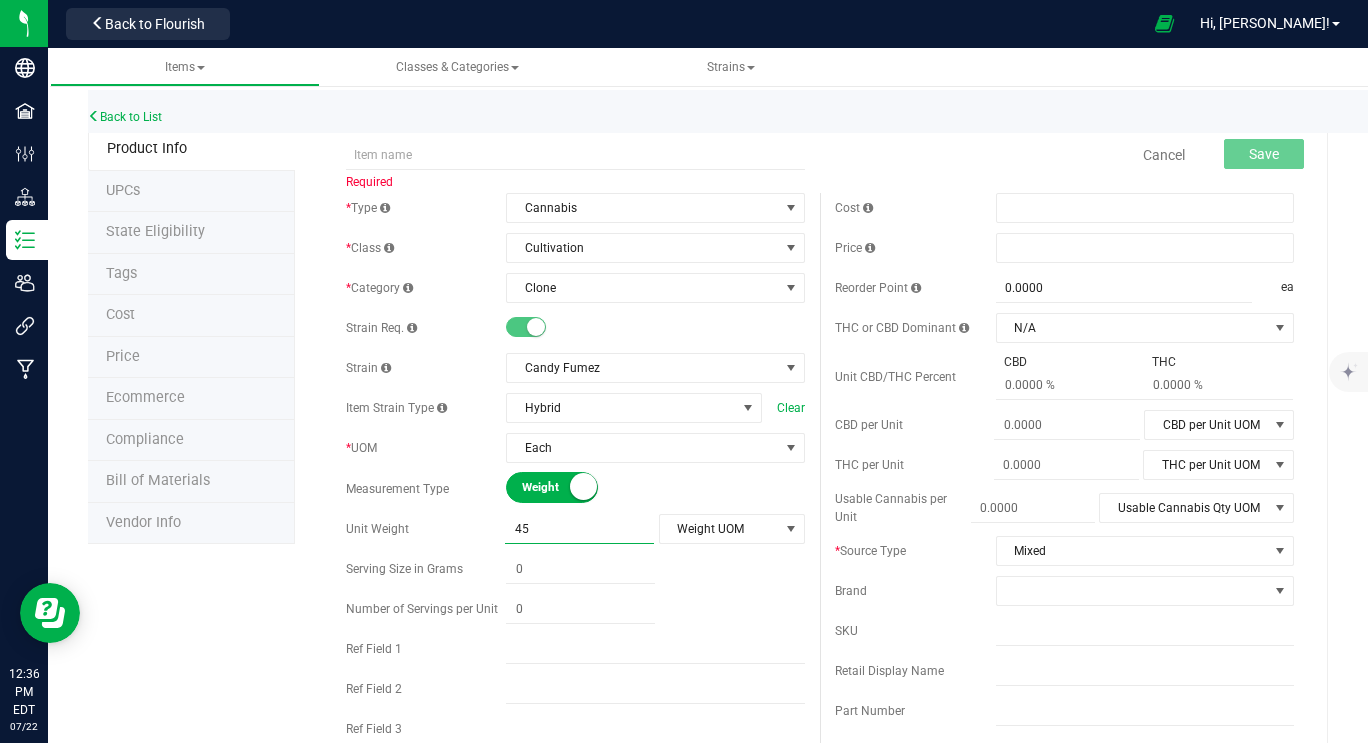 type on "454" 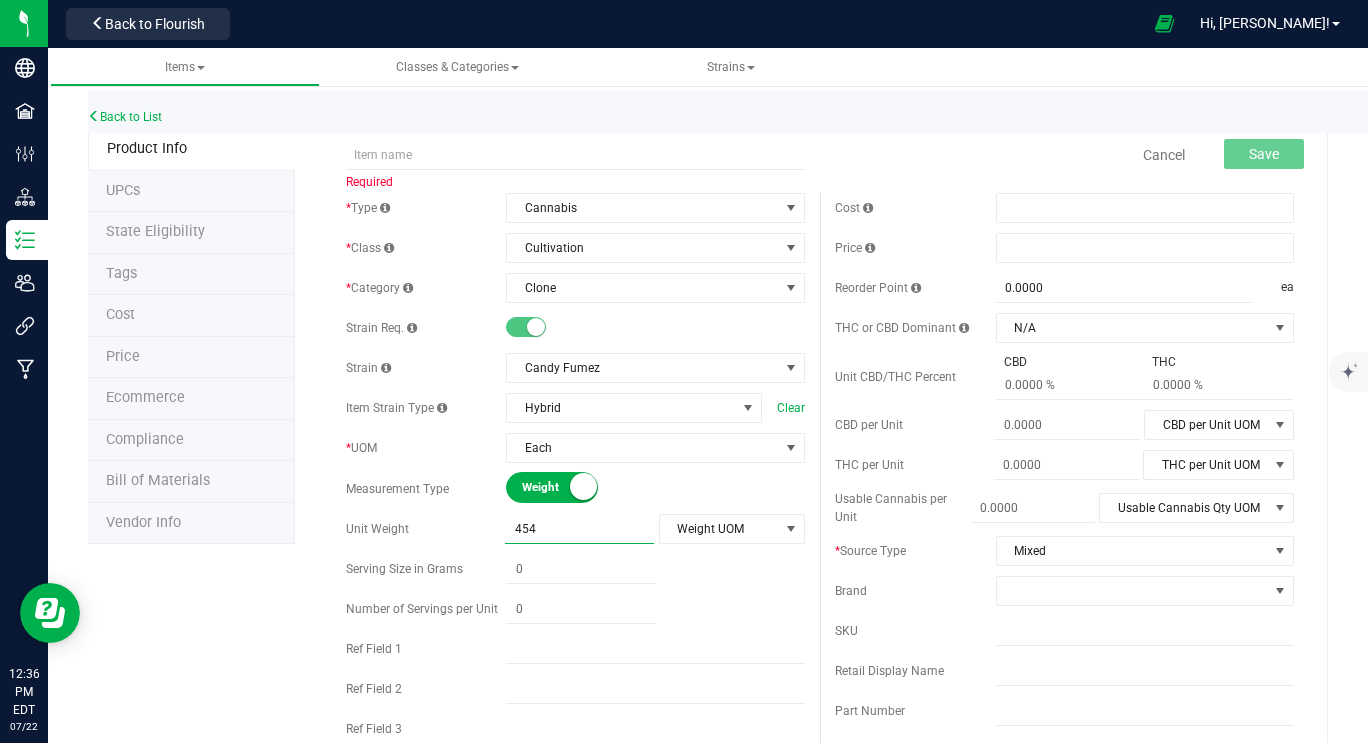 type on "454.0000" 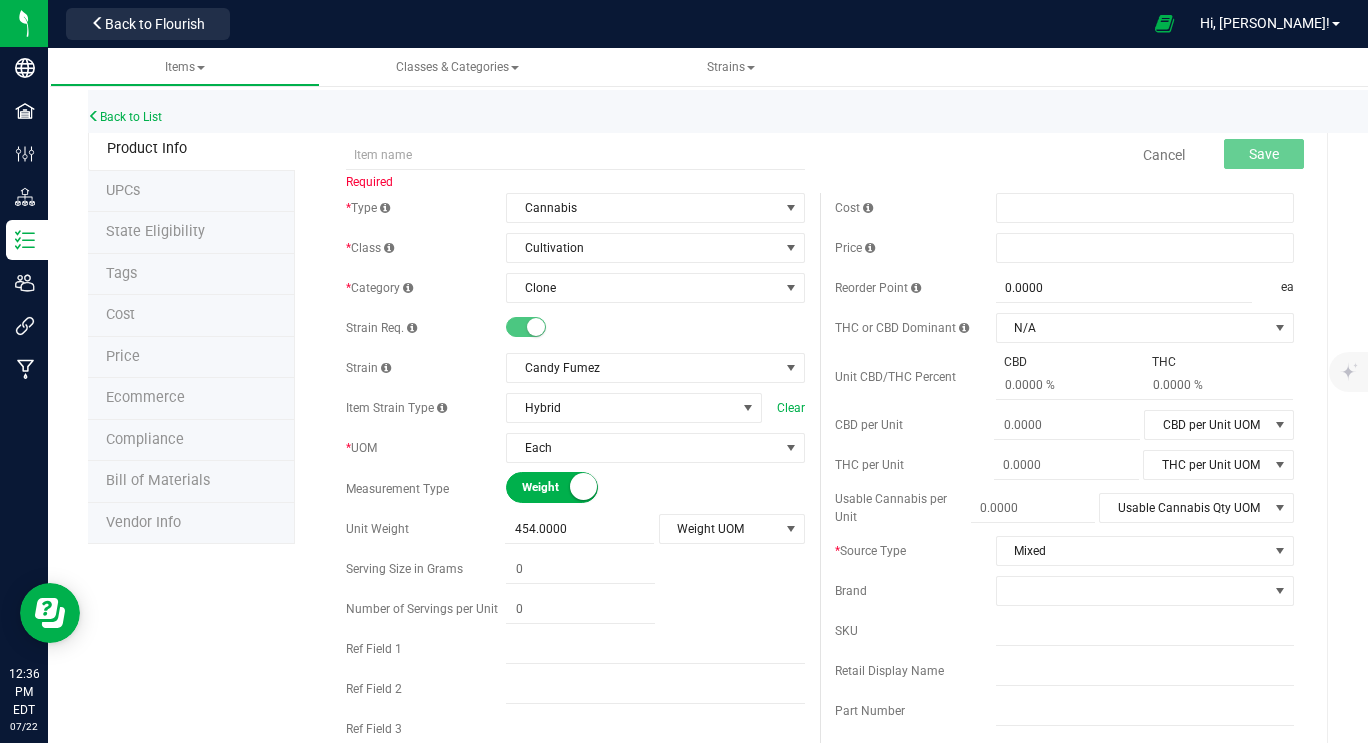 click at bounding box center [655, 609] 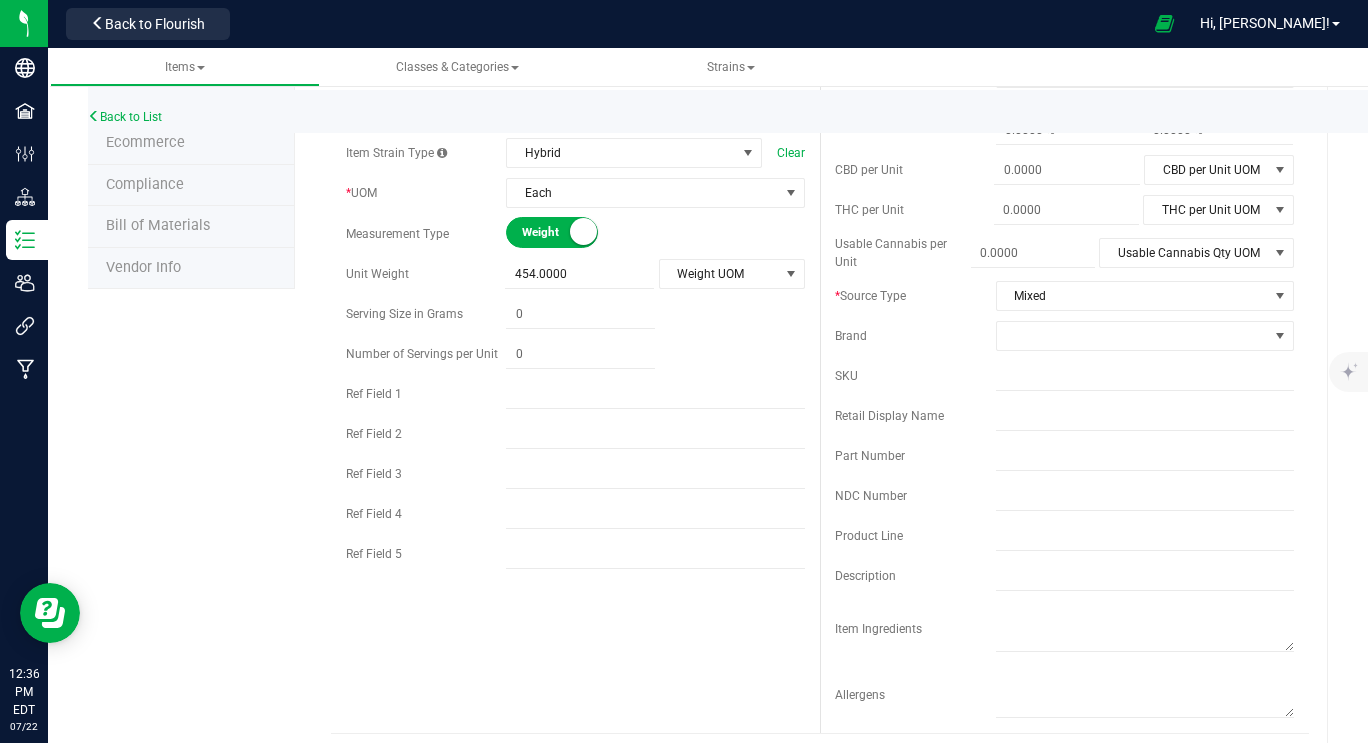 scroll, scrollTop: 254, scrollLeft: 0, axis: vertical 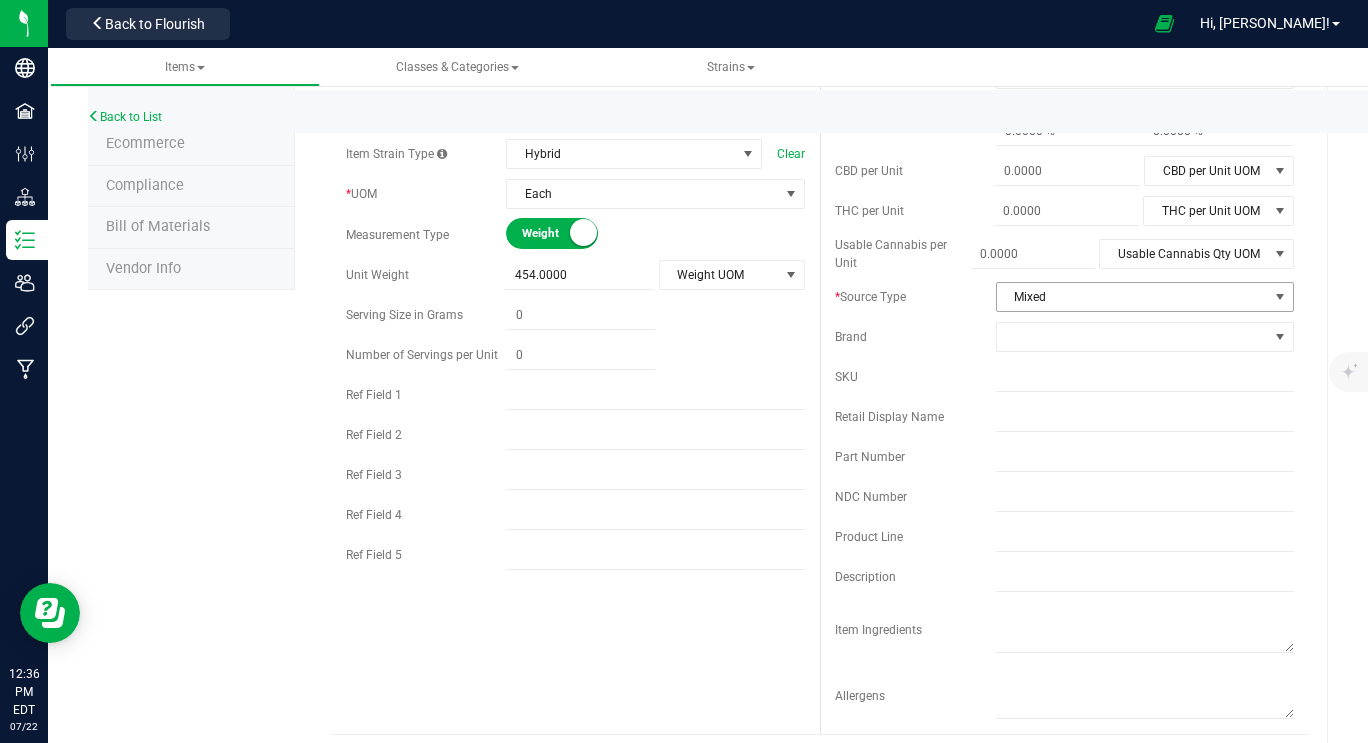 click on "Mixed" at bounding box center (1132, 297) 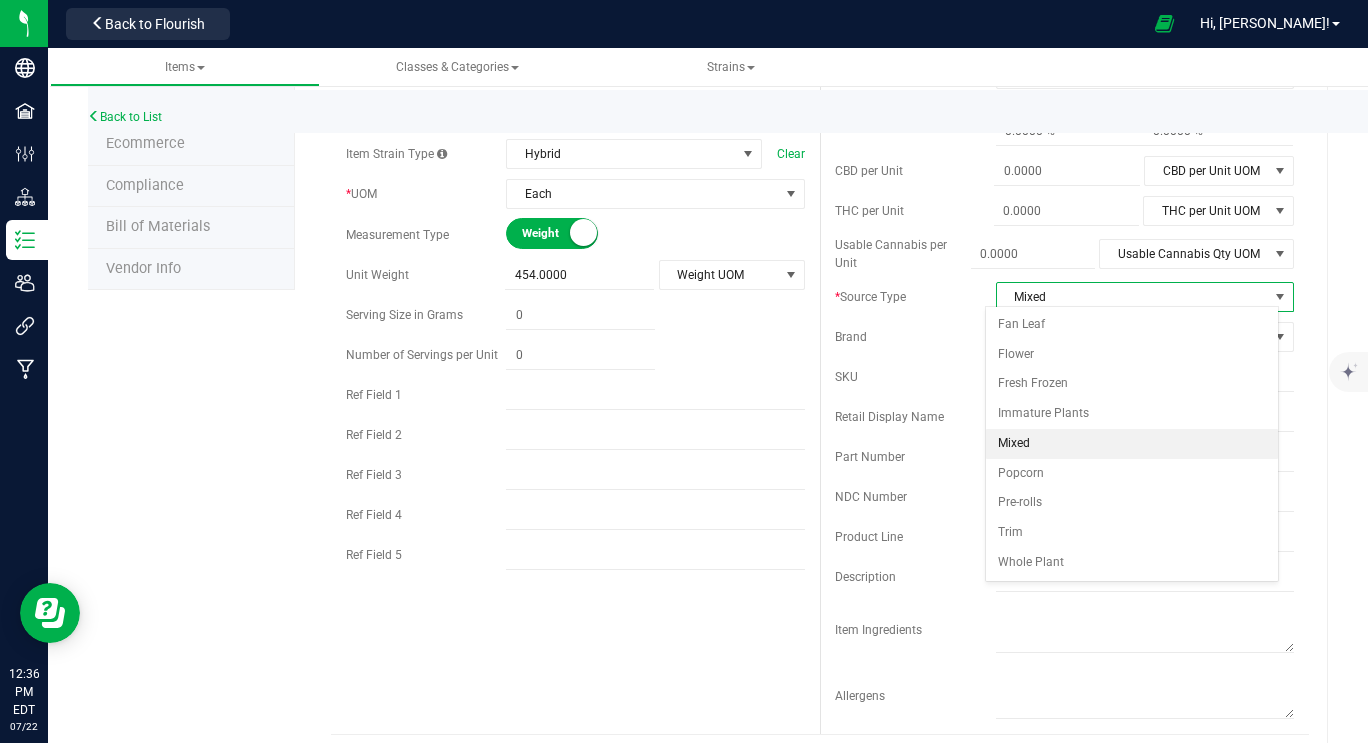 click on "Mixed" at bounding box center (1132, 444) 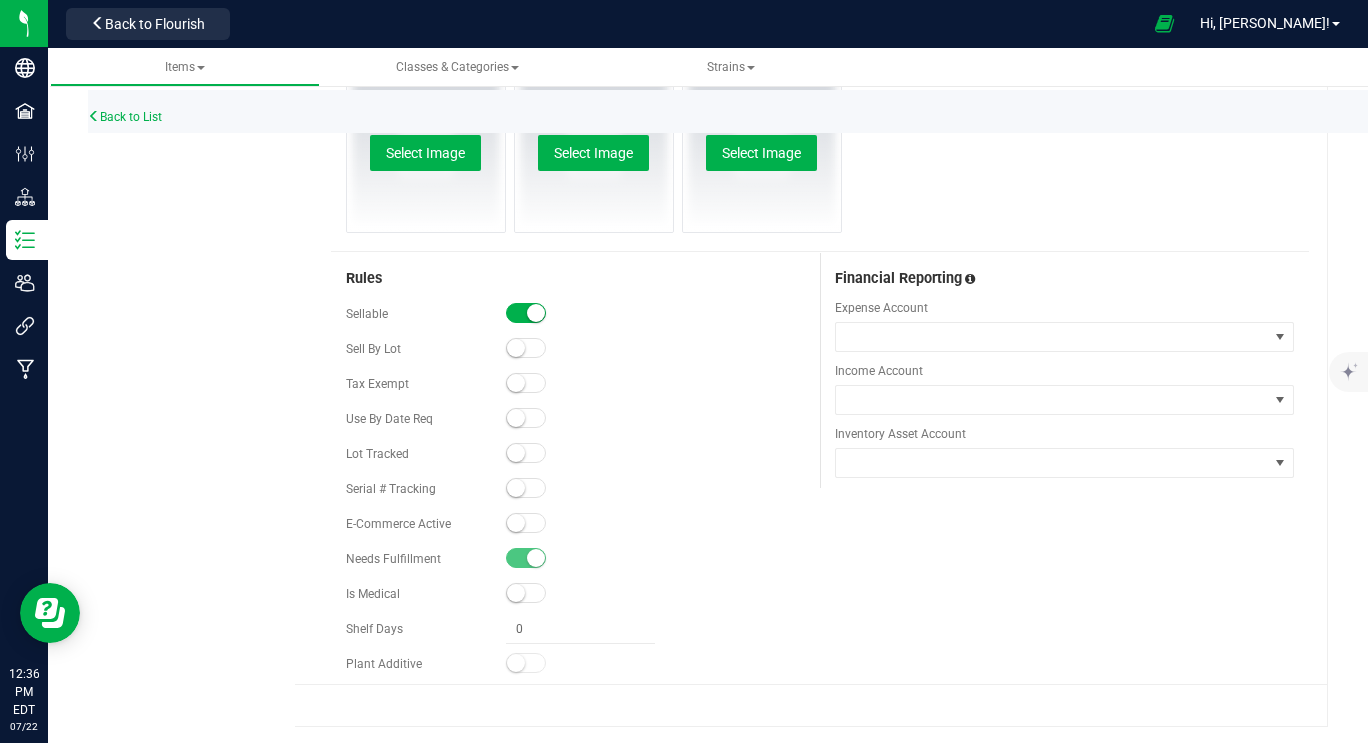 scroll, scrollTop: 0, scrollLeft: 0, axis: both 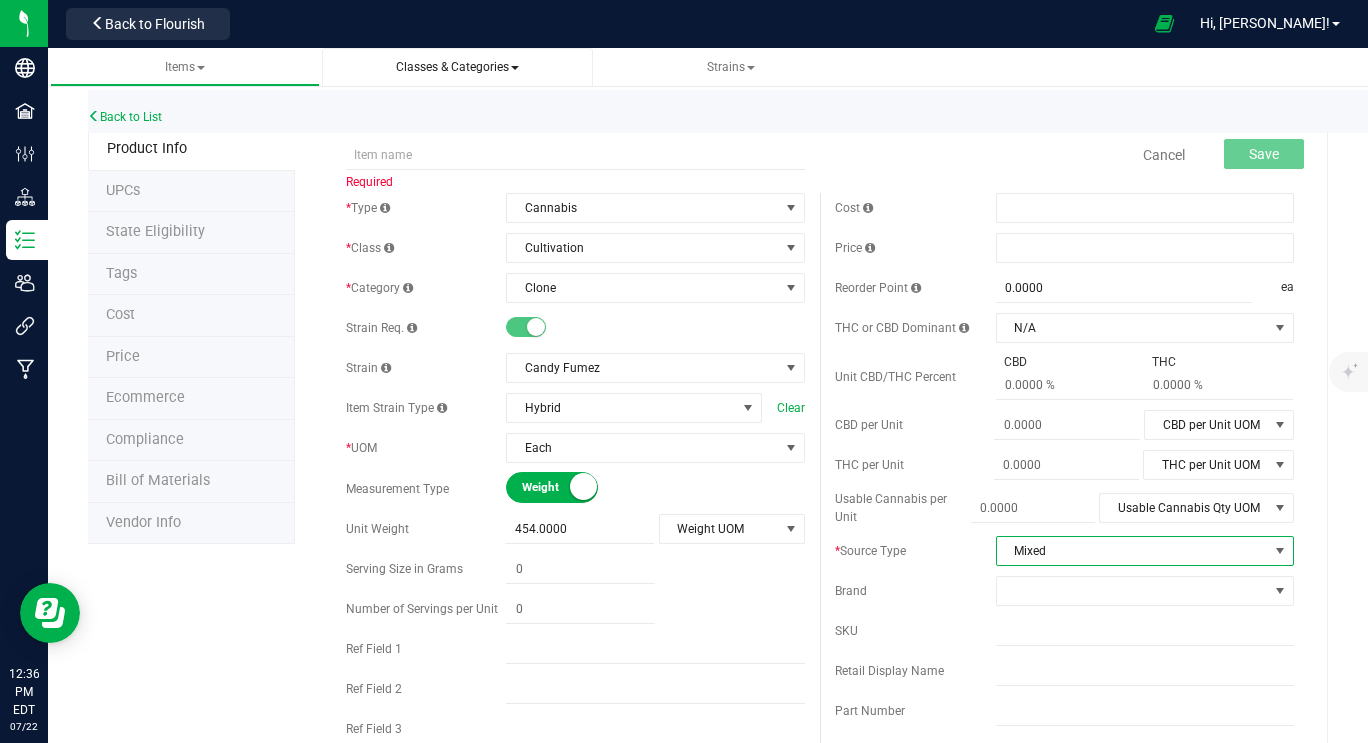 click on "Classes & Categories" at bounding box center (457, 67) 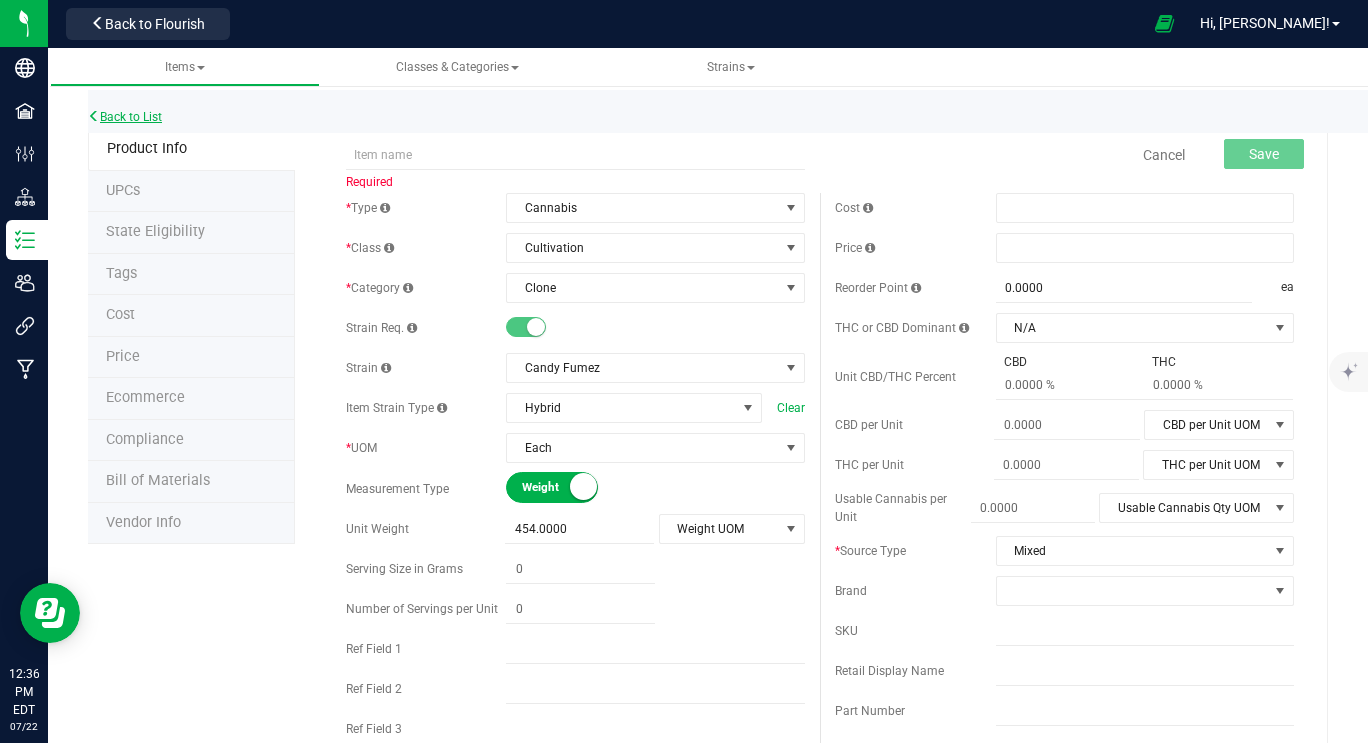 click at bounding box center (94, 116) 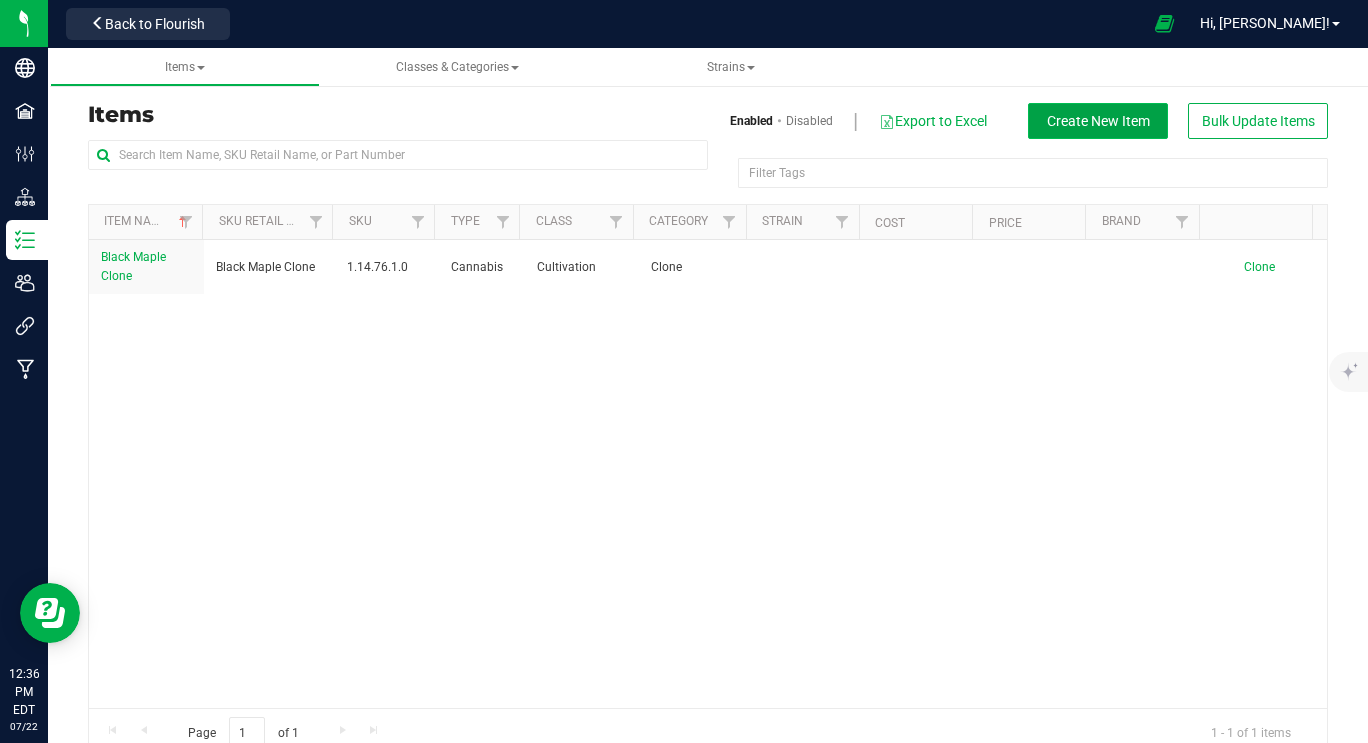 click on "Create New Item" at bounding box center [1098, 121] 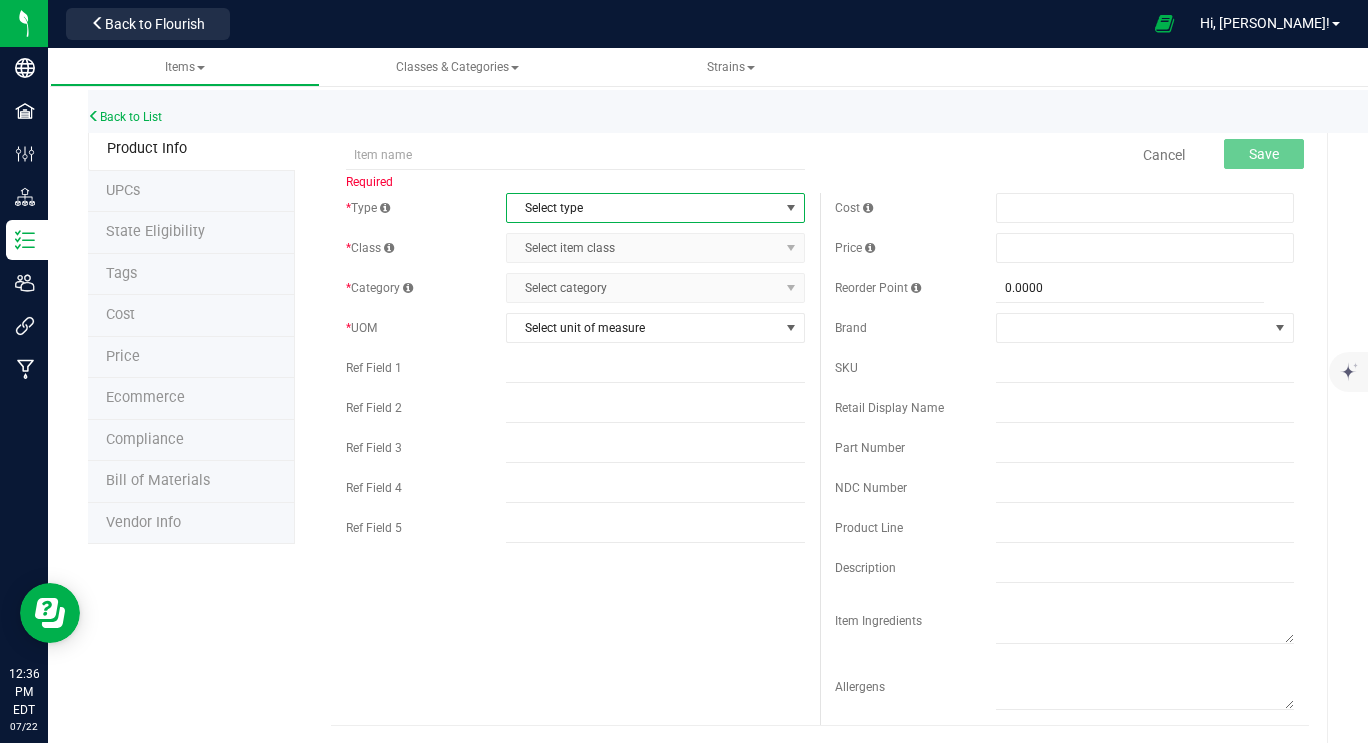 click on "Select type" at bounding box center (642, 208) 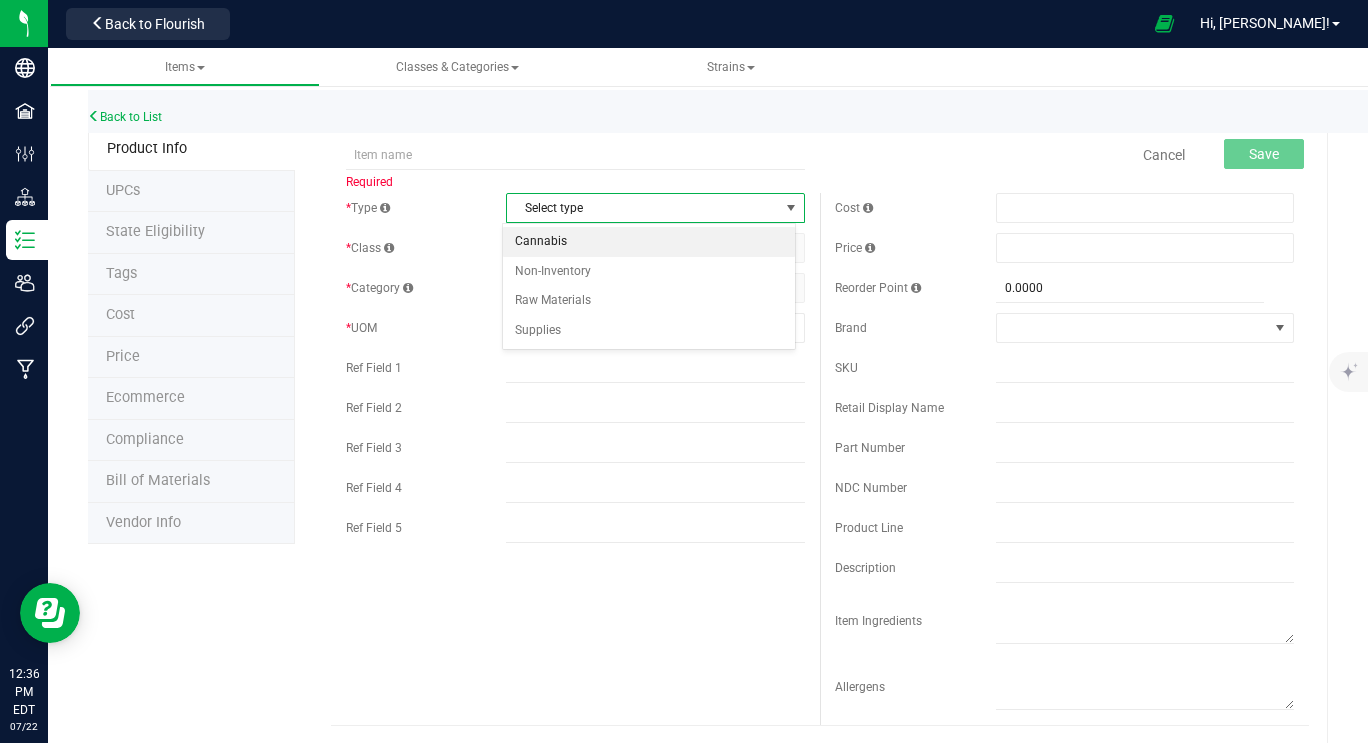 click on "Cannabis" at bounding box center (649, 242) 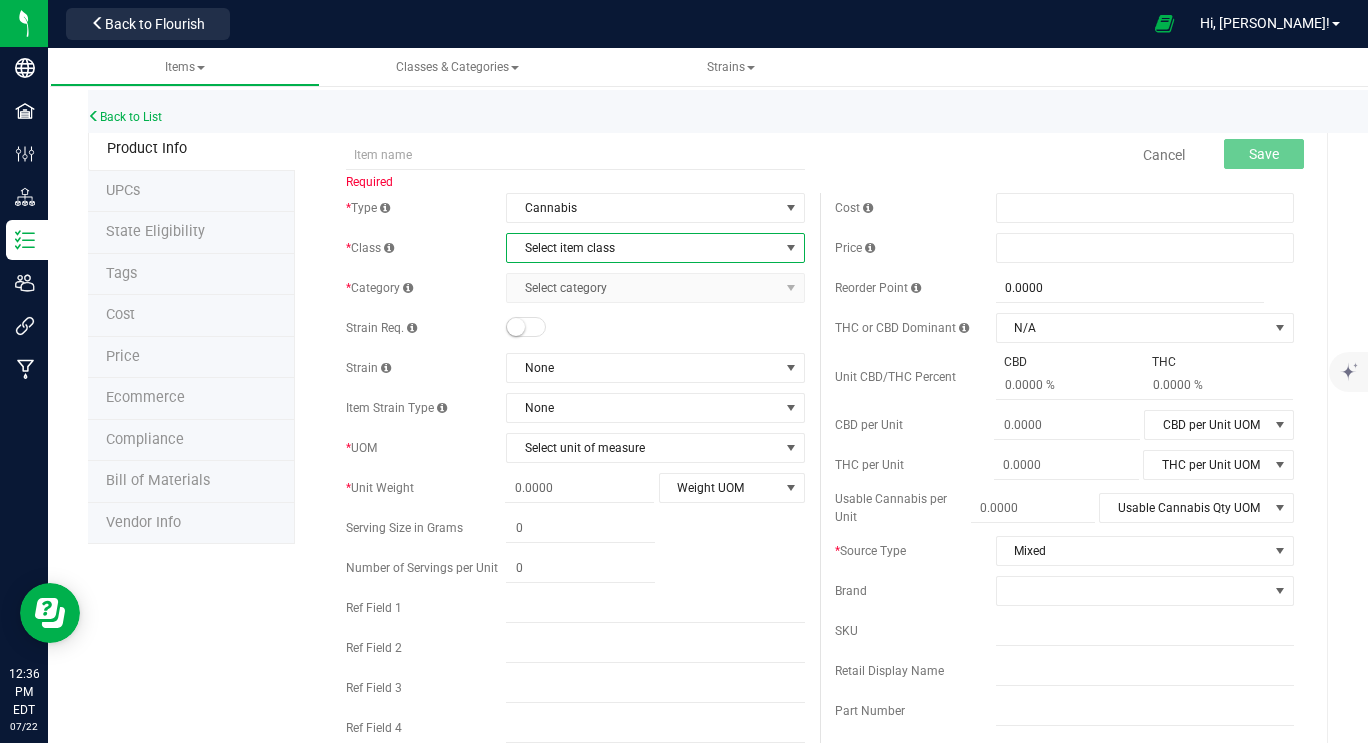 click on "Select item class" at bounding box center (642, 248) 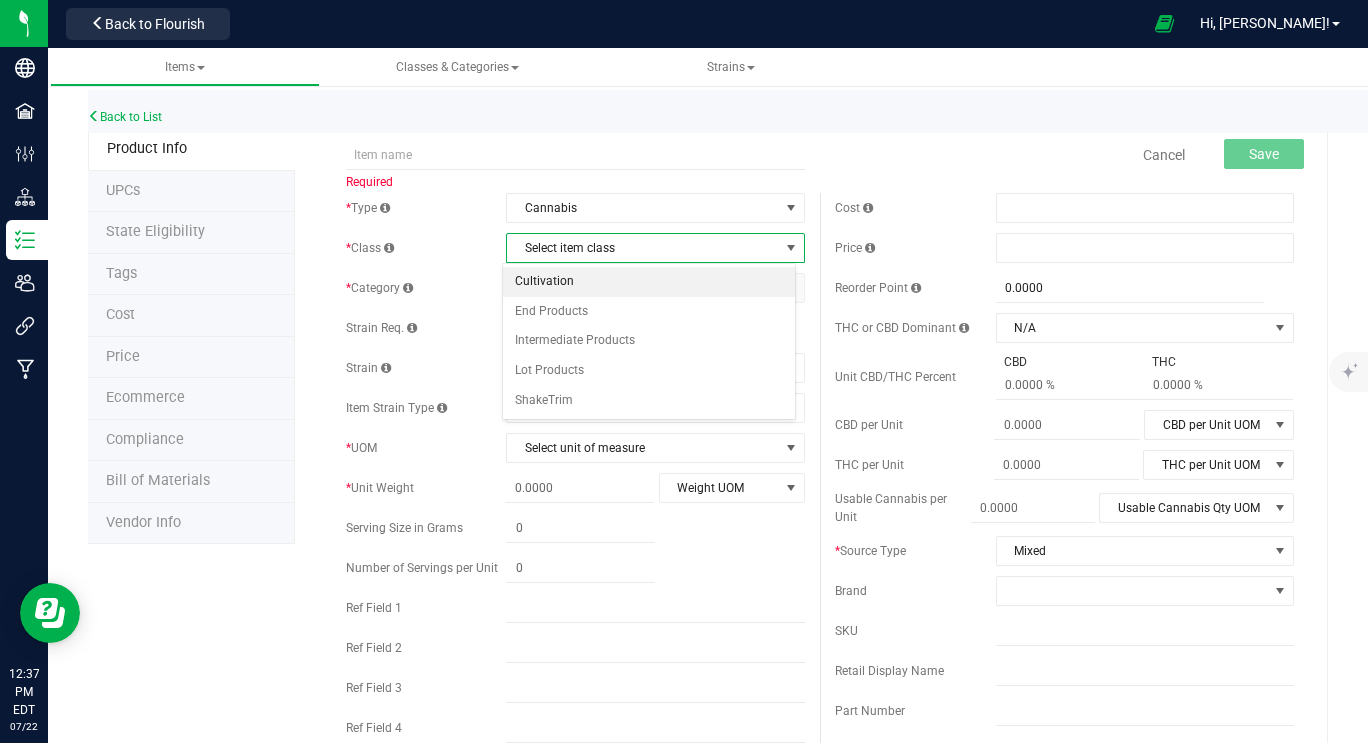 drag, startPoint x: 596, startPoint y: 308, endPoint x: 600, endPoint y: 281, distance: 27.294687 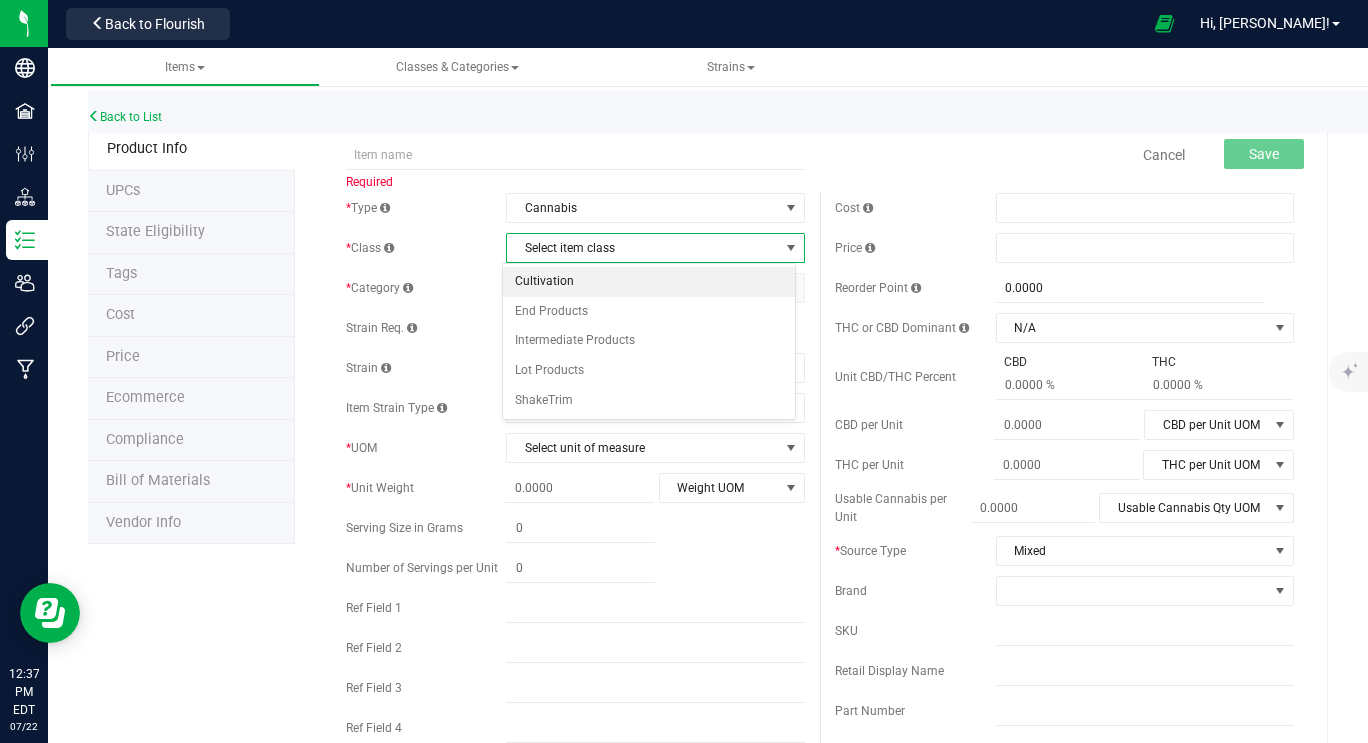 click on "Cultivation End Products Intermediate Products Lot Products ShakeTrim" at bounding box center (649, 341) 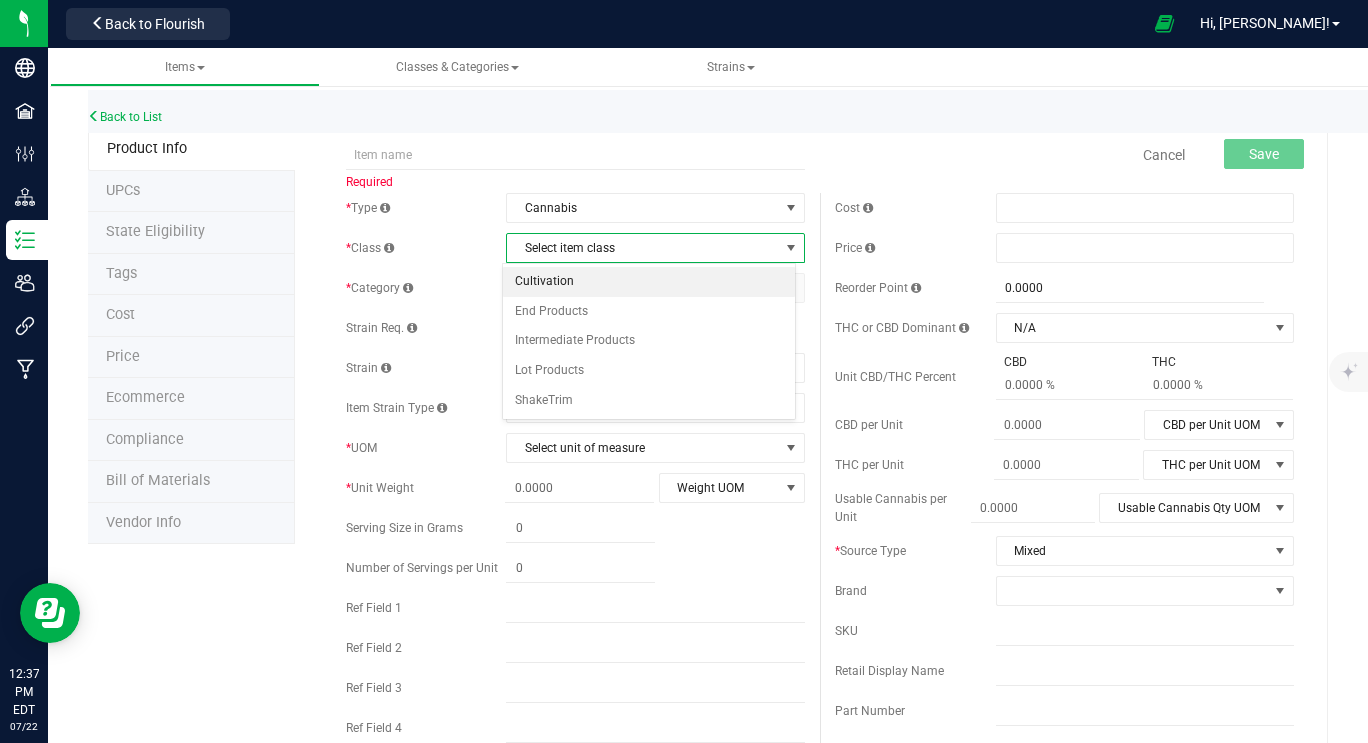 click on "Cultivation" at bounding box center (649, 282) 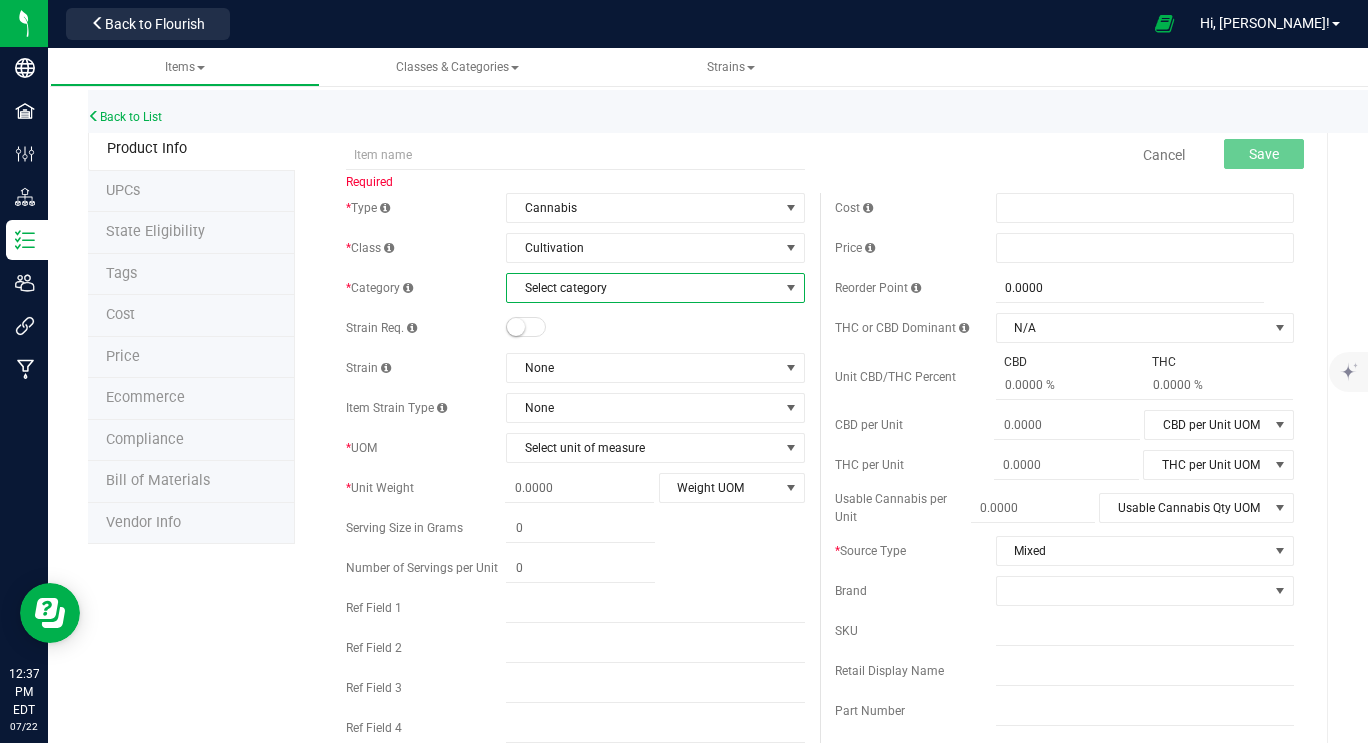 click on "Select category" at bounding box center [642, 288] 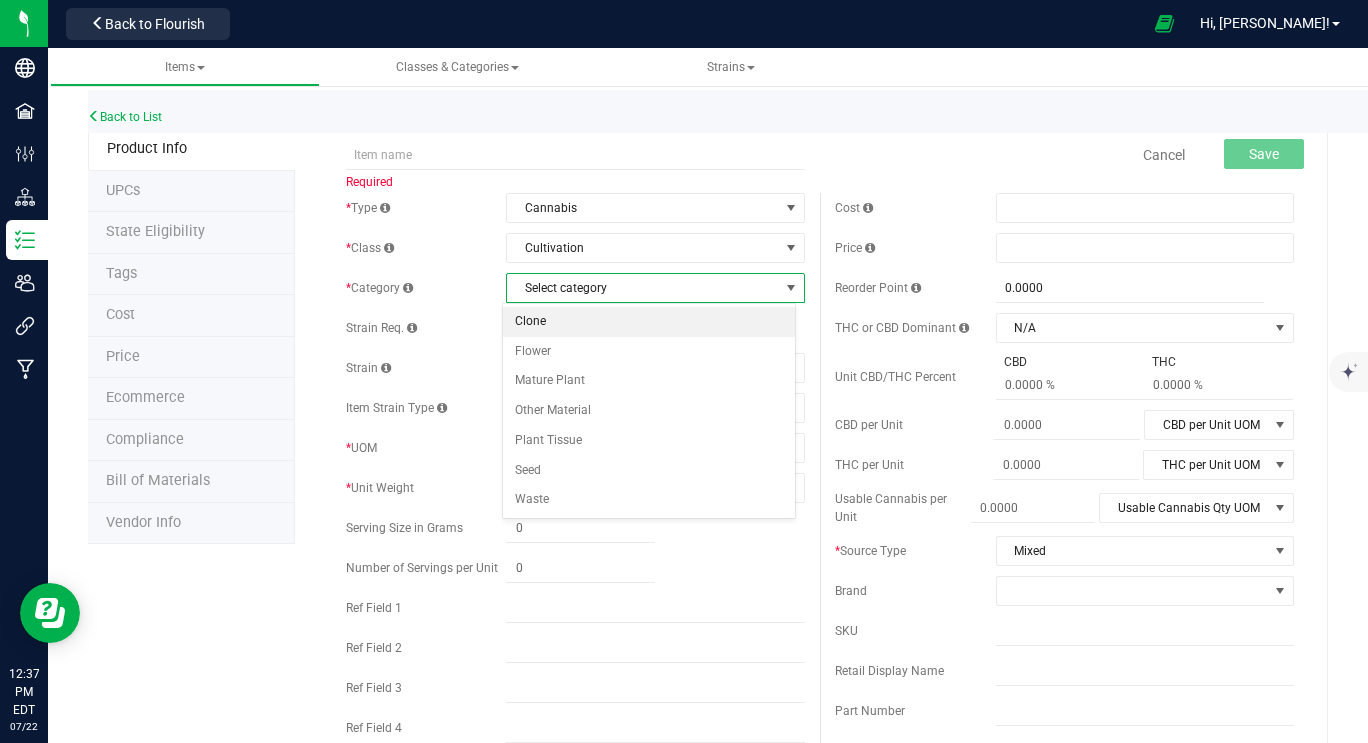 click on "Clone" at bounding box center [649, 322] 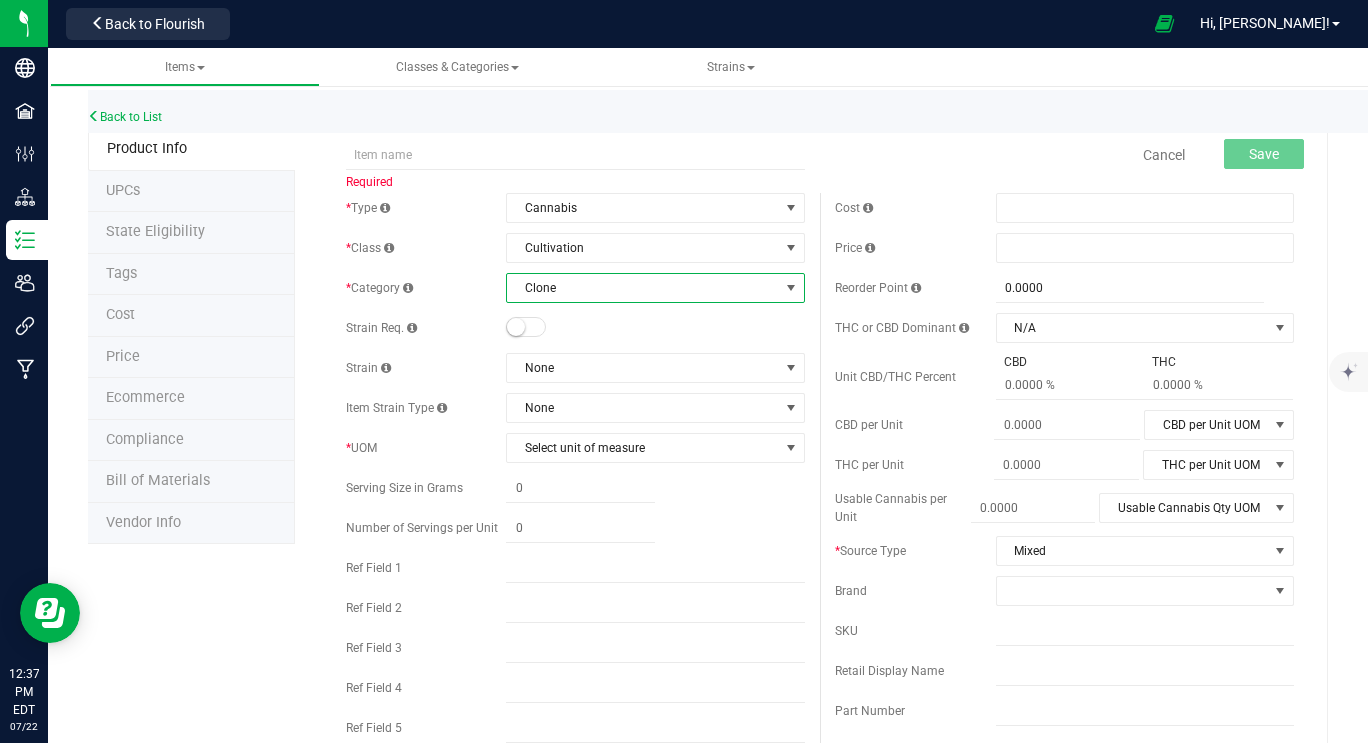 click on "Clone" at bounding box center [642, 288] 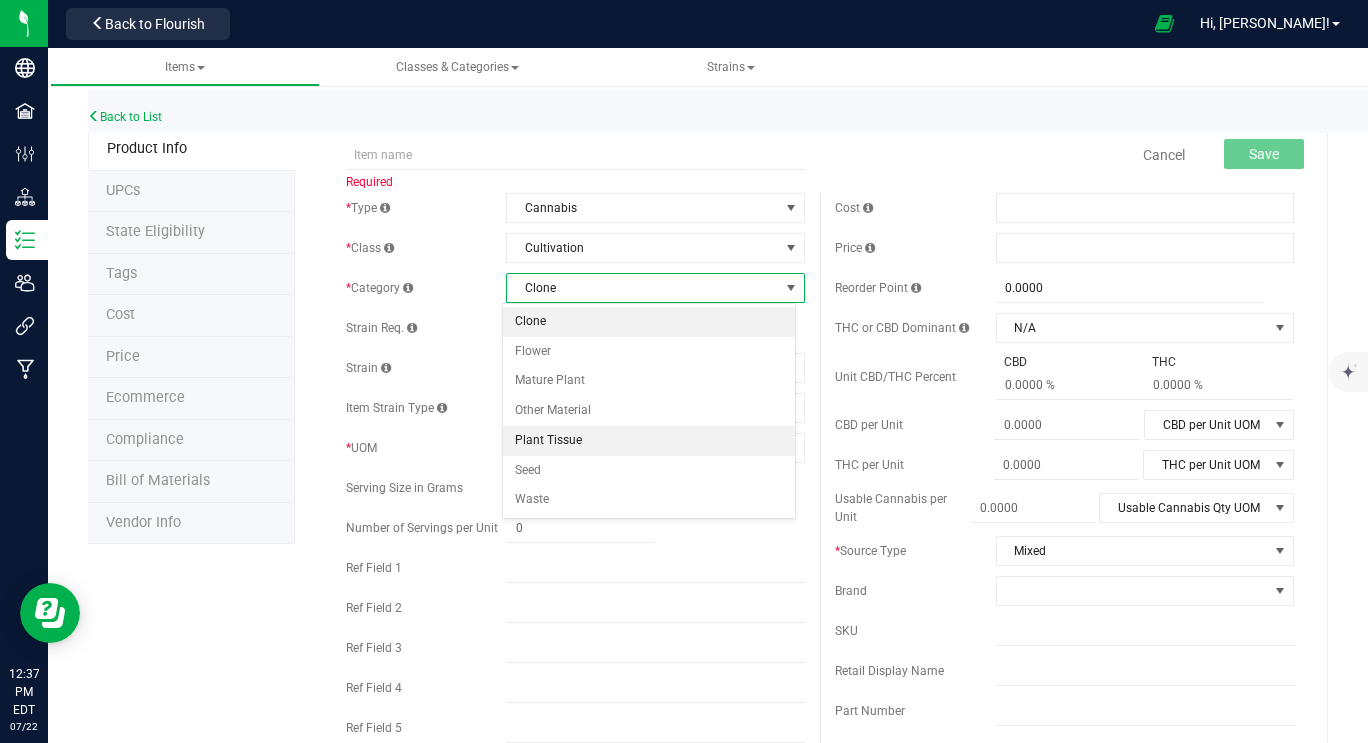 click on "Plant Tissue" at bounding box center [649, 441] 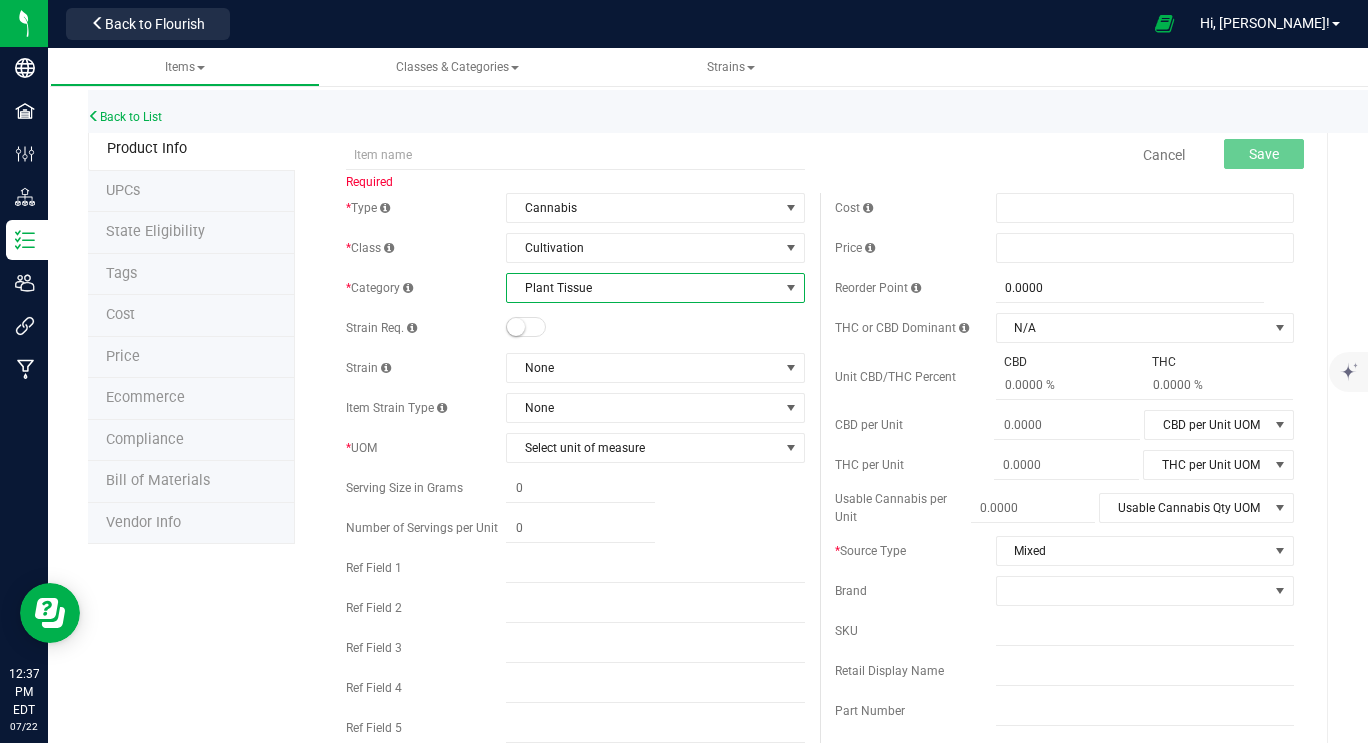 click on "Plant Tissue" at bounding box center (642, 288) 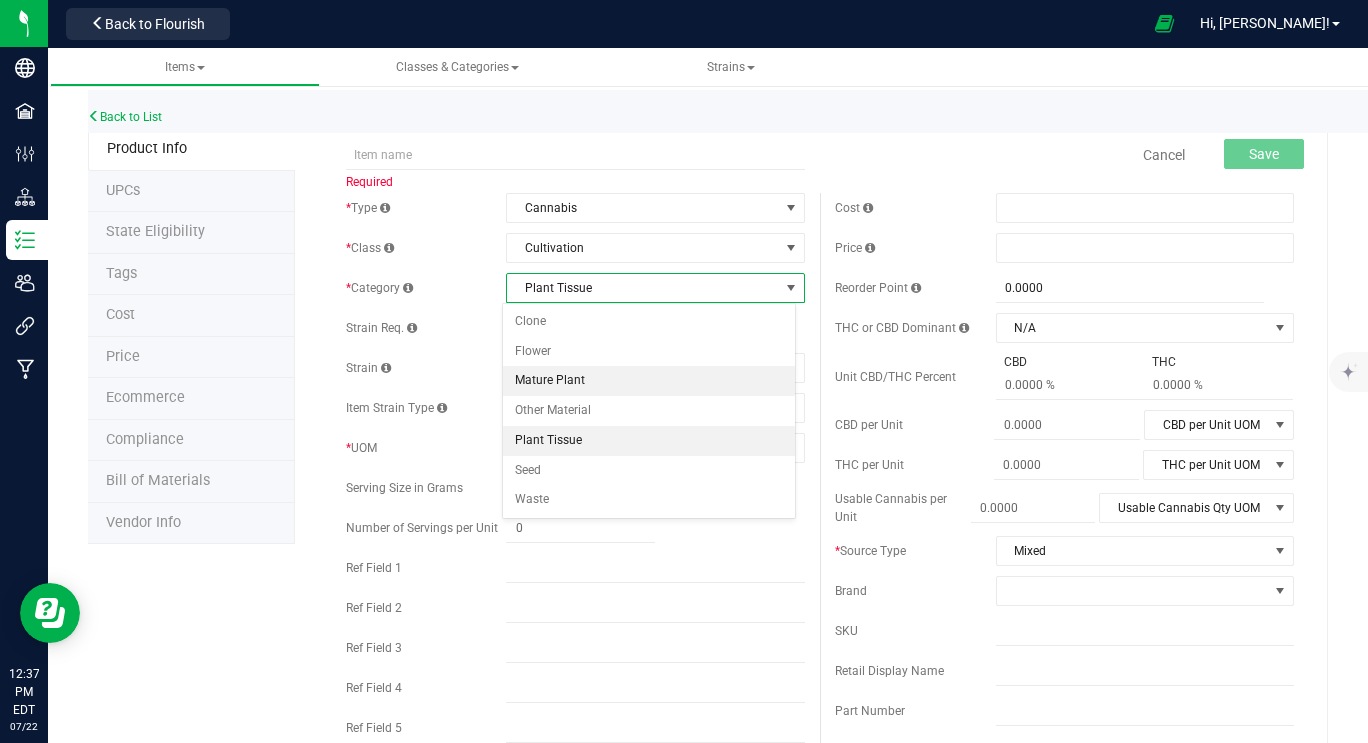 click on "Mature Plant" at bounding box center (649, 381) 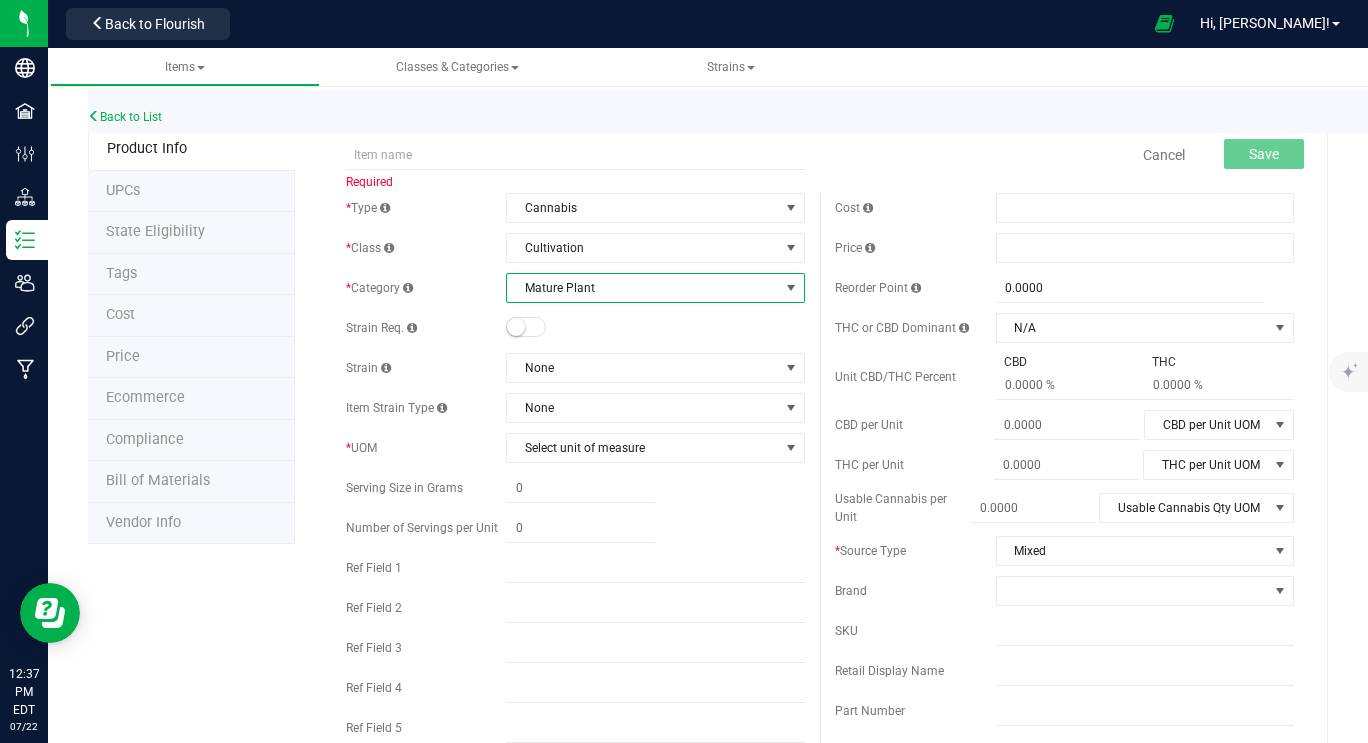click on "Mature Plant" at bounding box center (642, 288) 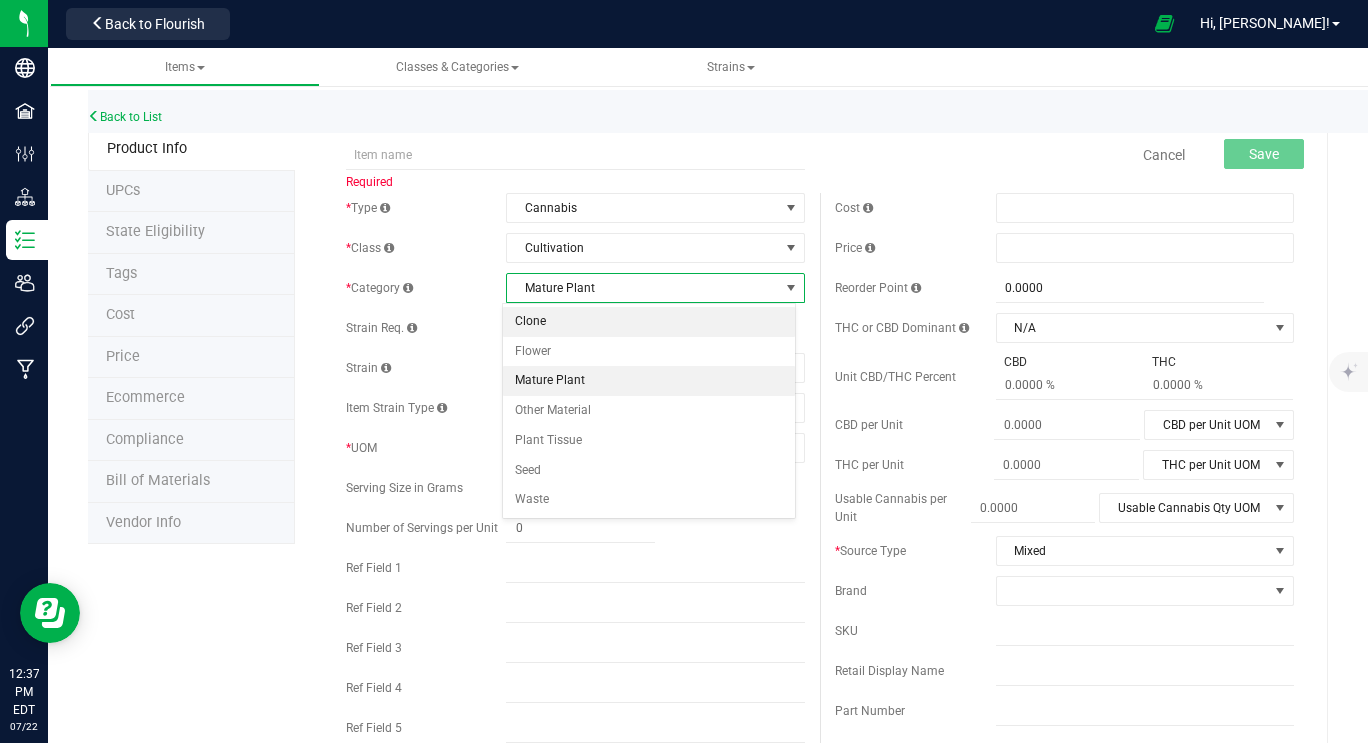 click on "Clone" at bounding box center (649, 322) 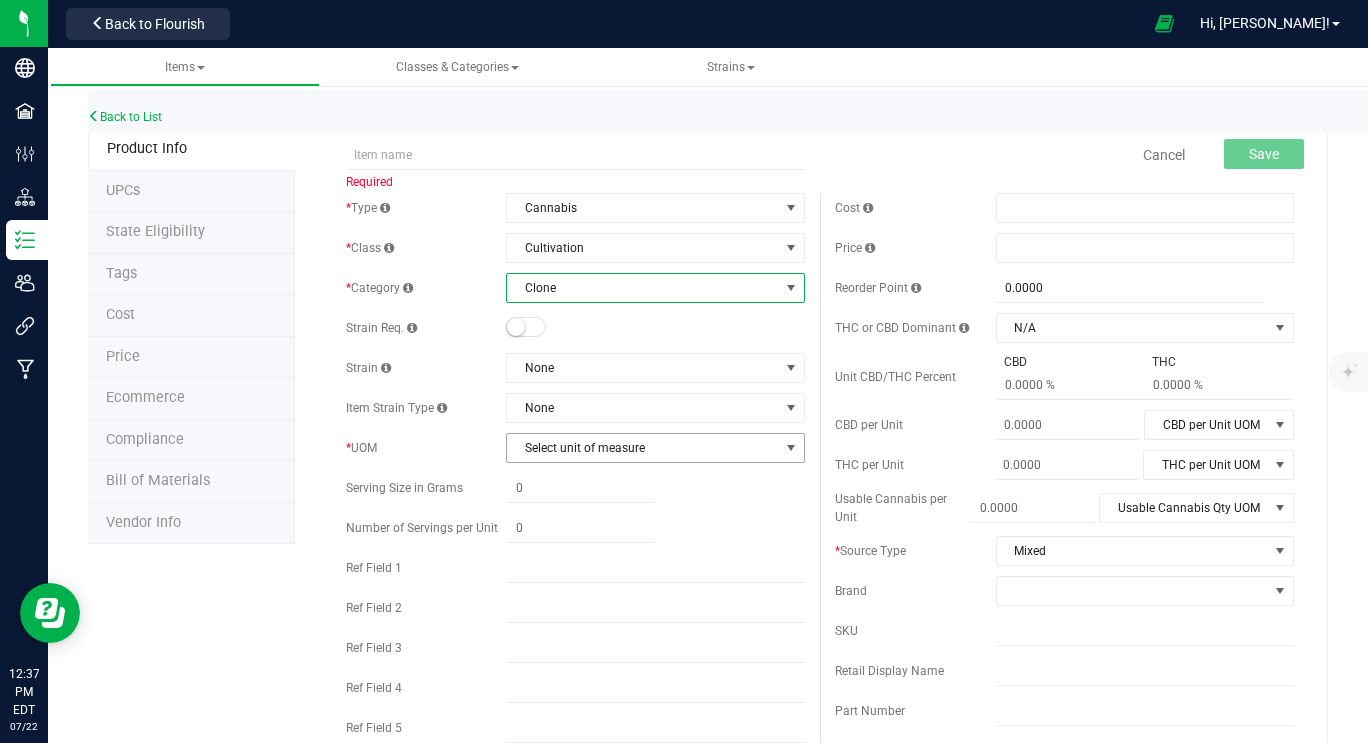 click on "Select unit of measure" at bounding box center [642, 448] 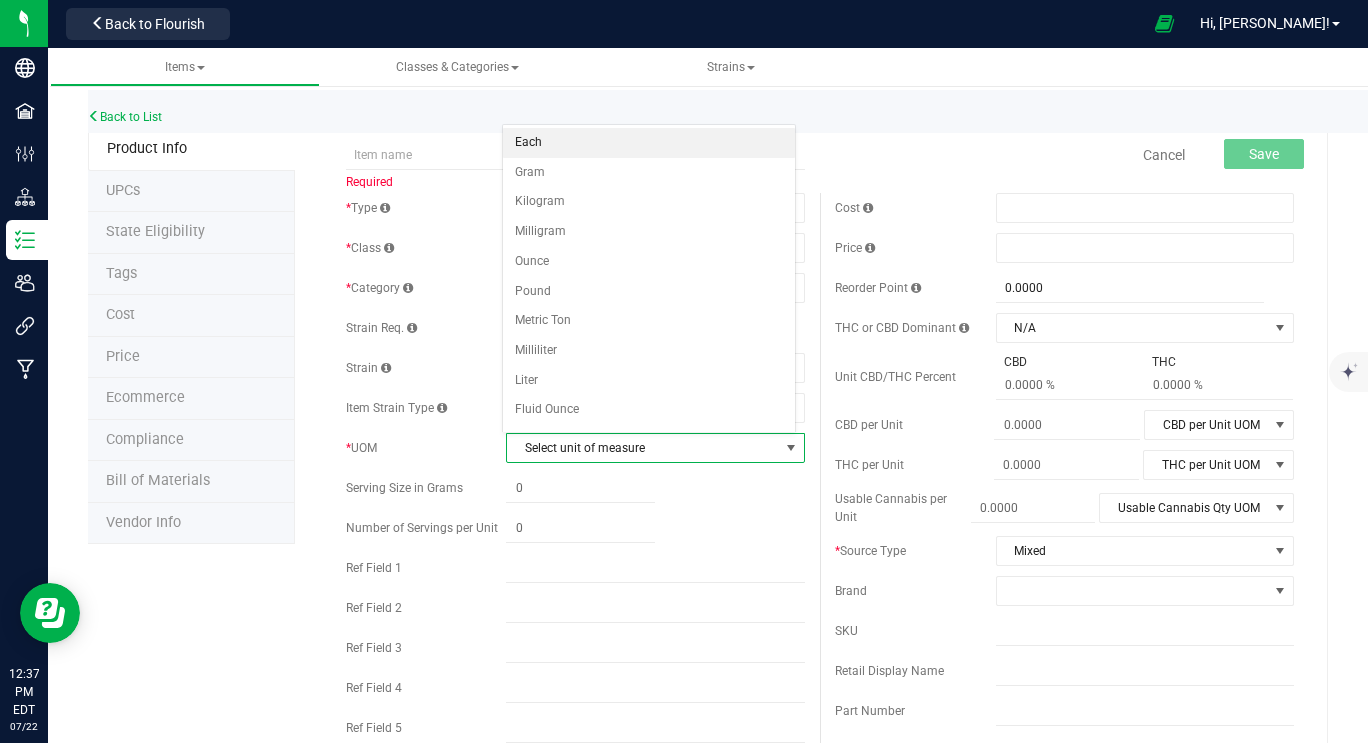 click on "Each" at bounding box center (649, 143) 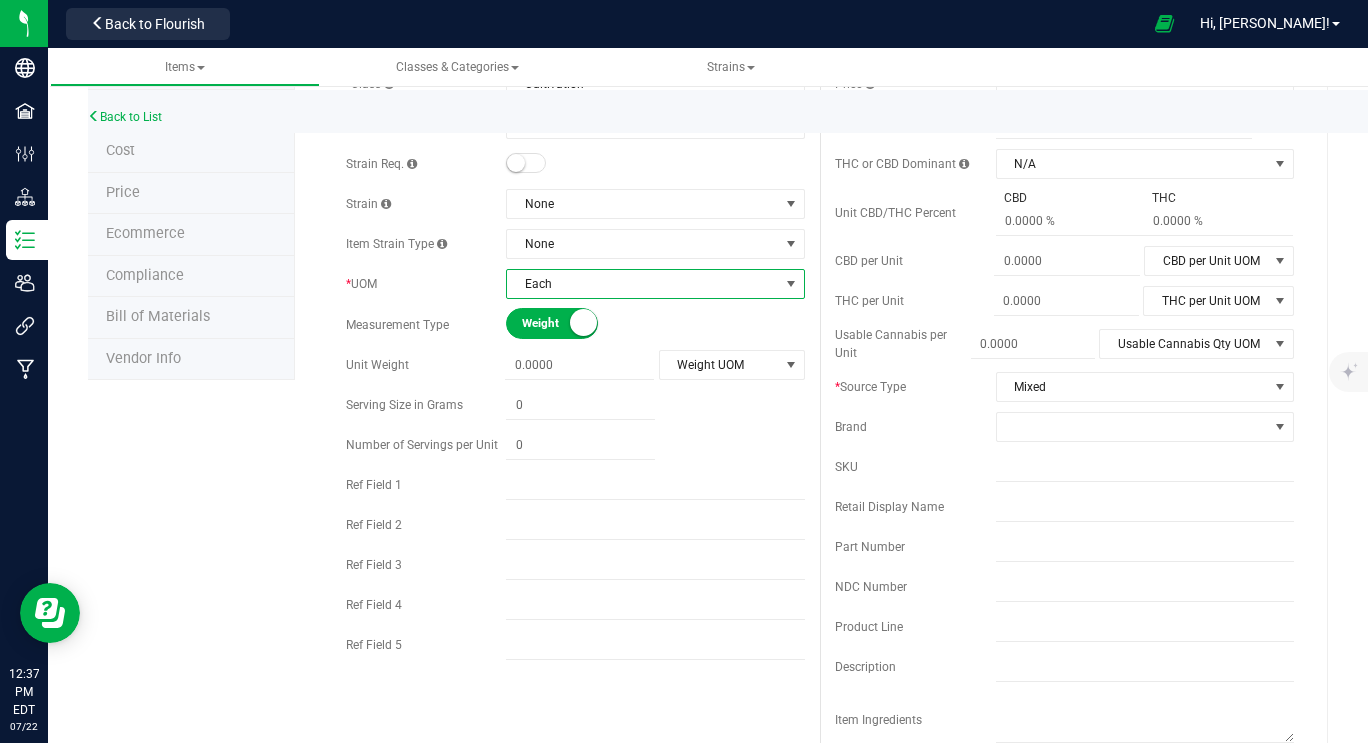 scroll, scrollTop: 0, scrollLeft: 0, axis: both 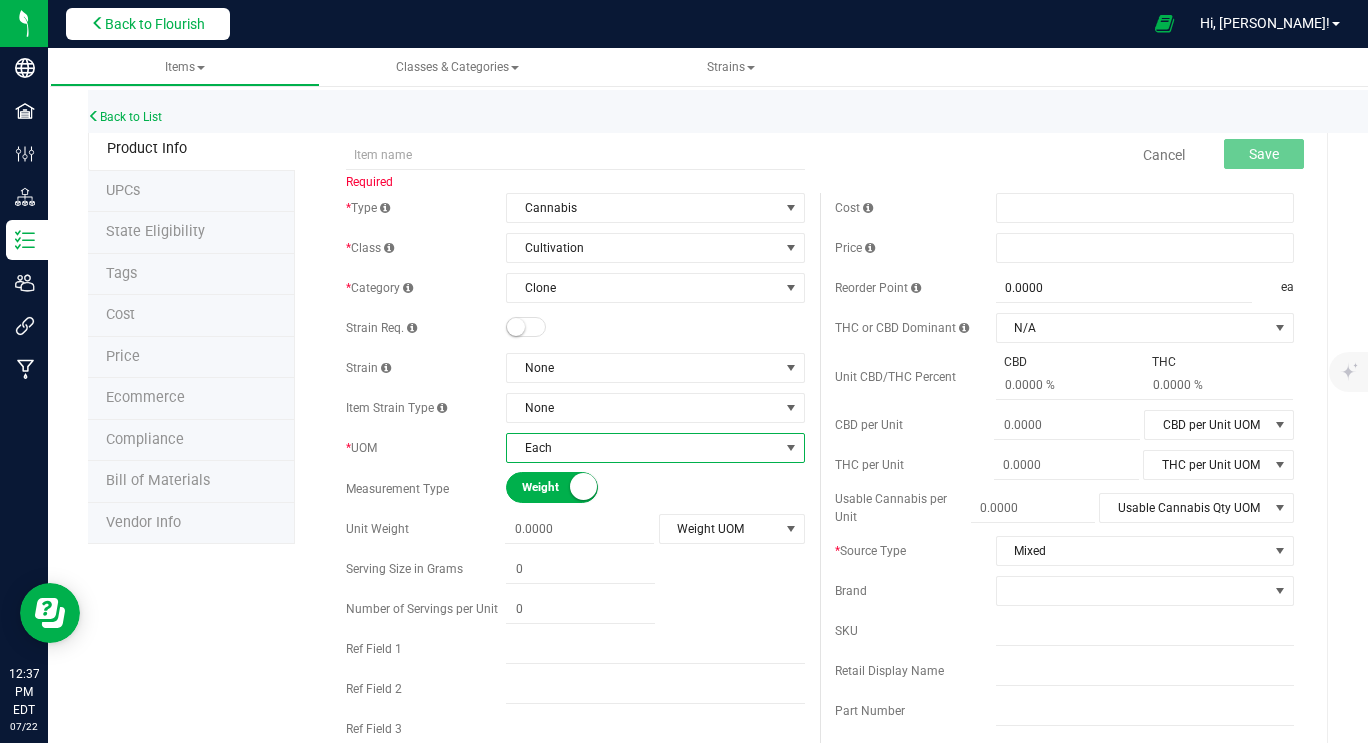 click on "Back to Flourish" at bounding box center [155, 24] 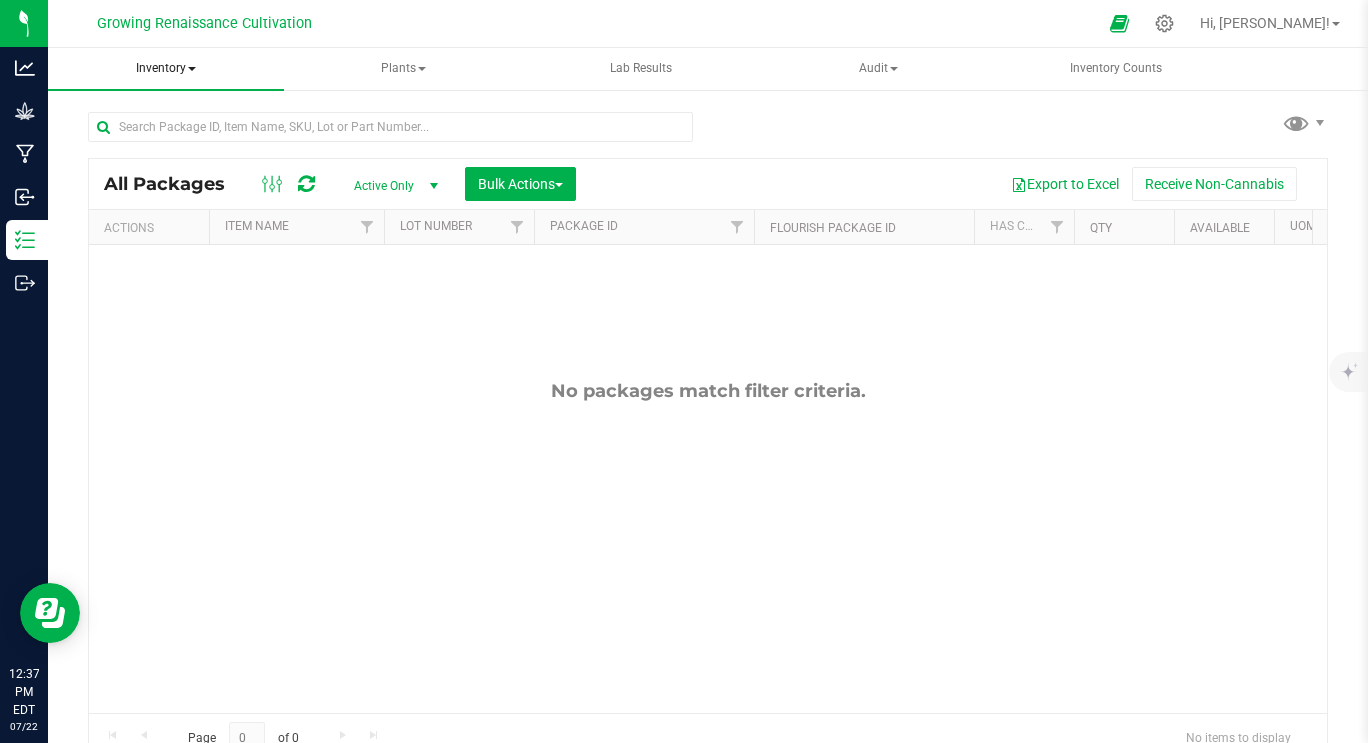 click on "Inventory" at bounding box center [166, 69] 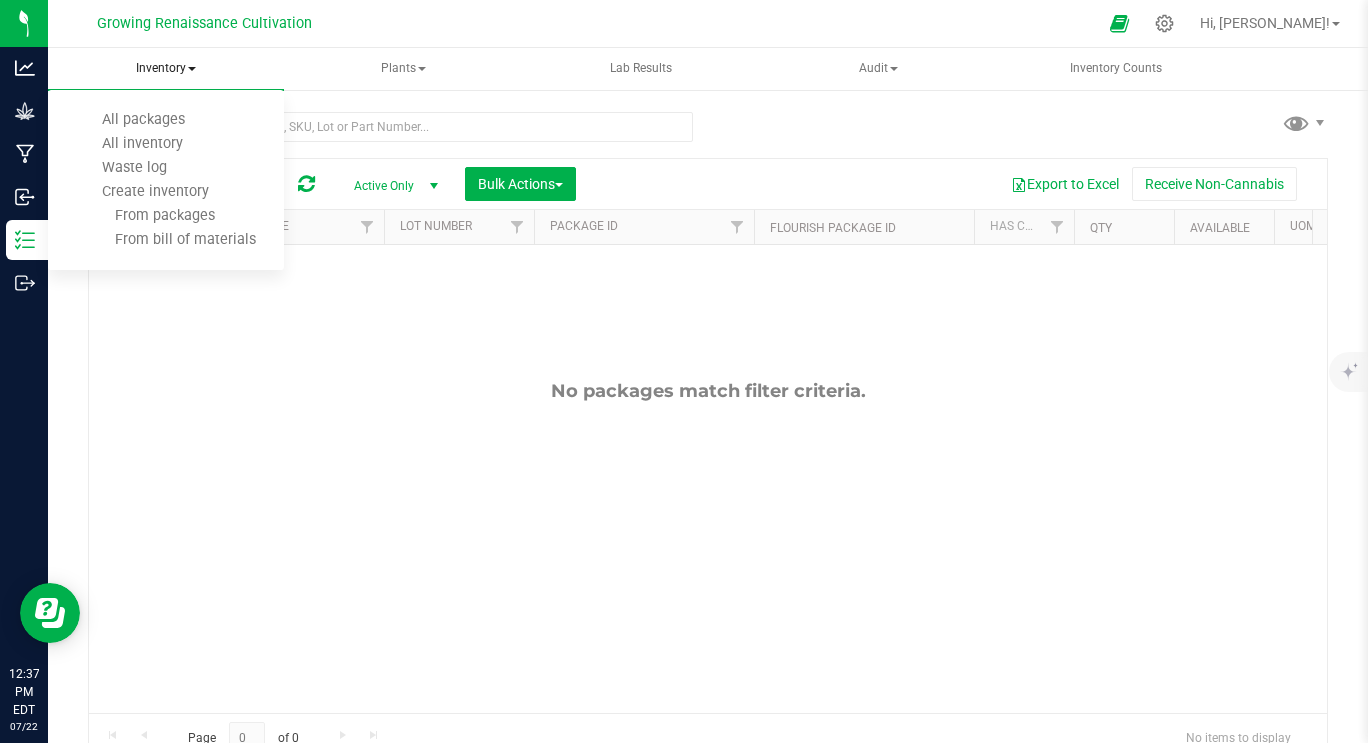 click on "Inventory" at bounding box center [166, 69] 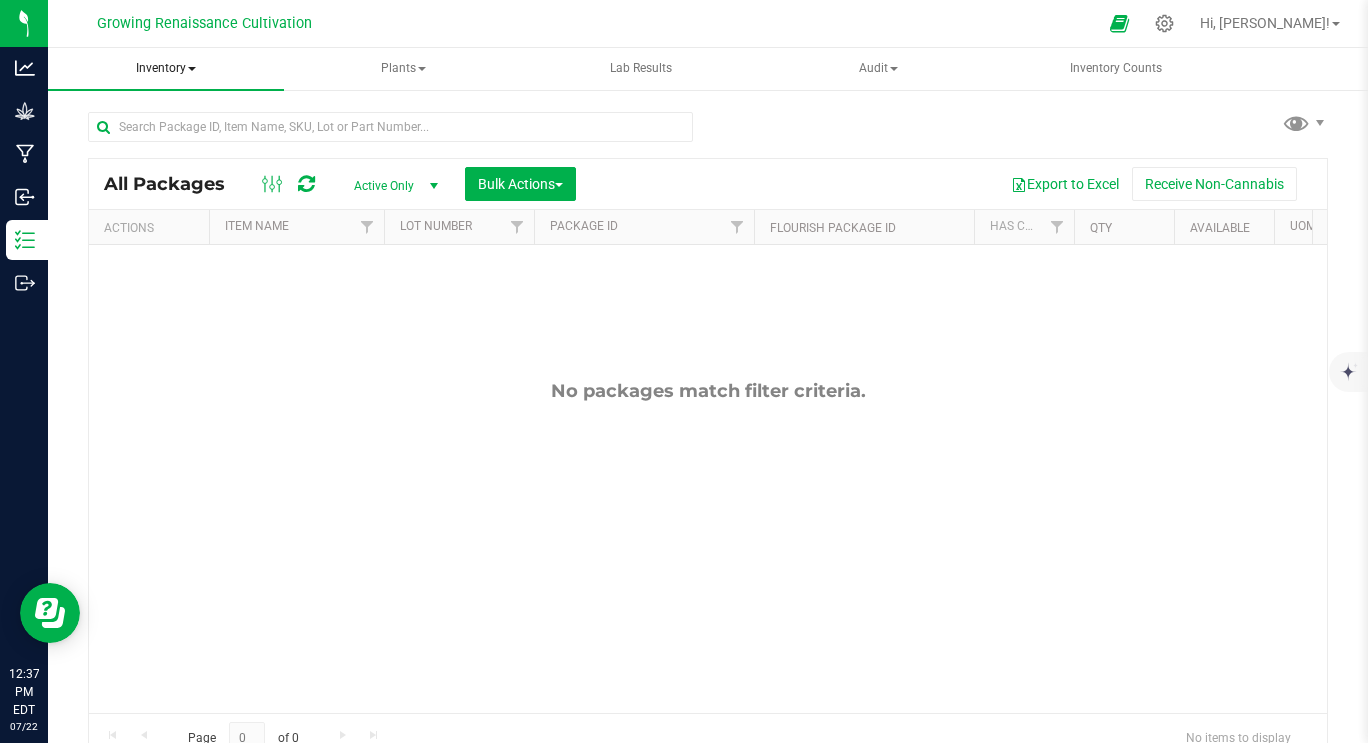 click on "Inventory" at bounding box center [166, 69] 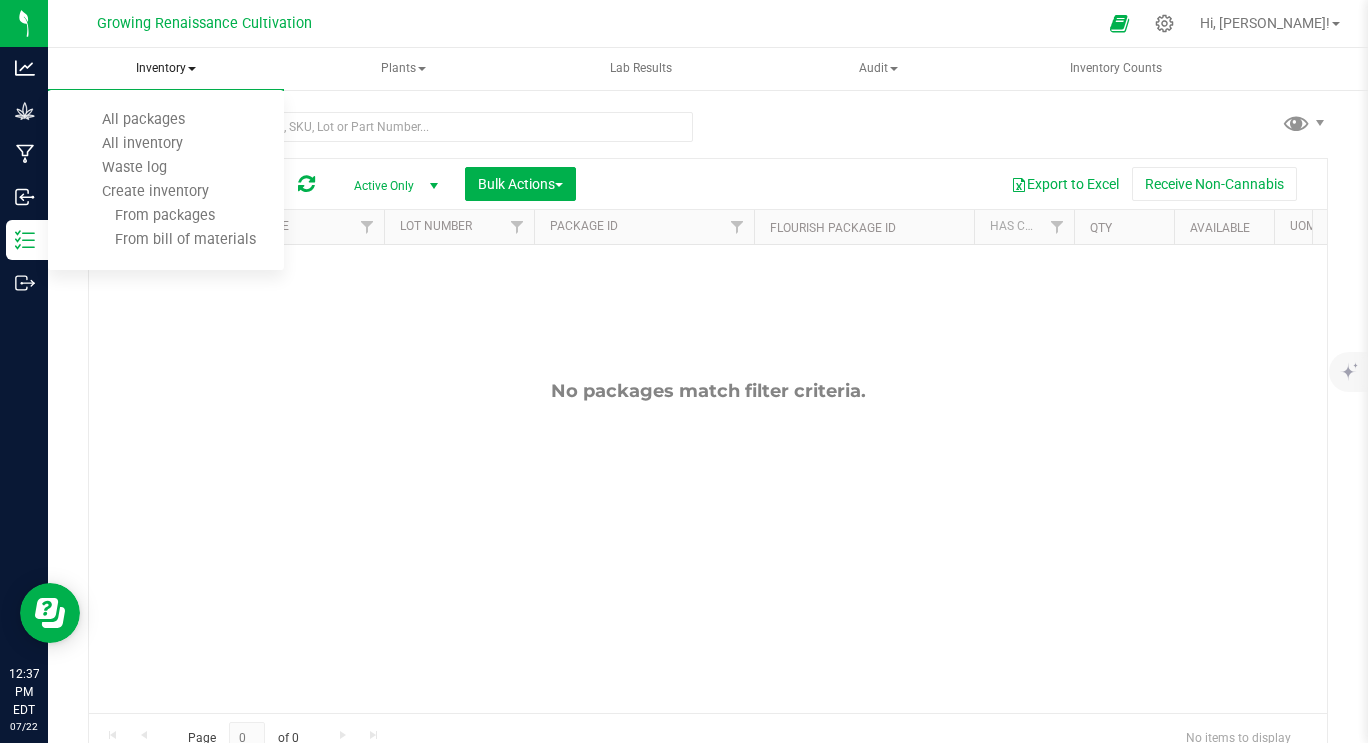 click on "Inventory" at bounding box center [166, 69] 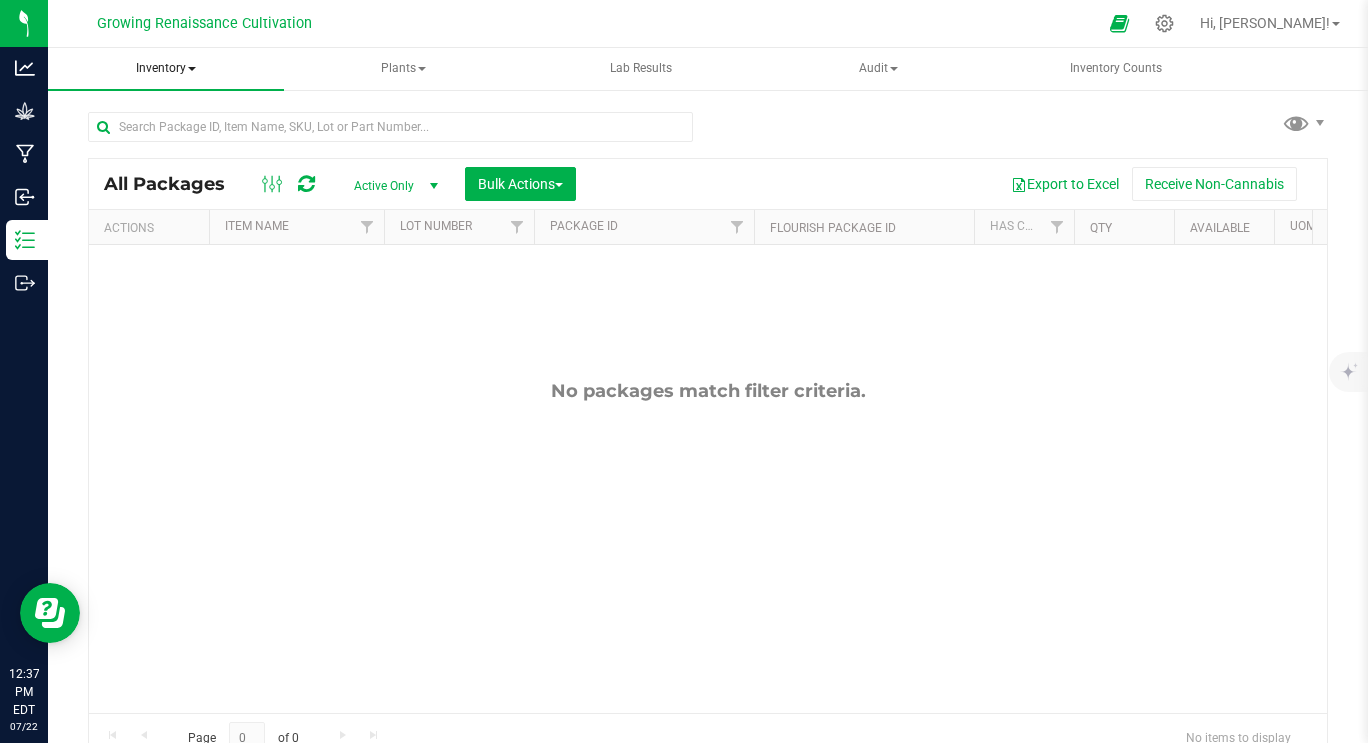 click on "Inventory" at bounding box center [166, 69] 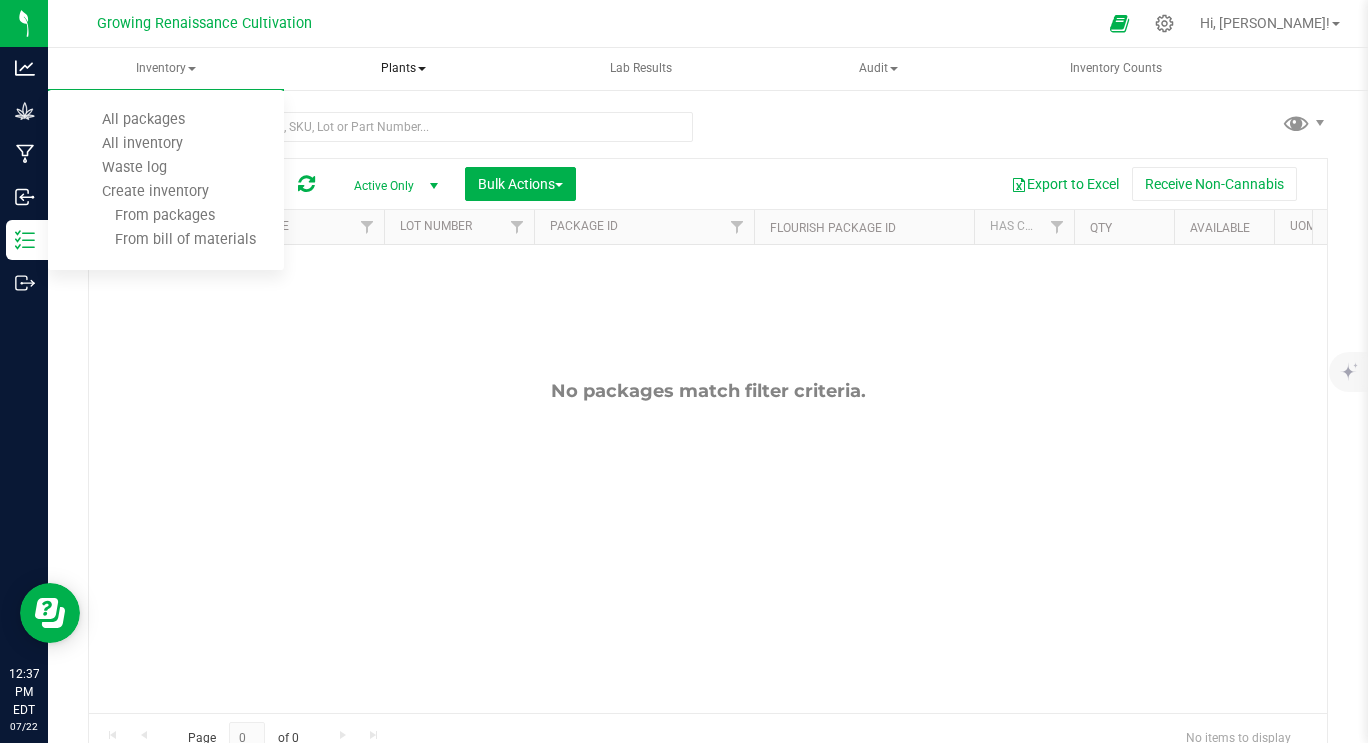 click on "Plants" at bounding box center (404, 69) 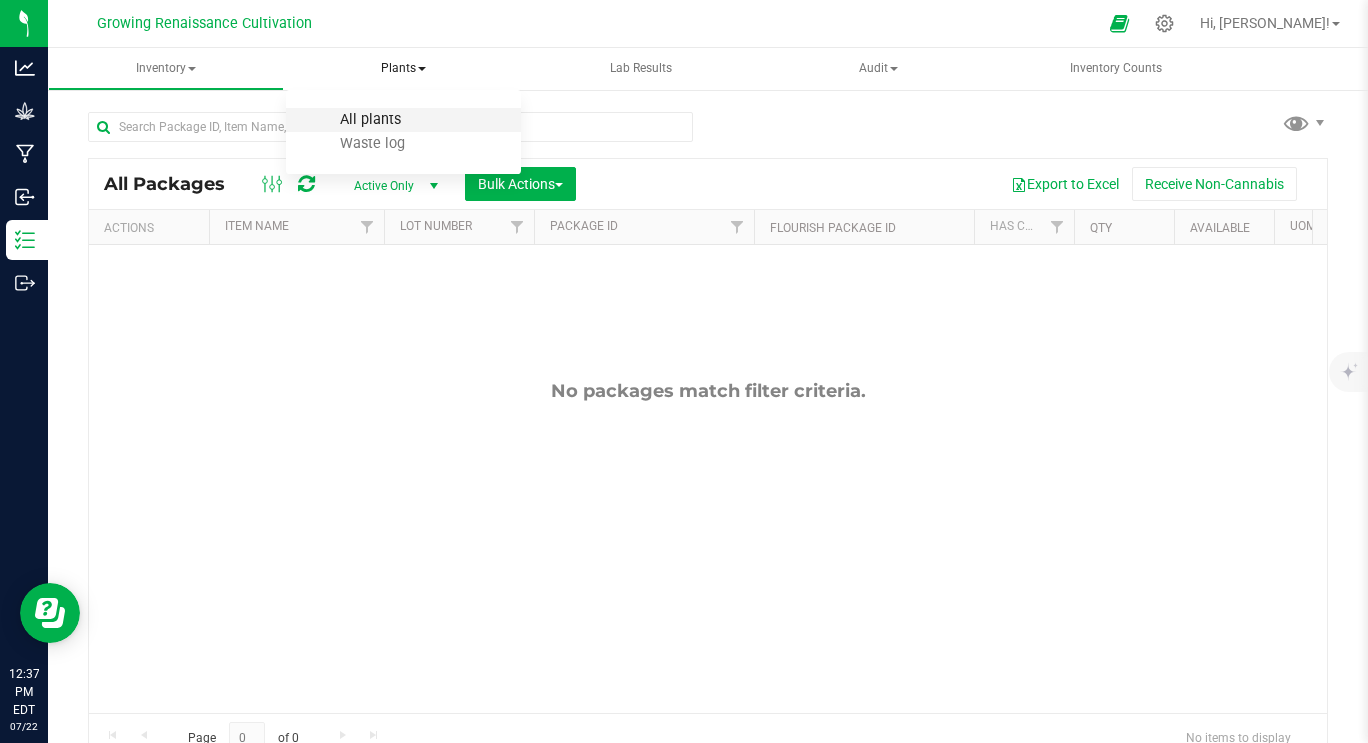 click on "All plants" at bounding box center [370, 119] 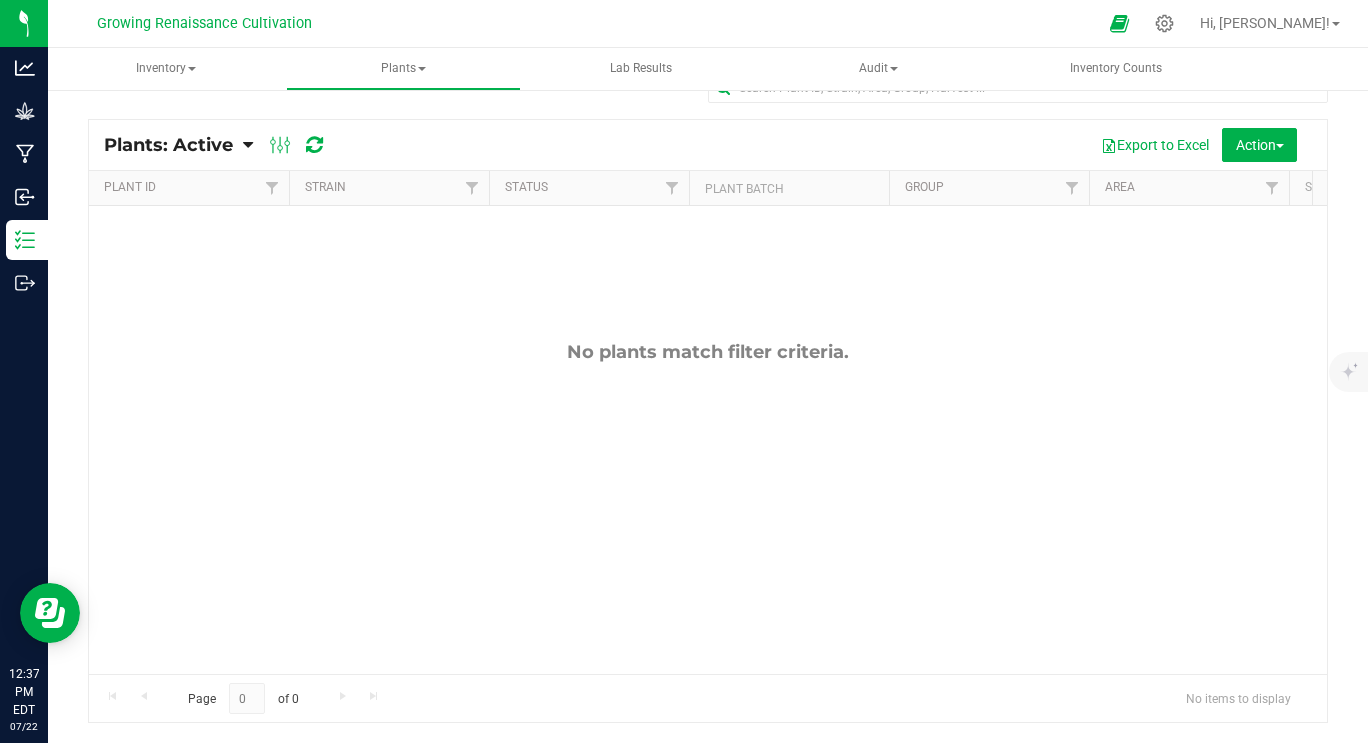 scroll, scrollTop: 0, scrollLeft: 0, axis: both 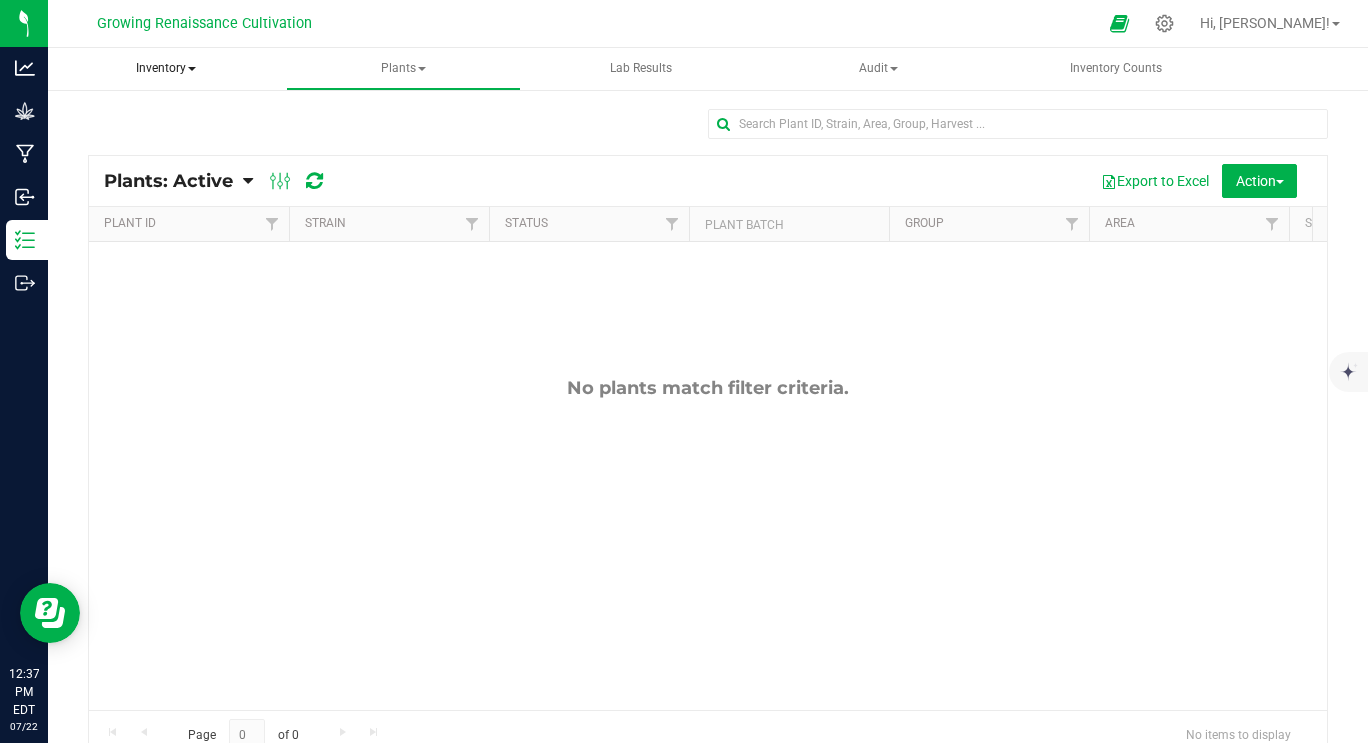 click on "Inventory" at bounding box center [166, 69] 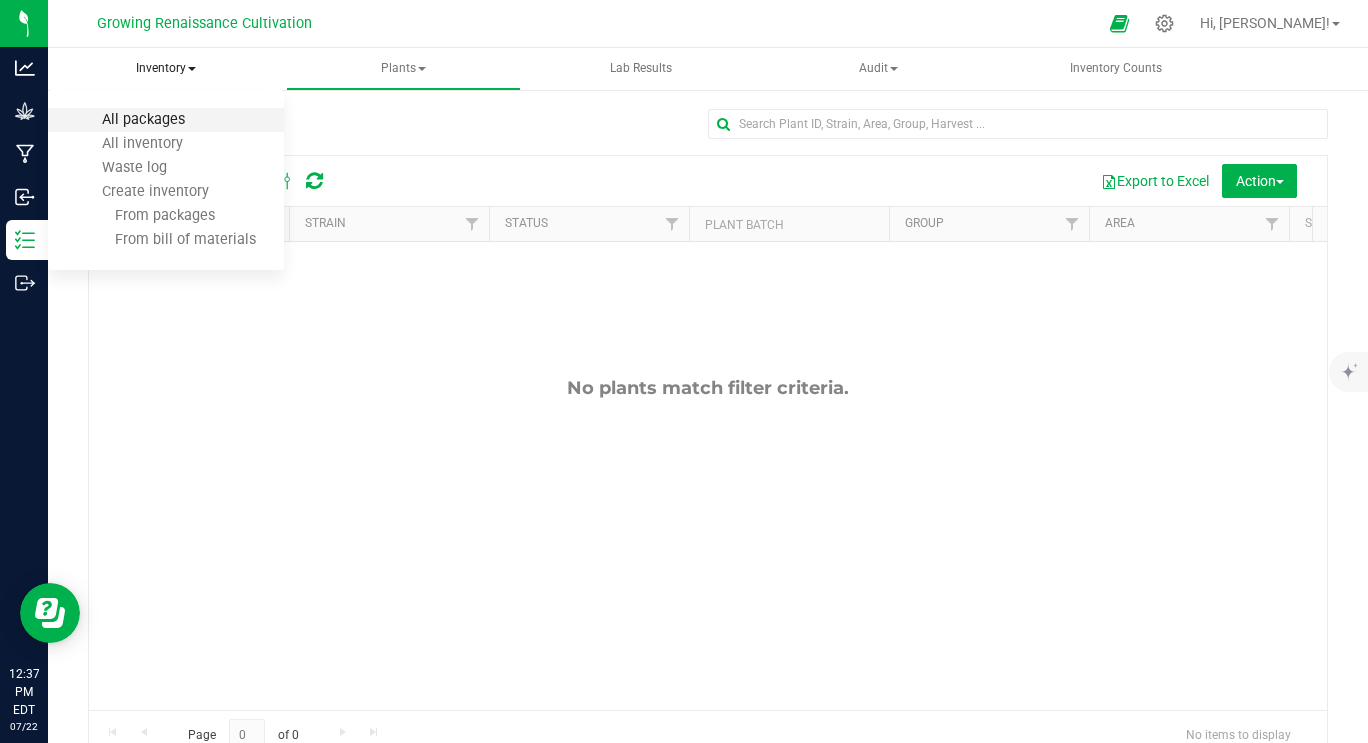 click on "All packages" at bounding box center [143, 119] 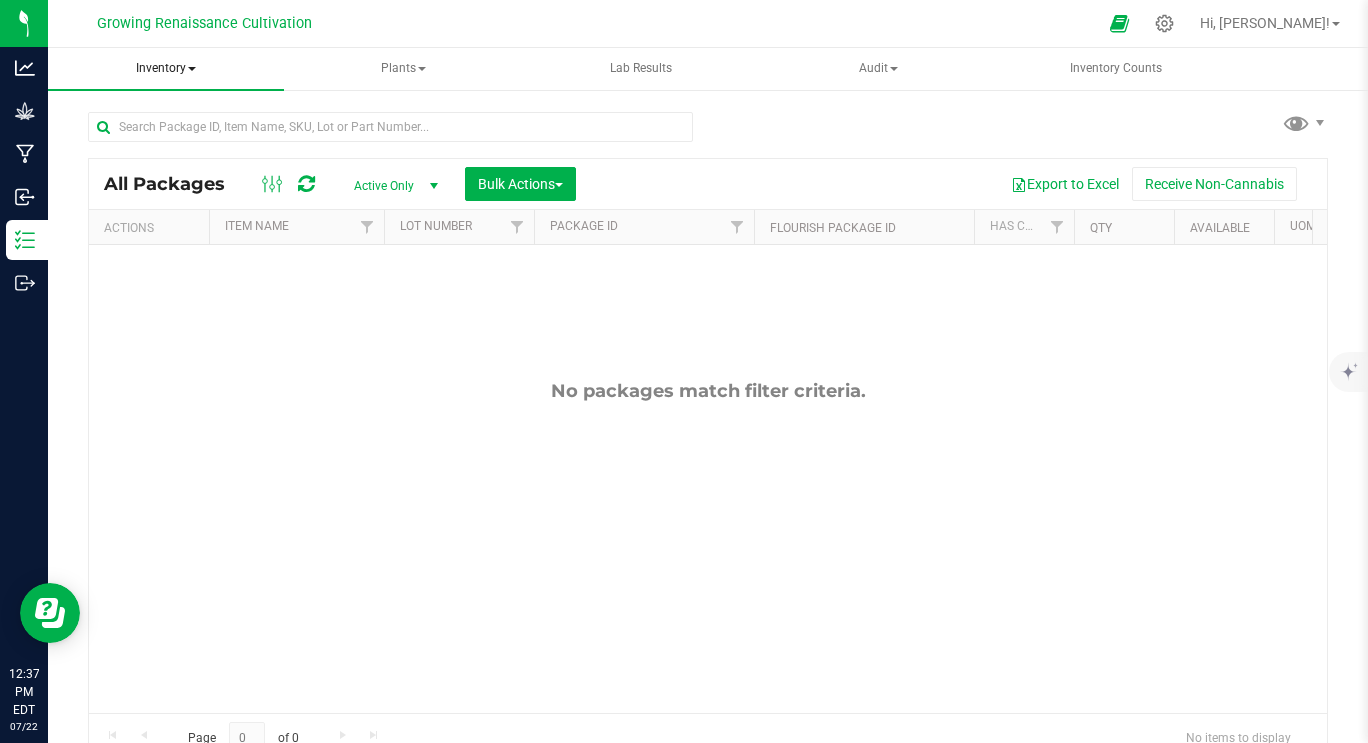 click on "Inventory" at bounding box center (166, 69) 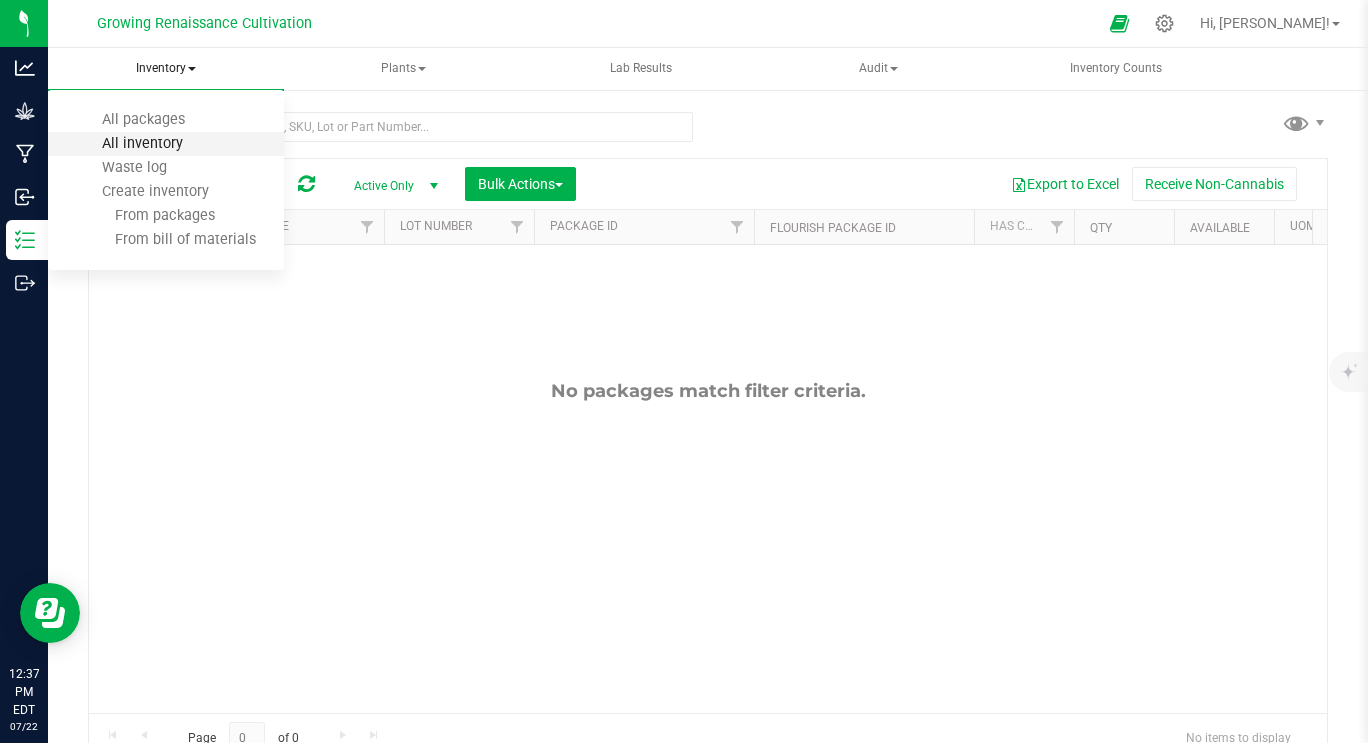 click on "All inventory" at bounding box center [142, 143] 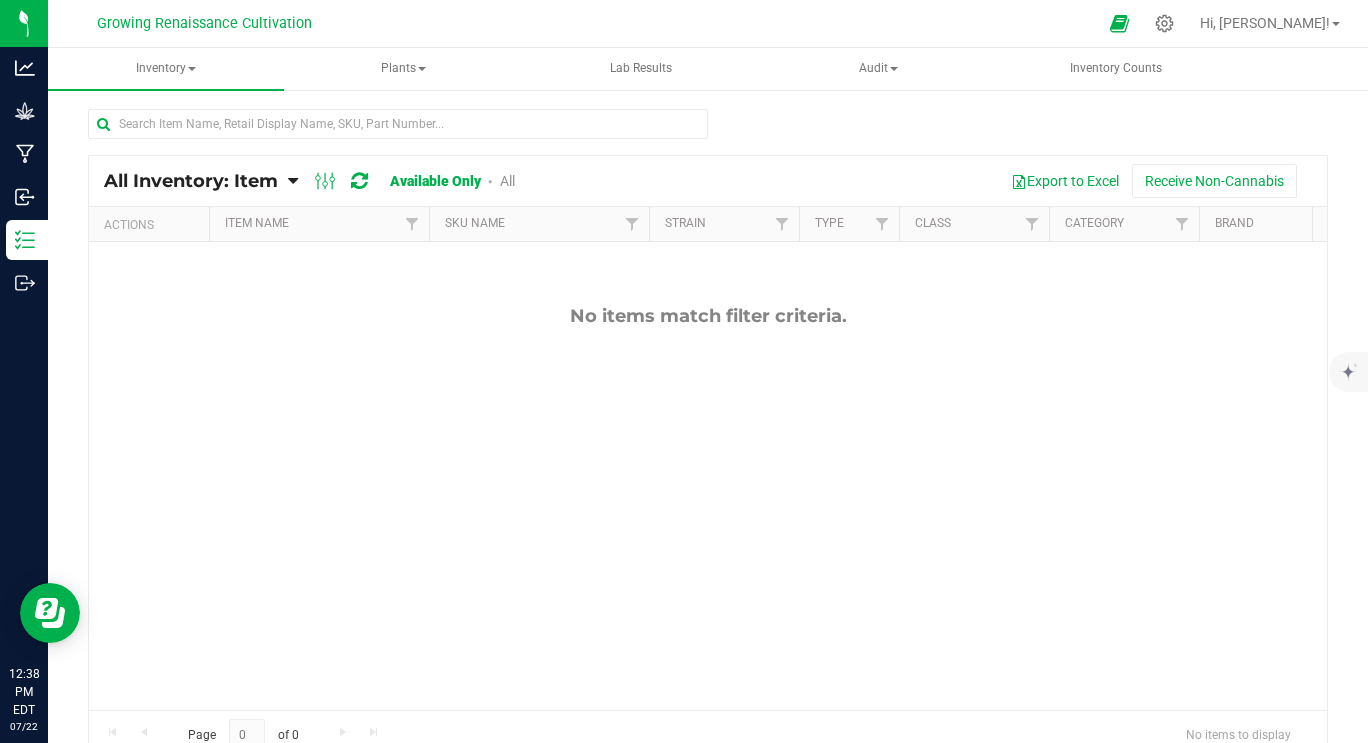 scroll, scrollTop: 73, scrollLeft: 0, axis: vertical 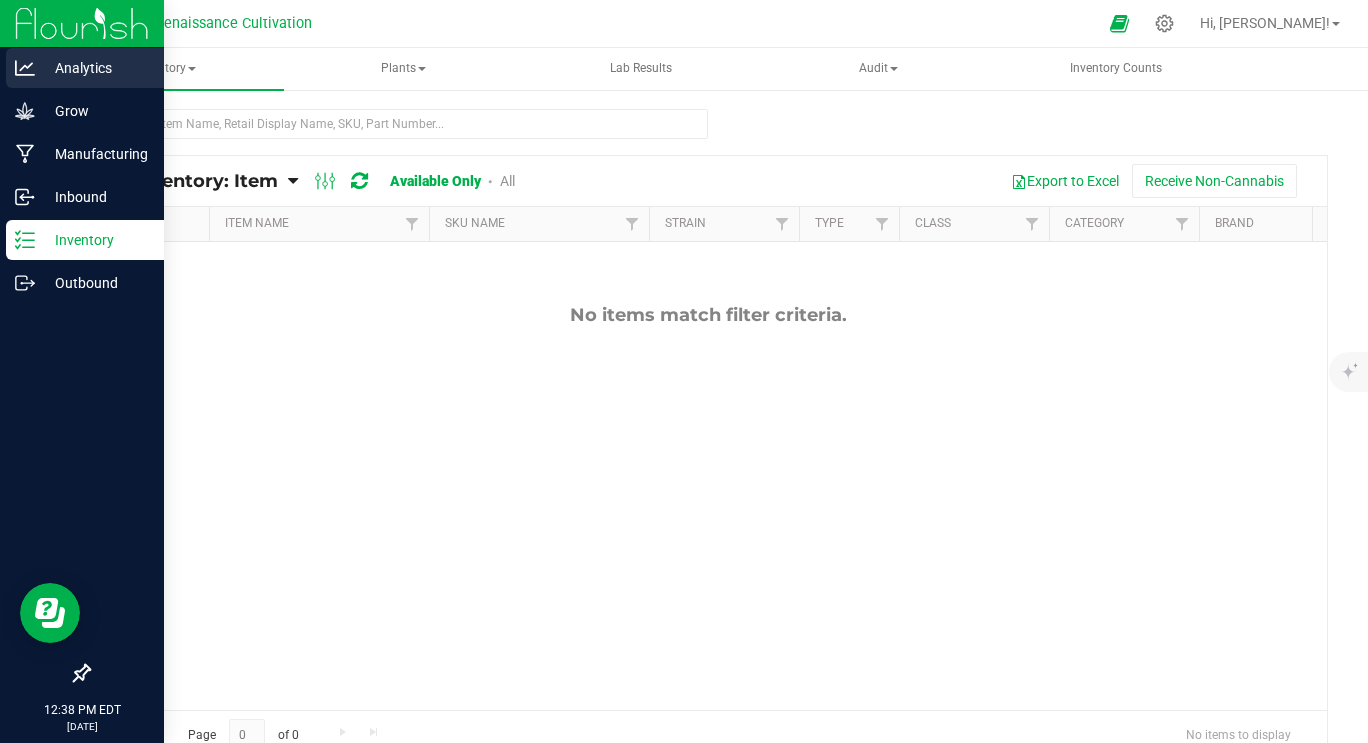 click on "Analytics" at bounding box center (85, 68) 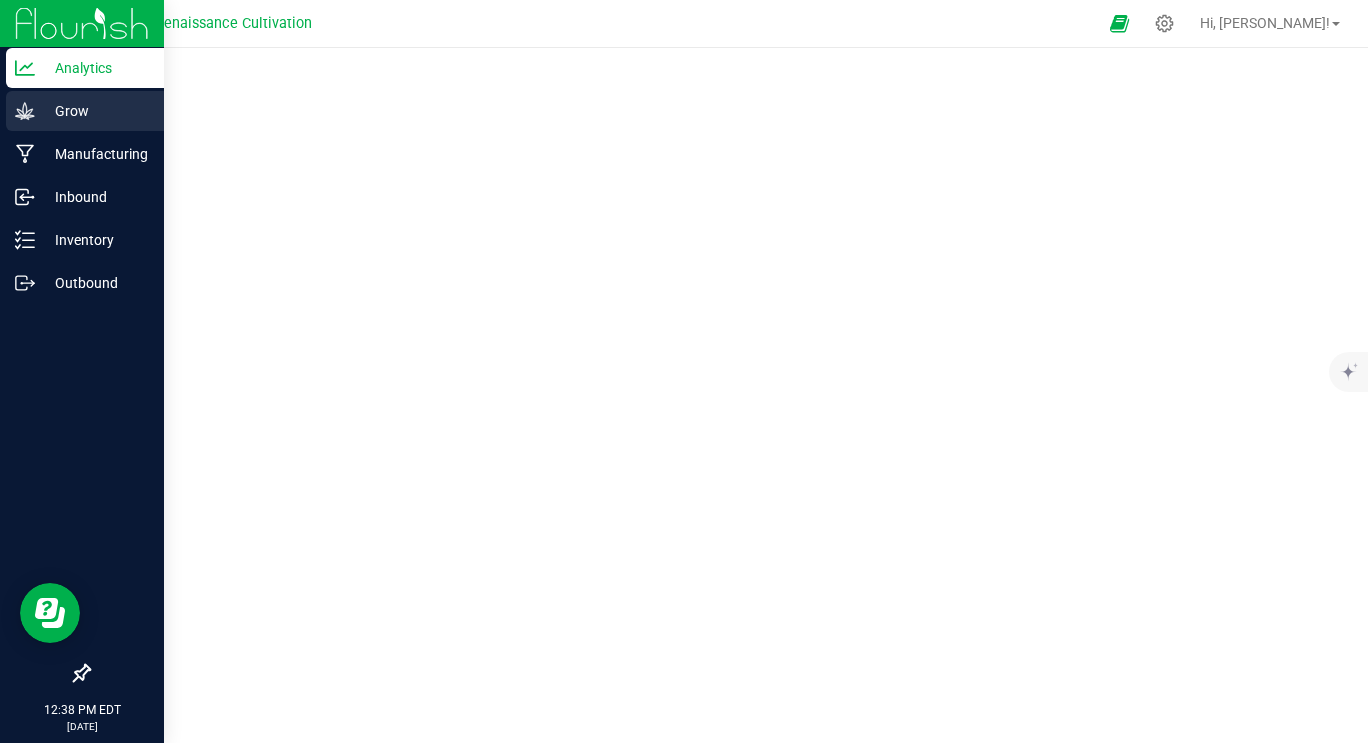 click on "Grow" at bounding box center [95, 111] 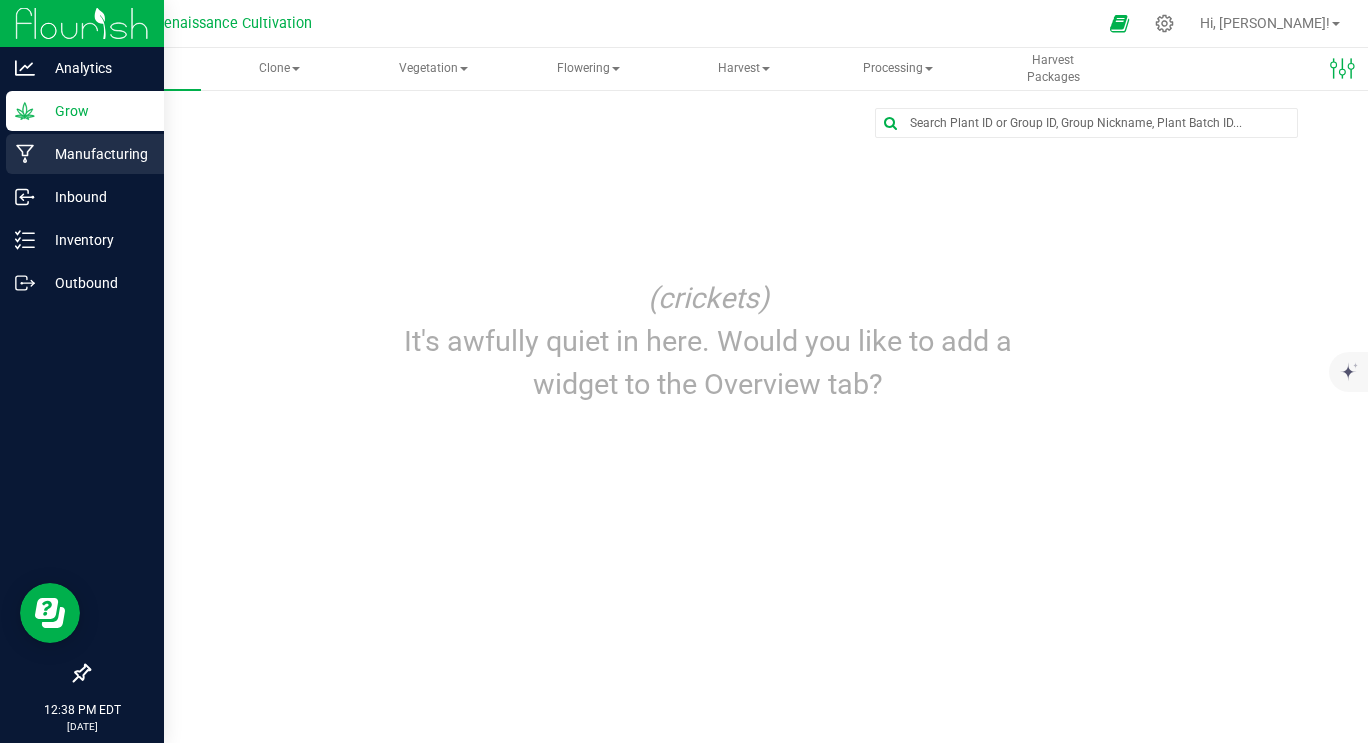 click on "Manufacturing" at bounding box center (85, 154) 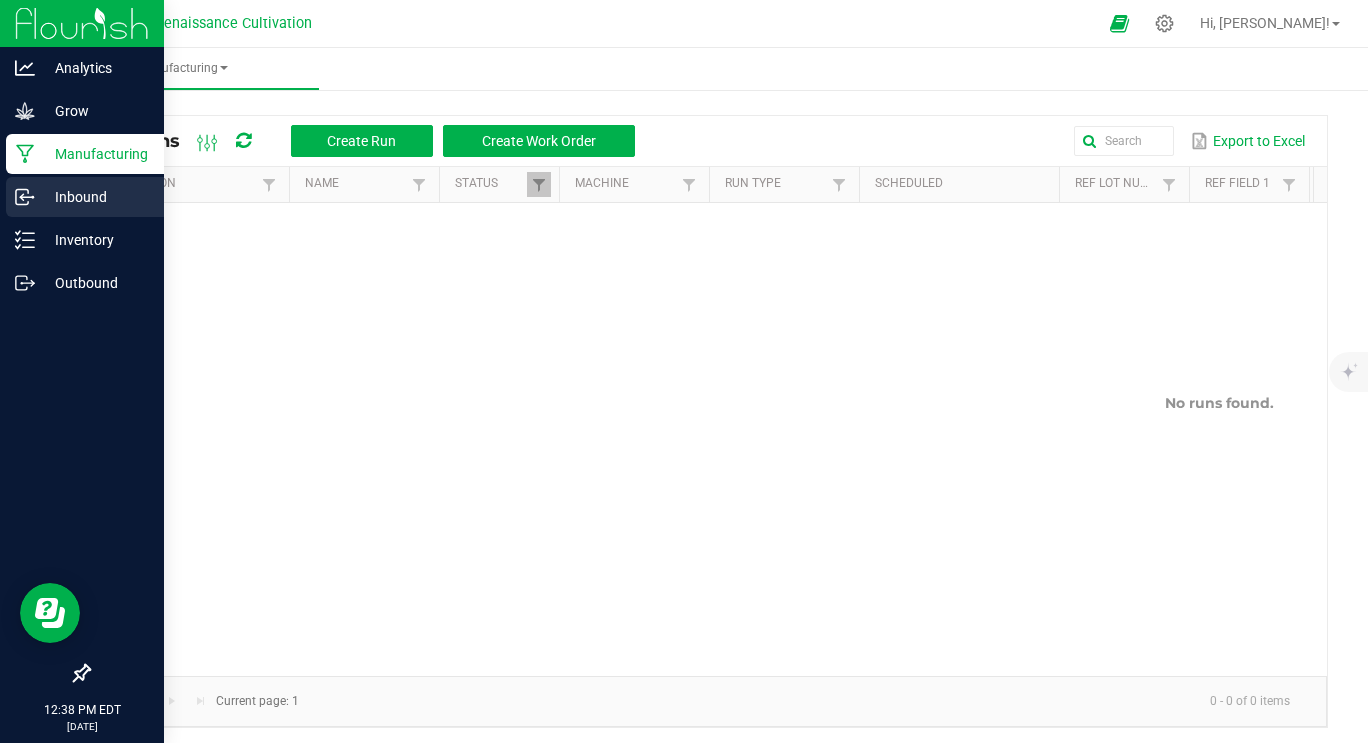 click on "Inbound" at bounding box center [85, 197] 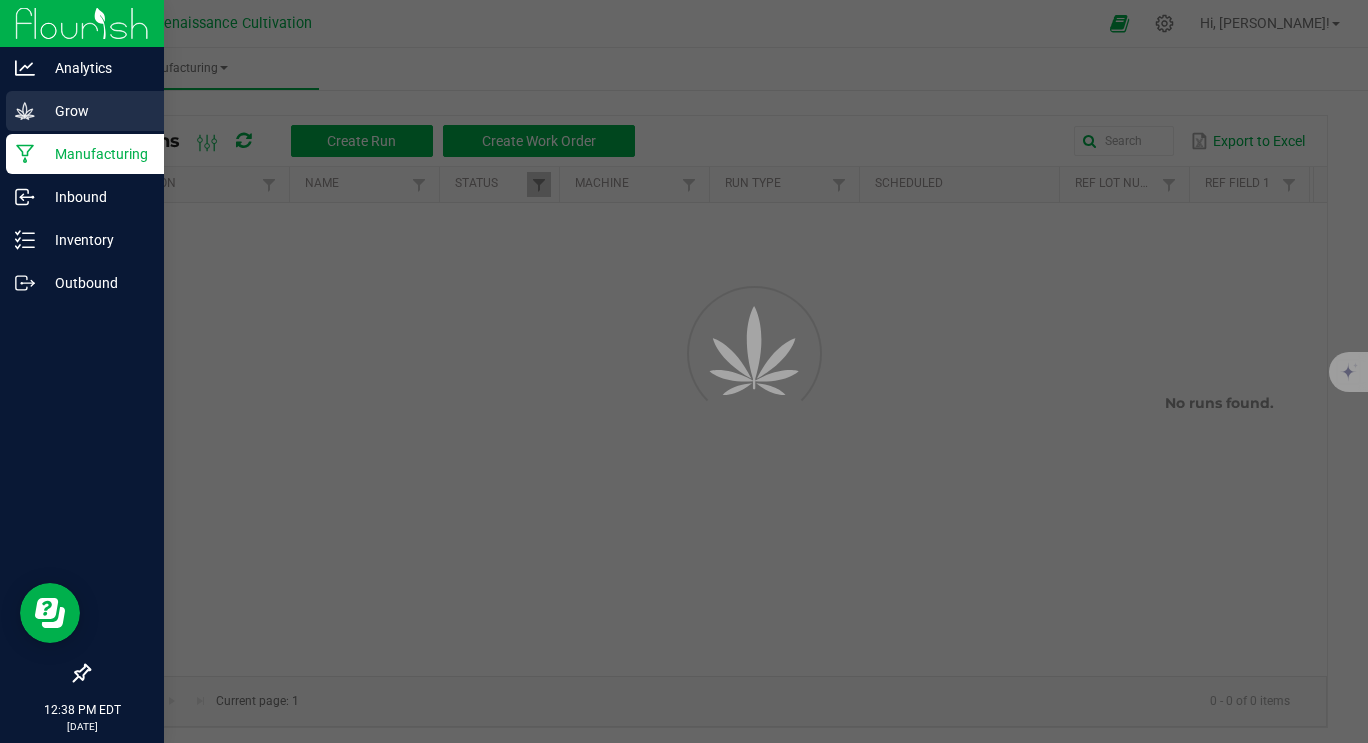 click on "Grow" at bounding box center [95, 111] 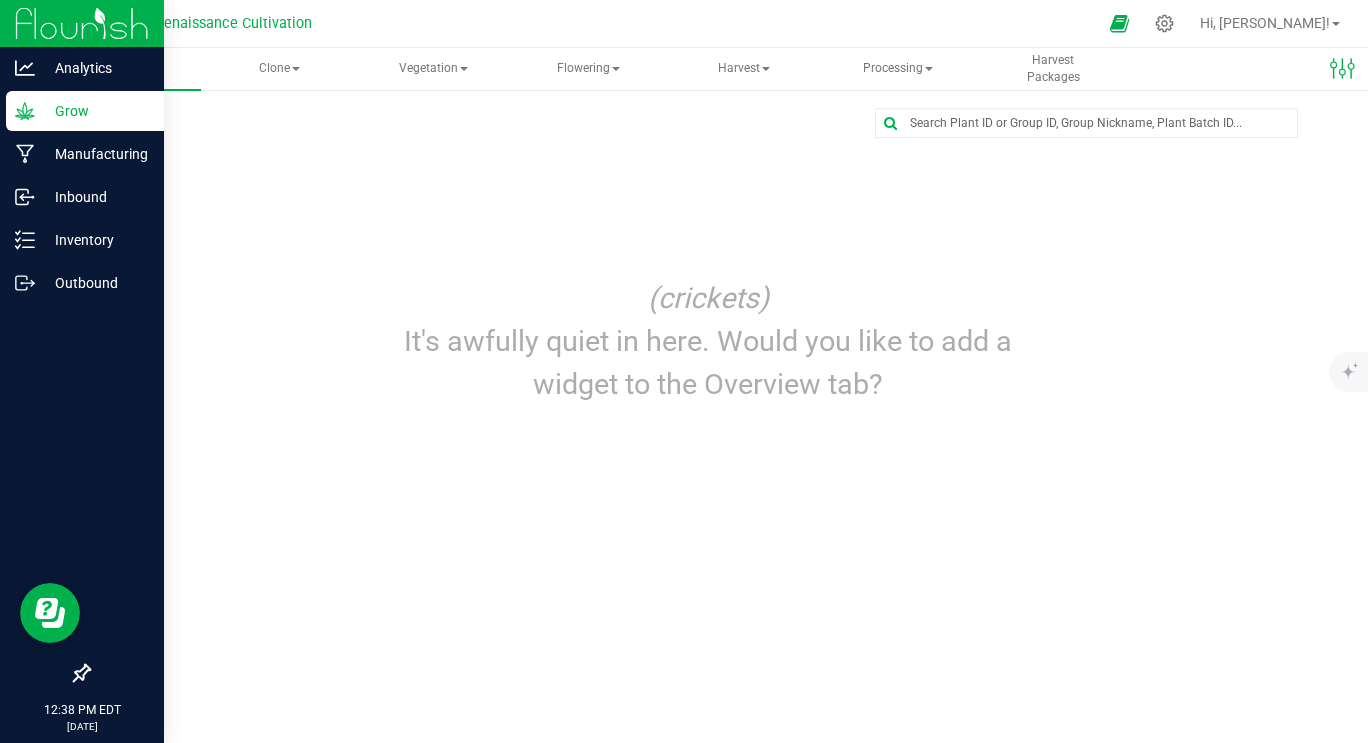 click on "Grow" at bounding box center [95, 111] 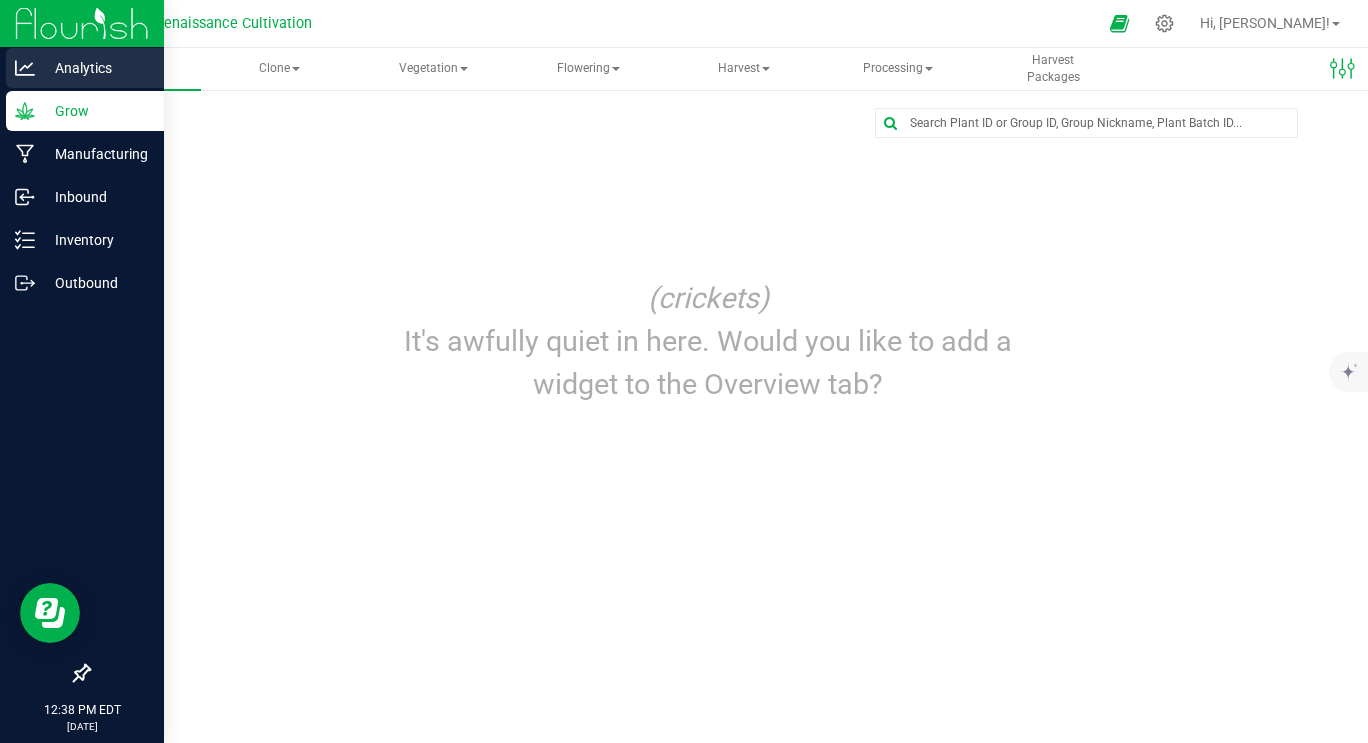 click on "Analytics" at bounding box center [95, 68] 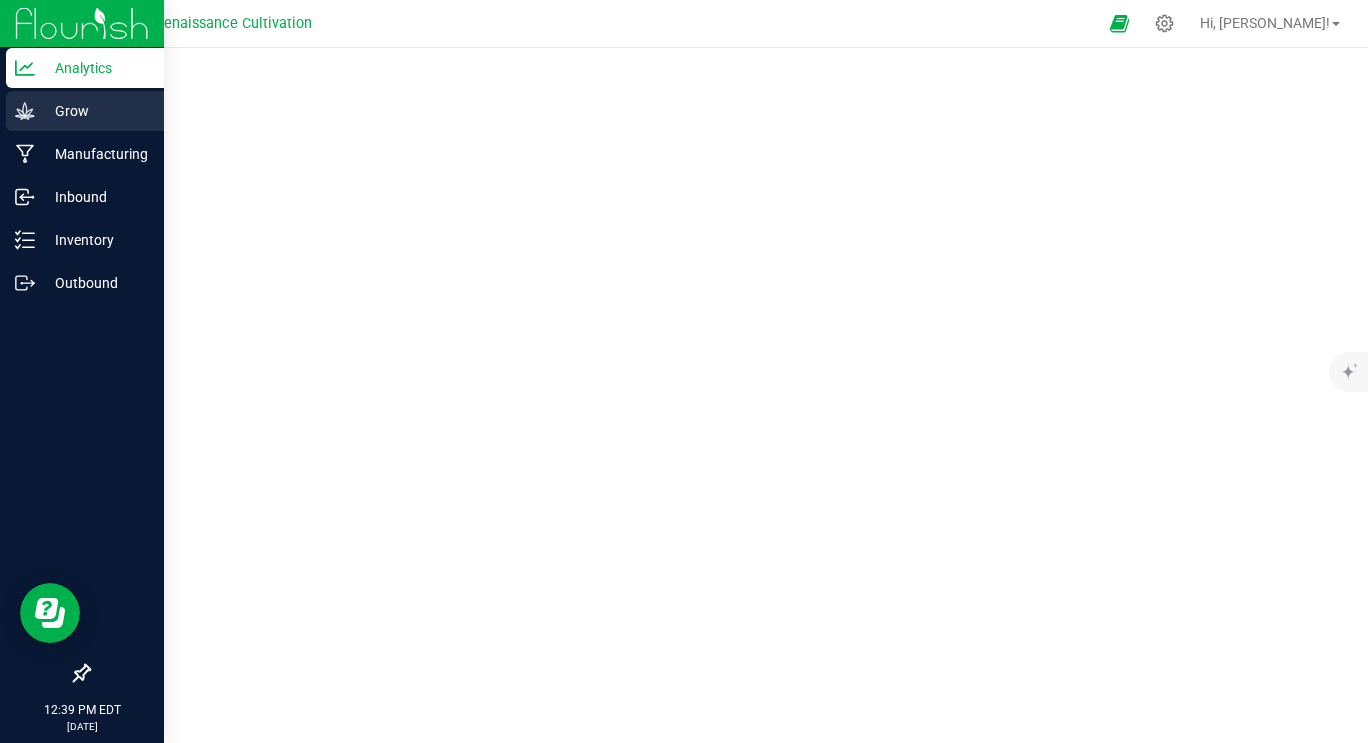 click 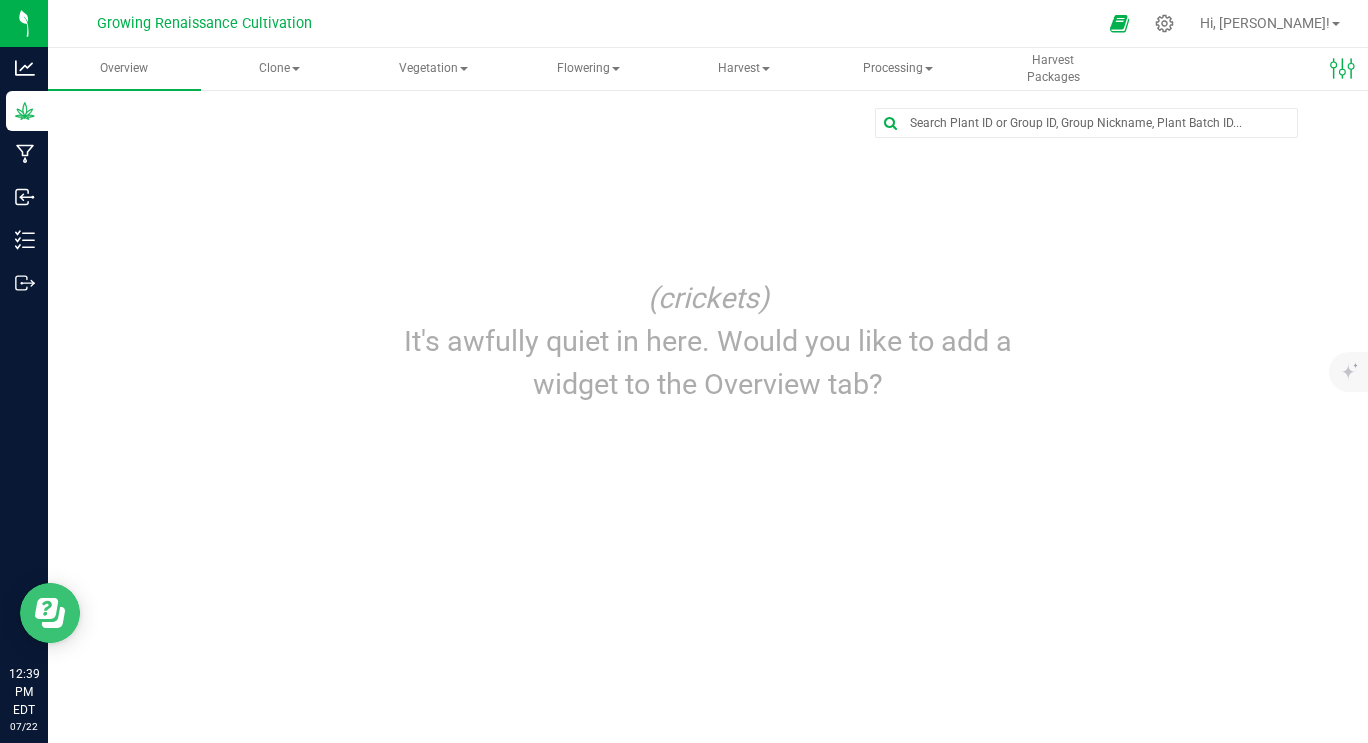 click 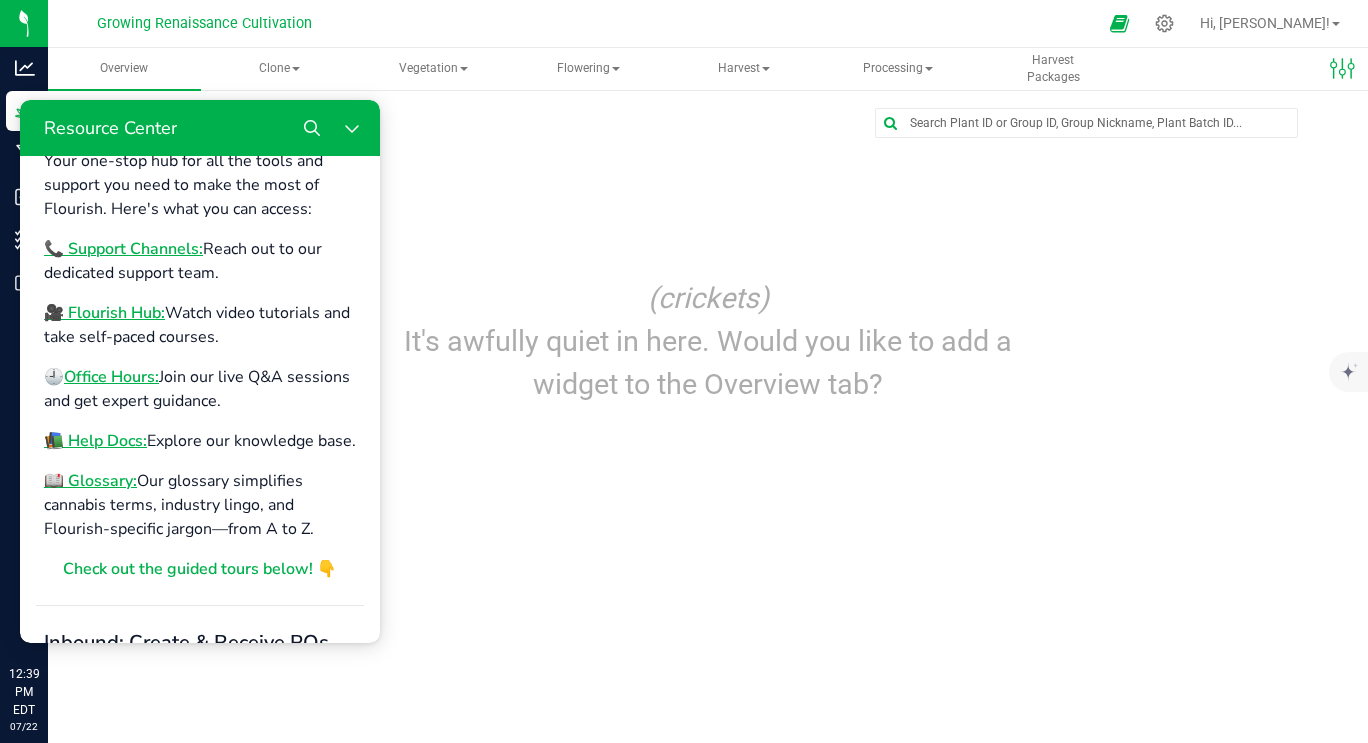 scroll, scrollTop: 29, scrollLeft: 0, axis: vertical 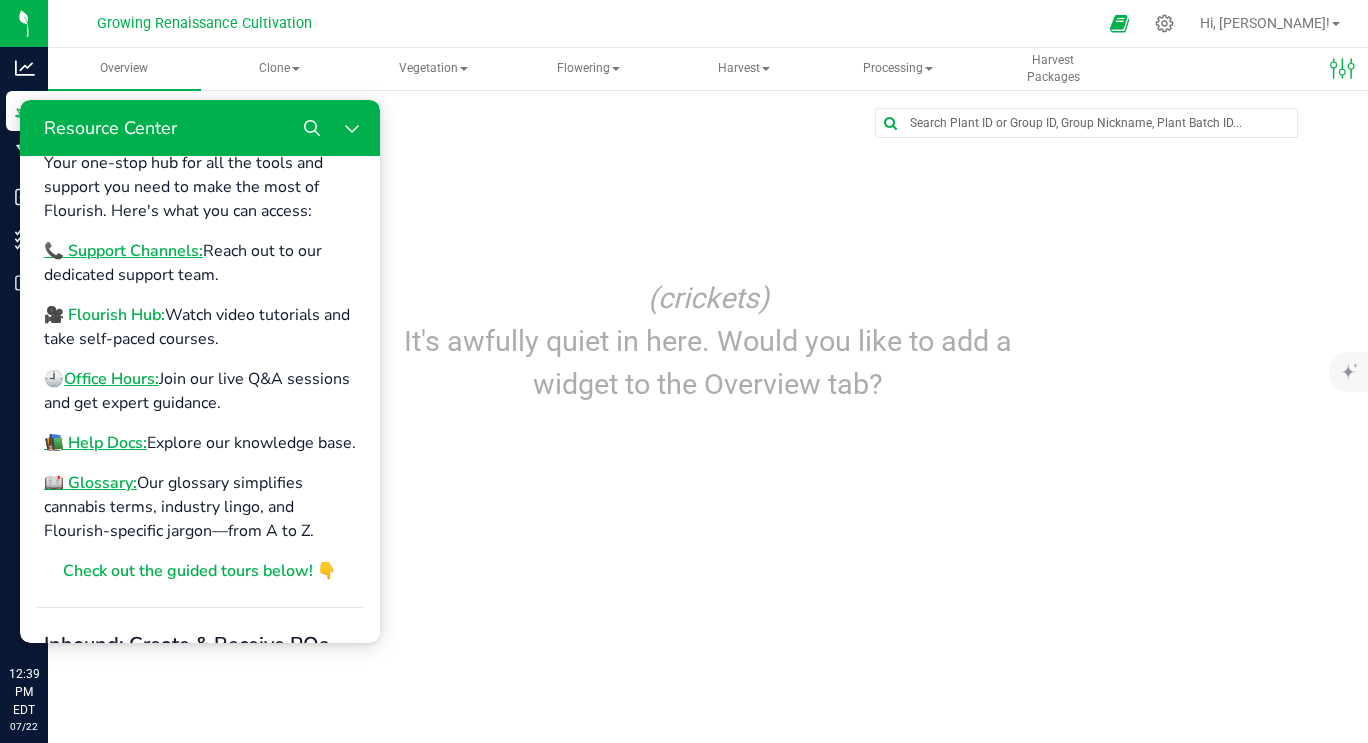 click on "🎥 Flourish Hub:" at bounding box center [104, 315] 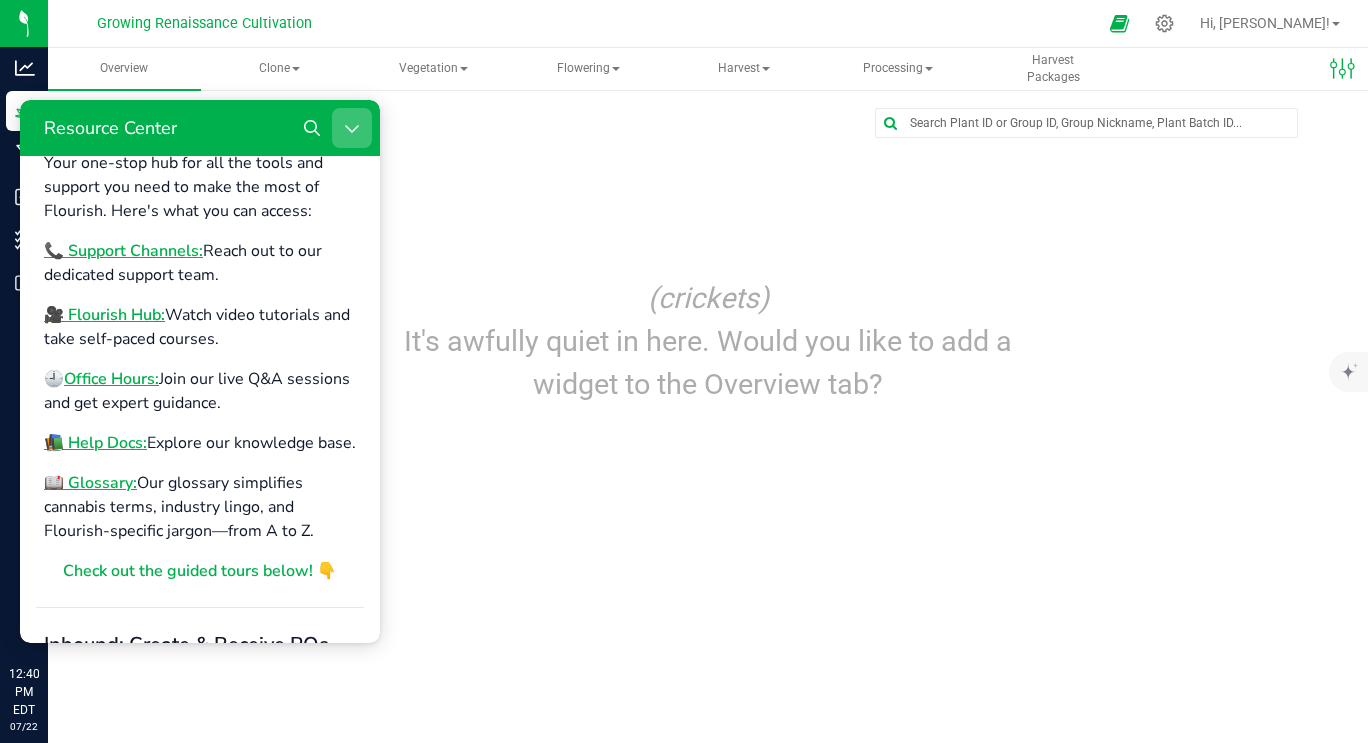 click 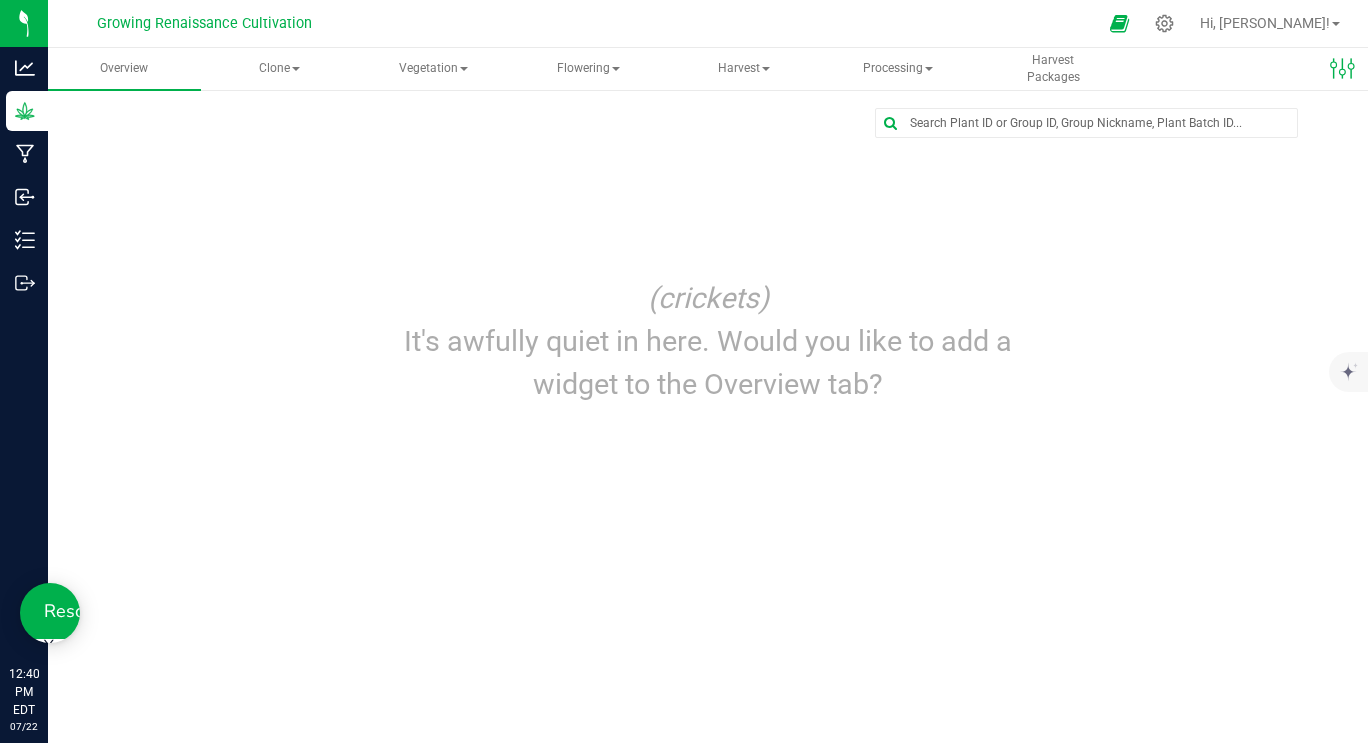 scroll, scrollTop: 0, scrollLeft: 0, axis: both 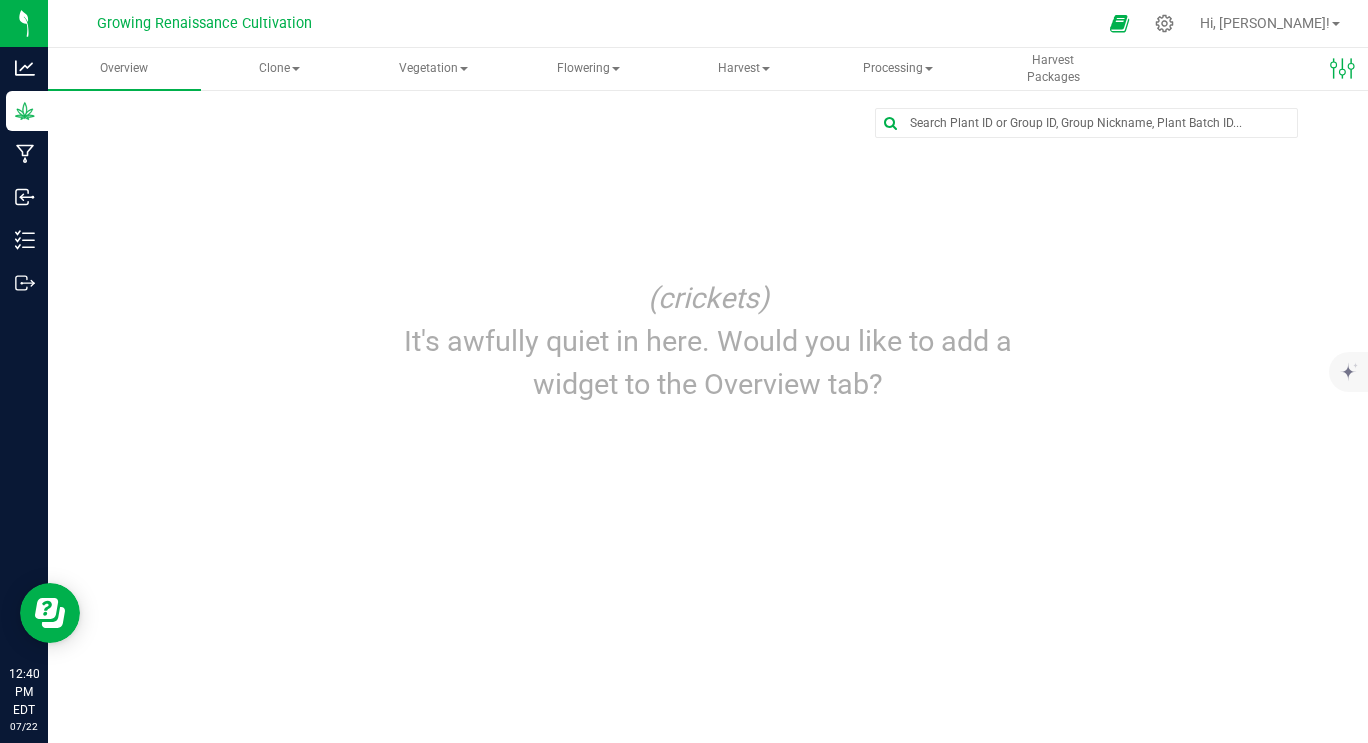 click on "Edit dashboard
(crickets)
It's awfully quiet in here. Would you like to add a widget to the Overview tab?" at bounding box center (708, 263) 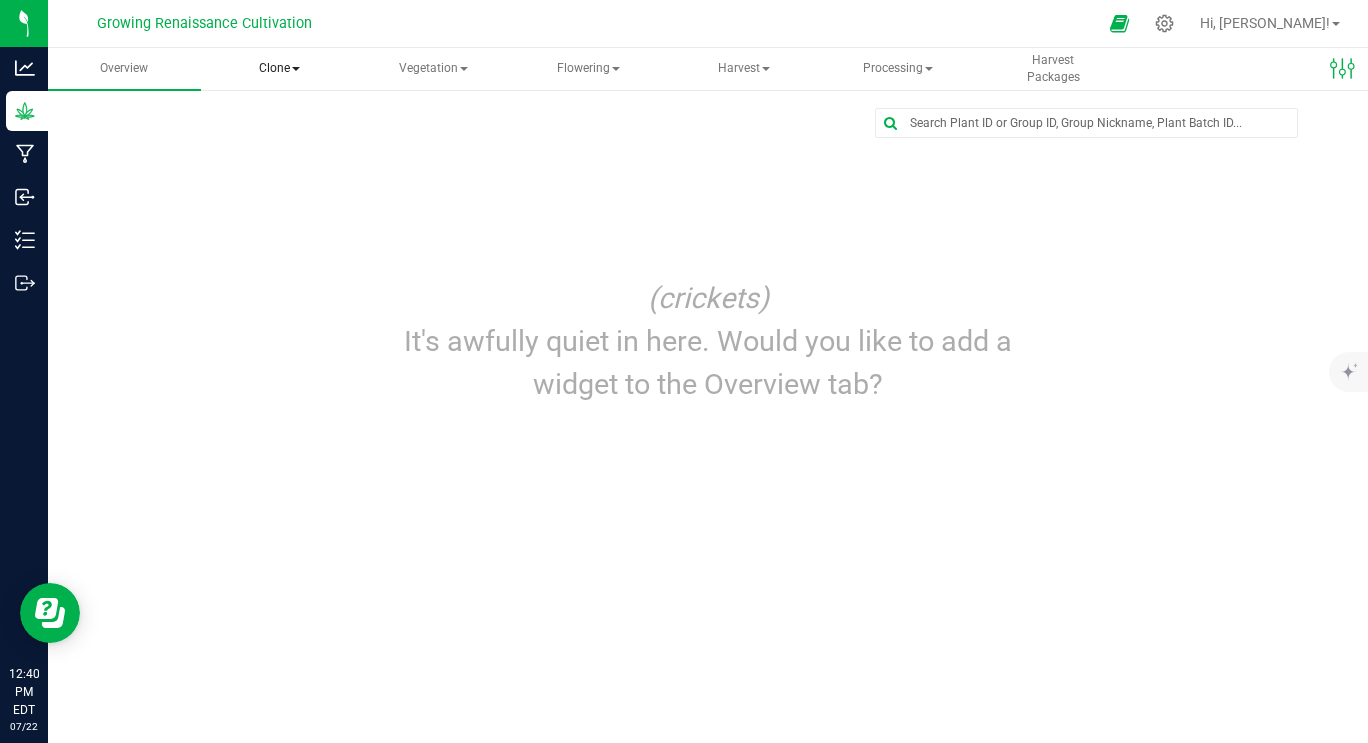 click on "Clone" at bounding box center (279, 69) 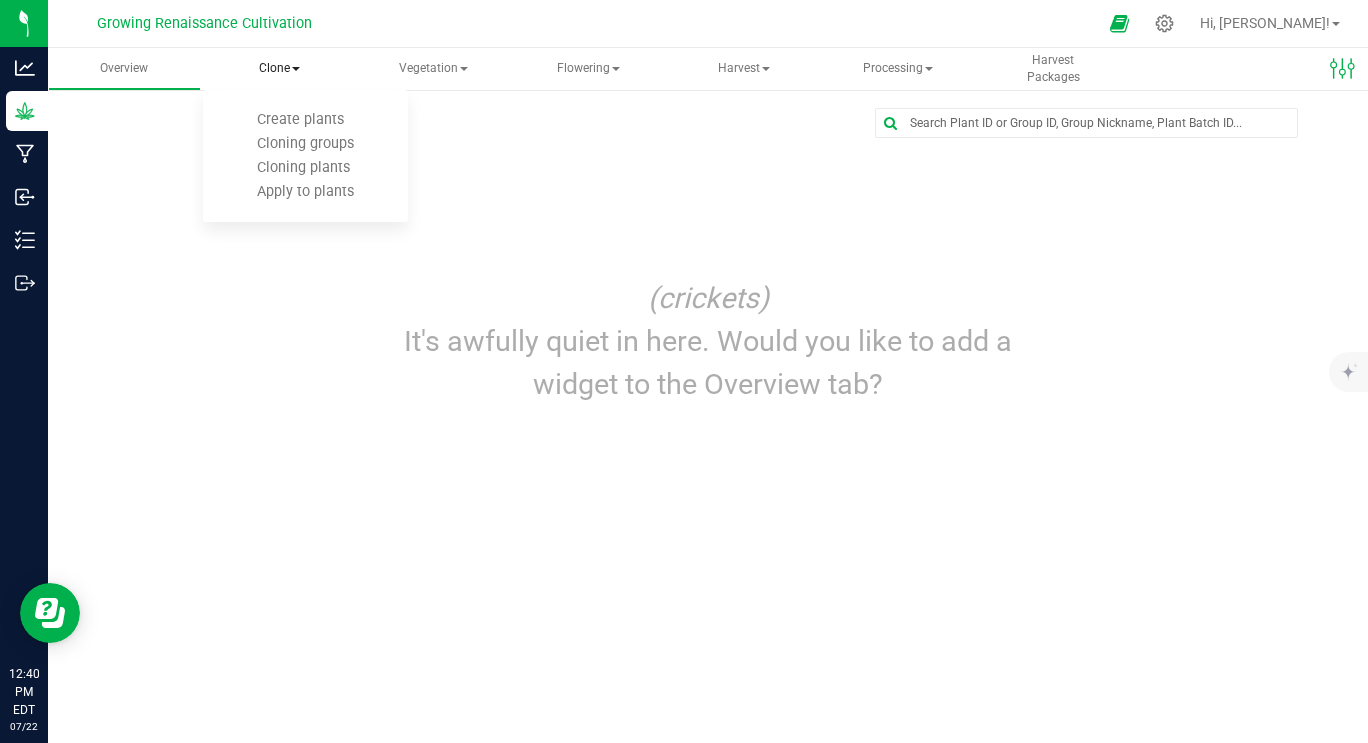 click on "Create plants
Cloning groups
Cloning plants
Apply to plants" at bounding box center (305, 156) 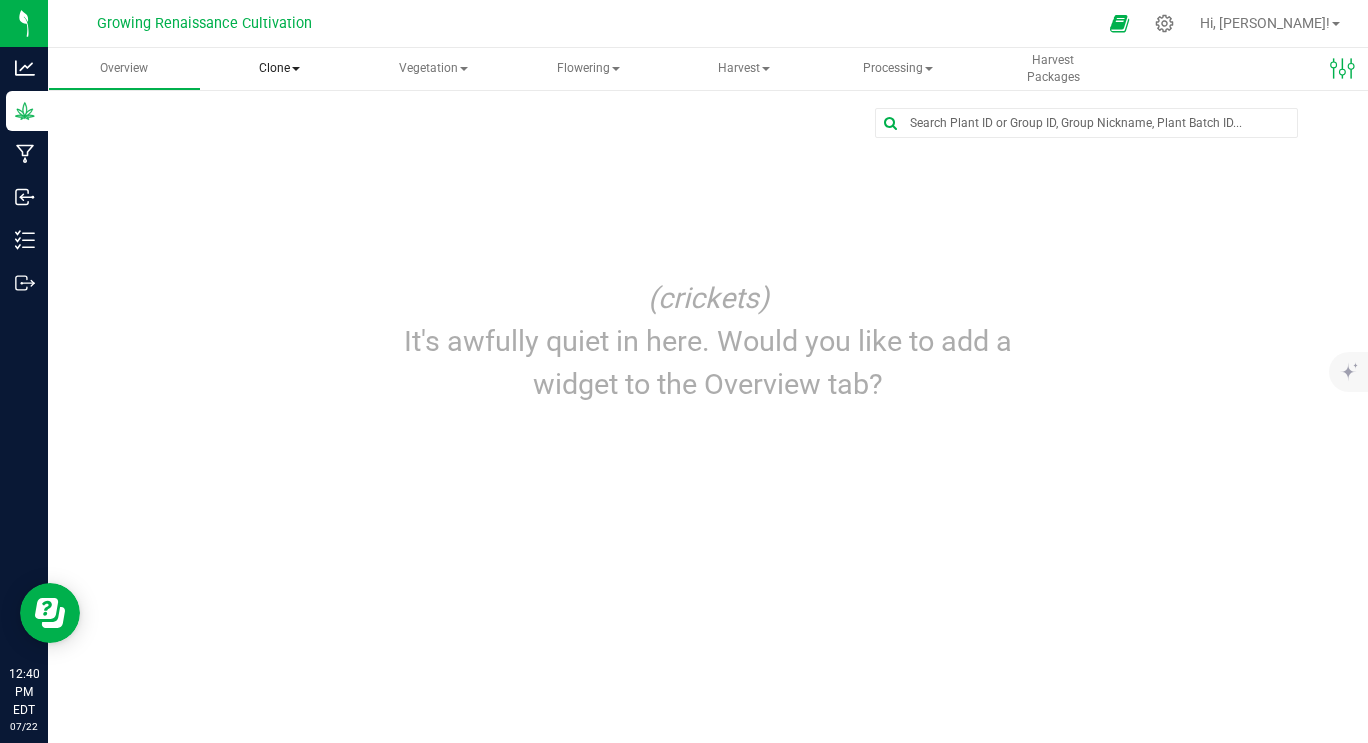 click on "Clone" at bounding box center [279, 69] 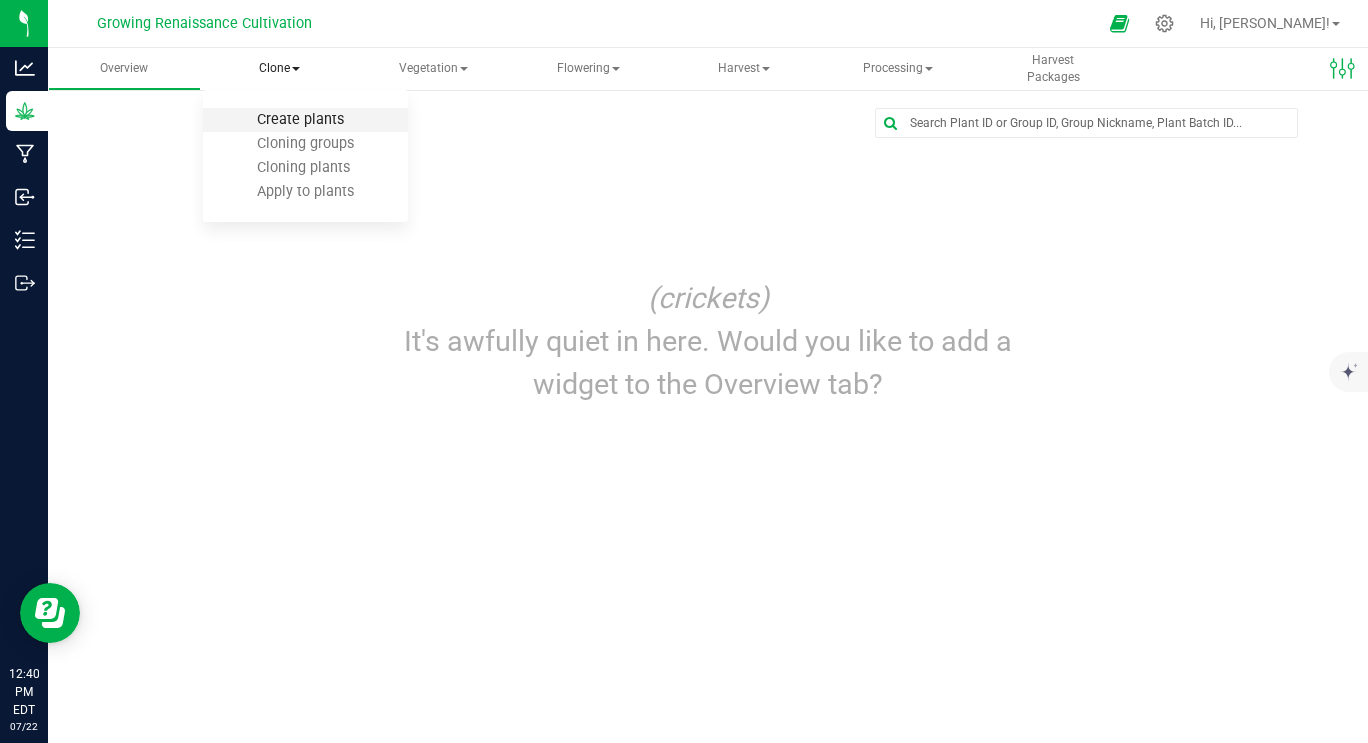 click on "Create plants" at bounding box center [300, 119] 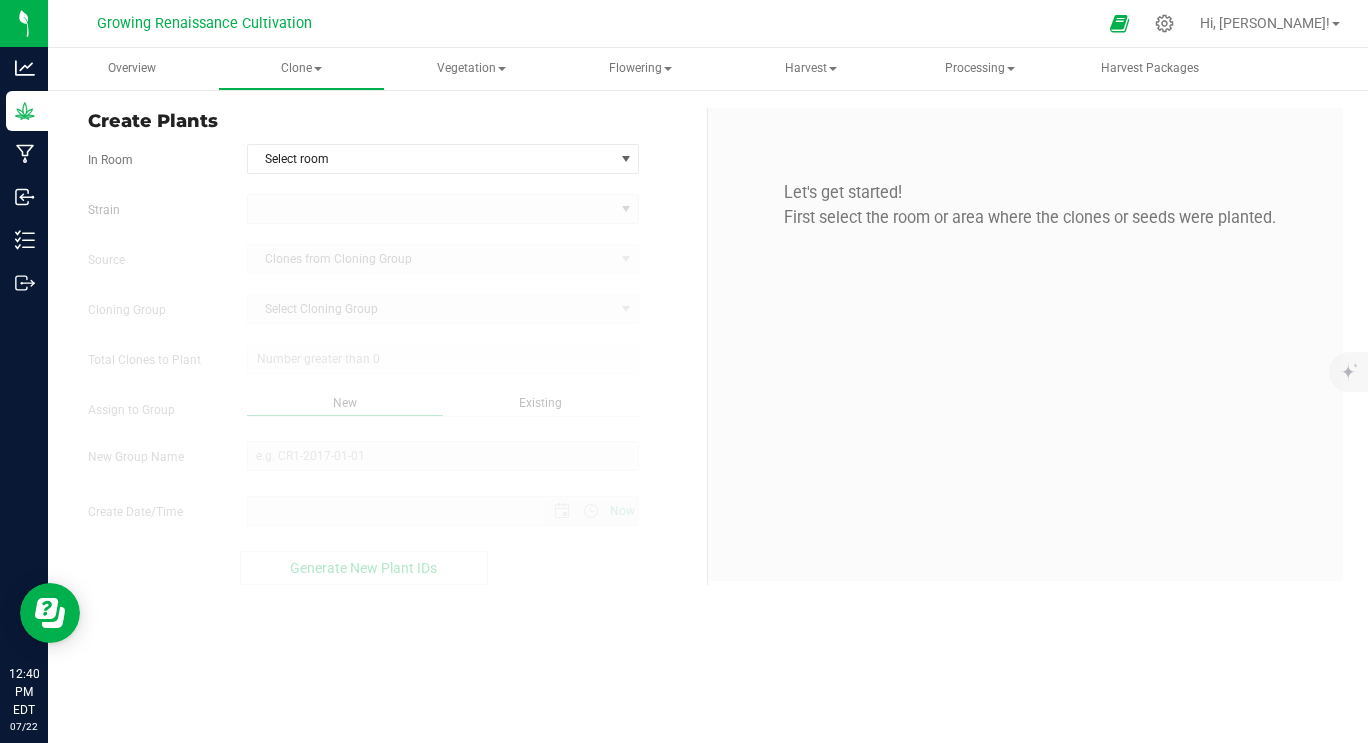 type on "7/22/2025 12:40 PM" 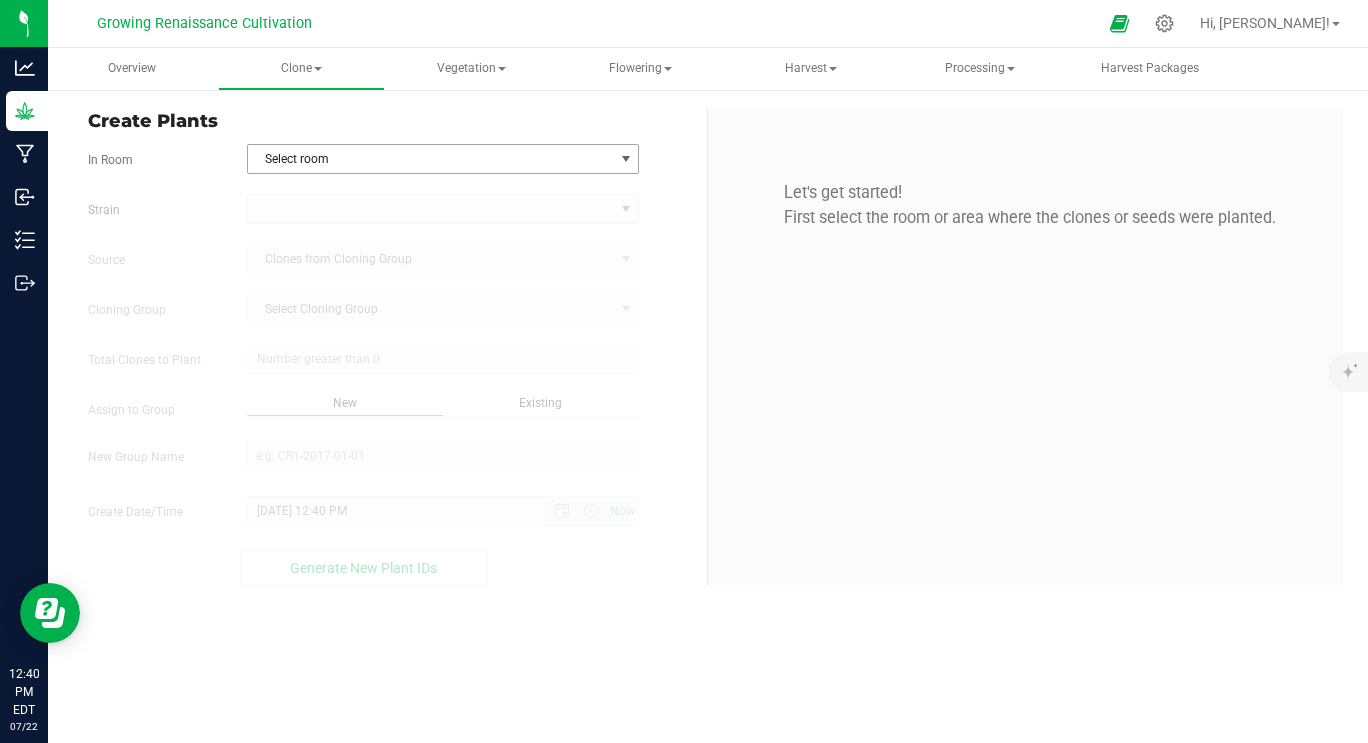 click on "Select room" at bounding box center [431, 159] 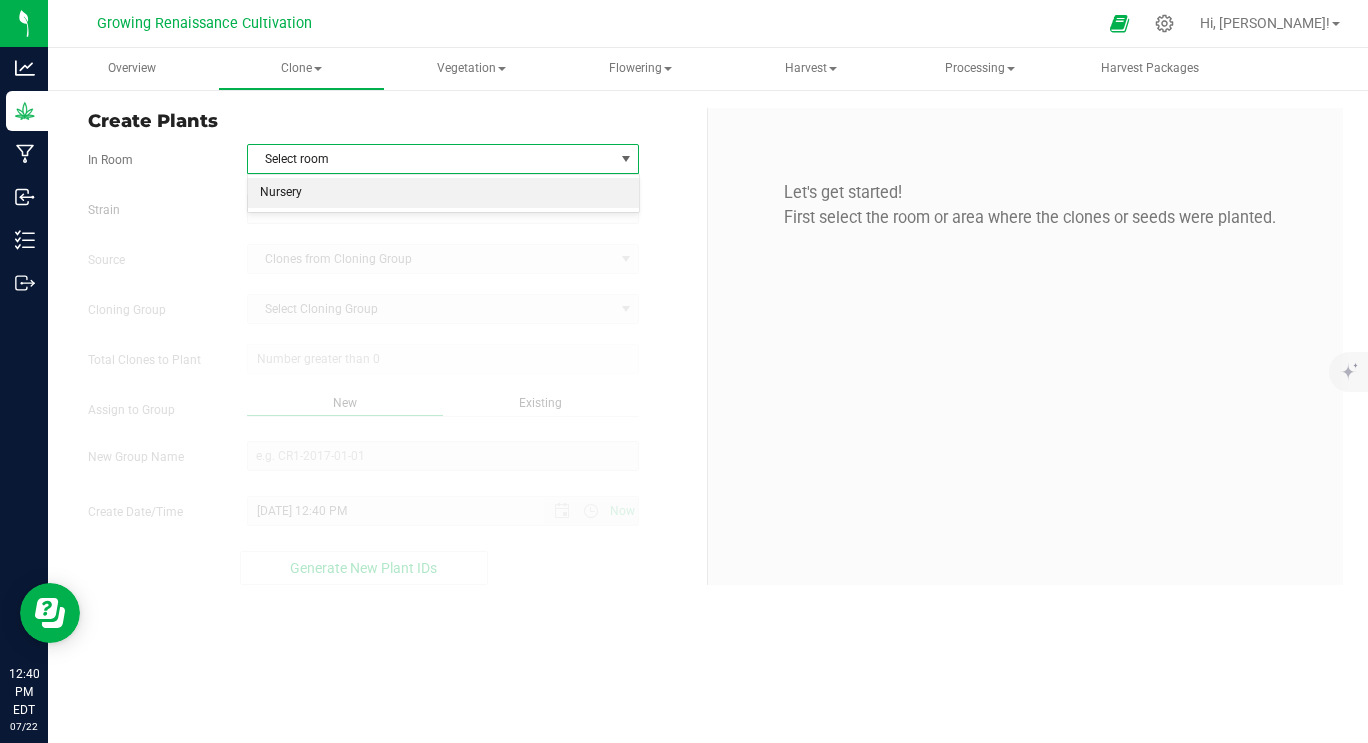 click on "Nursery" at bounding box center (443, 193) 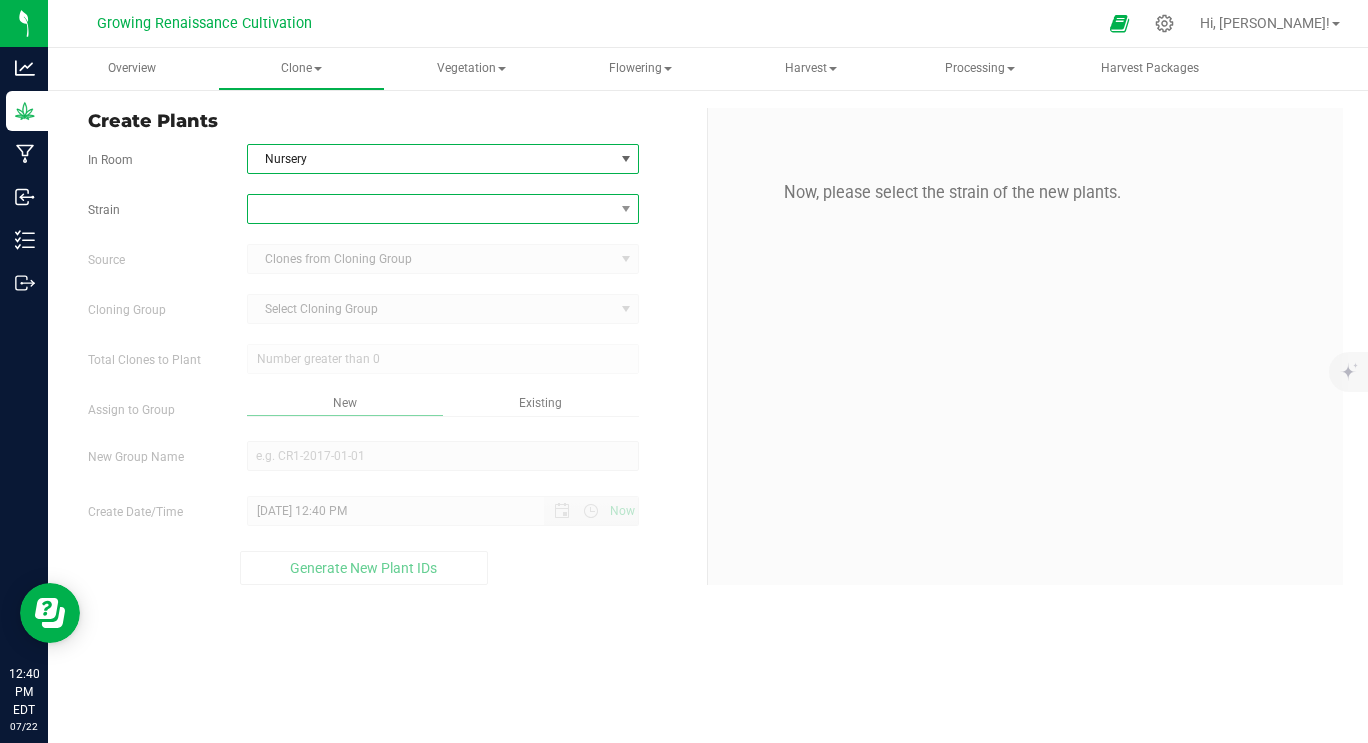 click at bounding box center (431, 209) 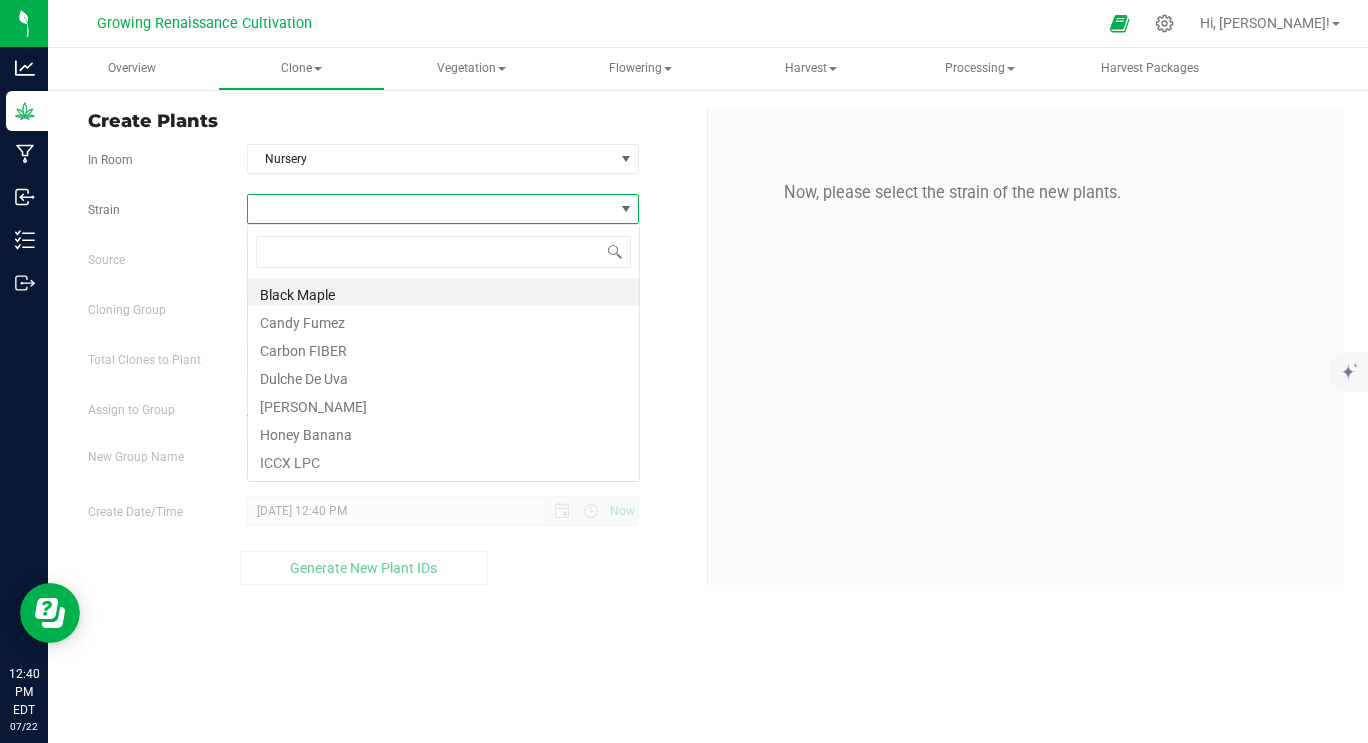 scroll, scrollTop: 99970, scrollLeft: 99607, axis: both 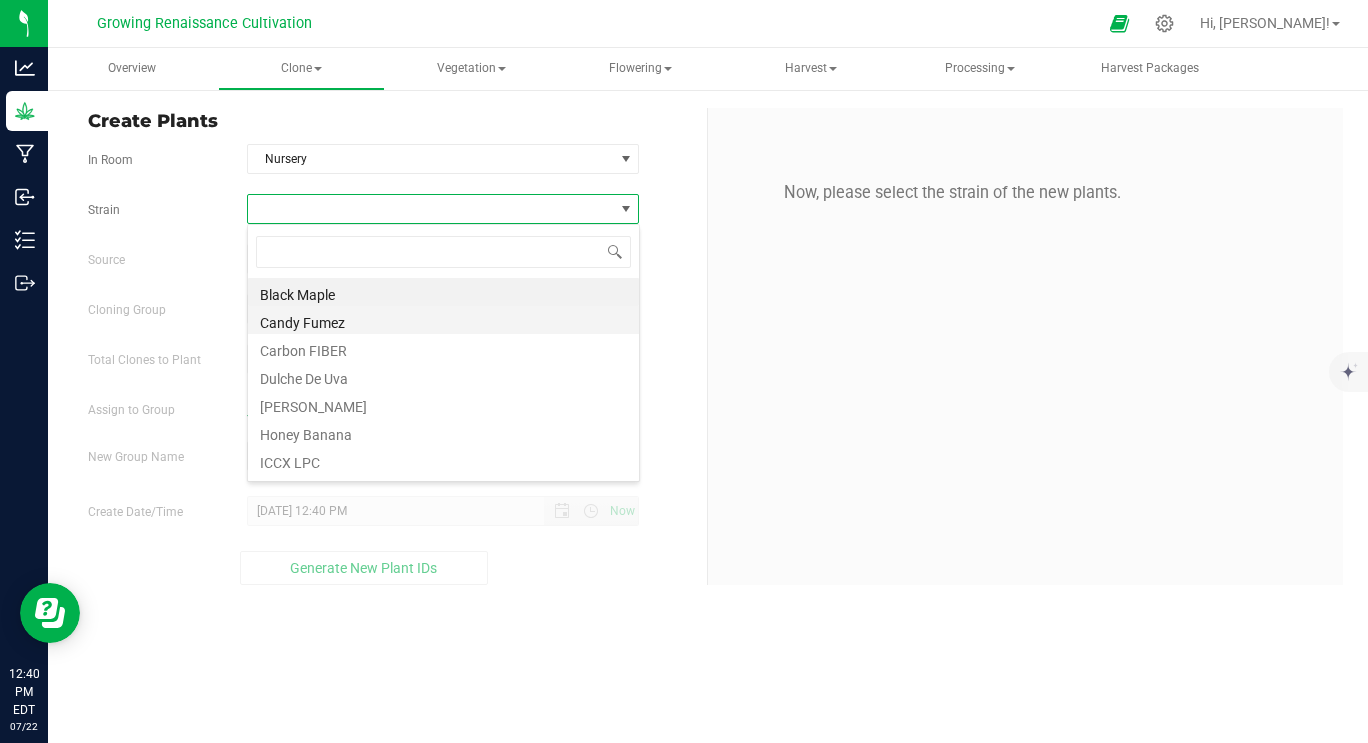 click on "Candy Fumez" at bounding box center [443, 320] 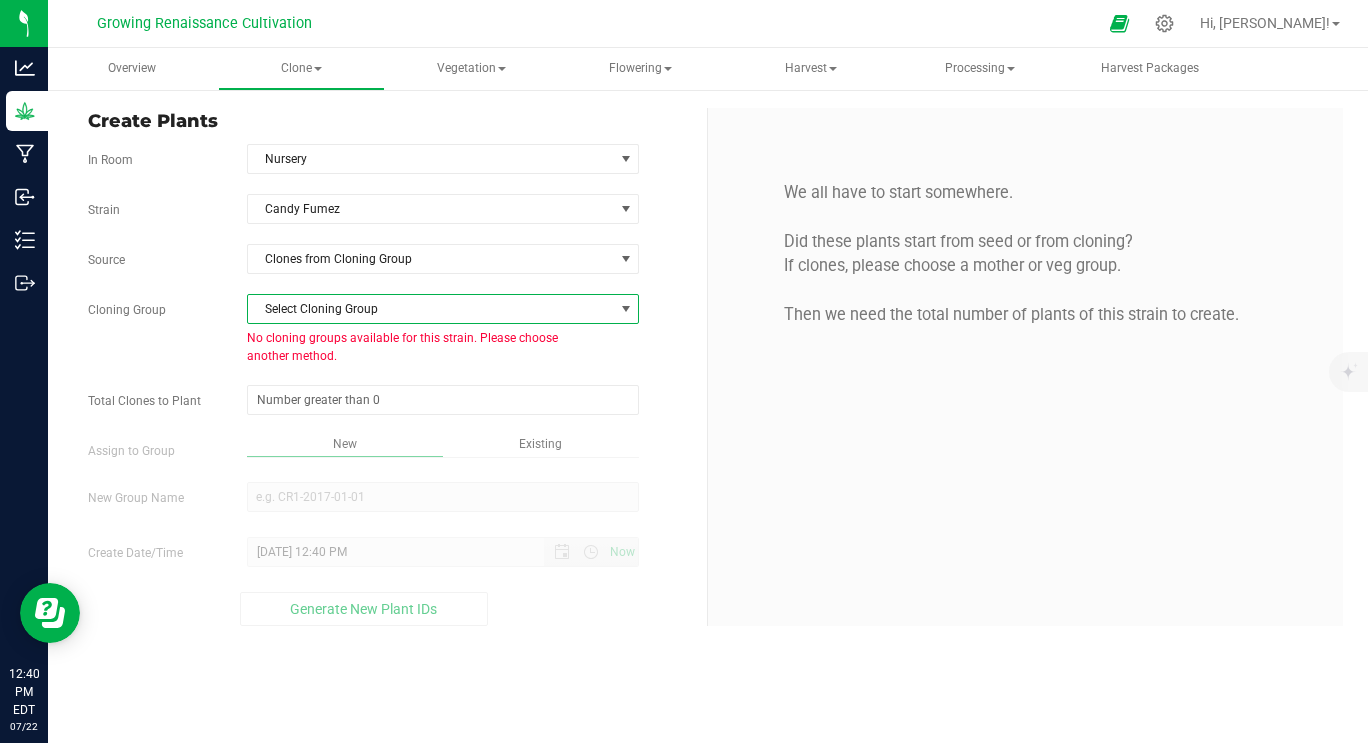 click on "Select Cloning Group" at bounding box center [431, 309] 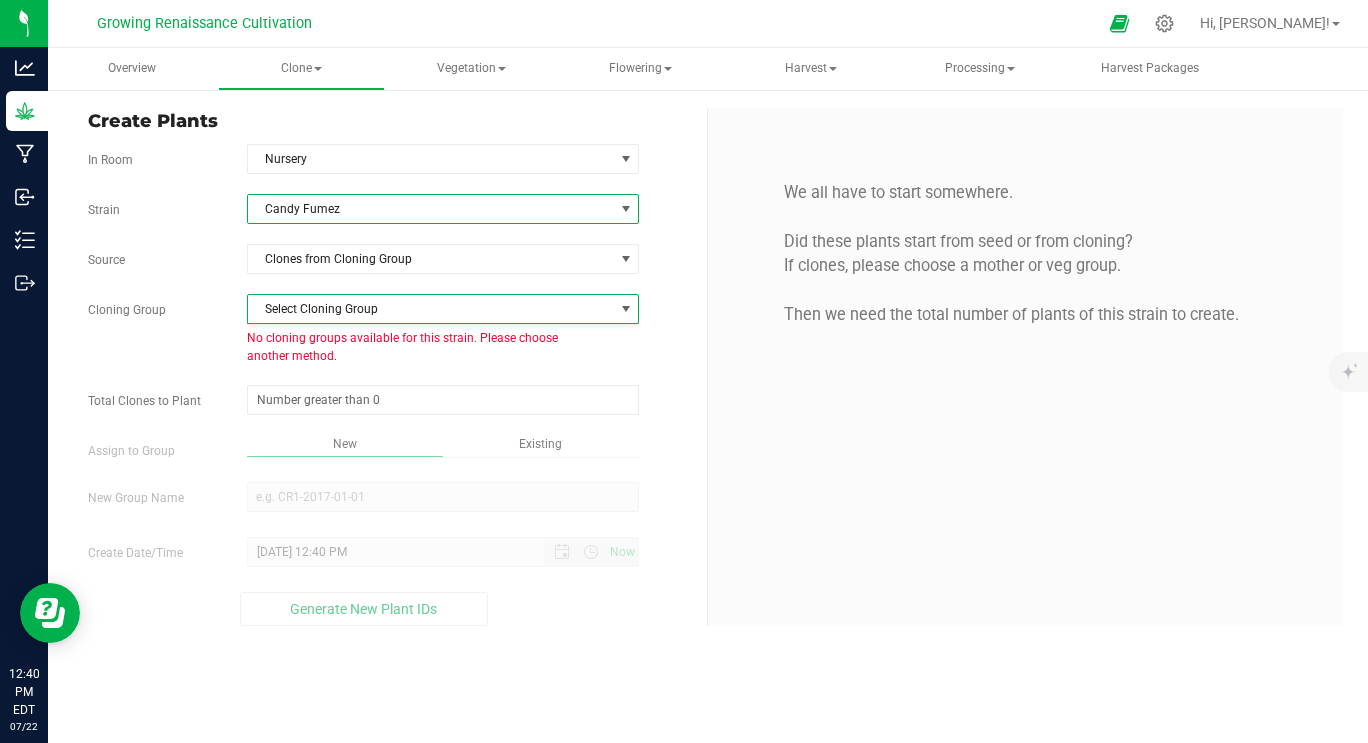 click on "Candy Fumez" at bounding box center [431, 209] 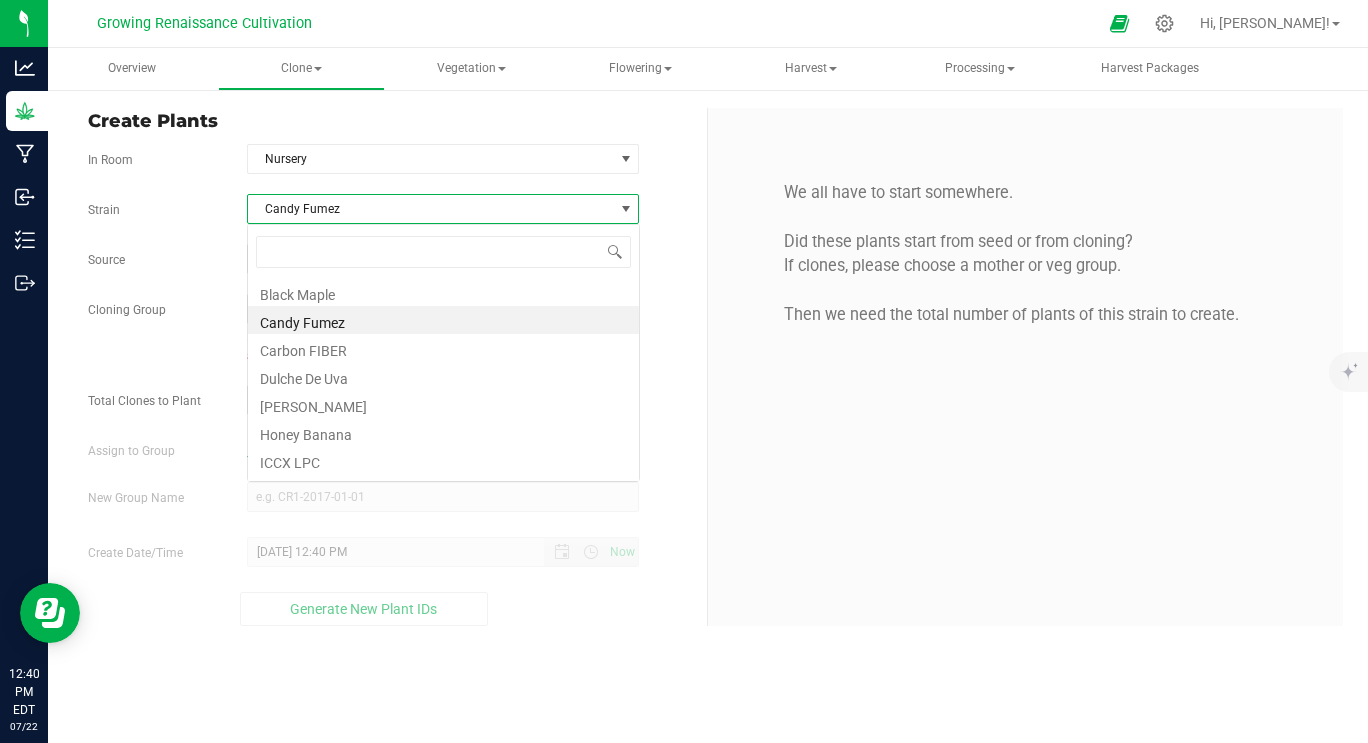 scroll, scrollTop: 99970, scrollLeft: 99607, axis: both 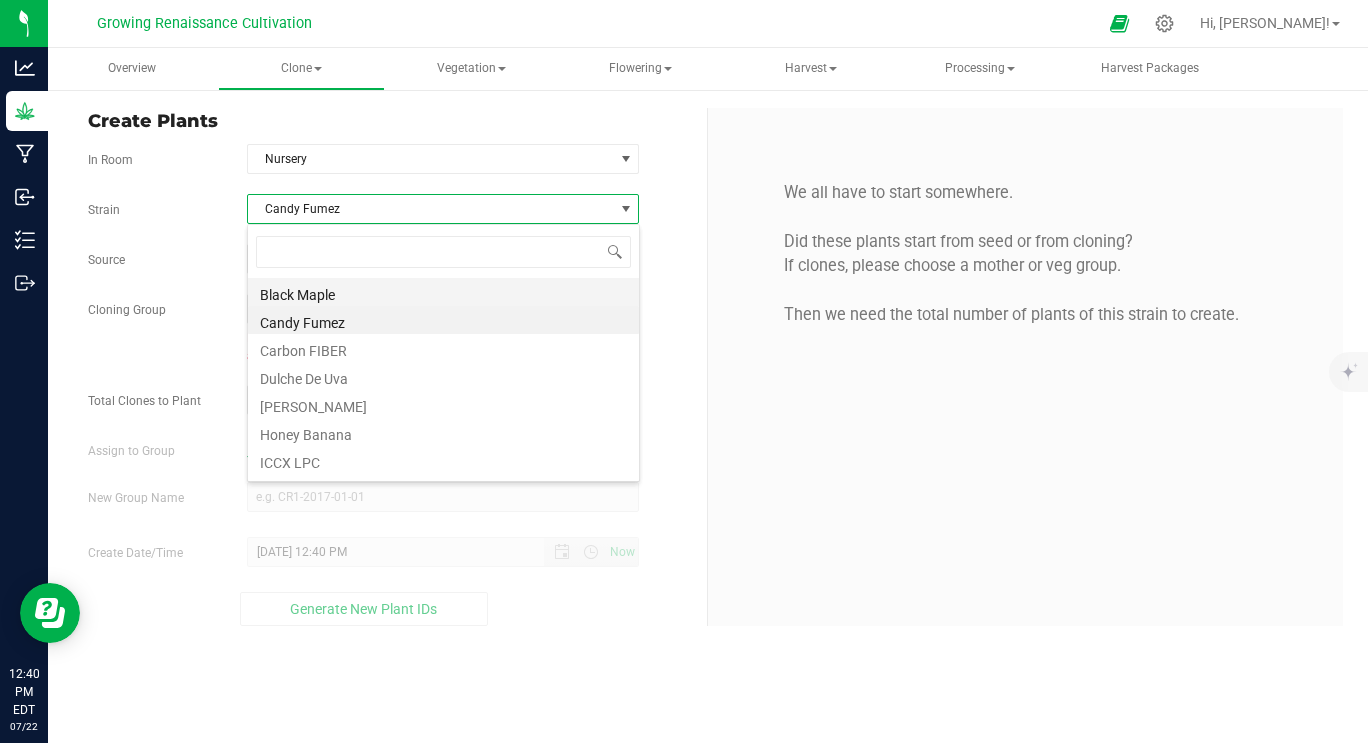 click on "Black Maple" at bounding box center (443, 292) 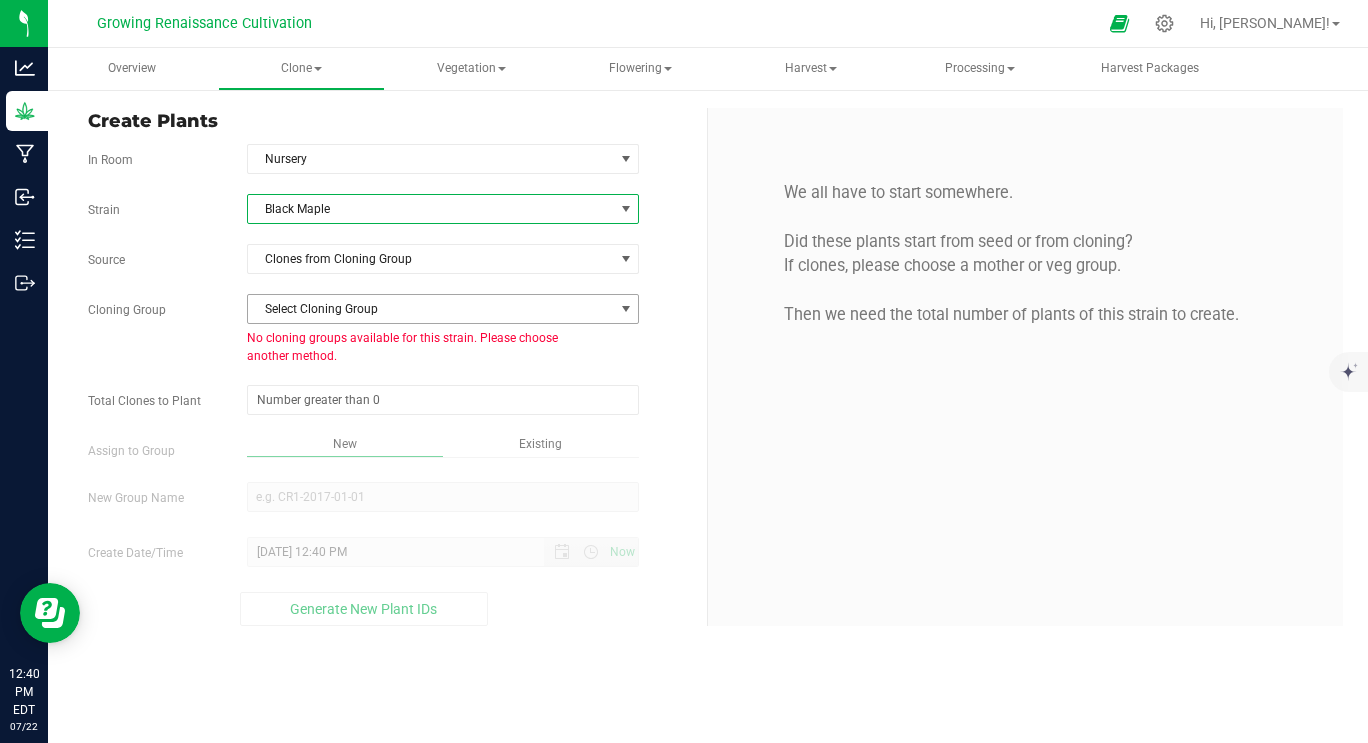 click on "Select Cloning Group" at bounding box center [431, 309] 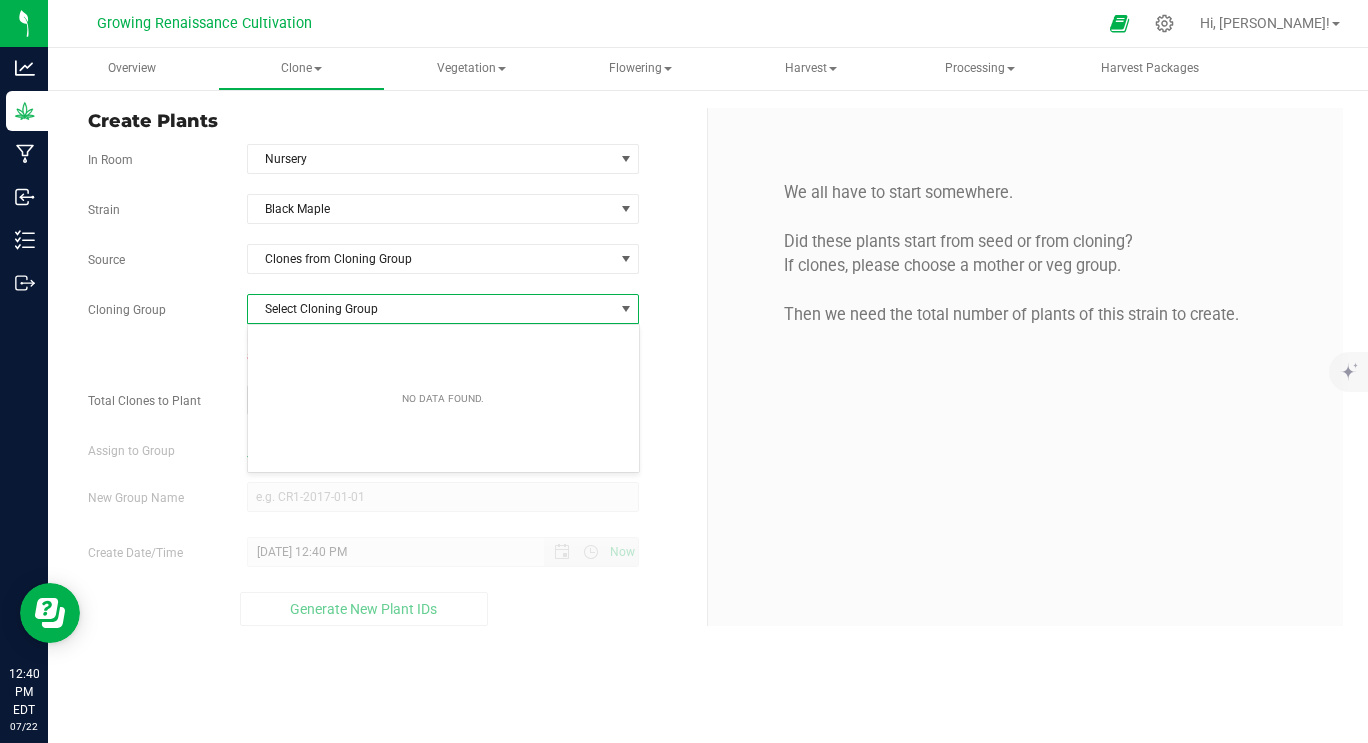 click on "No data found." at bounding box center (443, 398) 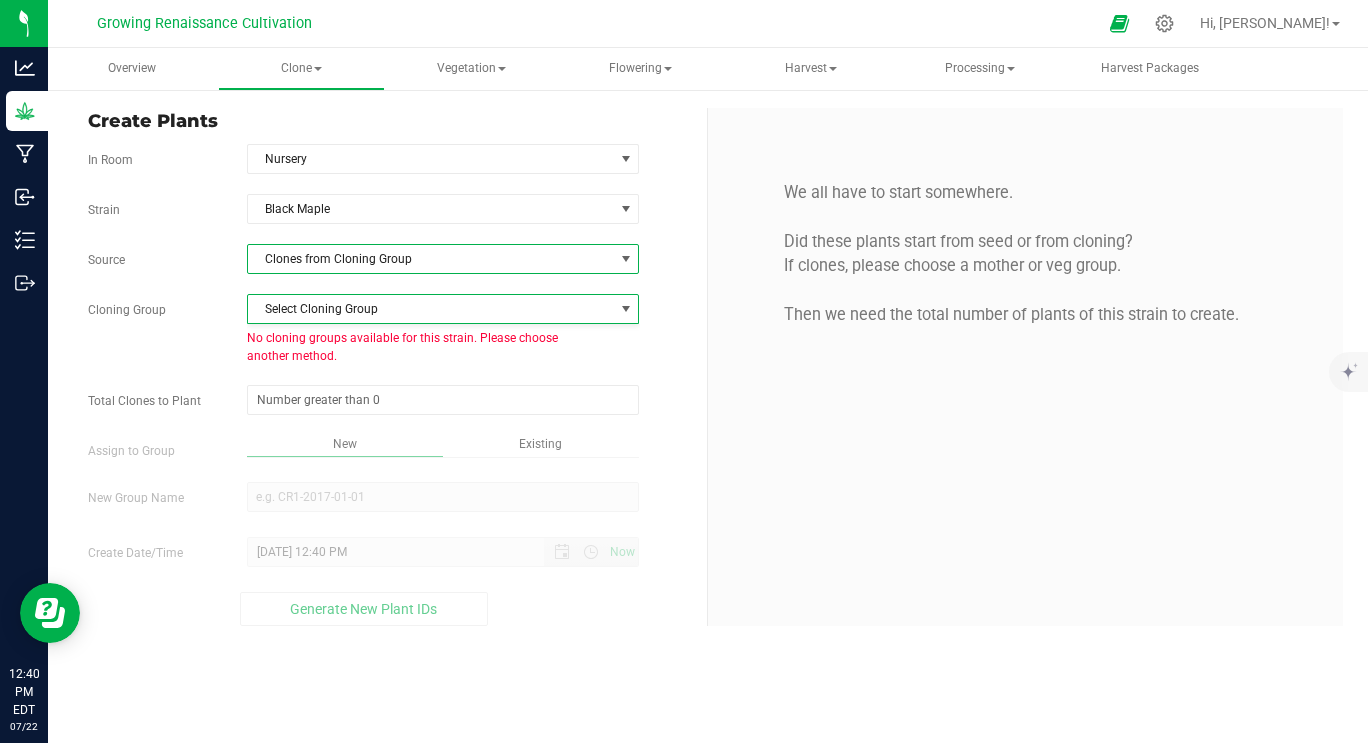 click on "Clones from Cloning Group" at bounding box center [431, 259] 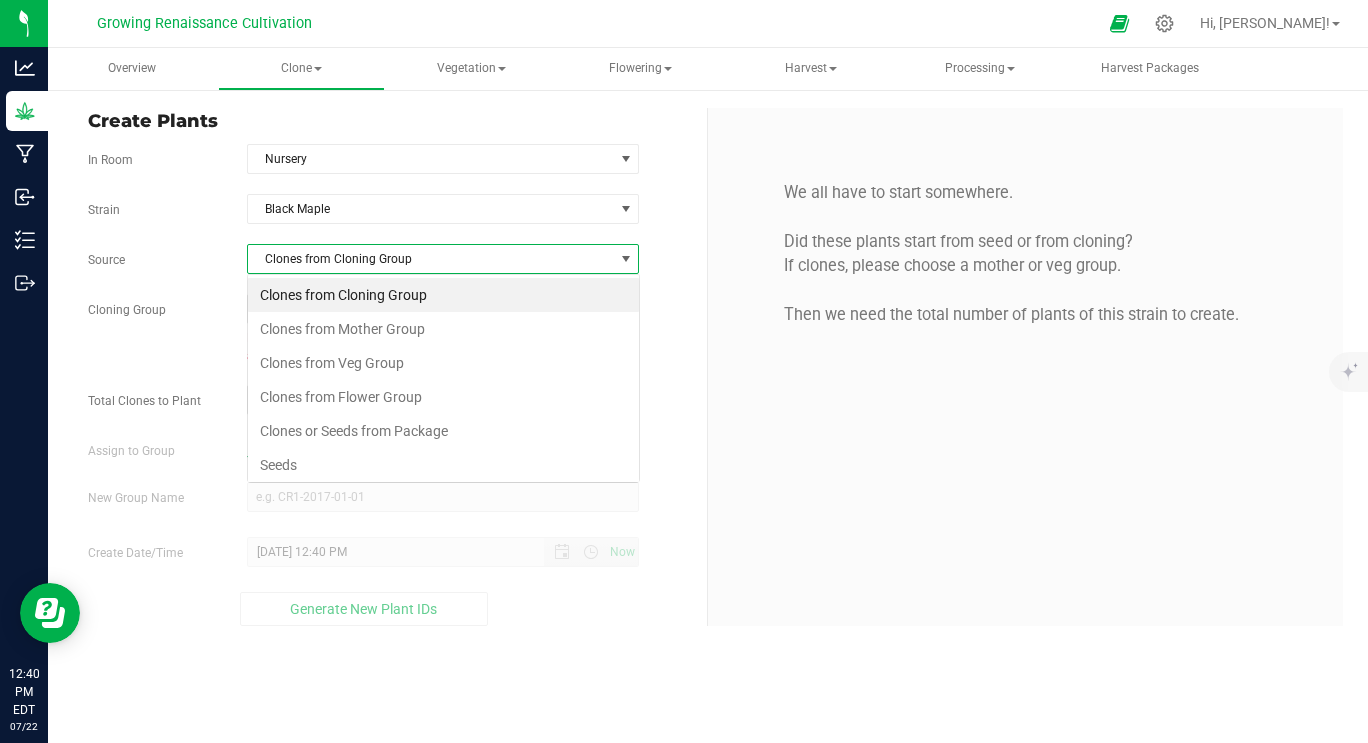 scroll, scrollTop: 99970, scrollLeft: 99607, axis: both 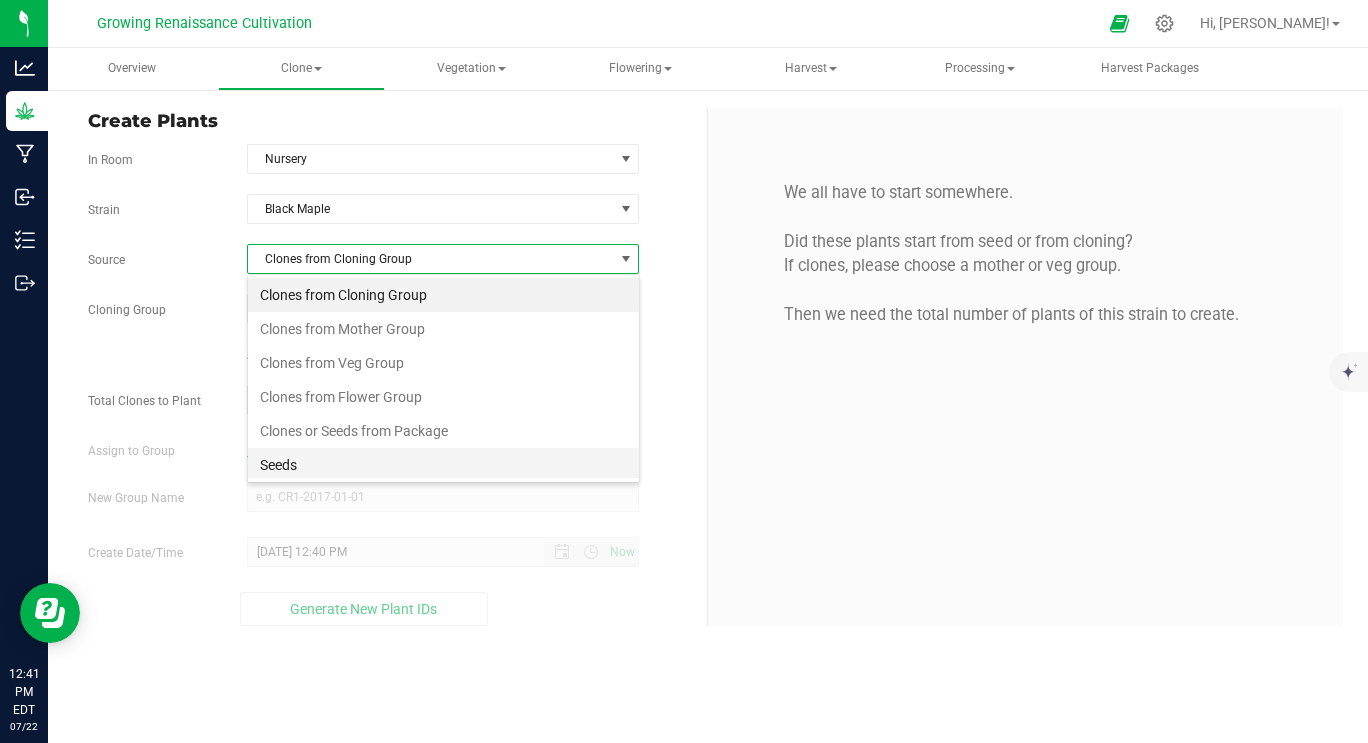 click on "Seeds" at bounding box center (443, 465) 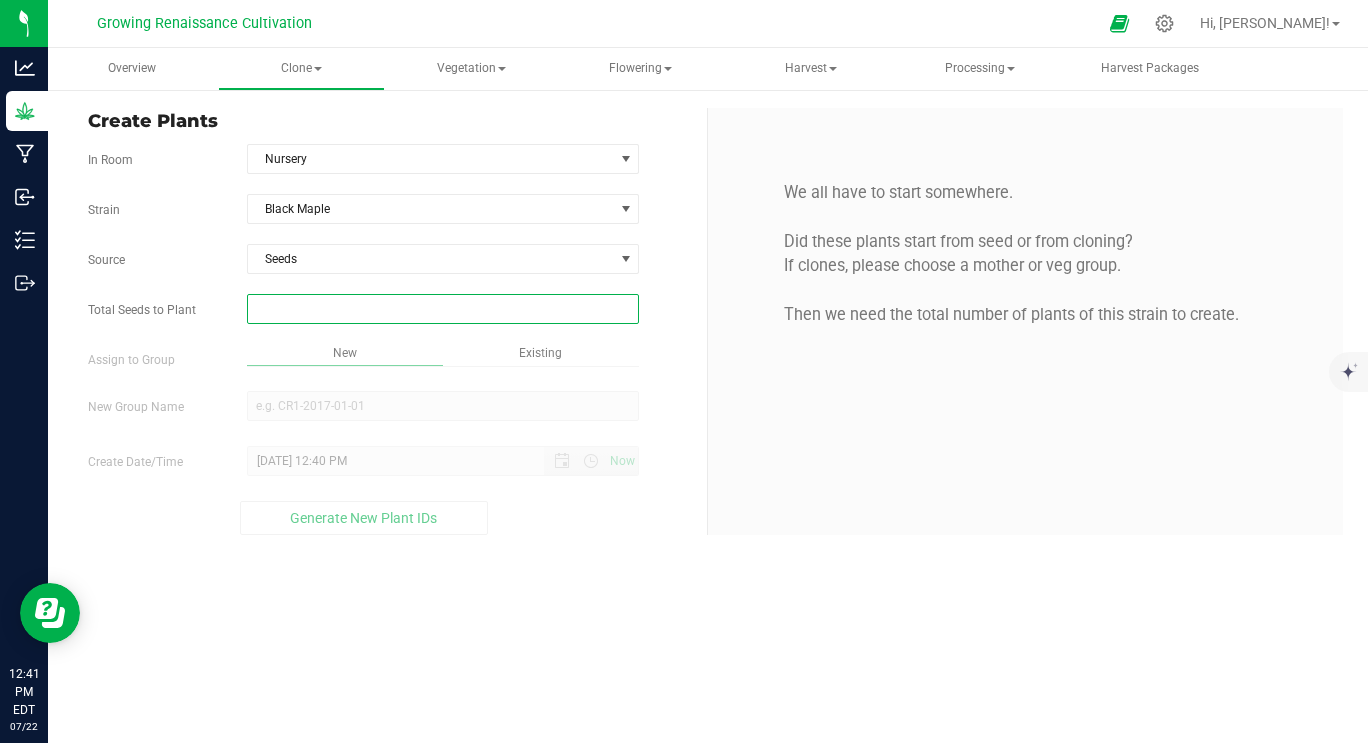 click at bounding box center (443, 309) 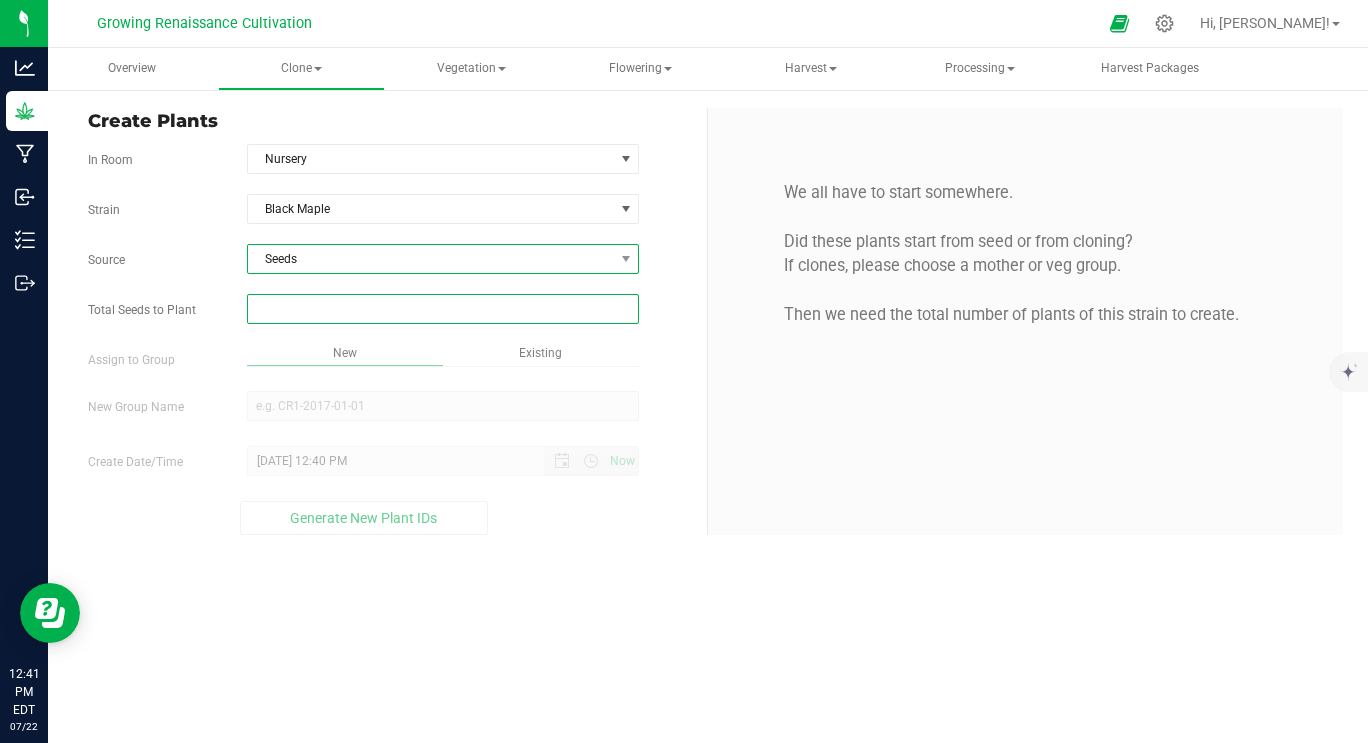 click on "Seeds" at bounding box center (431, 259) 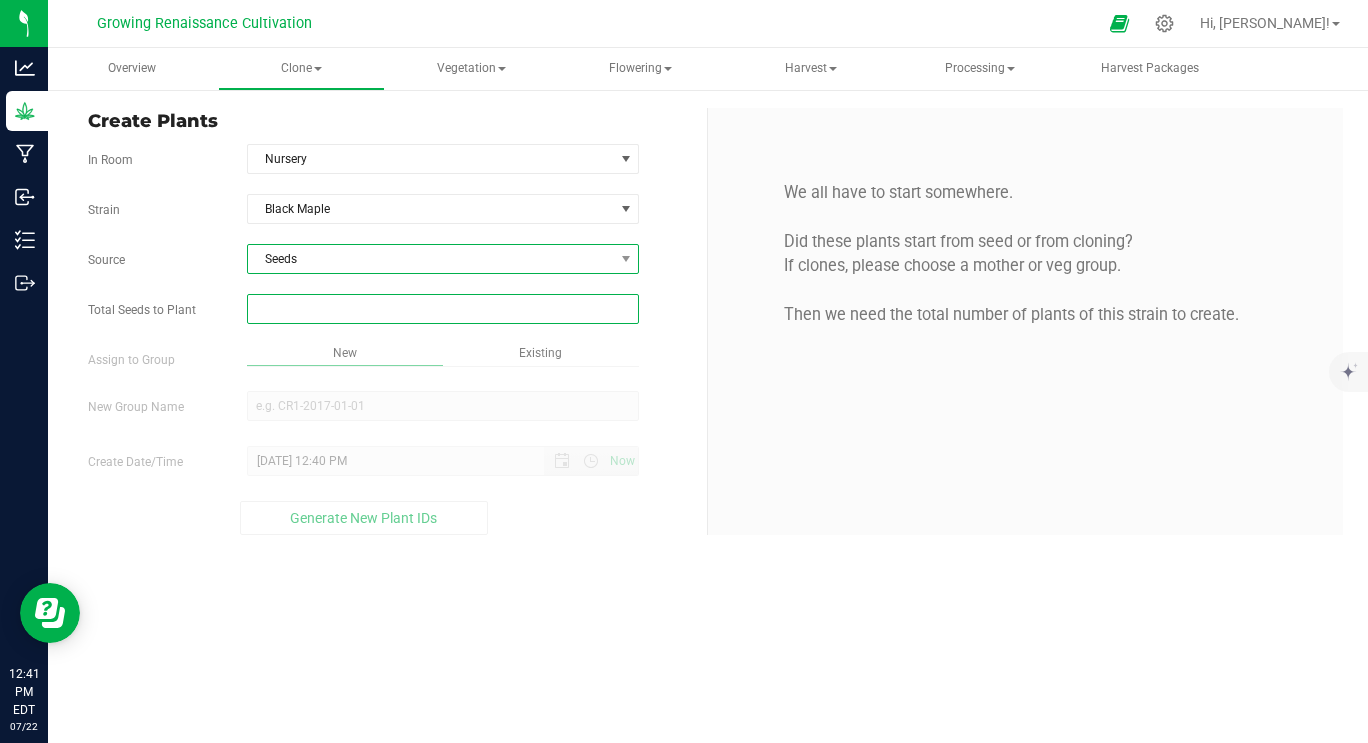 type on "0" 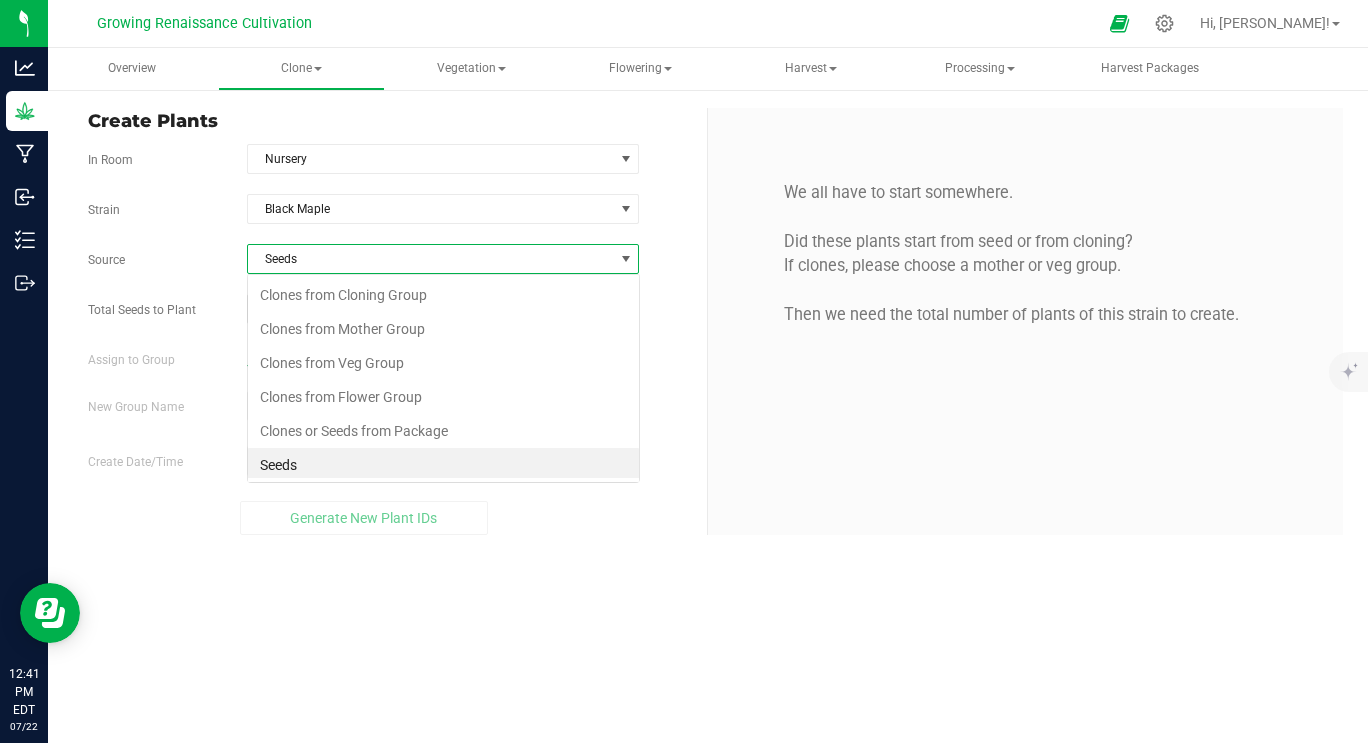 scroll, scrollTop: 99970, scrollLeft: 99607, axis: both 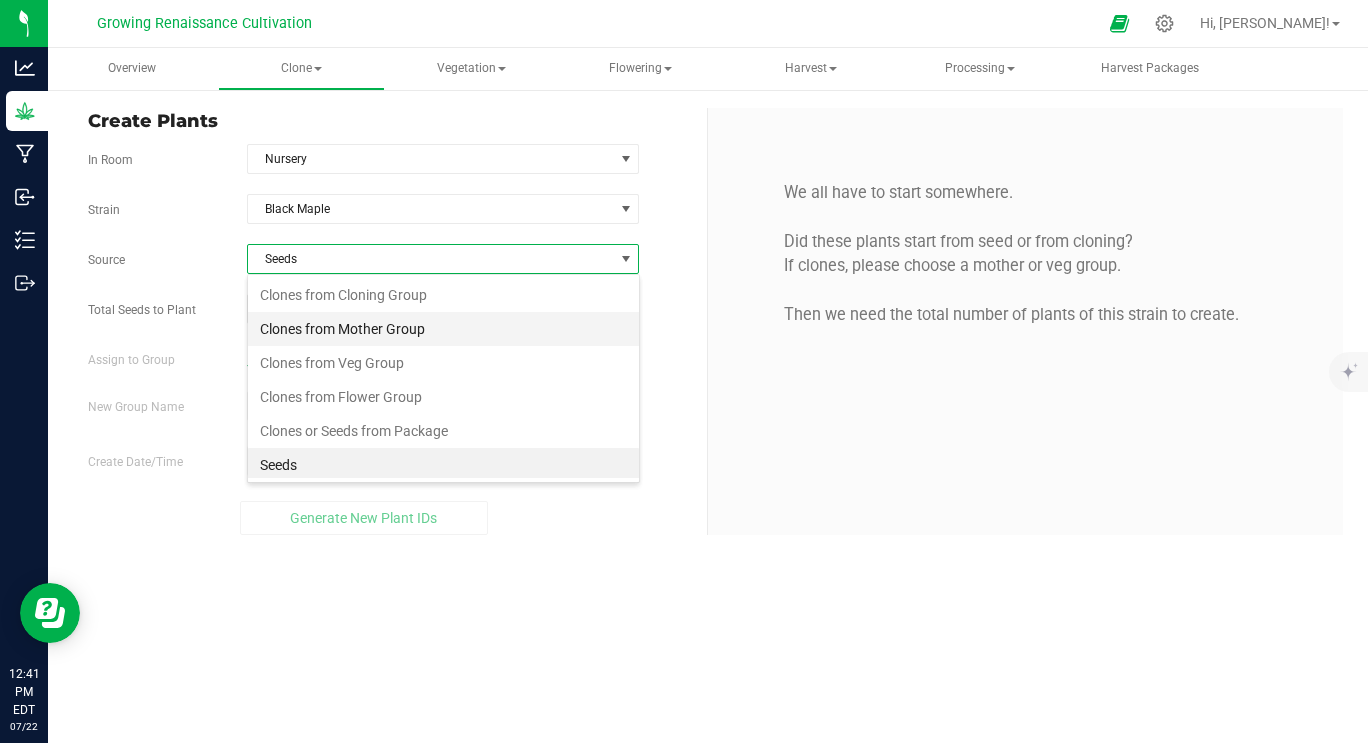click on "Clones from Mother Group" at bounding box center [443, 329] 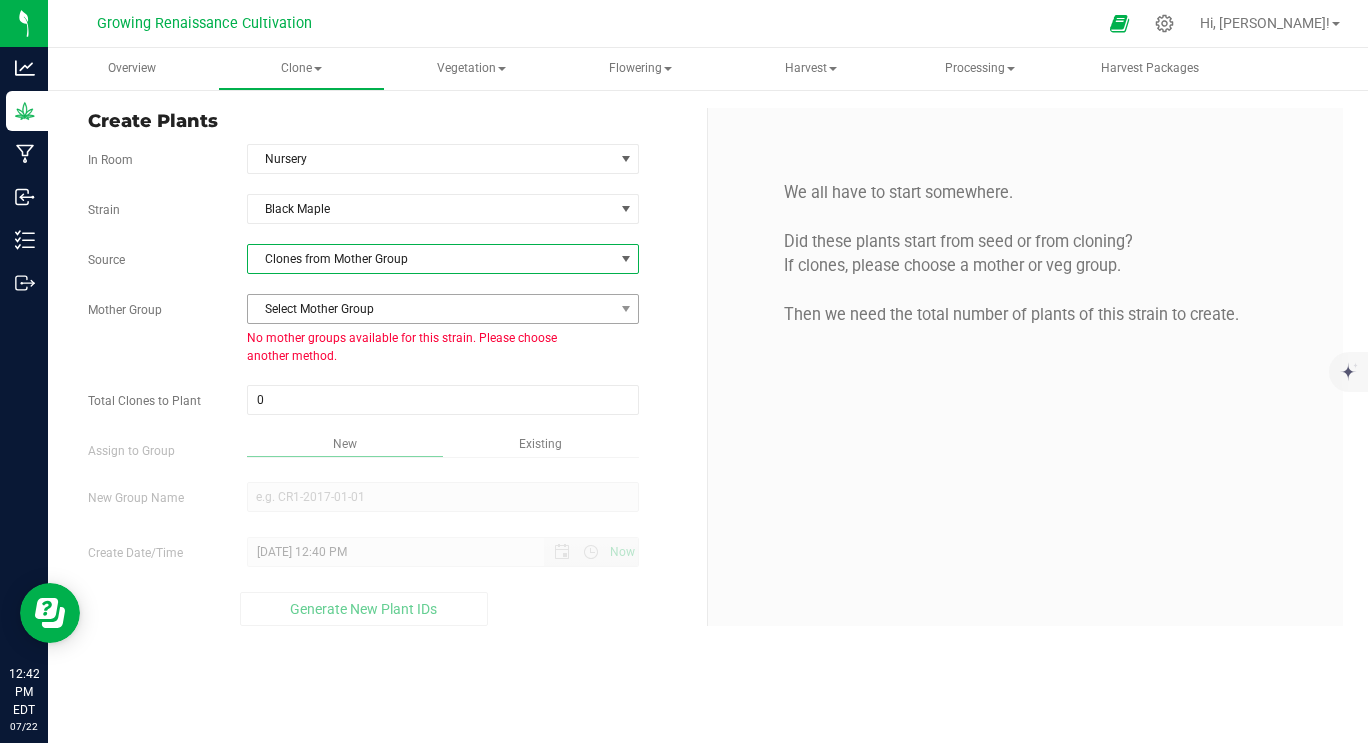 click on "Select Mother Group" at bounding box center [431, 309] 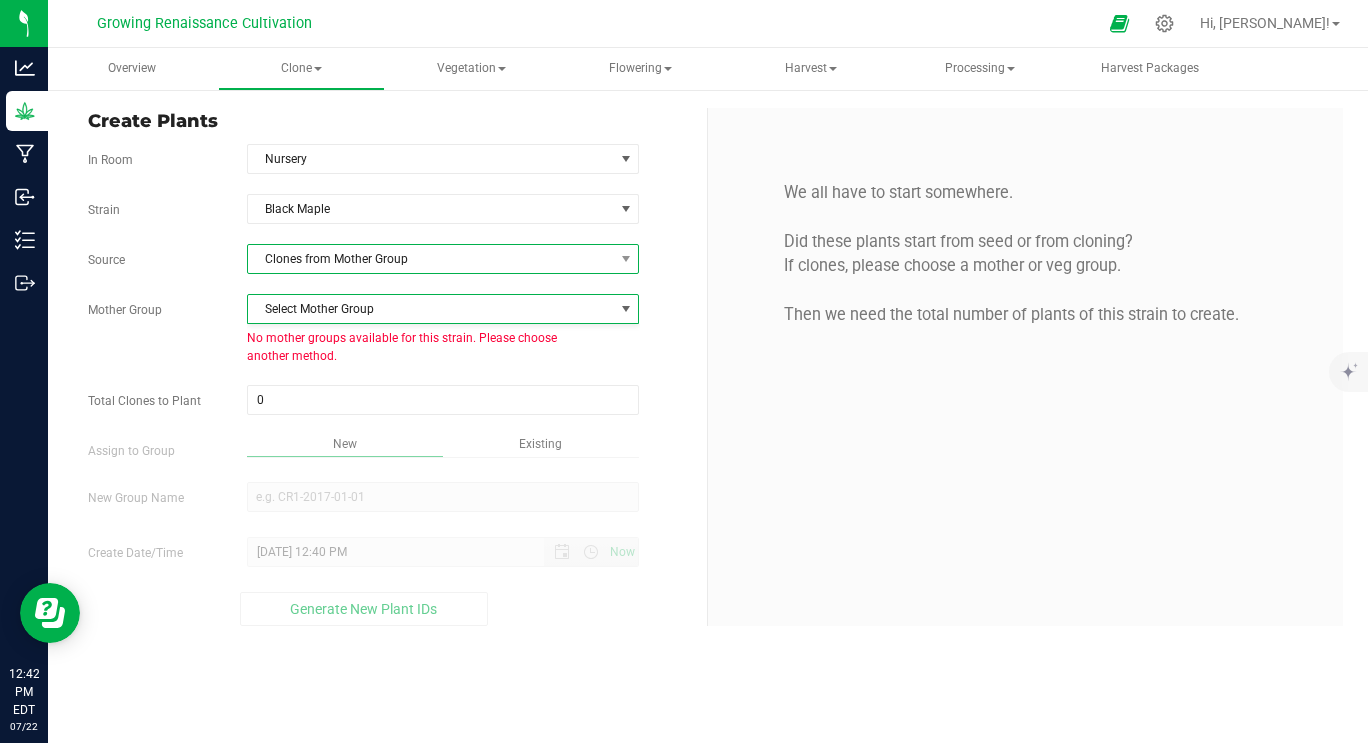 click on "Clones from Mother Group" at bounding box center (431, 259) 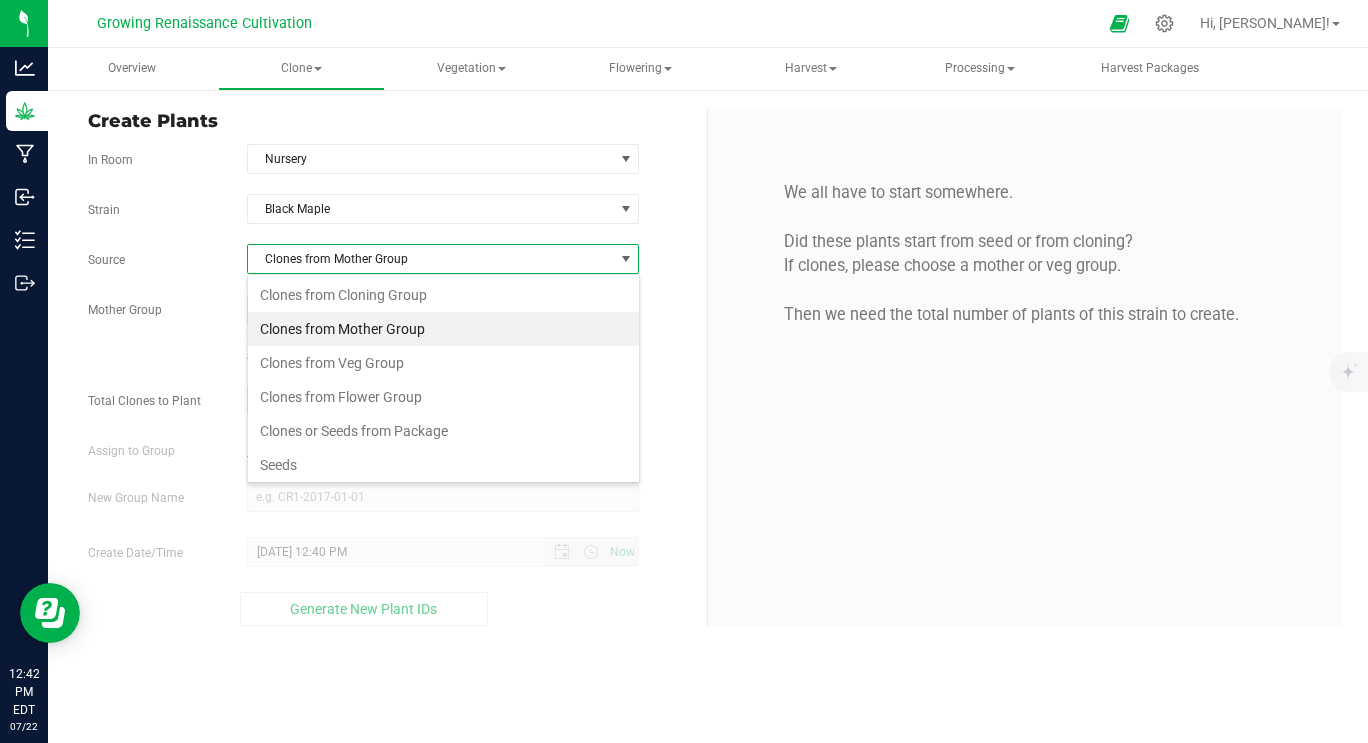 scroll, scrollTop: 99970, scrollLeft: 99607, axis: both 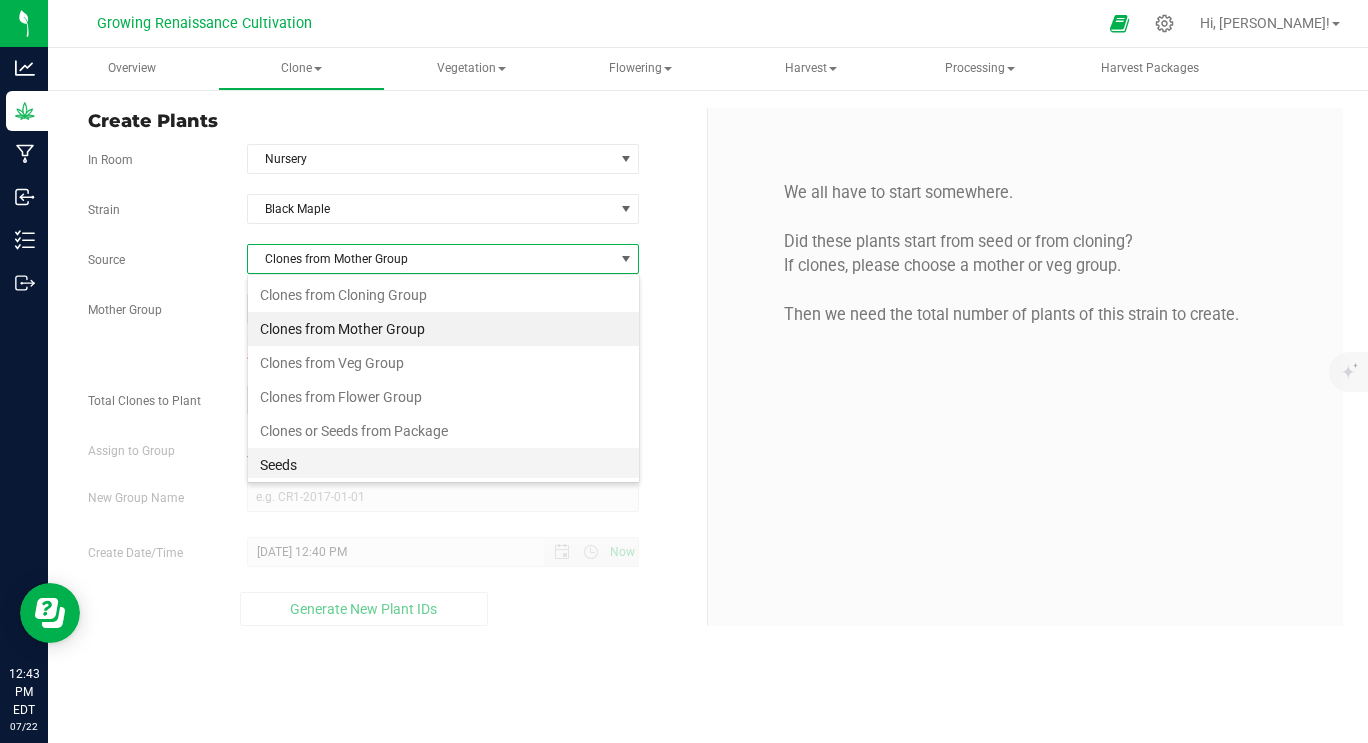 click on "Seeds" at bounding box center [443, 465] 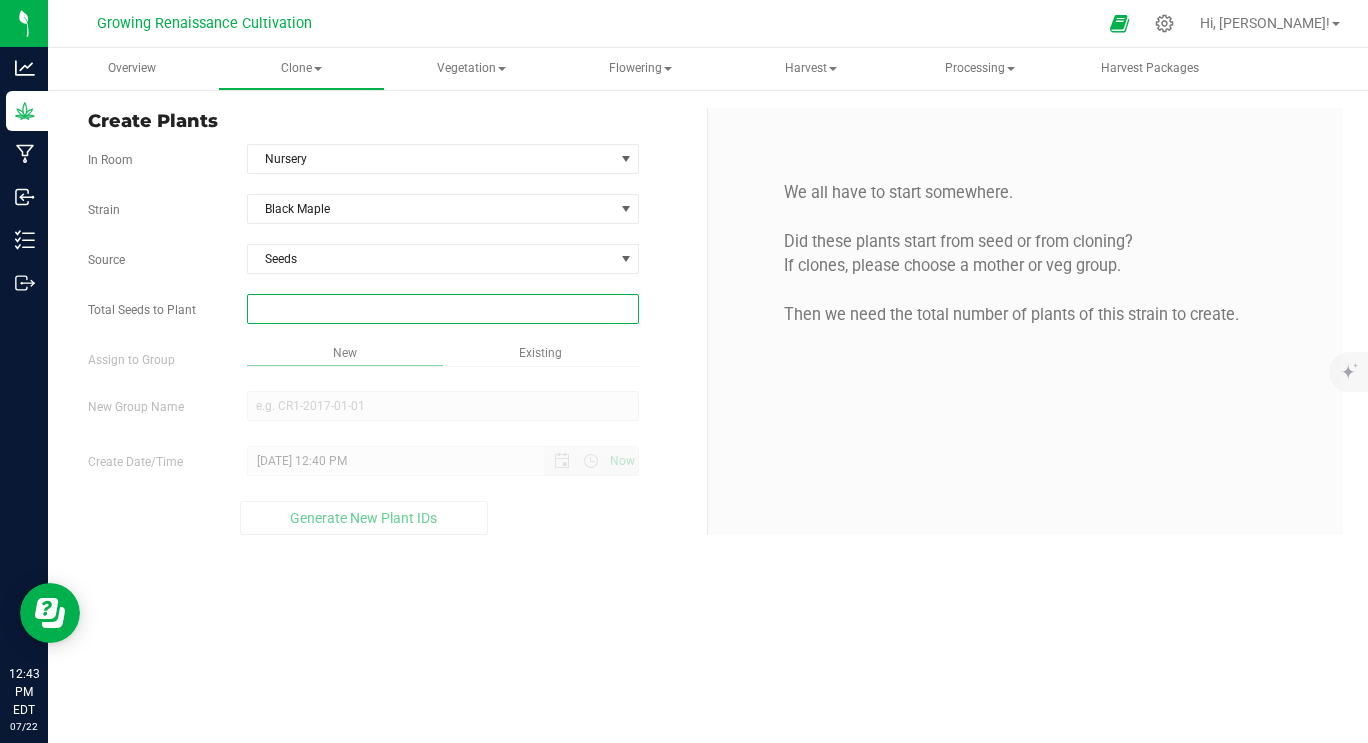 click at bounding box center [443, 309] 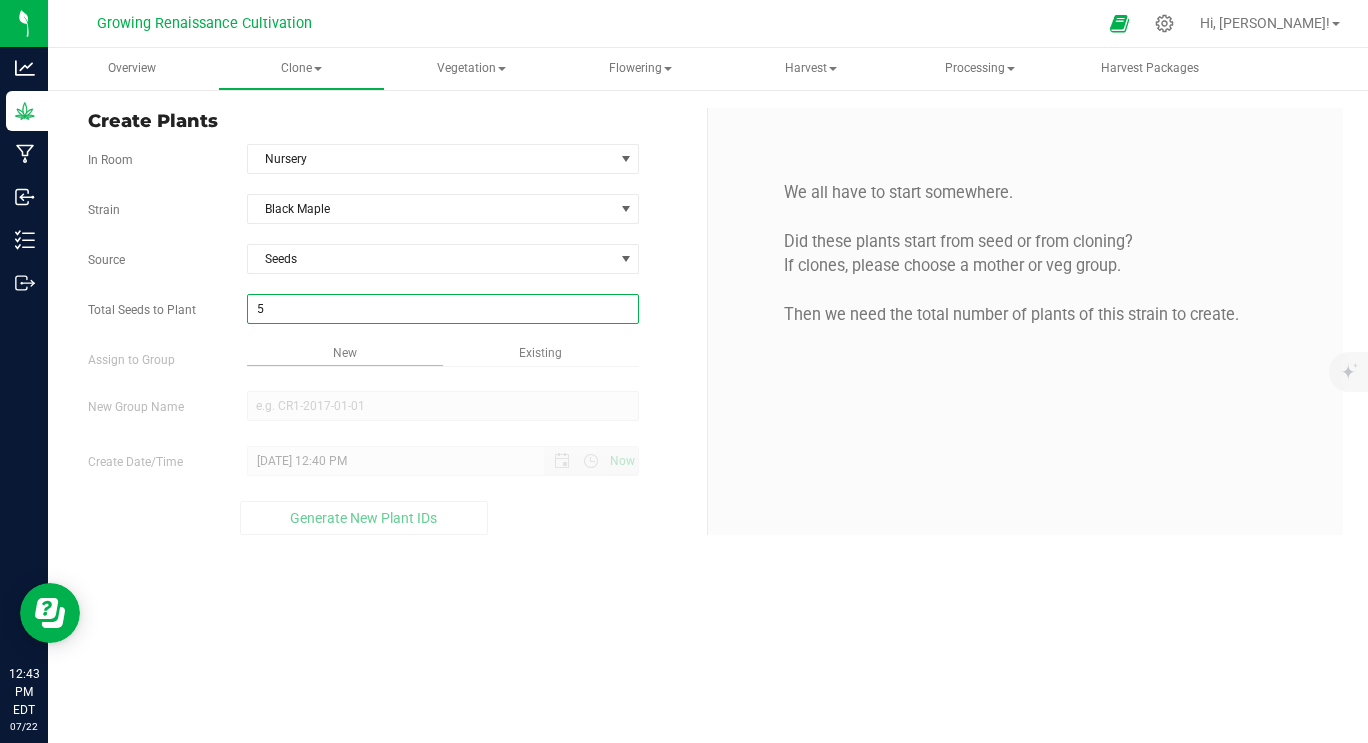 type on "50" 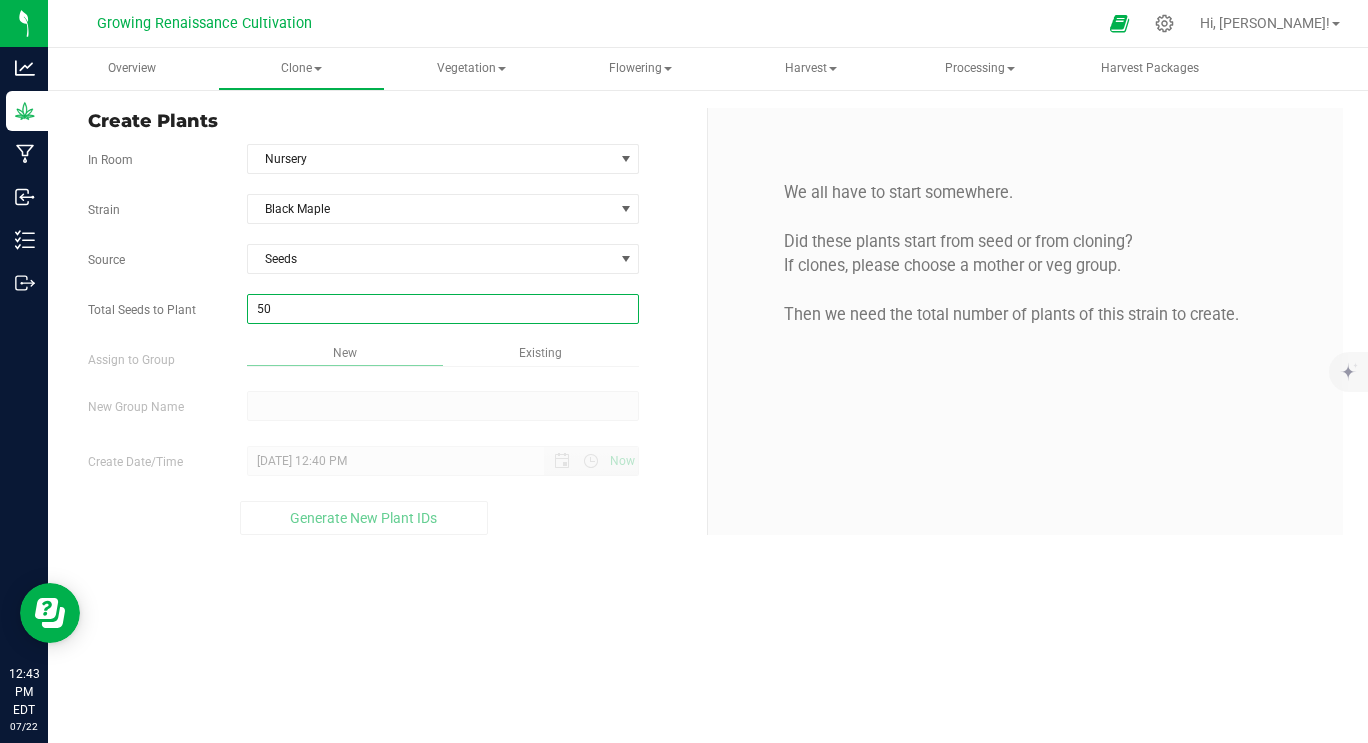 type on "50" 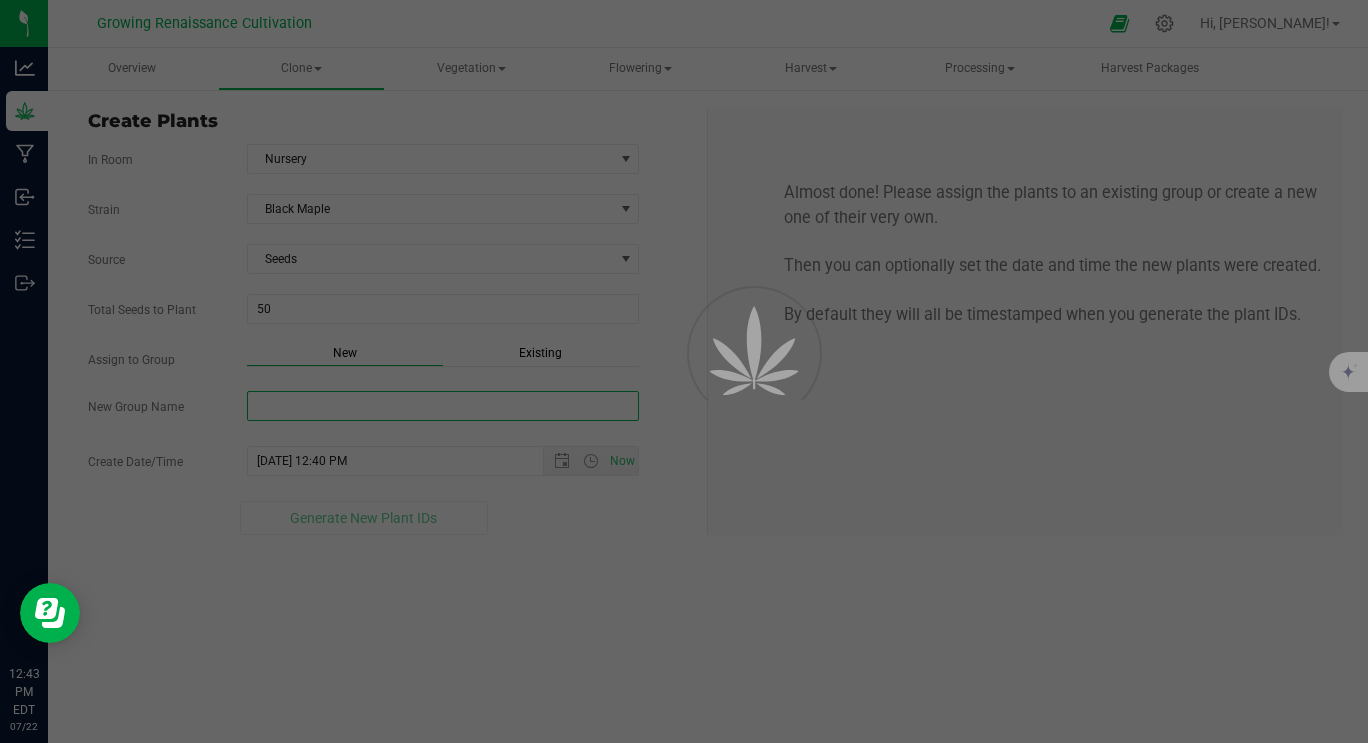 click on "Overview
Clone
Create plants
Cloning groups
Cloning plants
Apply to plants
Vegetation" at bounding box center (708, 395) 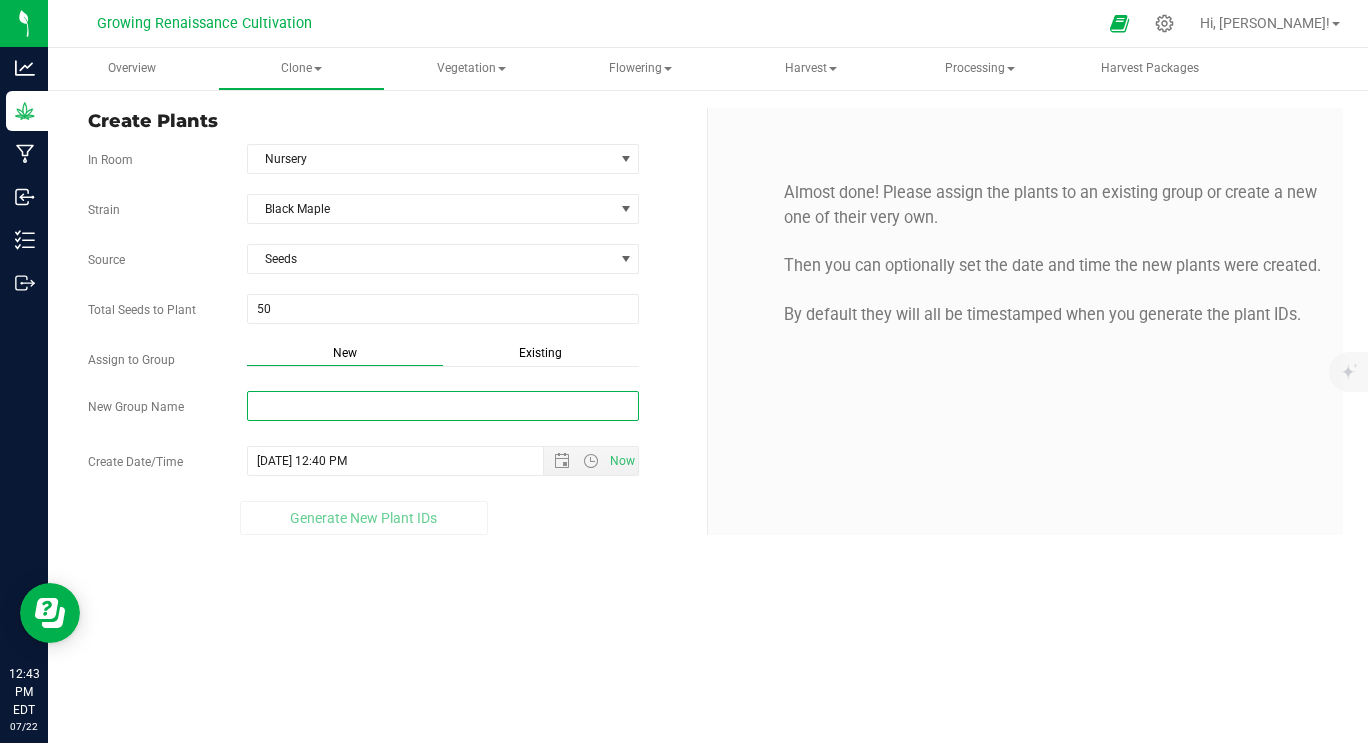 click on "New Group Name" at bounding box center [443, 406] 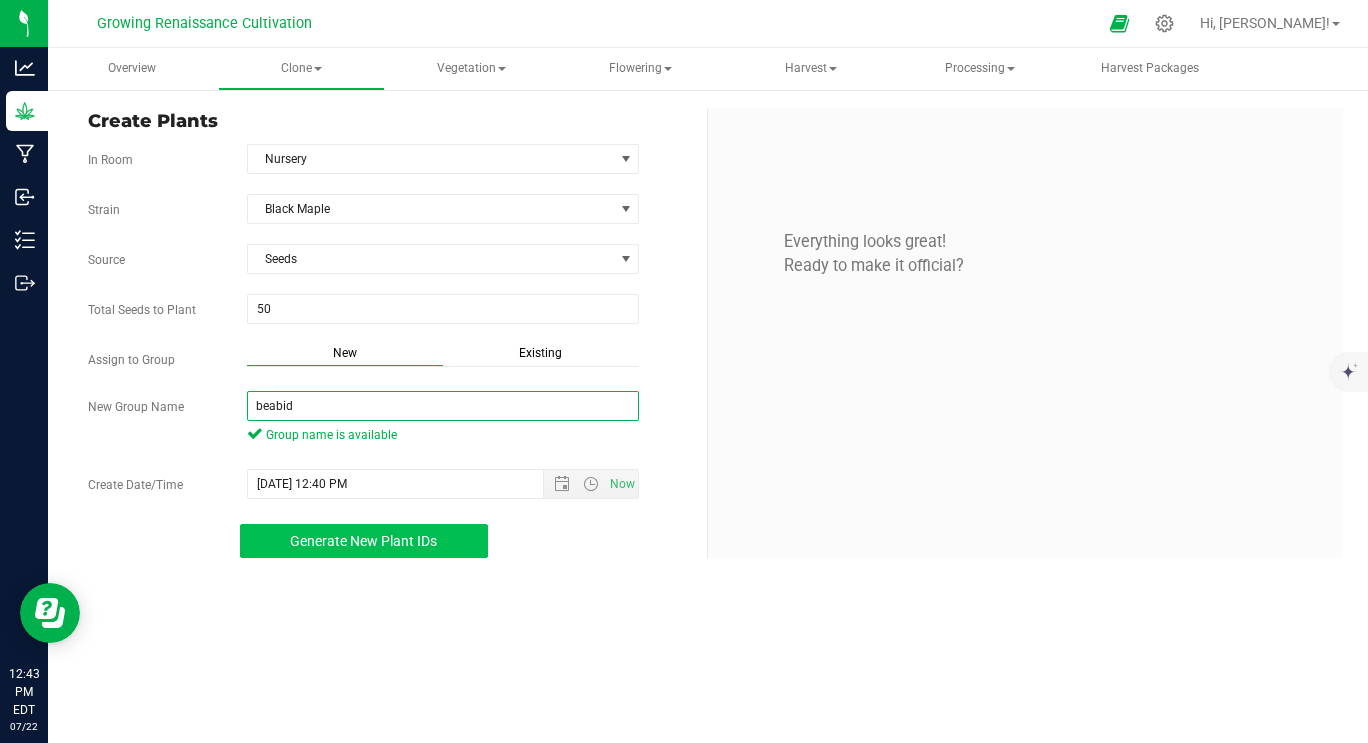 type on "beabid" 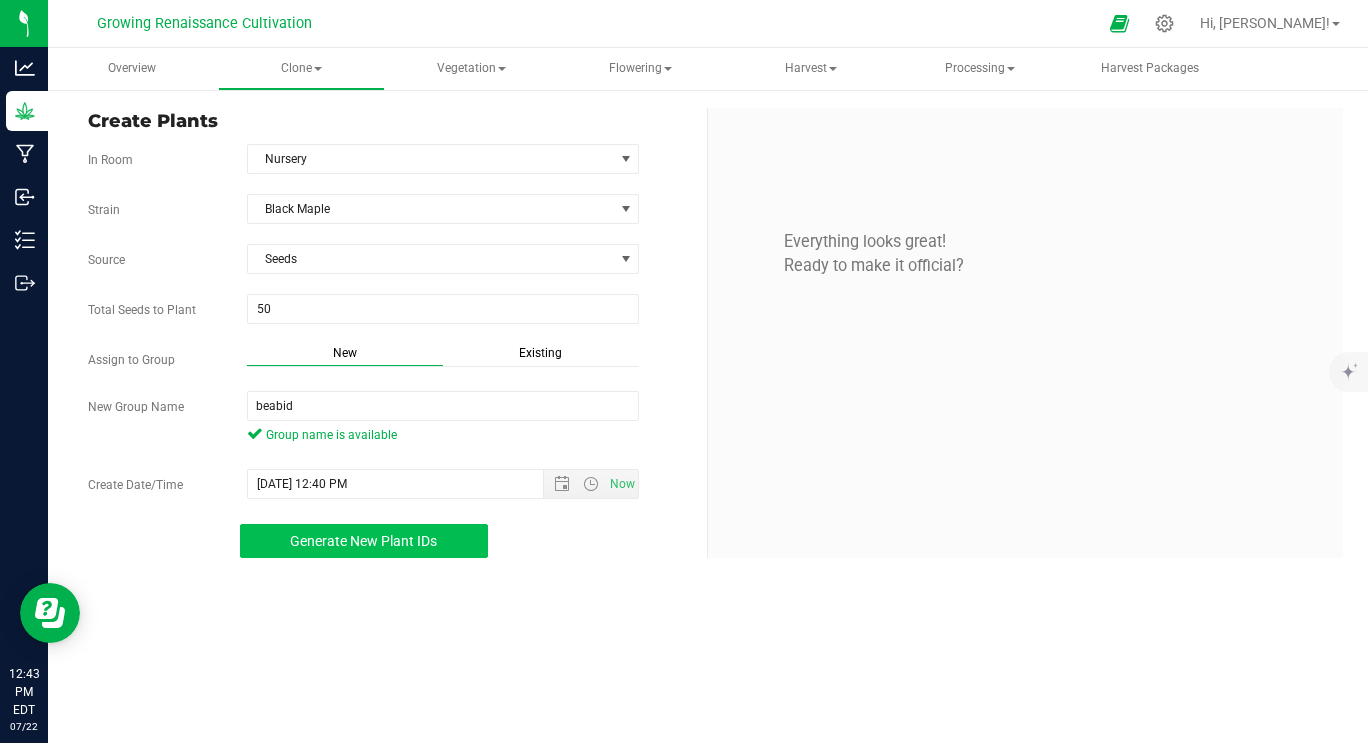 click on "Generate New Plant IDs" at bounding box center (363, 541) 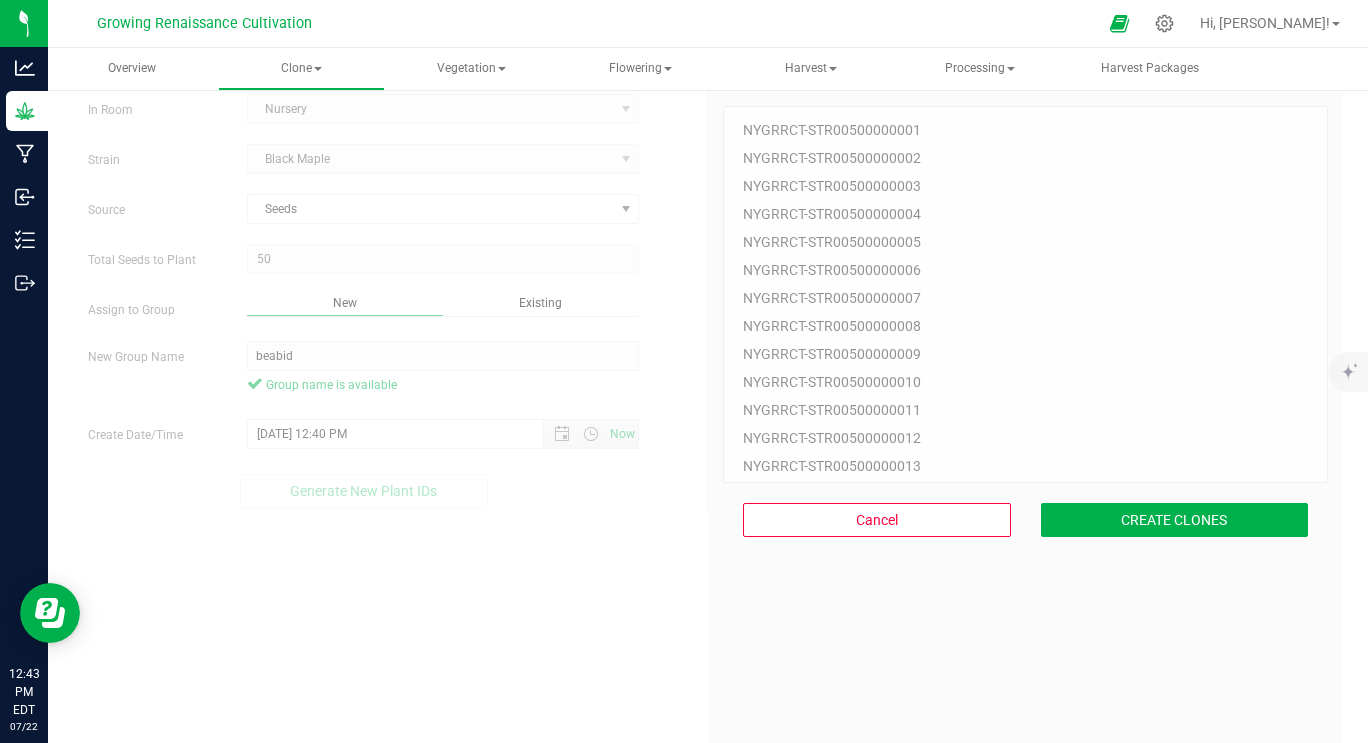 scroll, scrollTop: 63, scrollLeft: 0, axis: vertical 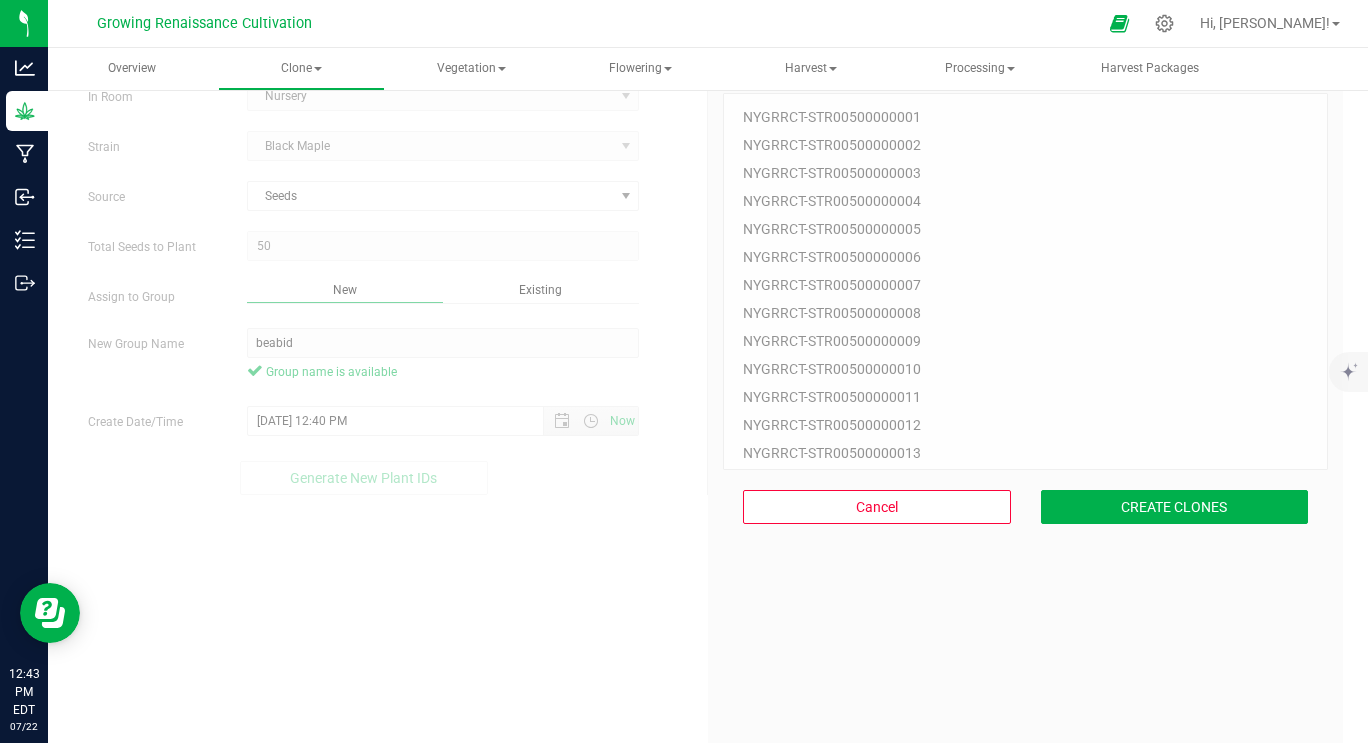 drag, startPoint x: 1309, startPoint y: 192, endPoint x: 1315, endPoint y: 250, distance: 58.30952 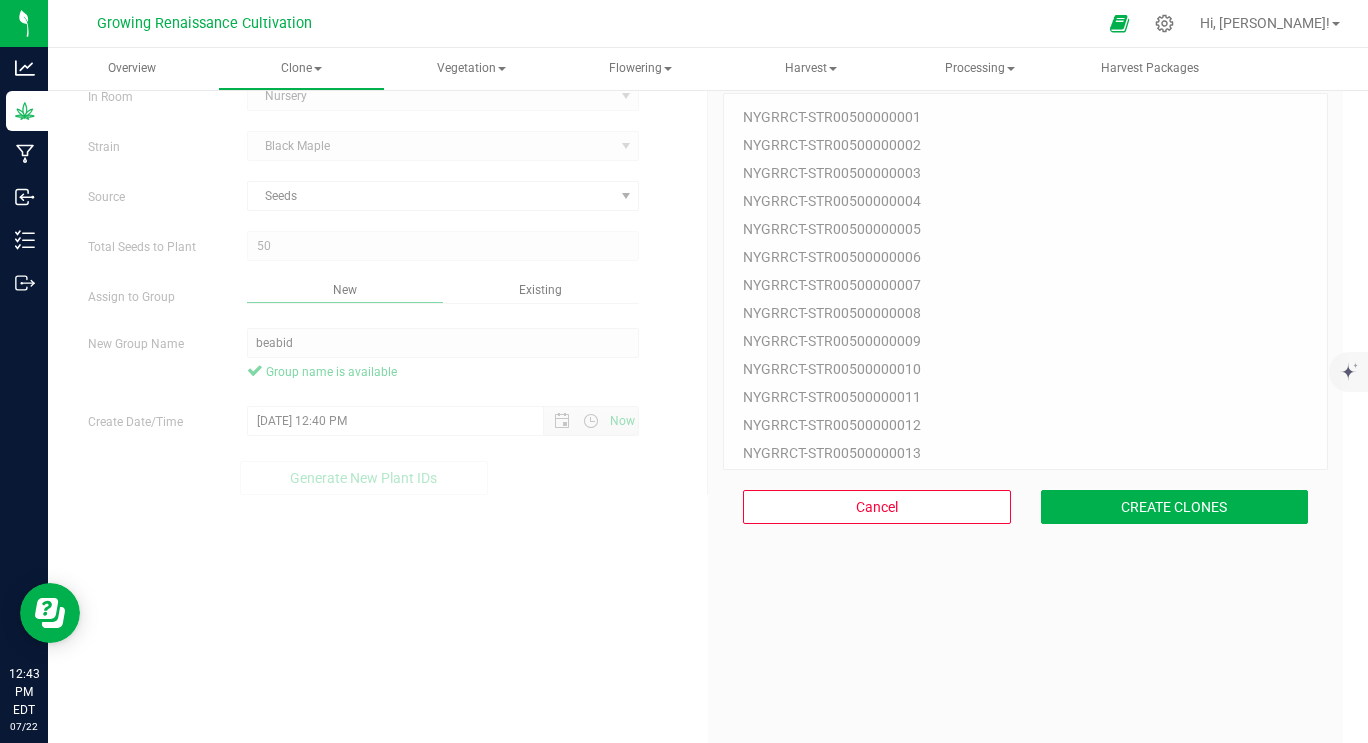click on "50 Plant IDs to Generate
NYGRRCT-STR00500000001 NYGRRCT-STR00500000002 NYGRRCT-STR00500000003 NYGRRCT-STR00500000004 NYGRRCT-STR00500000005 NYGRRCT-STR00500000006 NYGRRCT-STR00500000007 NYGRRCT-STR00500000008 NYGRRCT-STR00500000009 NYGRRCT-STR00500000010 NYGRRCT-STR00500000011 NYGRRCT-STR00500000012 NYGRRCT-STR00500000013 NYGRRCT-STR00500000014 NYGRRCT-STR00500000015 NYGRRCT-STR00500000016 NYGRRCT-STR00500000017 NYGRRCT-STR00500000018 NYGRRCT-STR00500000019 NYGRRCT-STR00500000020 NYGRRCT-STR00500000021 NYGRRCT-STR00500000022 NYGRRCT-STR00500000023 NYGRRCT-STR00500000024 NYGRRCT-STR00500000025 NYGRRCT-STR00500000026 NYGRRCT-STR00500000027 NYGRRCT-STR00500000028 NYGRRCT-STR00500000029 NYGRRCT-STR00500000030 NYGRRCT-STR00500000031 NYGRRCT-STR00500000032 NYGRRCT-STR00500000033 NYGRRCT-STR00500000034 NYGRRCT-STR00500000035 NYGRRCT-STR00500000036 NYGRRCT-STR00500000037 NYGRRCT-STR00500000038" at bounding box center [1025, 425] 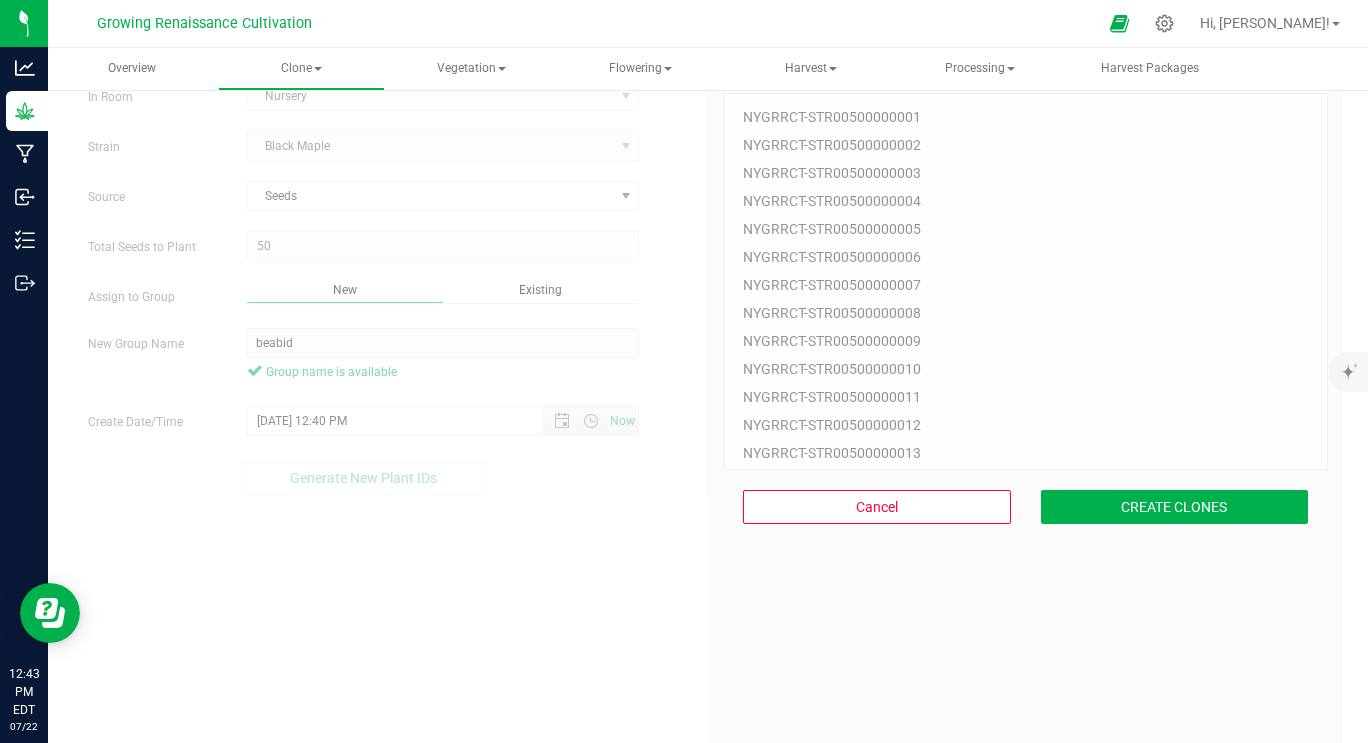 click on "50 Plant IDs to Generate
NYGRRCT-STR00500000001 NYGRRCT-STR00500000002 NYGRRCT-STR00500000003 NYGRRCT-STR00500000004 NYGRRCT-STR00500000005 NYGRRCT-STR00500000006 NYGRRCT-STR00500000007 NYGRRCT-STR00500000008 NYGRRCT-STR00500000009 NYGRRCT-STR00500000010 NYGRRCT-STR00500000011 NYGRRCT-STR00500000012 NYGRRCT-STR00500000013 NYGRRCT-STR00500000014 NYGRRCT-STR00500000015 NYGRRCT-STR00500000016 NYGRRCT-STR00500000017 NYGRRCT-STR00500000018 NYGRRCT-STR00500000019 NYGRRCT-STR00500000020 NYGRRCT-STR00500000021 NYGRRCT-STR00500000022 NYGRRCT-STR00500000023 NYGRRCT-STR00500000024 NYGRRCT-STR00500000025 NYGRRCT-STR00500000026 NYGRRCT-STR00500000027 NYGRRCT-STR00500000028 NYGRRCT-STR00500000029 NYGRRCT-STR00500000030 NYGRRCT-STR00500000031 NYGRRCT-STR00500000032 NYGRRCT-STR00500000033 NYGRRCT-STR00500000034 NYGRRCT-STR00500000035 NYGRRCT-STR00500000036 NYGRRCT-STR00500000037 NYGRRCT-STR00500000038" at bounding box center (1025, 425) 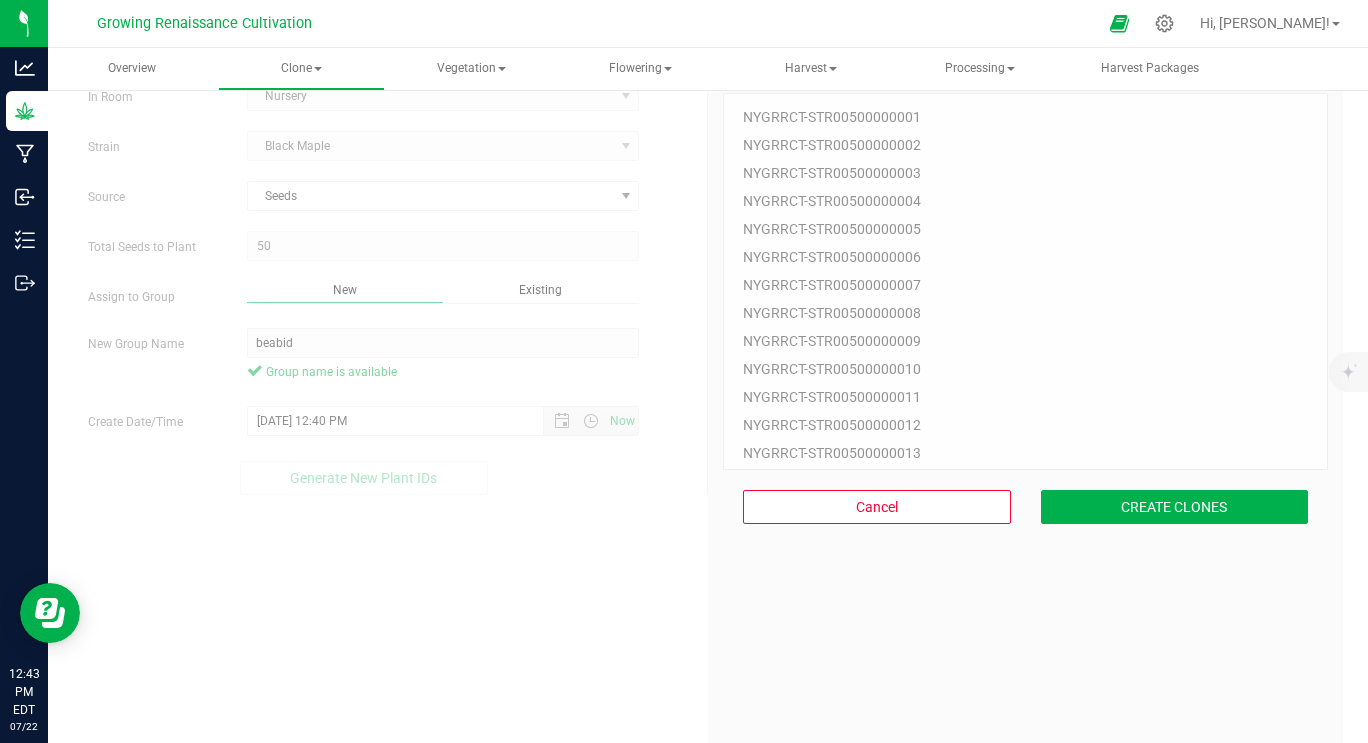 click on "NYGRRCT-STR00500000001 NYGRRCT-STR00500000002 NYGRRCT-STR00500000003 NYGRRCT-STR00500000004 NYGRRCT-STR00500000005 NYGRRCT-STR00500000006 NYGRRCT-STR00500000007 NYGRRCT-STR00500000008 NYGRRCT-STR00500000009 NYGRRCT-STR00500000010 NYGRRCT-STR00500000011 NYGRRCT-STR00500000012 NYGRRCT-STR00500000013 NYGRRCT-STR00500000014 NYGRRCT-STR00500000015 NYGRRCT-STR00500000016 NYGRRCT-STR00500000017 NYGRRCT-STR00500000018 NYGRRCT-STR00500000019 NYGRRCT-STR00500000020 NYGRRCT-STR00500000021 NYGRRCT-STR00500000022 NYGRRCT-STR00500000023 NYGRRCT-STR00500000024 NYGRRCT-STR00500000025 NYGRRCT-STR00500000026 NYGRRCT-STR00500000027 NYGRRCT-STR00500000028 NYGRRCT-STR00500000029 NYGRRCT-STR00500000030 NYGRRCT-STR00500000031 NYGRRCT-STR00500000032 NYGRRCT-STR00500000033 NYGRRCT-STR00500000034 NYGRRCT-STR00500000035 NYGRRCT-STR00500000036 NYGRRCT-STR00500000037 NYGRRCT-STR00500000038 NYGRRCT-STR00500000039 NYGRRCT-STR00500000040 NYGRRCT-STR00500000041 NYGRRCT-STR00500000042 NYGRRCT-STR00500000043 NYGRRCT-STR00500000044" at bounding box center (1025, 281) 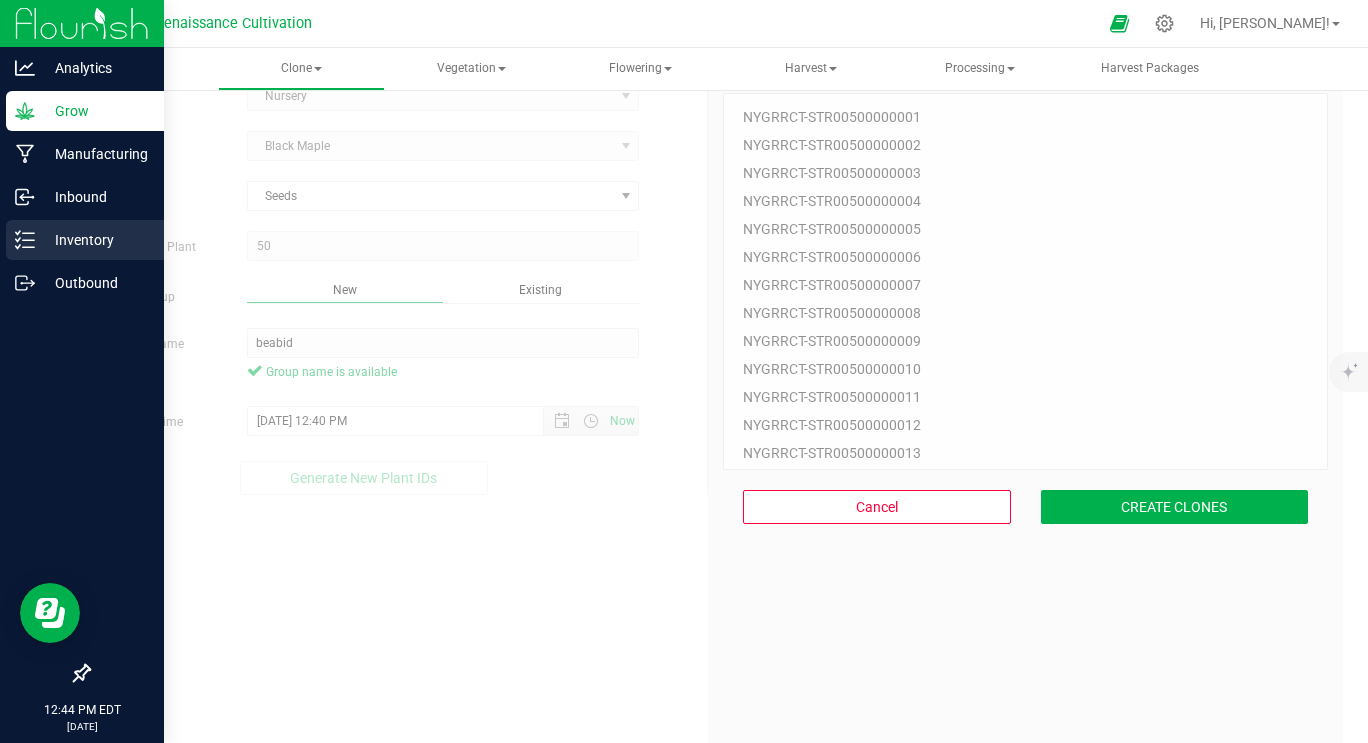 click on "Inventory" at bounding box center (95, 240) 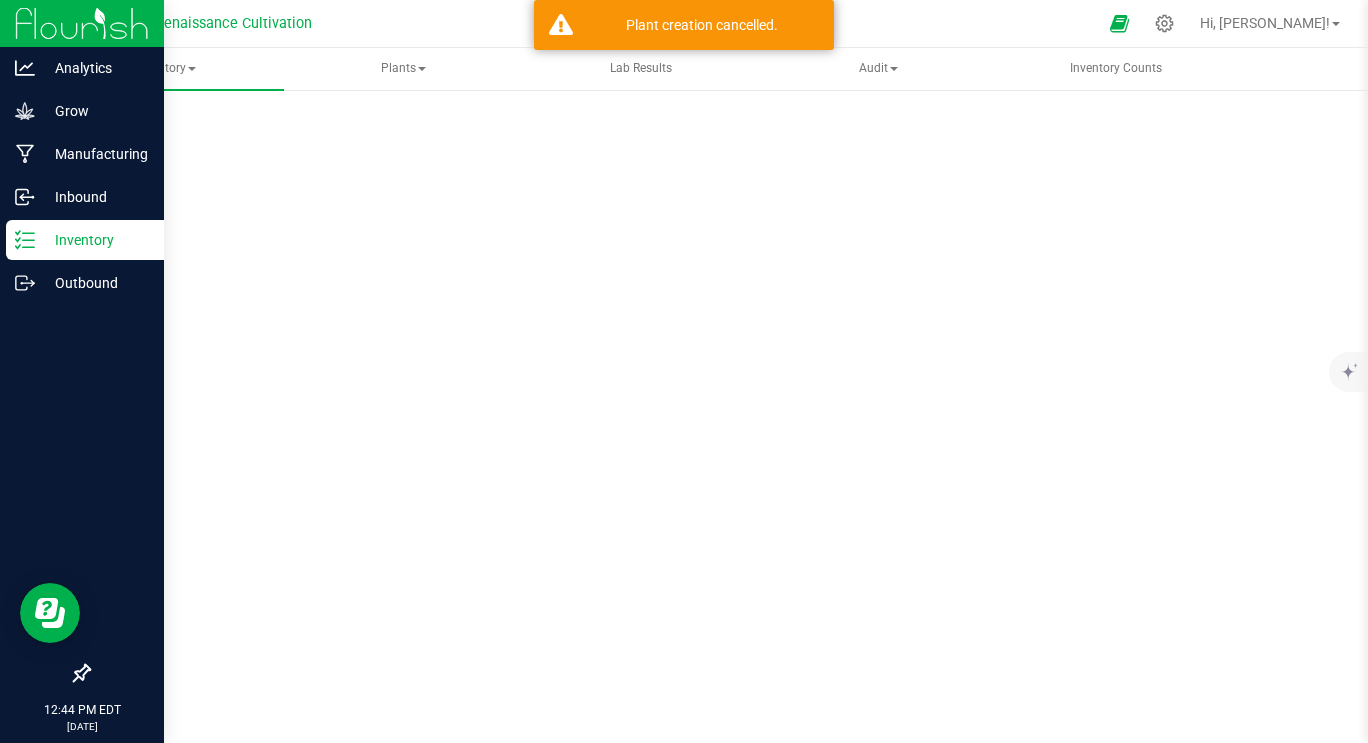 scroll, scrollTop: 0, scrollLeft: 0, axis: both 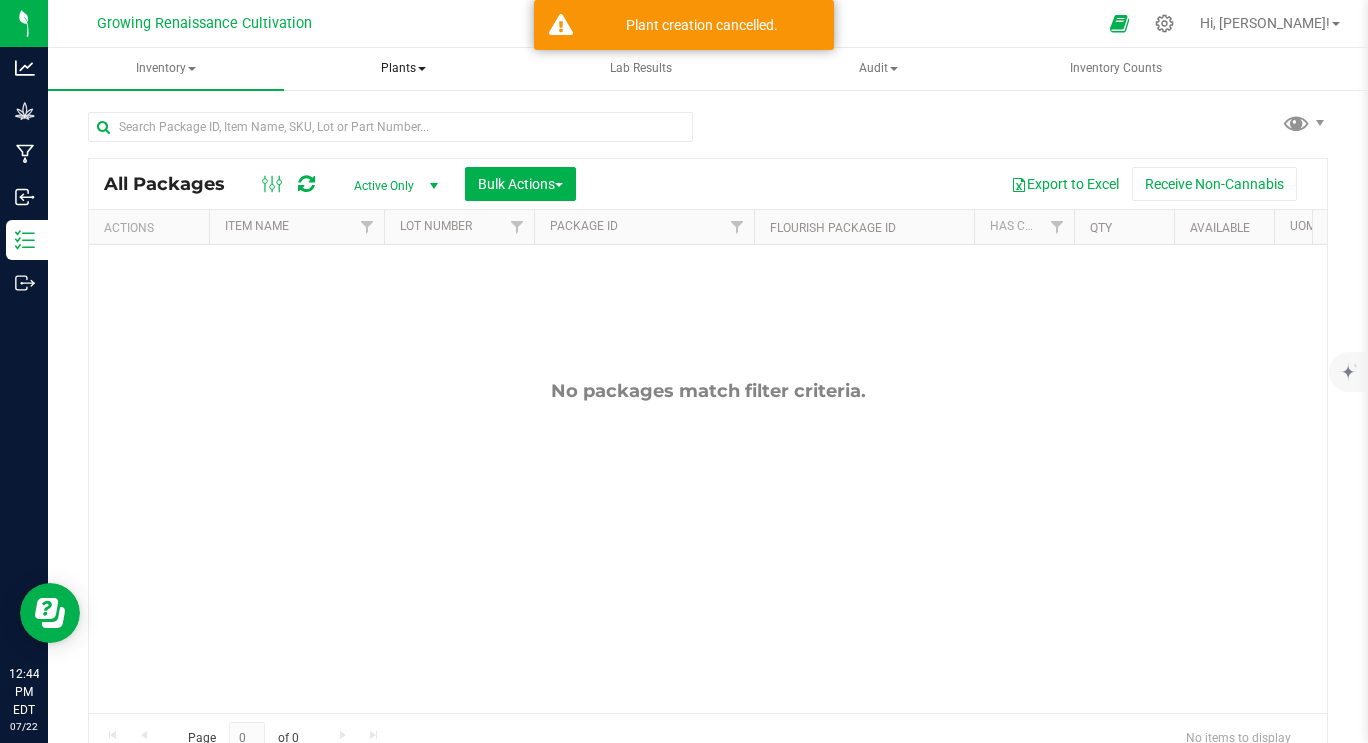 click on "Plants" at bounding box center (404, 69) 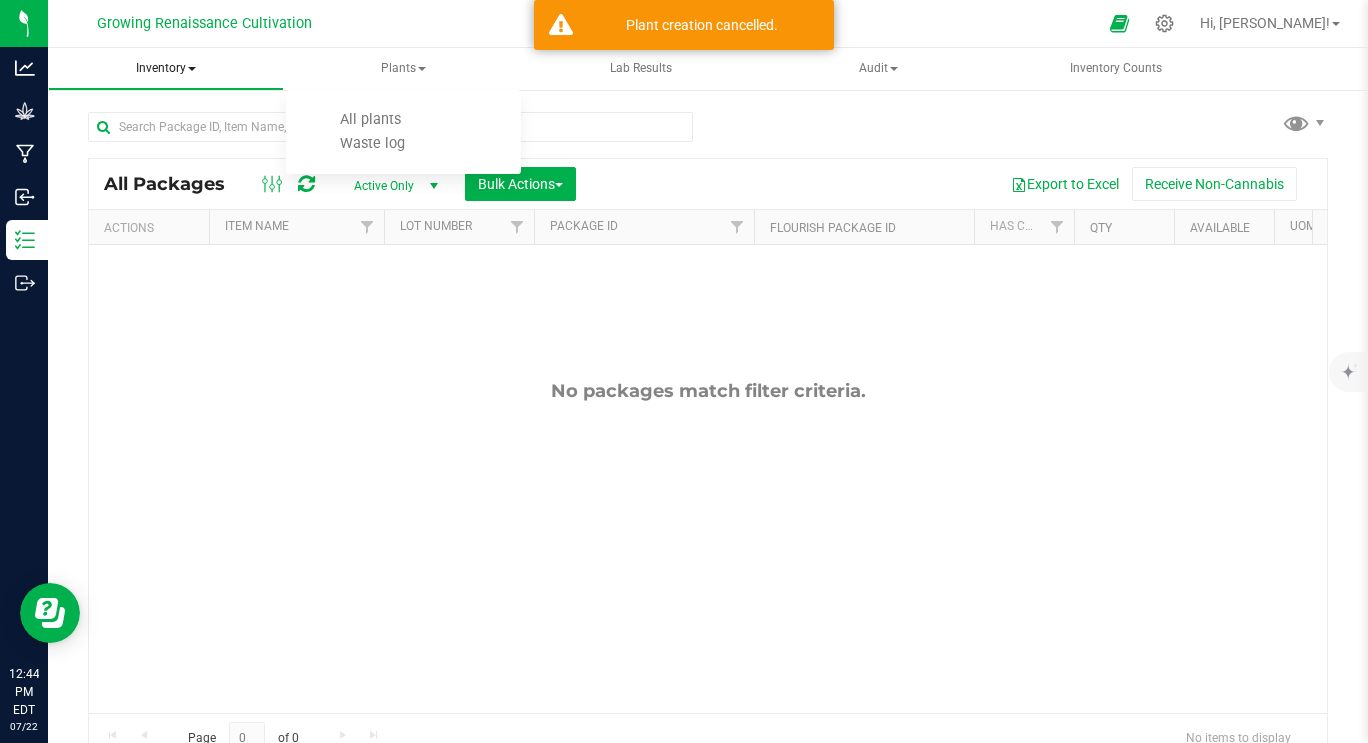 click on "Inventory" at bounding box center [166, 69] 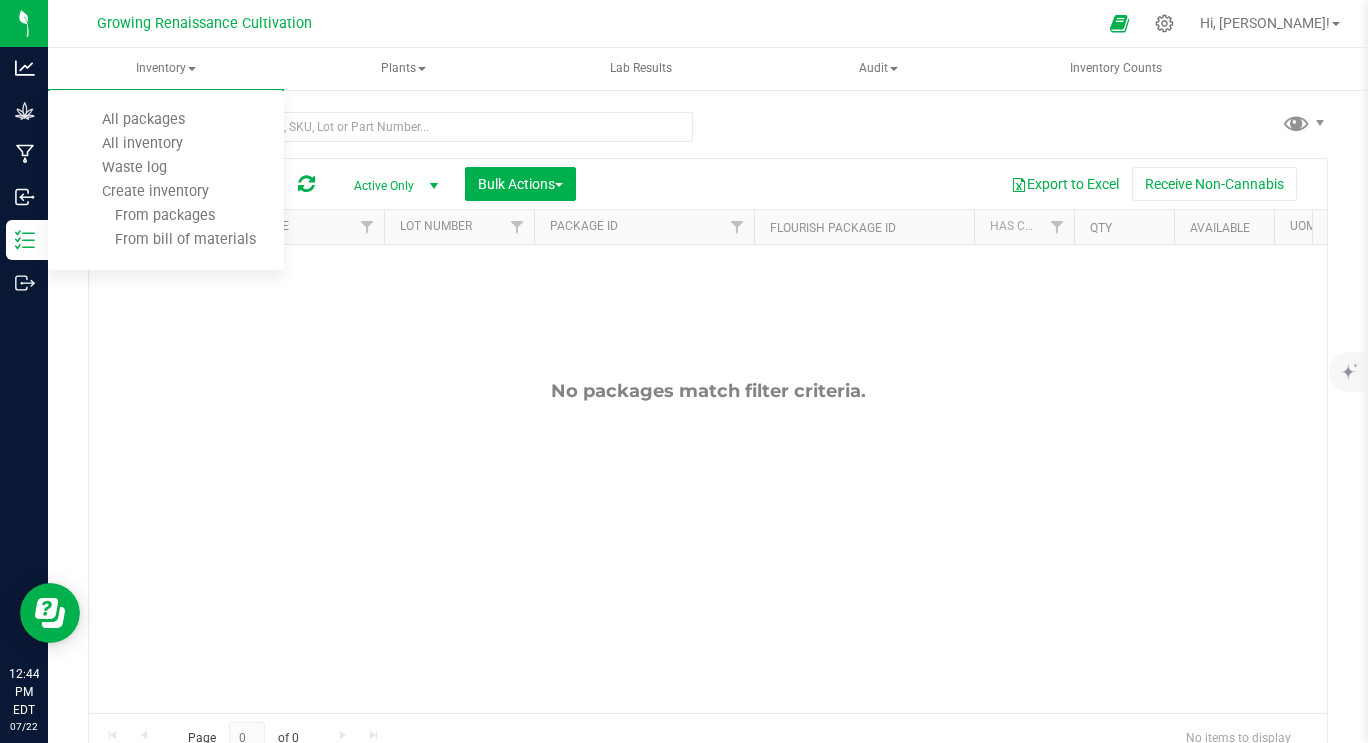 click on "No packages match filter criteria." at bounding box center [708, 546] 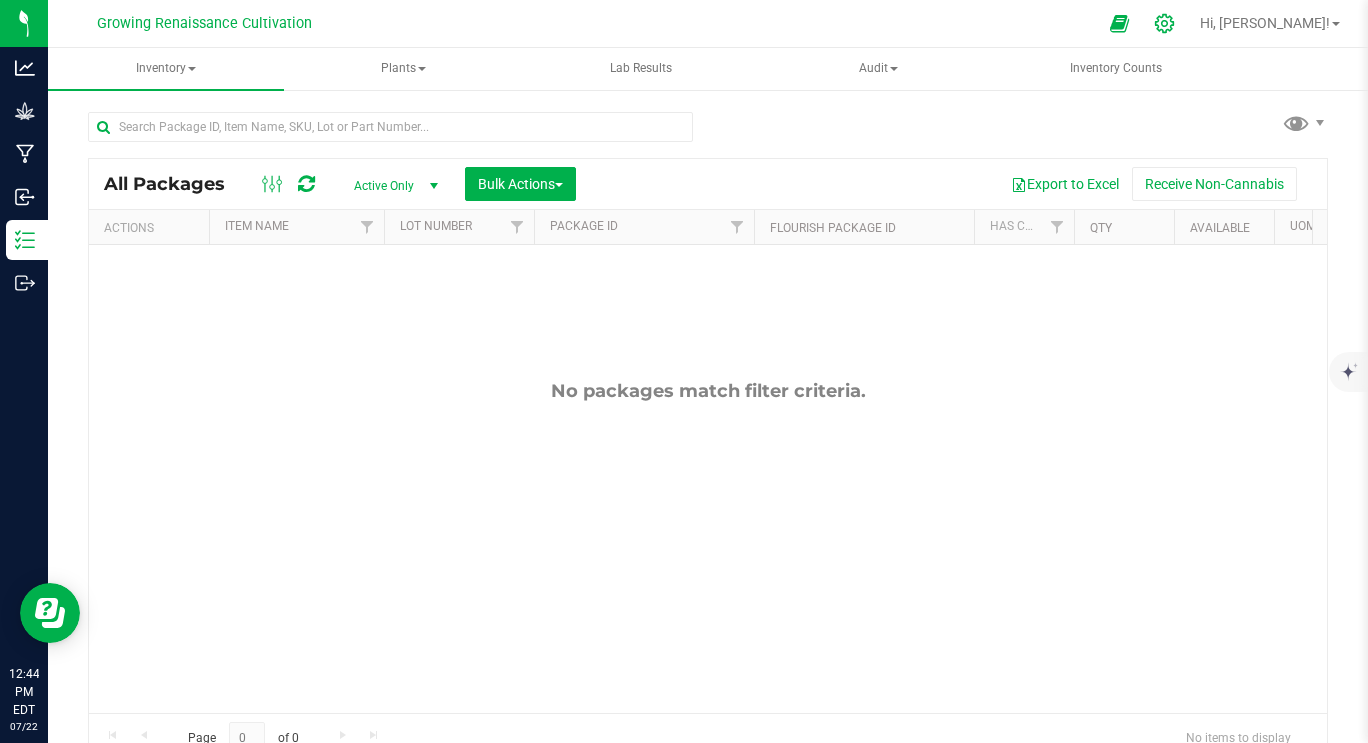 click 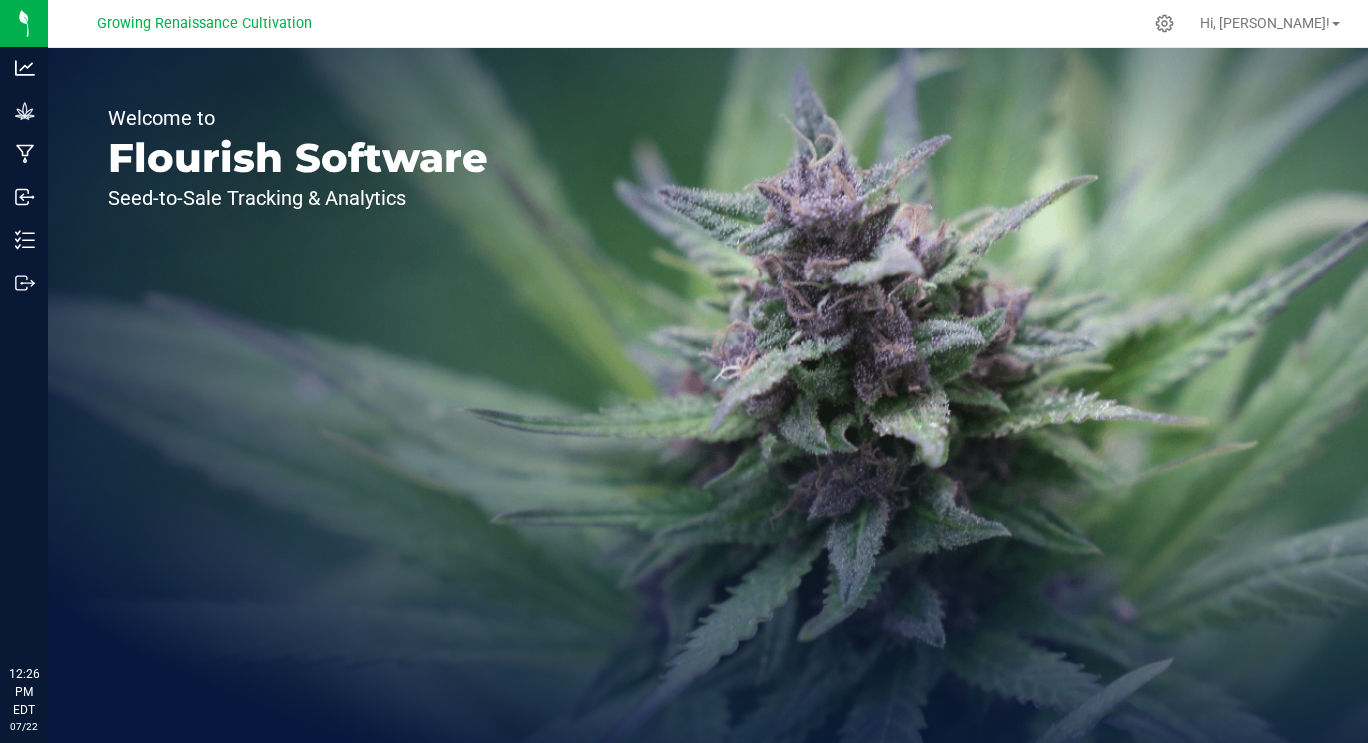 scroll, scrollTop: 0, scrollLeft: 0, axis: both 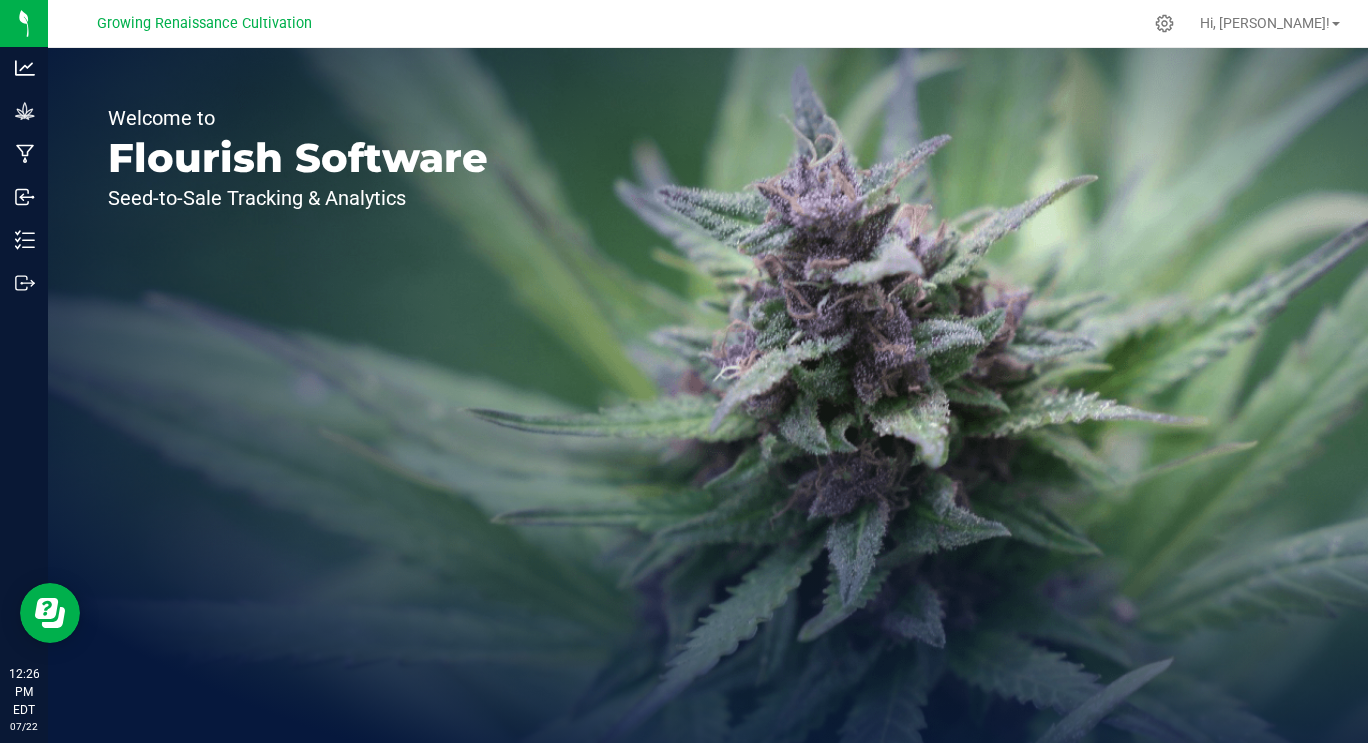 click at bounding box center [684, 193] 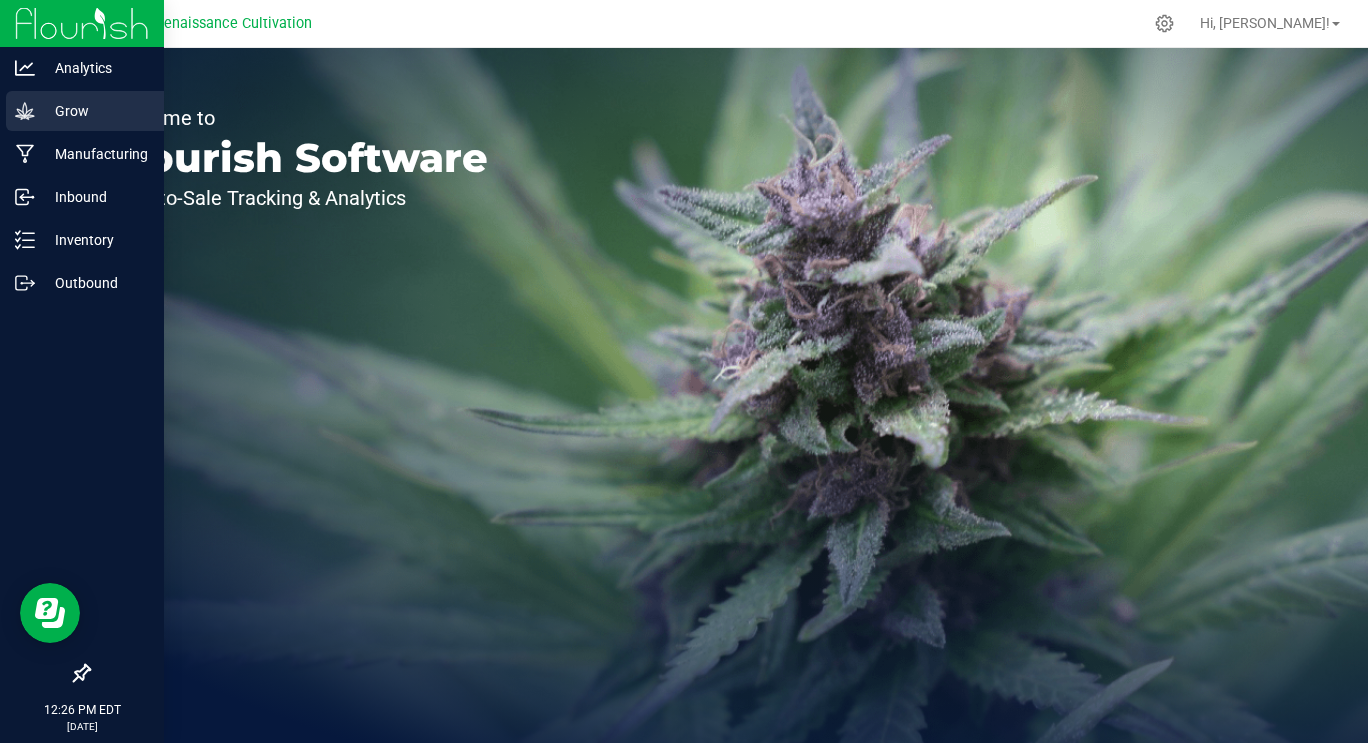 click on "Grow" at bounding box center (95, 111) 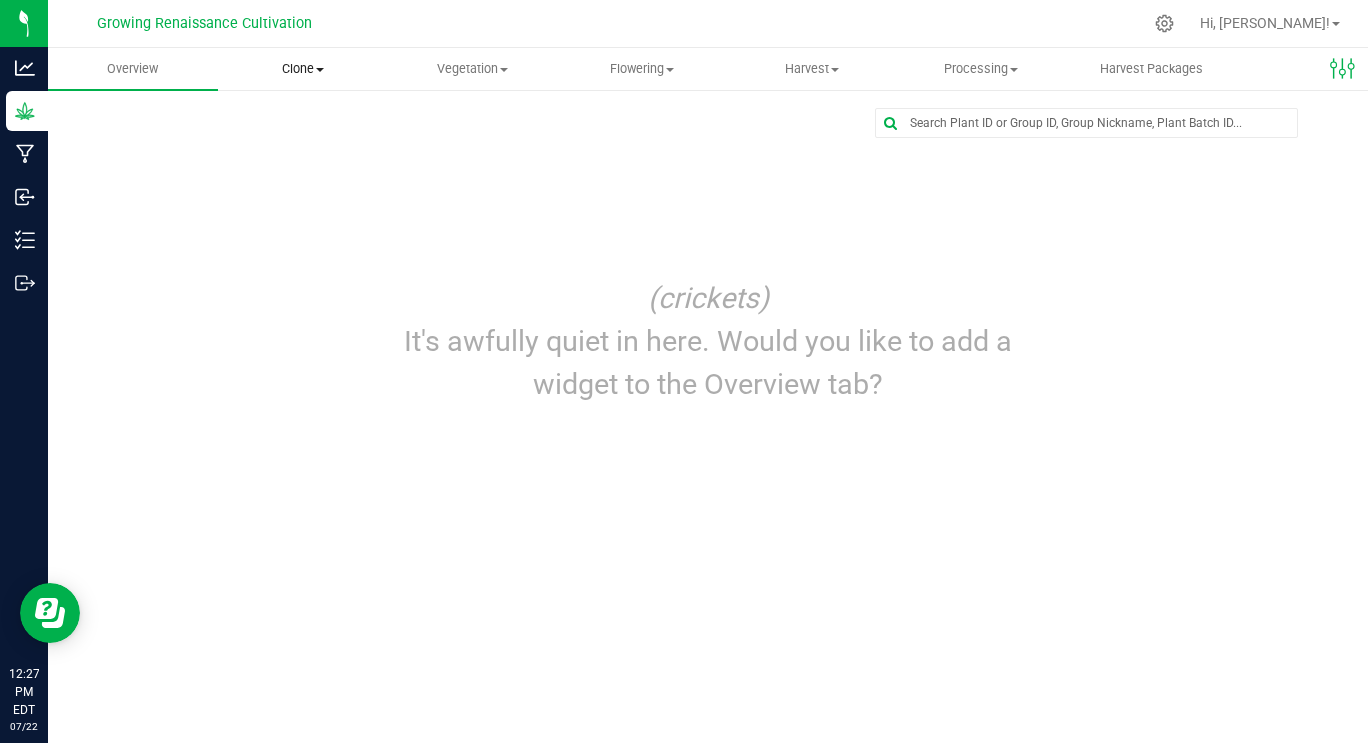click on "Clone
Create plants
Cloning groups
Cloning plants
Apply to plants" at bounding box center (303, 69) 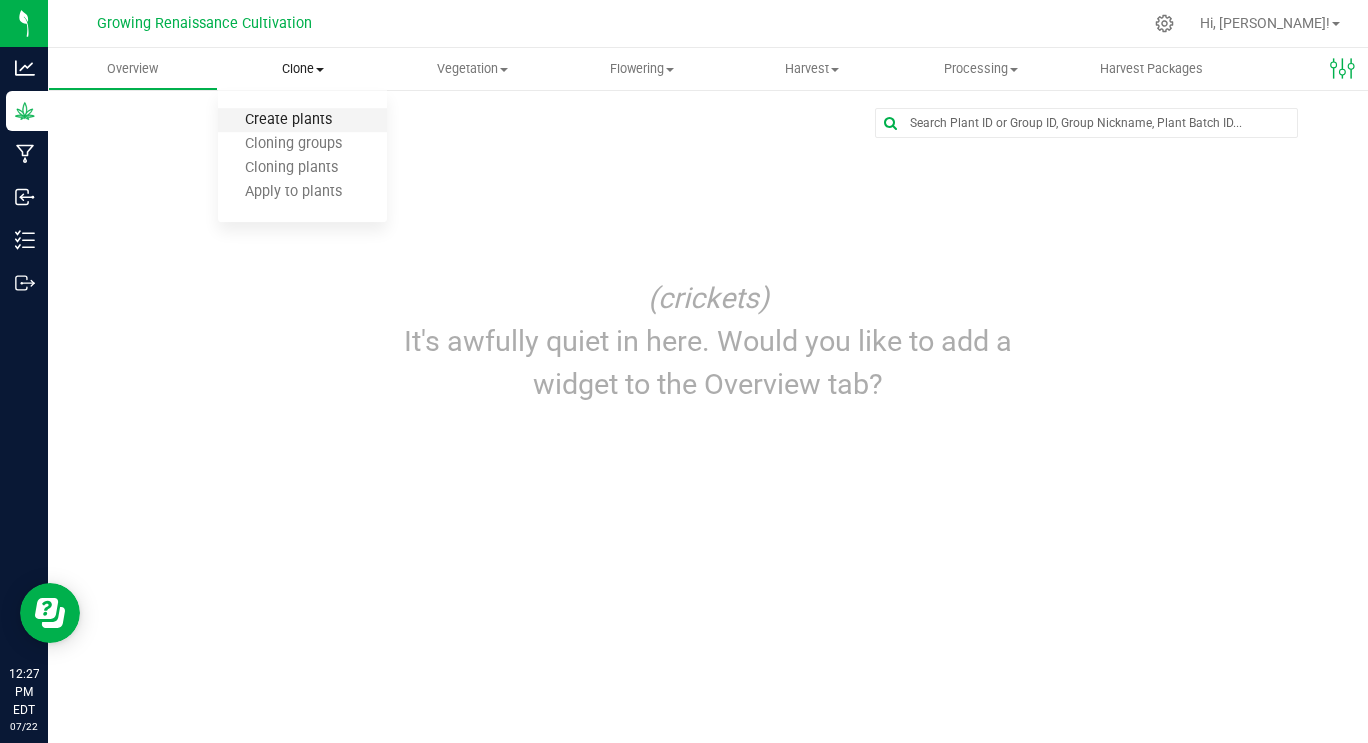 click on "Create plants" at bounding box center (288, 120) 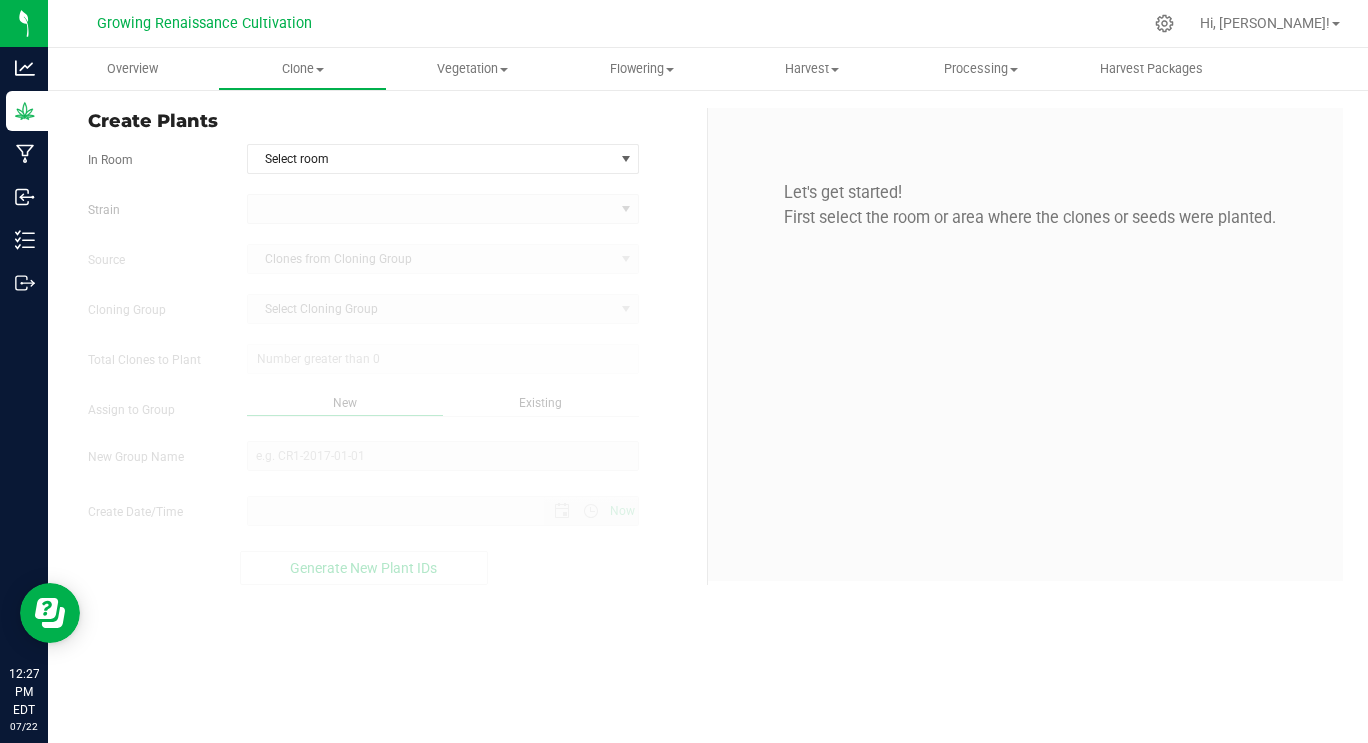 type on "7/22/2025 12:27 PM" 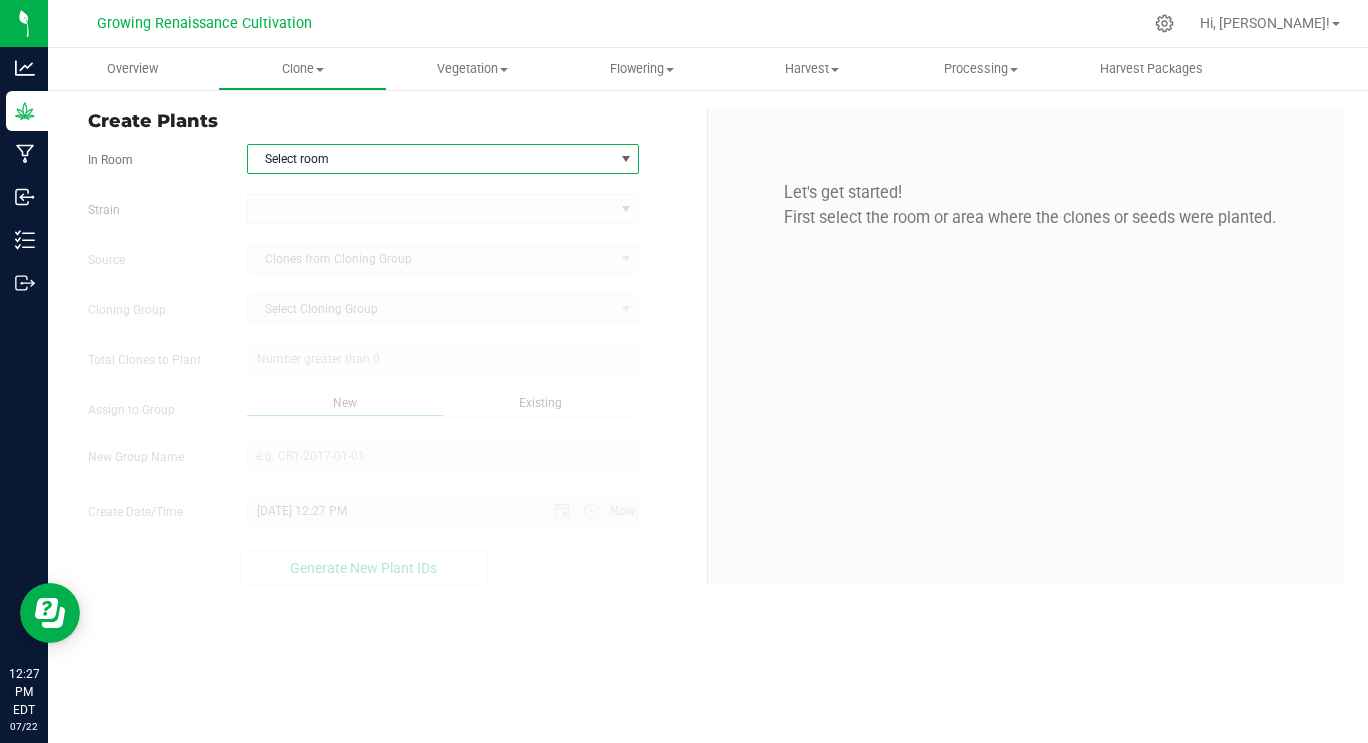 click on "Select room" at bounding box center [431, 159] 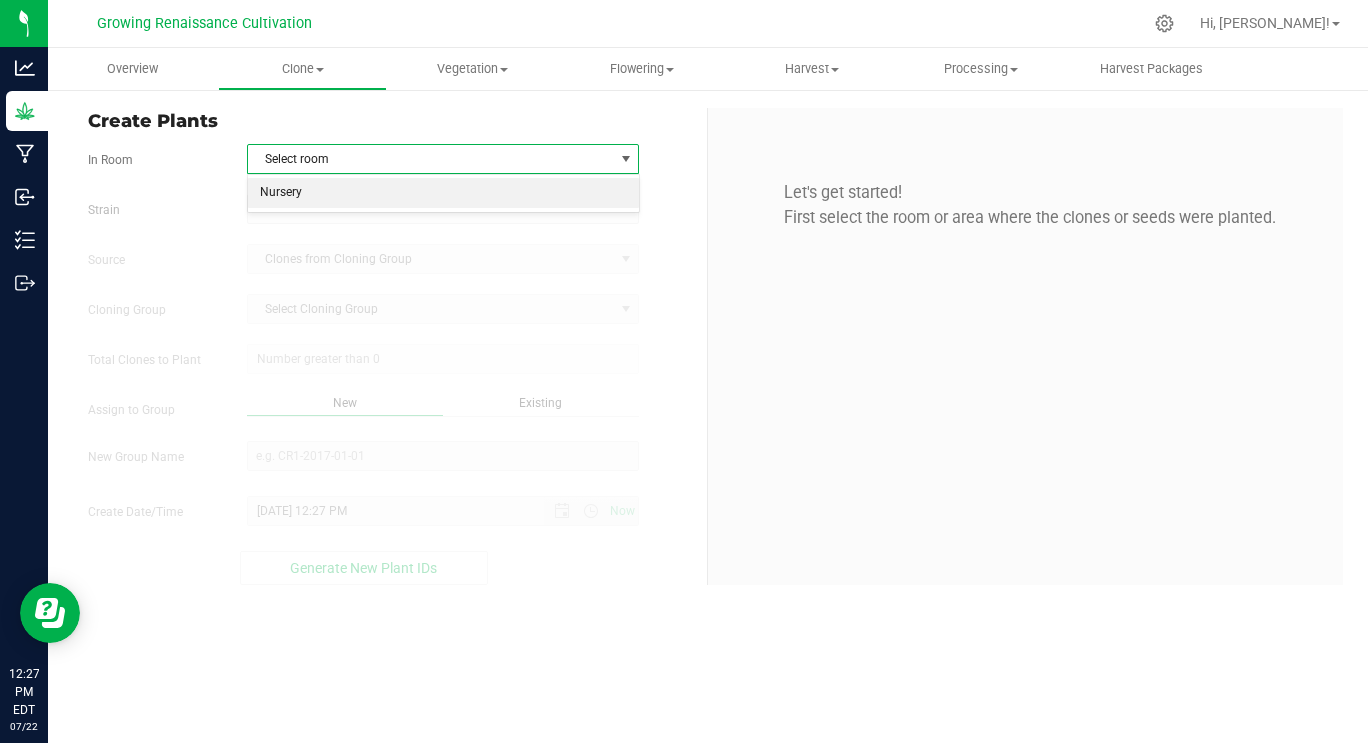 click on "Nursery" at bounding box center [443, 193] 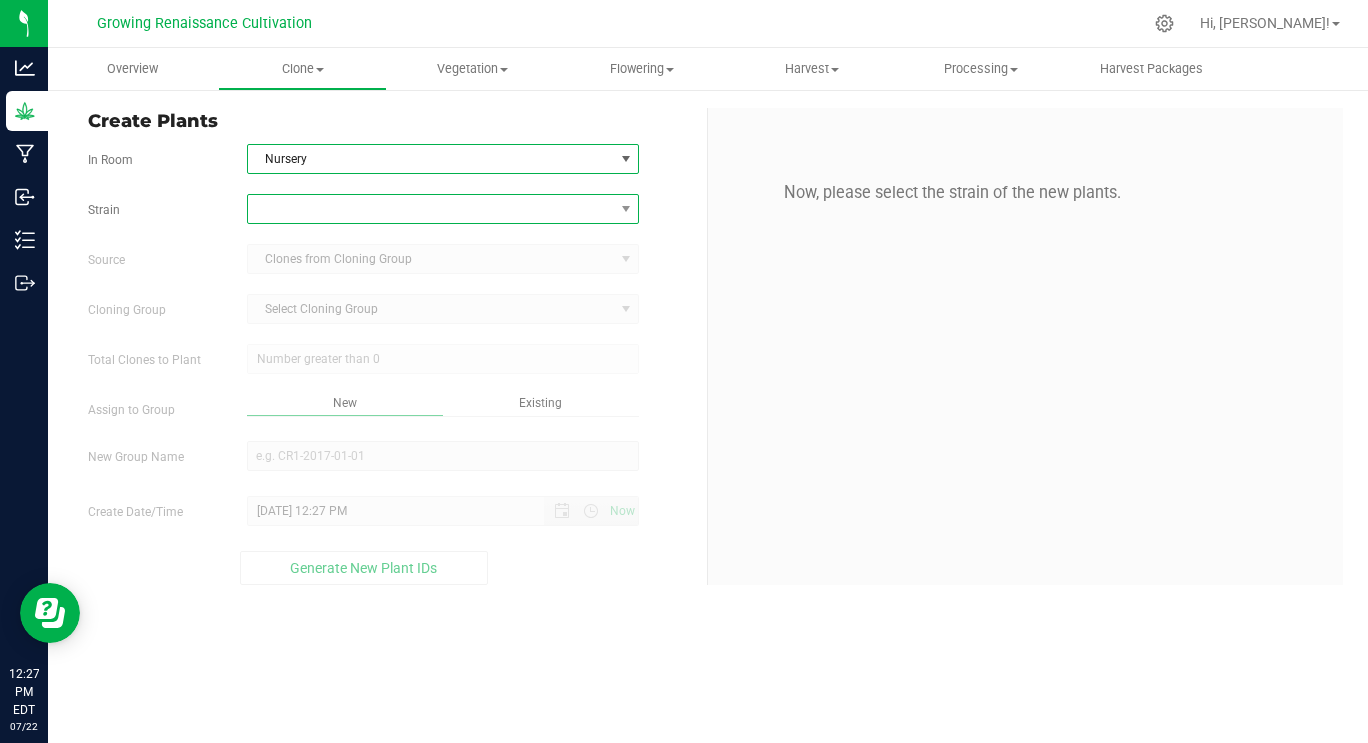 click at bounding box center (431, 209) 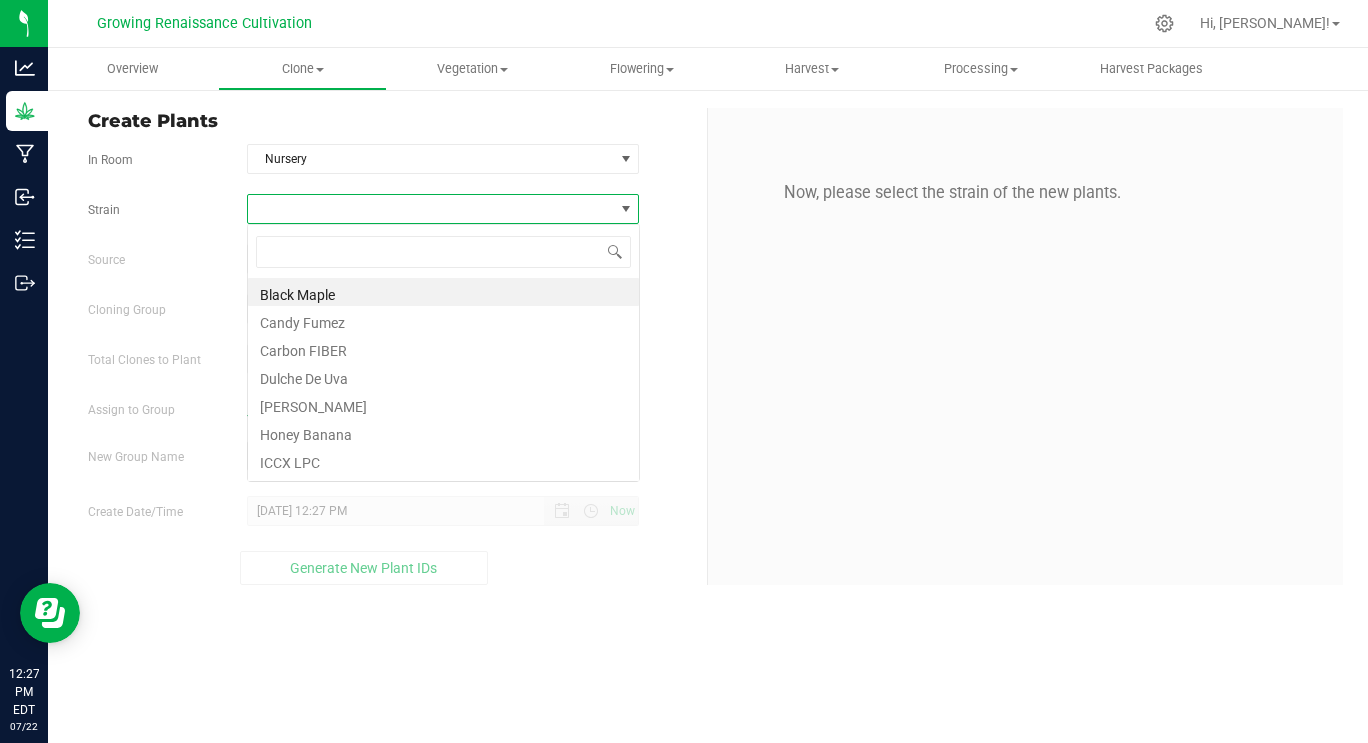 scroll, scrollTop: 99970, scrollLeft: 99607, axis: both 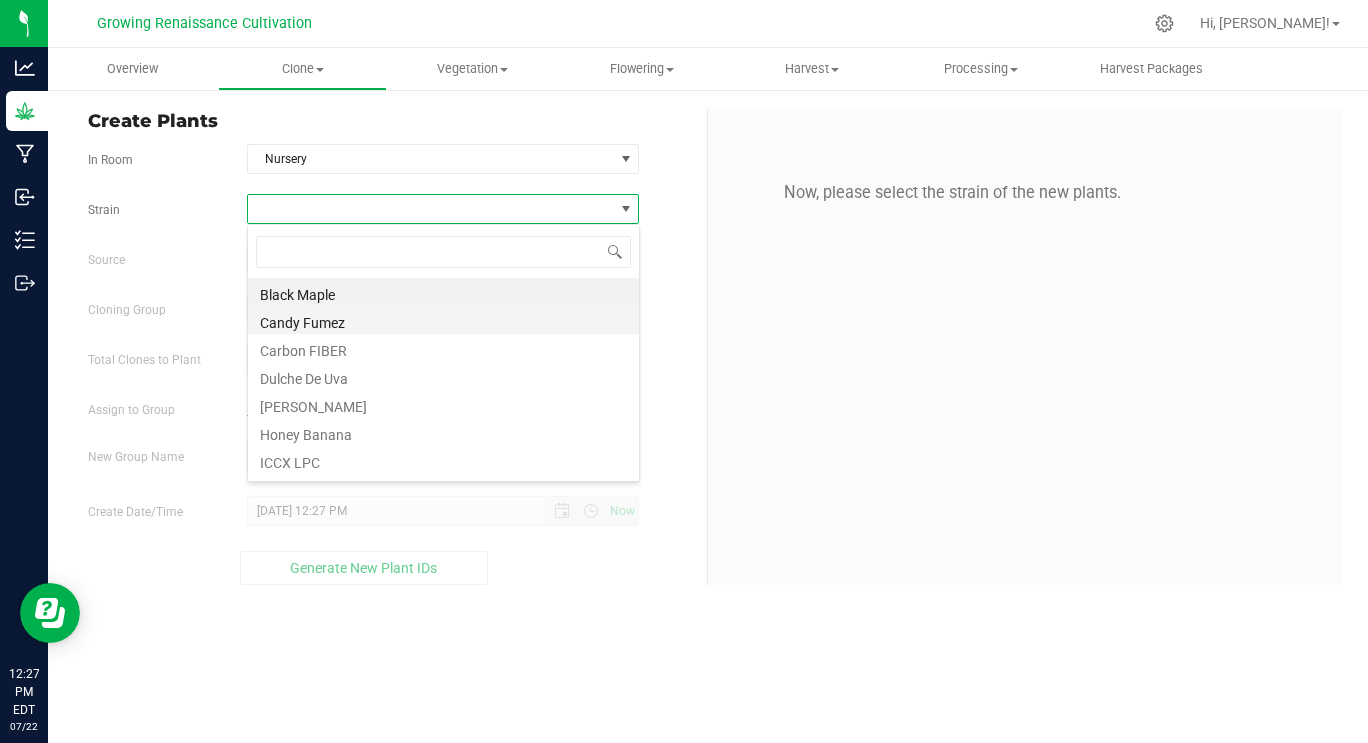 click on "Candy Fumez" at bounding box center [443, 320] 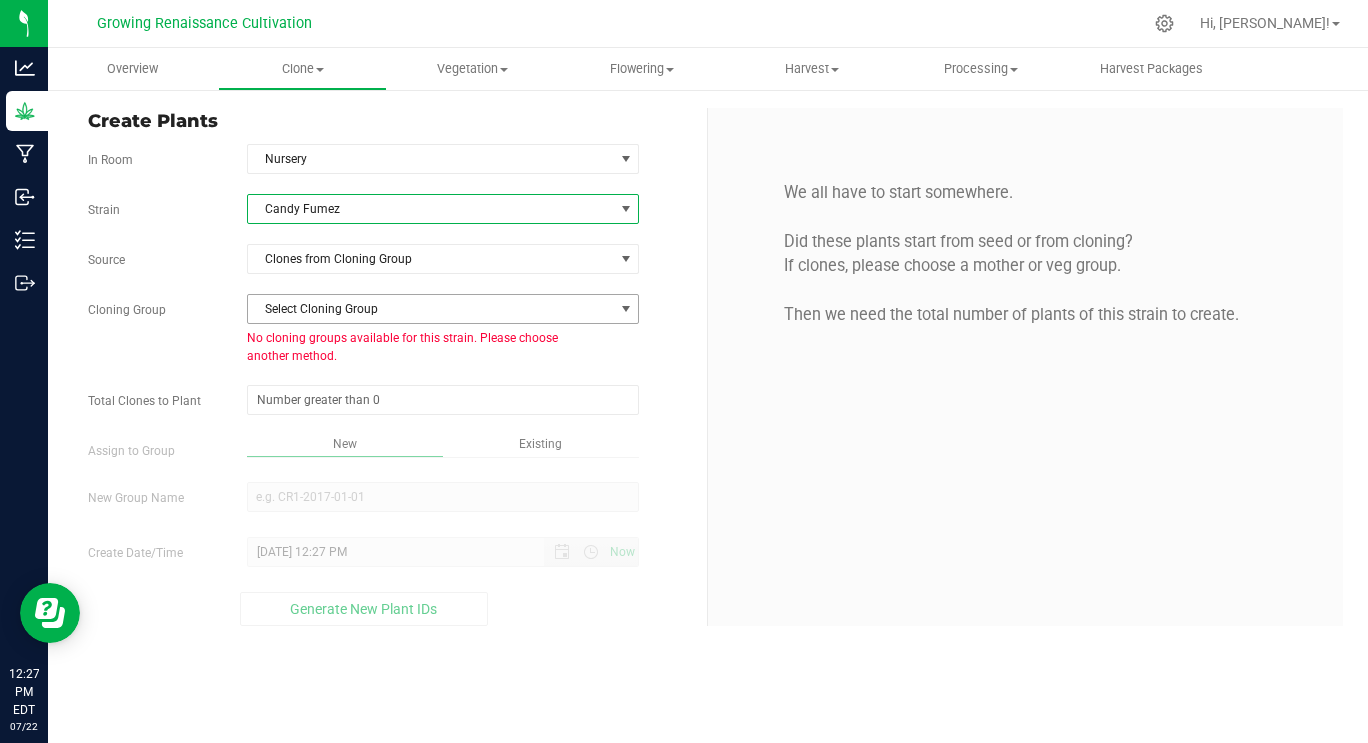 click on "Select Cloning Group" at bounding box center [431, 309] 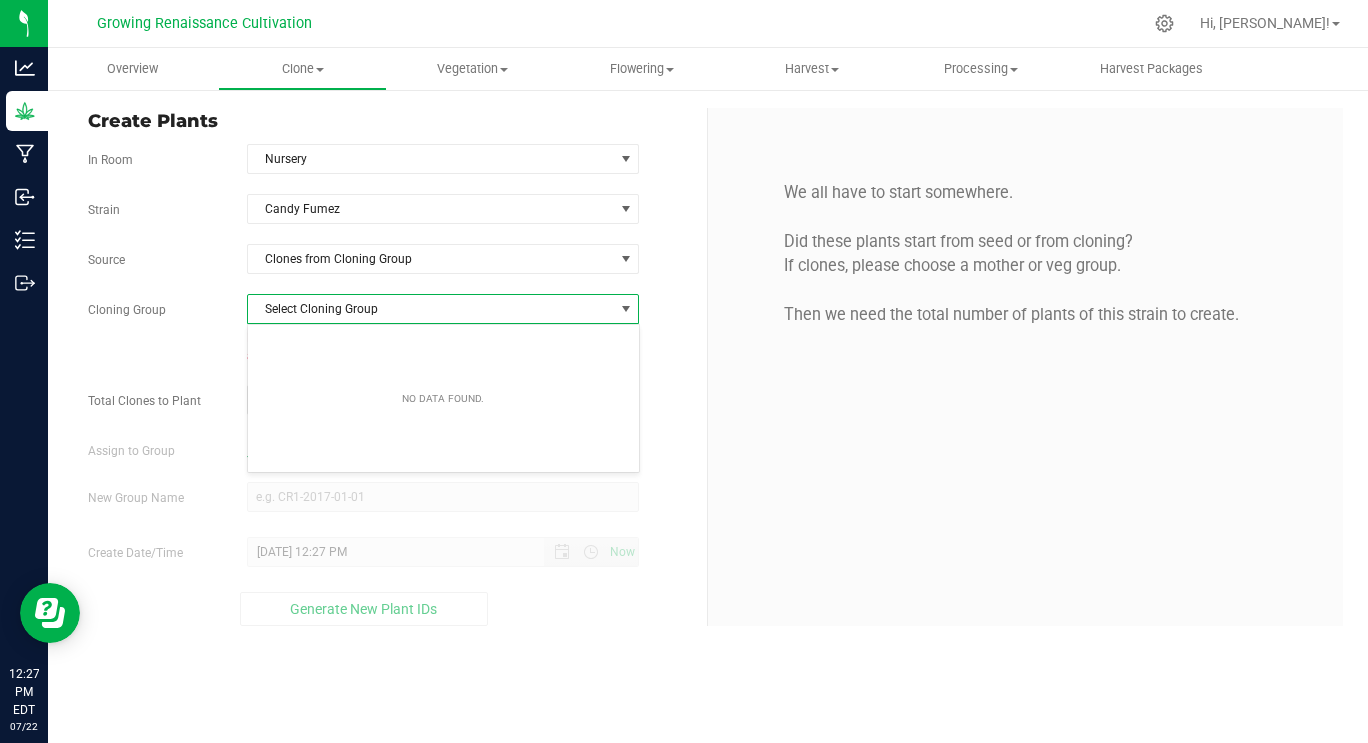 click on "Select Cloning Group" at bounding box center (431, 309) 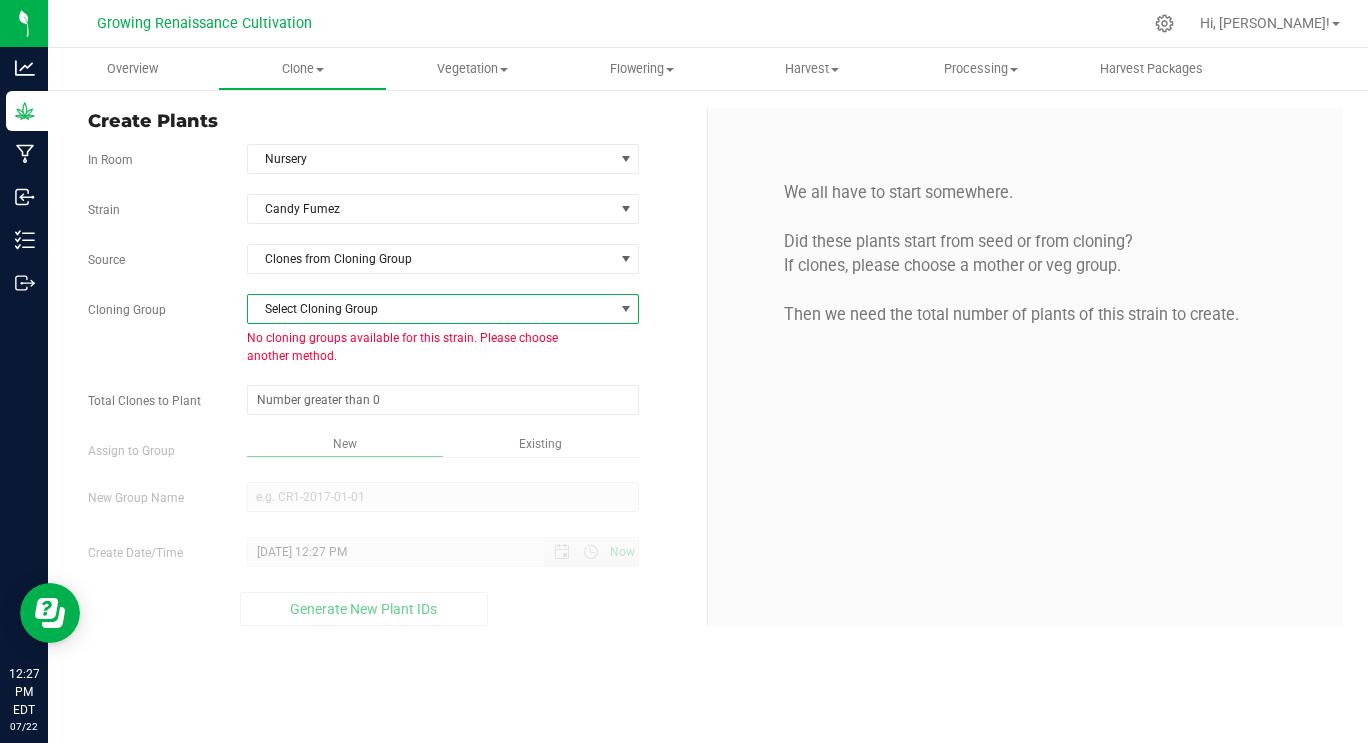 click on "Select Cloning Group" at bounding box center (431, 309) 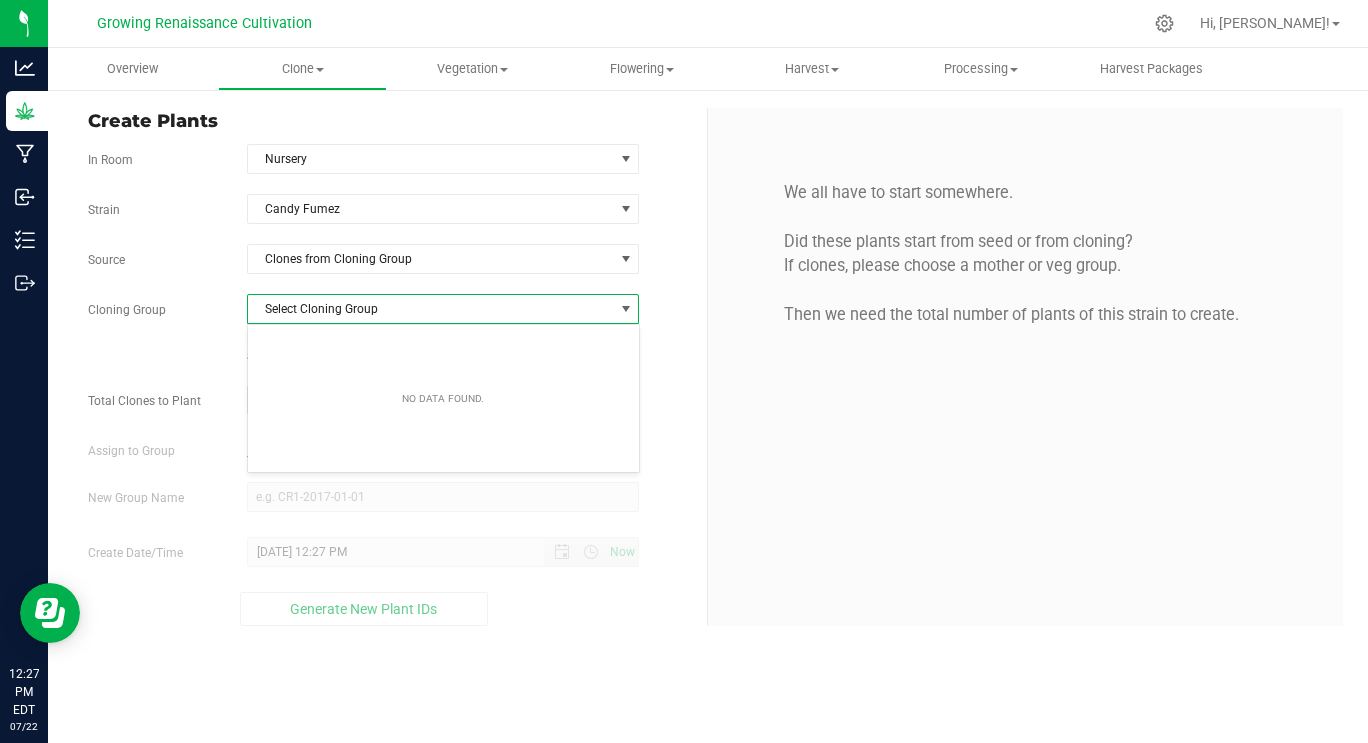 click on "Select Cloning Group" at bounding box center (431, 309) 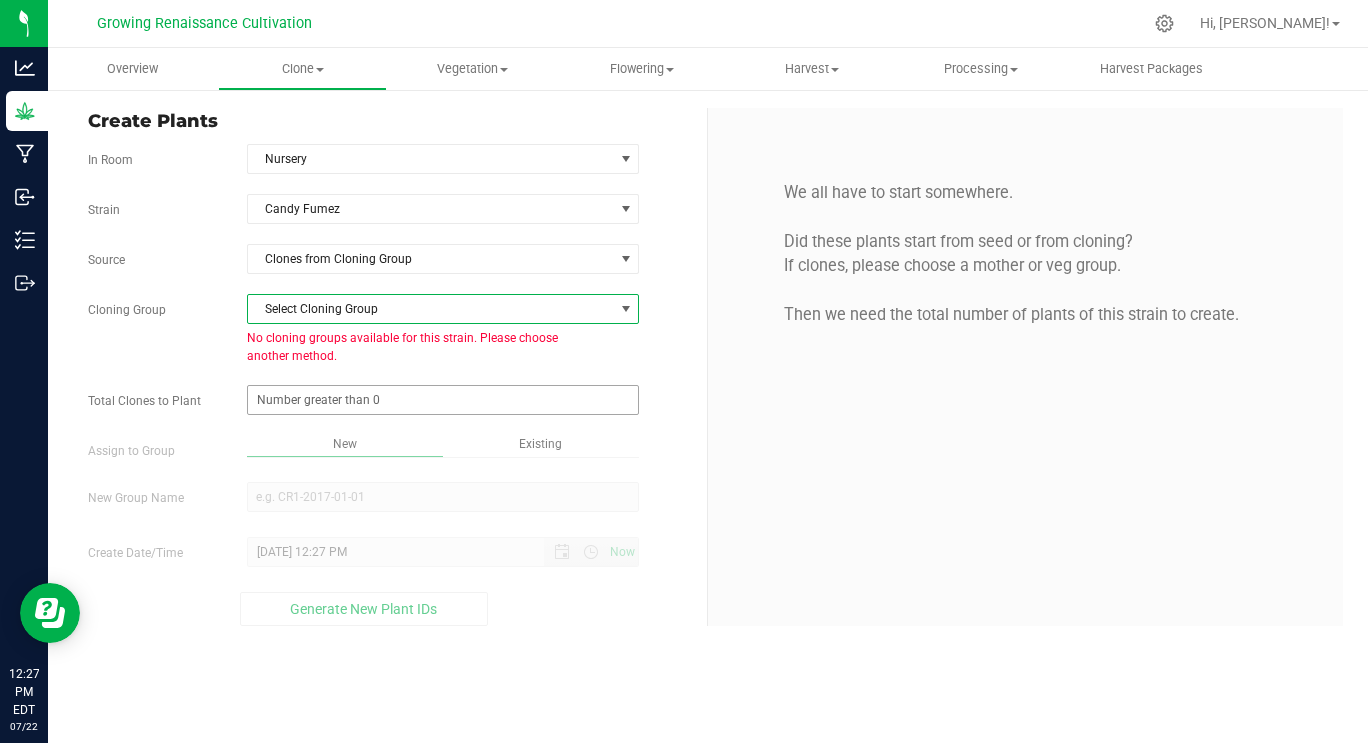 click at bounding box center (443, 400) 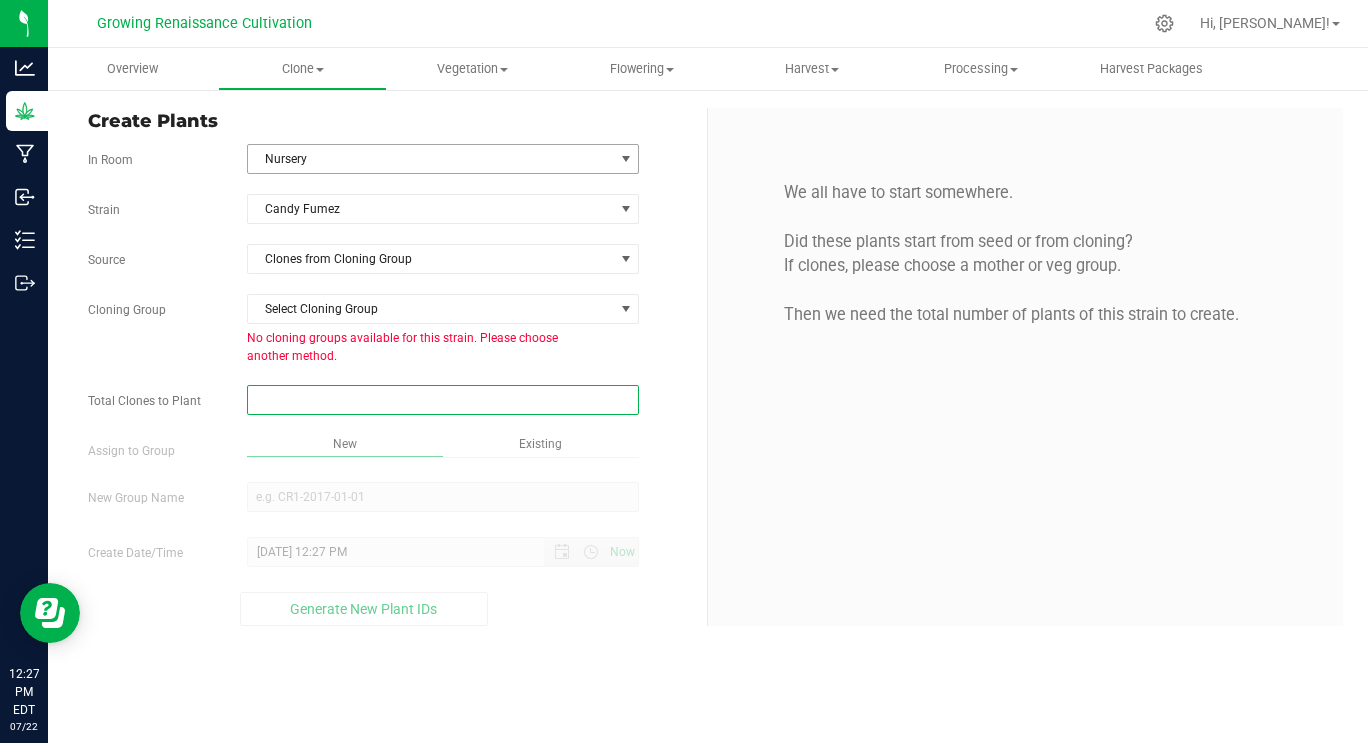 type on "0" 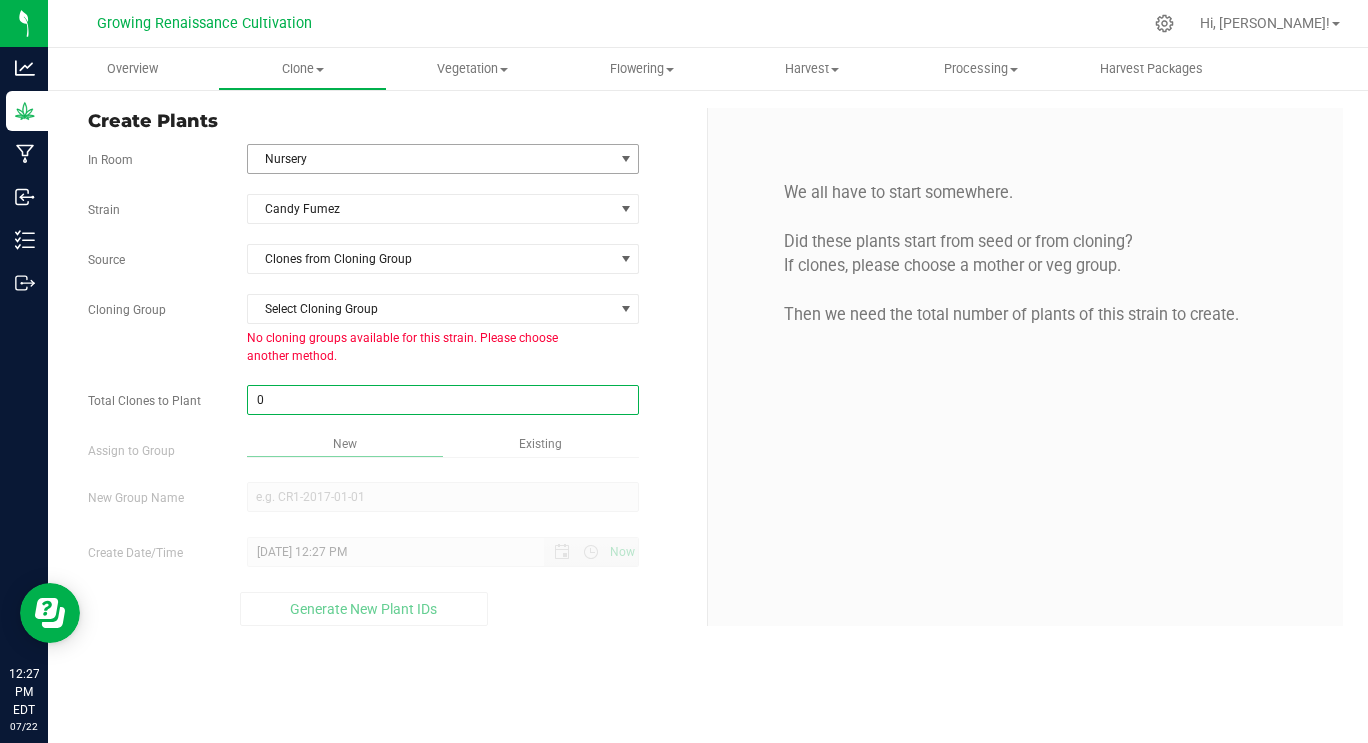 click on "Nursery" at bounding box center [431, 159] 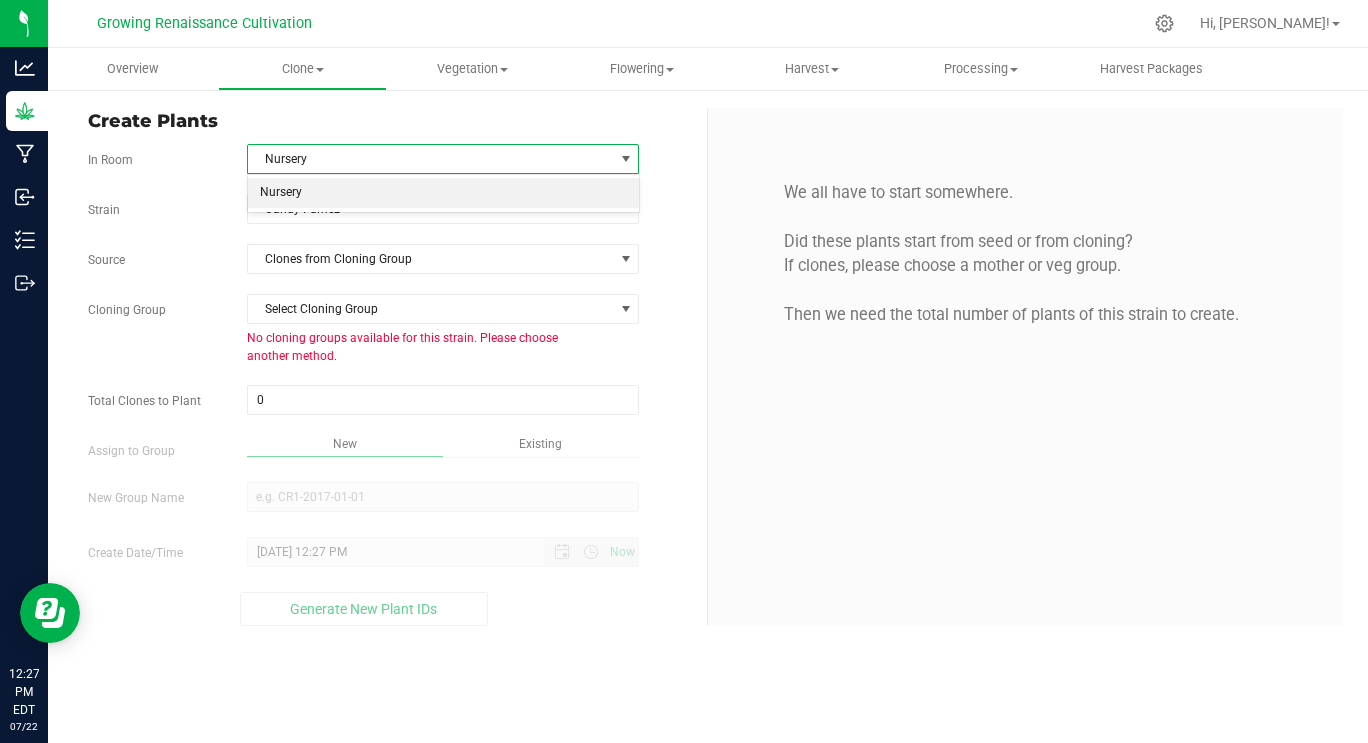 click on "Nursery" at bounding box center (431, 159) 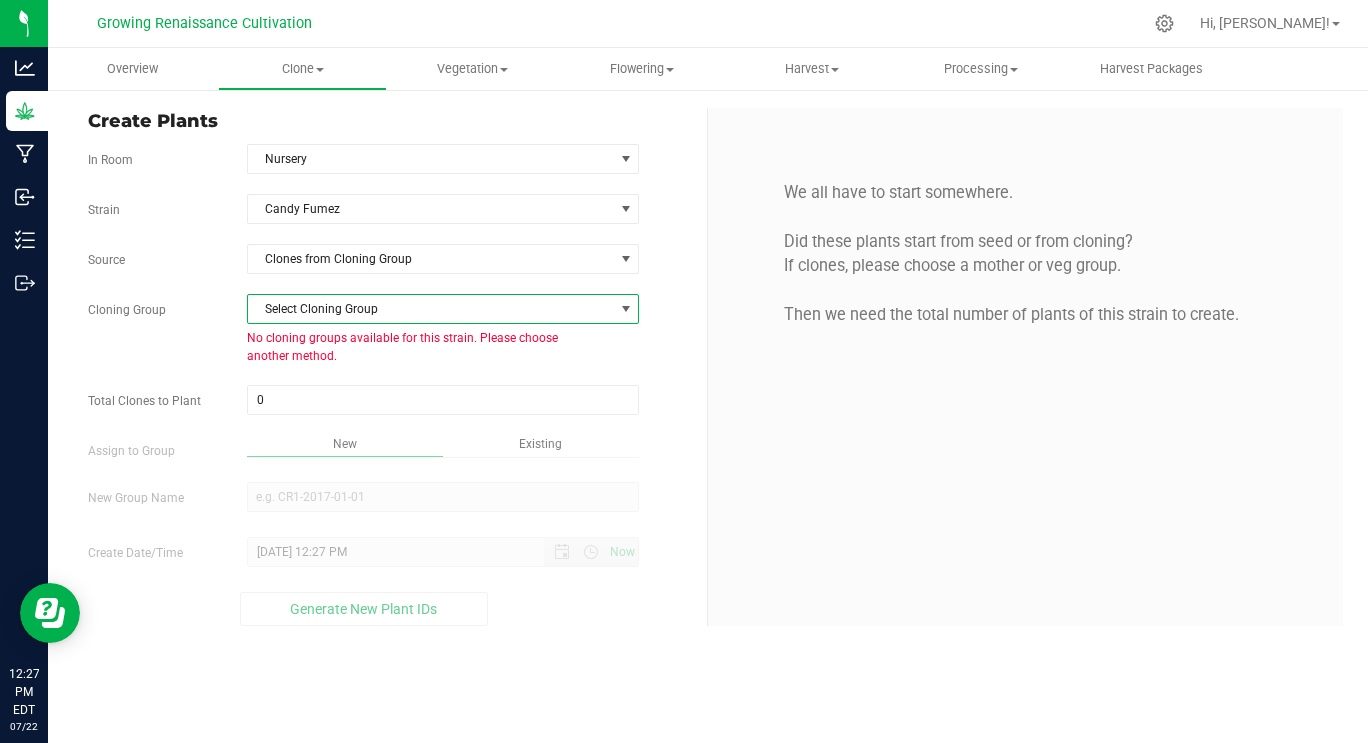 click at bounding box center (625, 309) 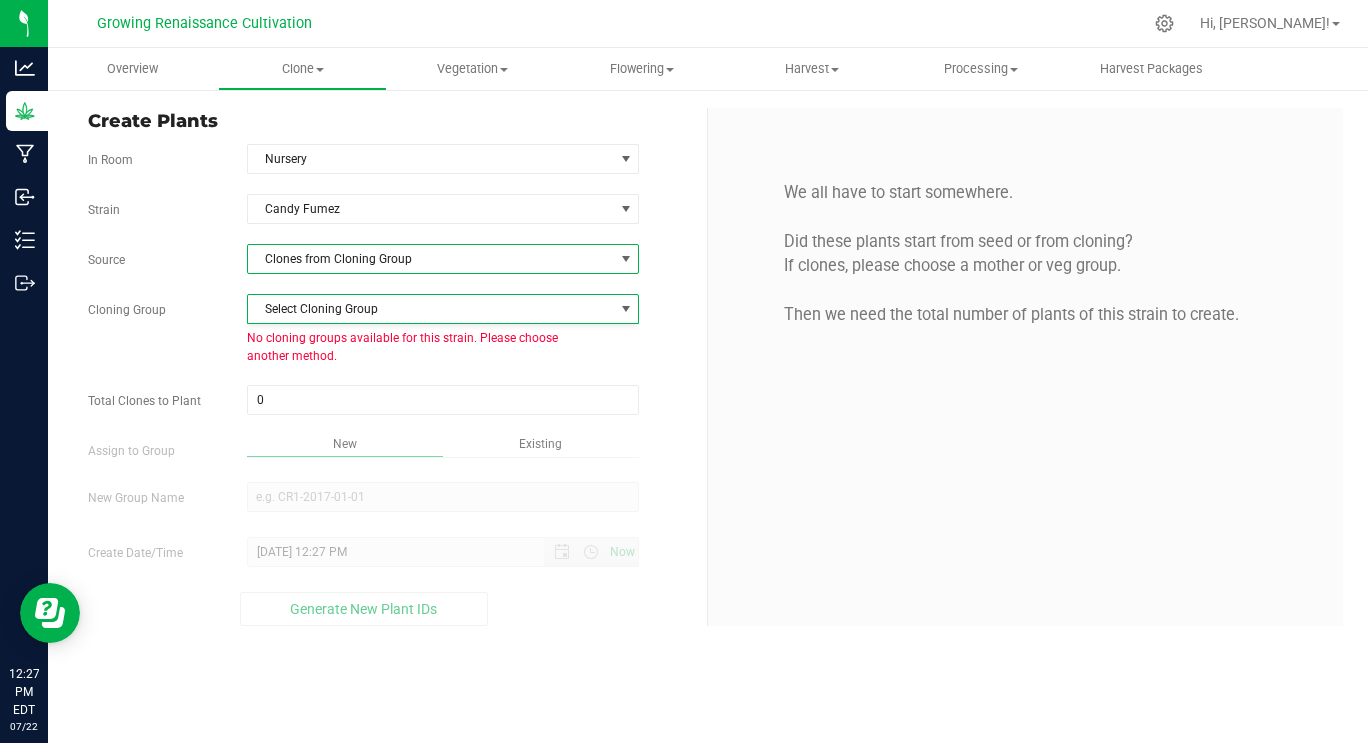 click on "Clones from Cloning Group" at bounding box center (431, 259) 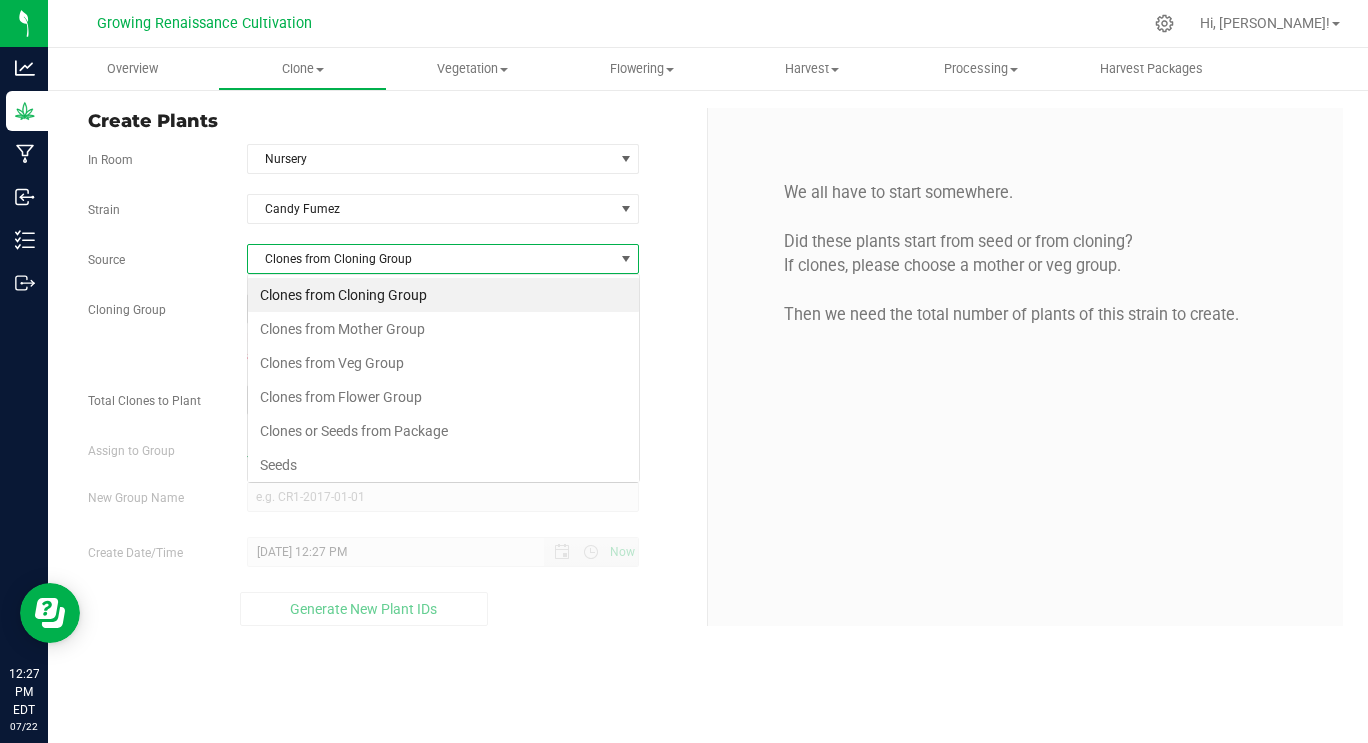 scroll, scrollTop: 99970, scrollLeft: 99607, axis: both 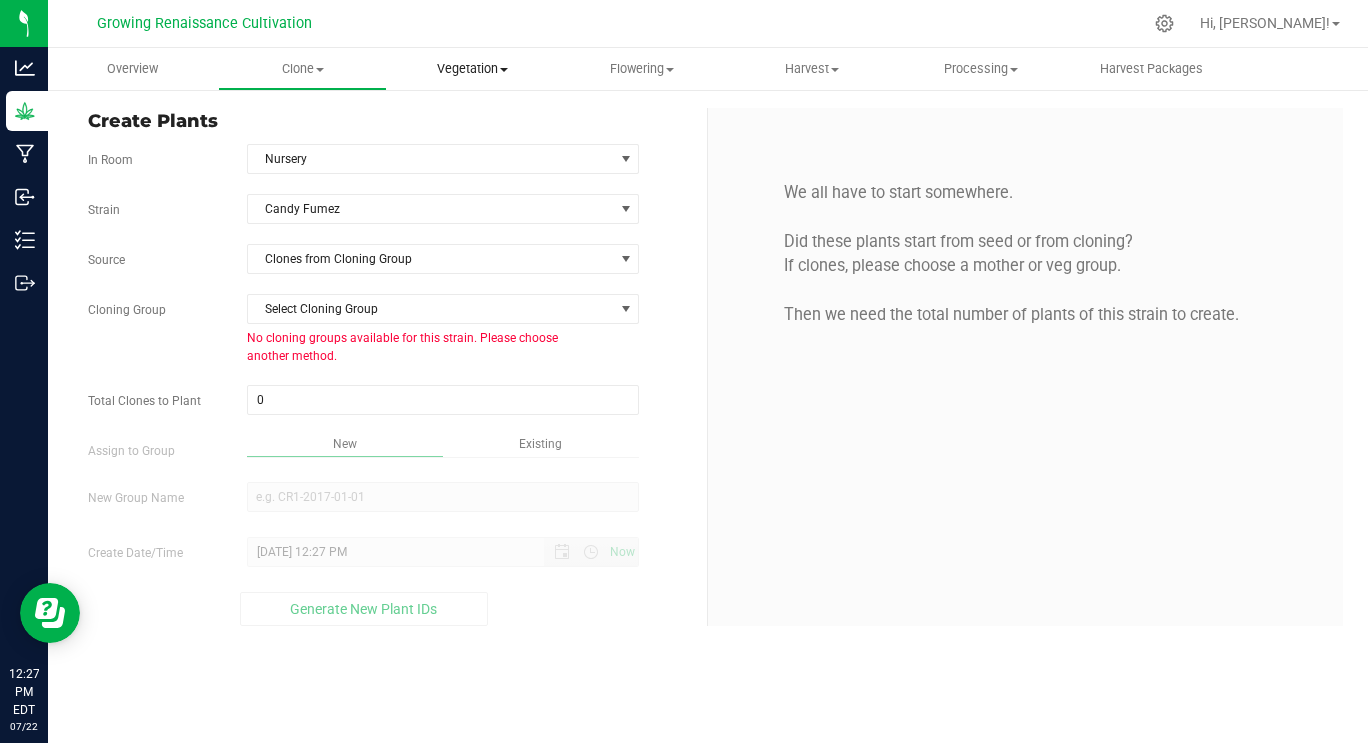 click on "Vegetation
Veg groups
Veg plants
Mother groups
Mother plants
Apply to plants" at bounding box center [472, 69] 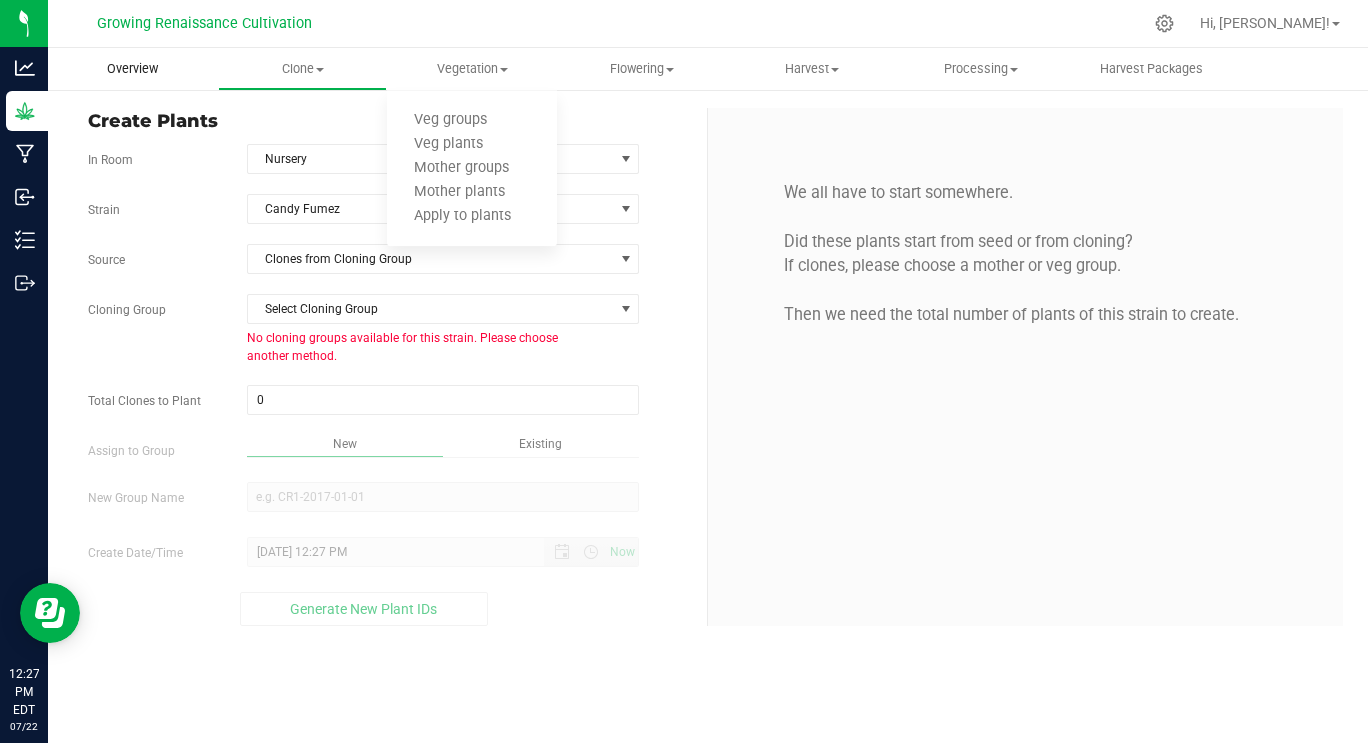 click on "Overview" at bounding box center (132, 69) 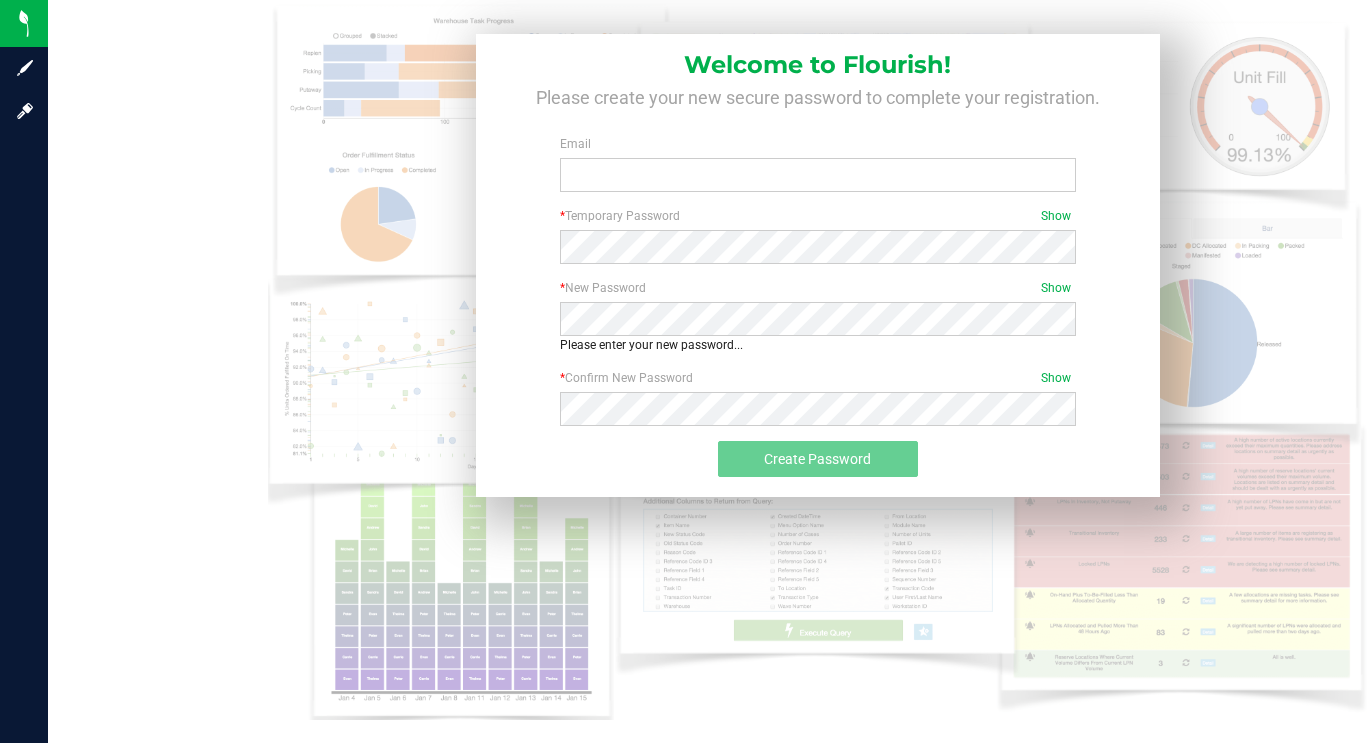 scroll, scrollTop: 0, scrollLeft: 0, axis: both 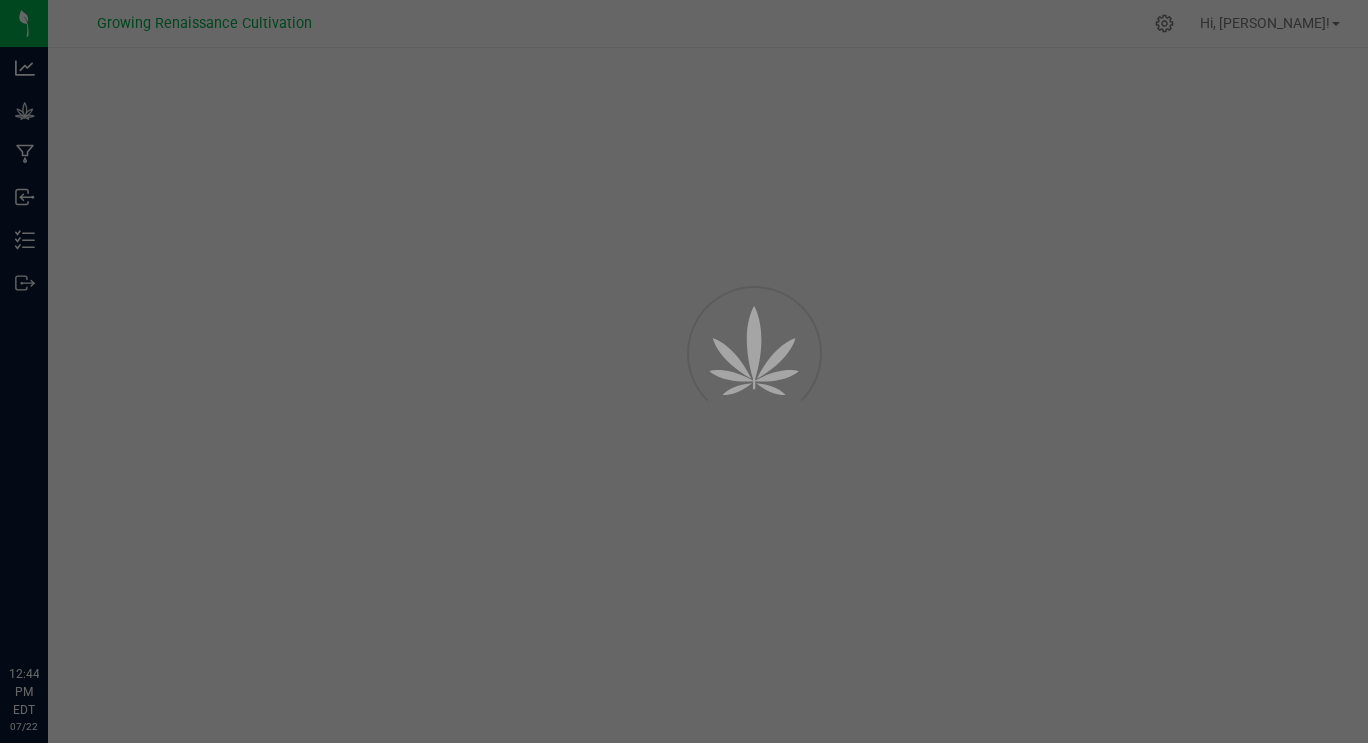 click at bounding box center (684, 371) 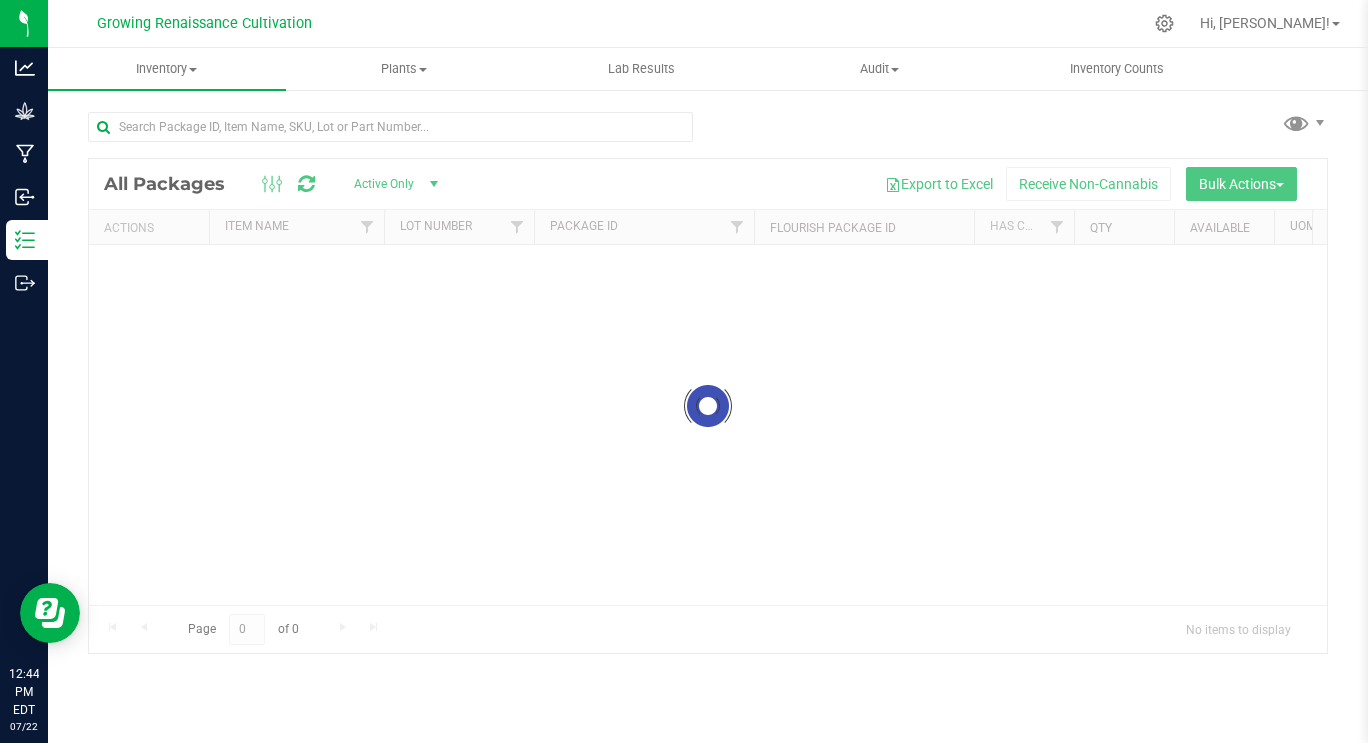 scroll, scrollTop: 0, scrollLeft: 0, axis: both 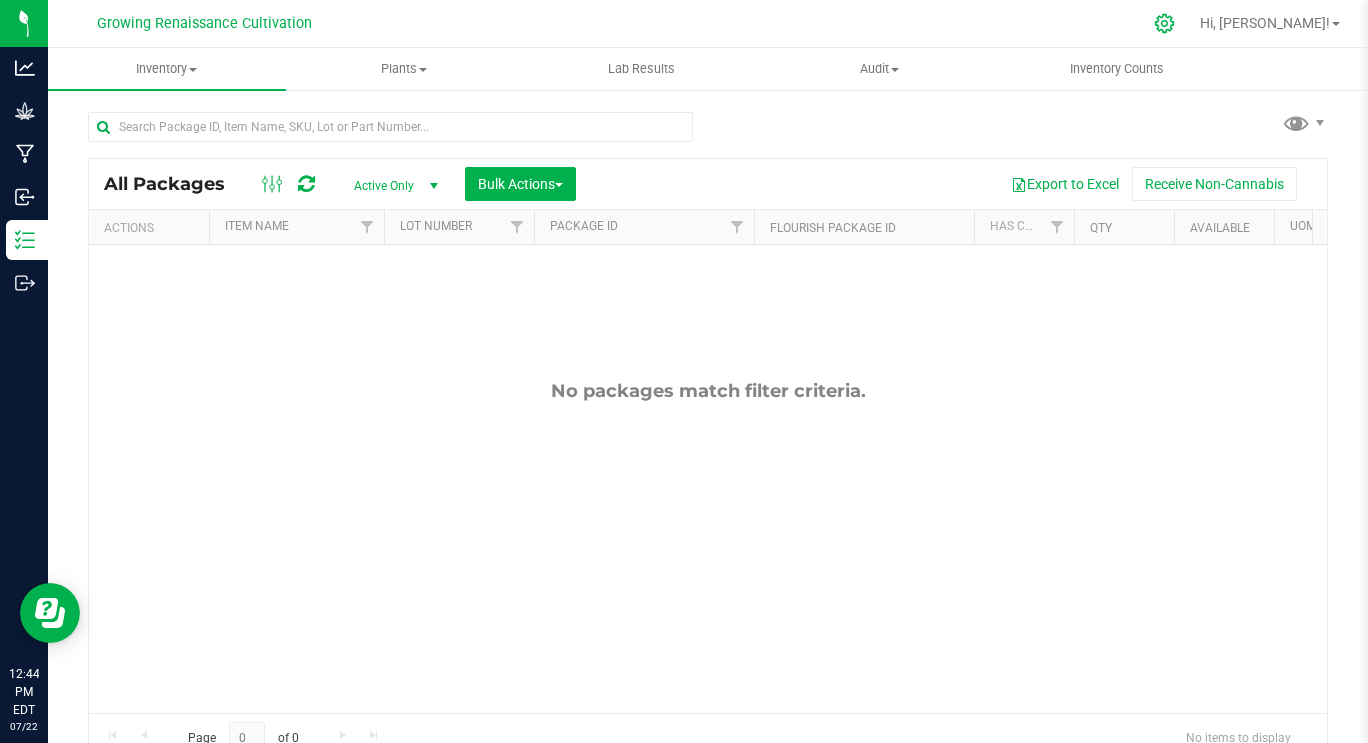 drag, startPoint x: 0, startPoint y: 0, endPoint x: 1229, endPoint y: 31, distance: 1229.3909 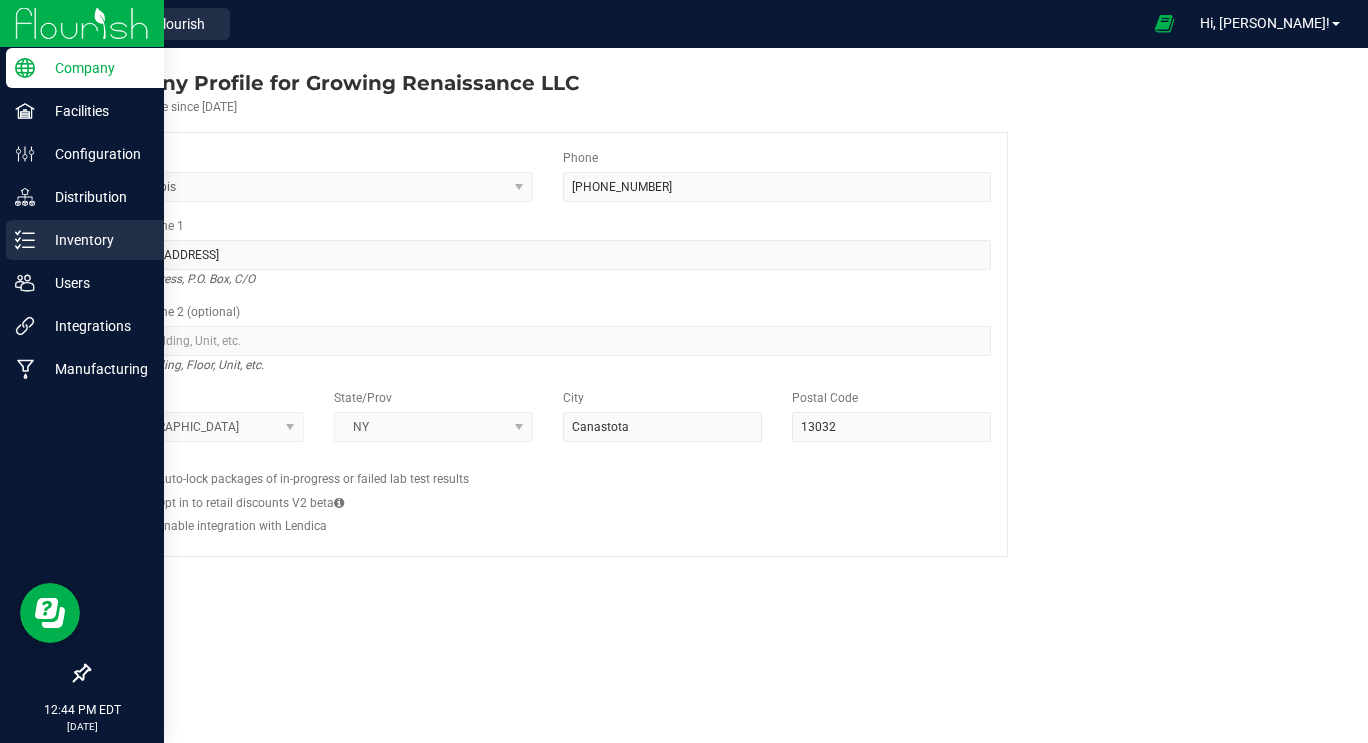 click on "Inventory" at bounding box center [95, 240] 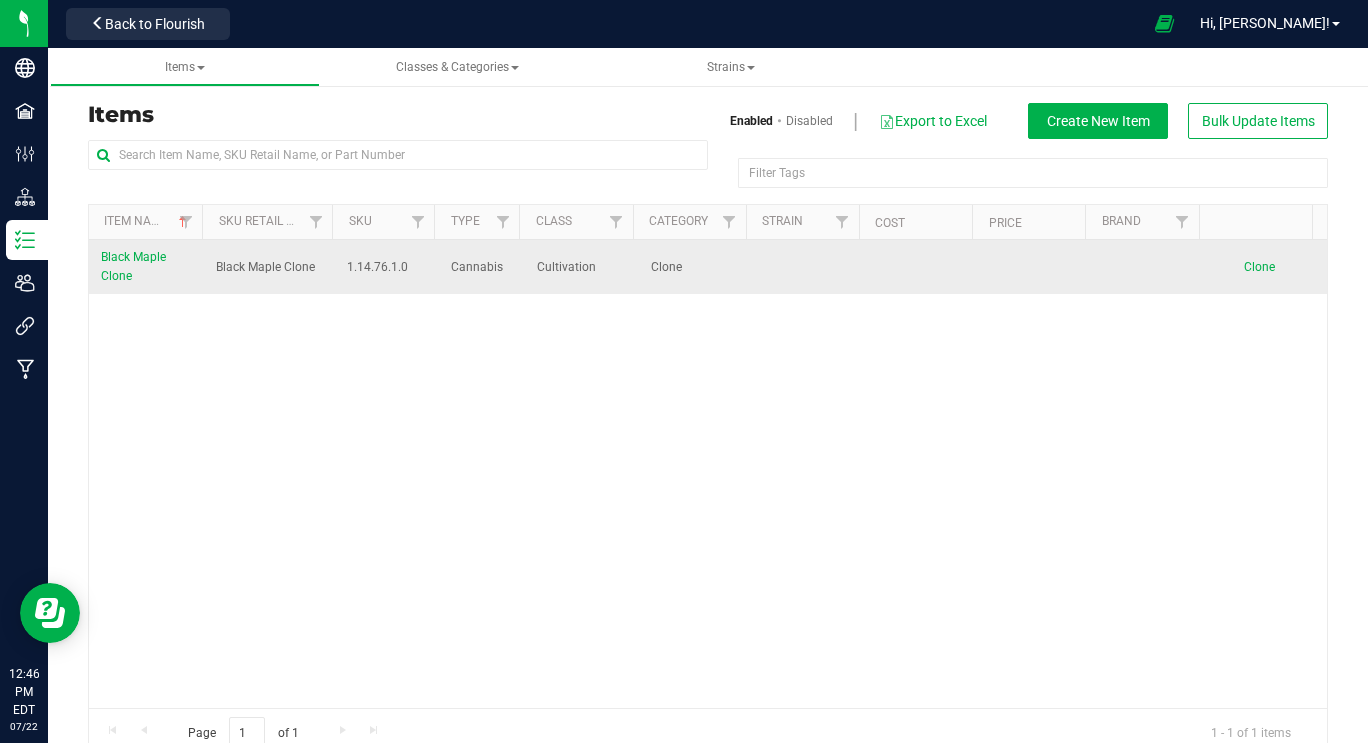 click on "Black Maple Clone" at bounding box center [146, 267] 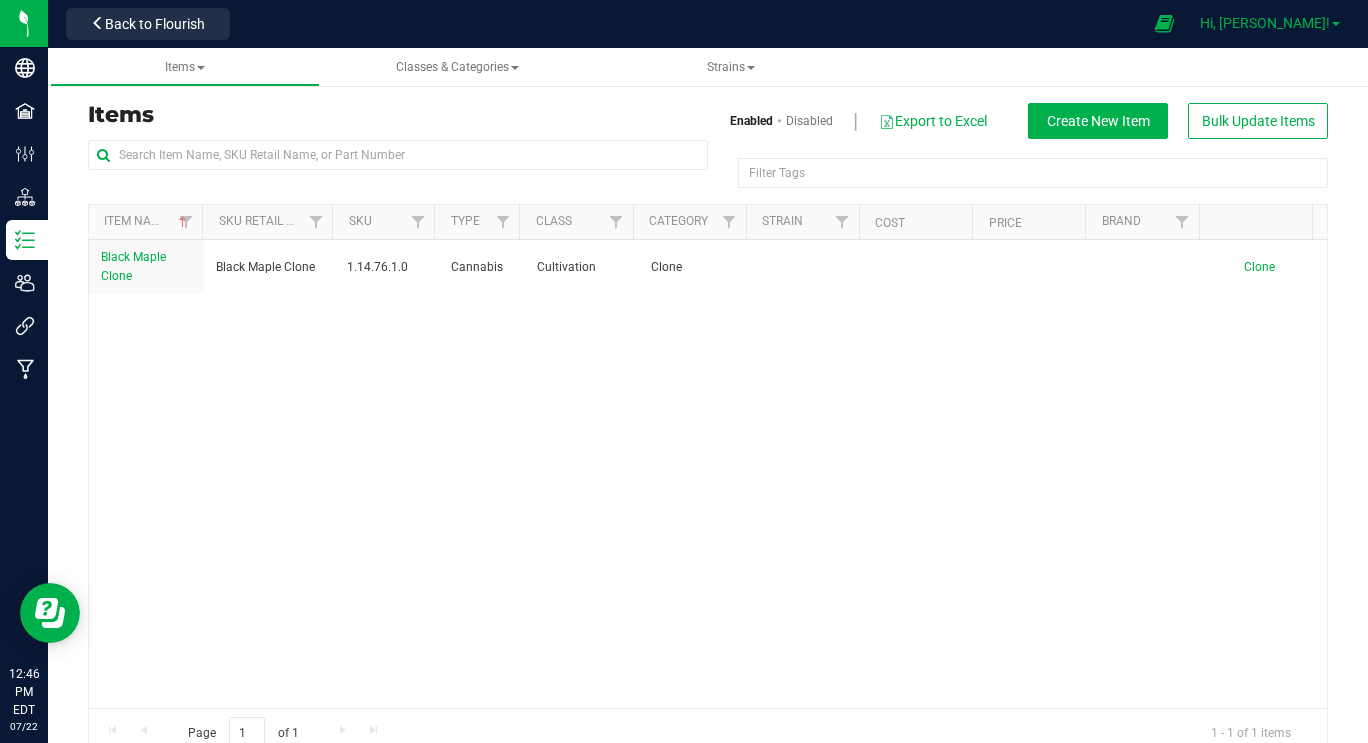 click on "Hi, [PERSON_NAME]!" at bounding box center [1265, 23] 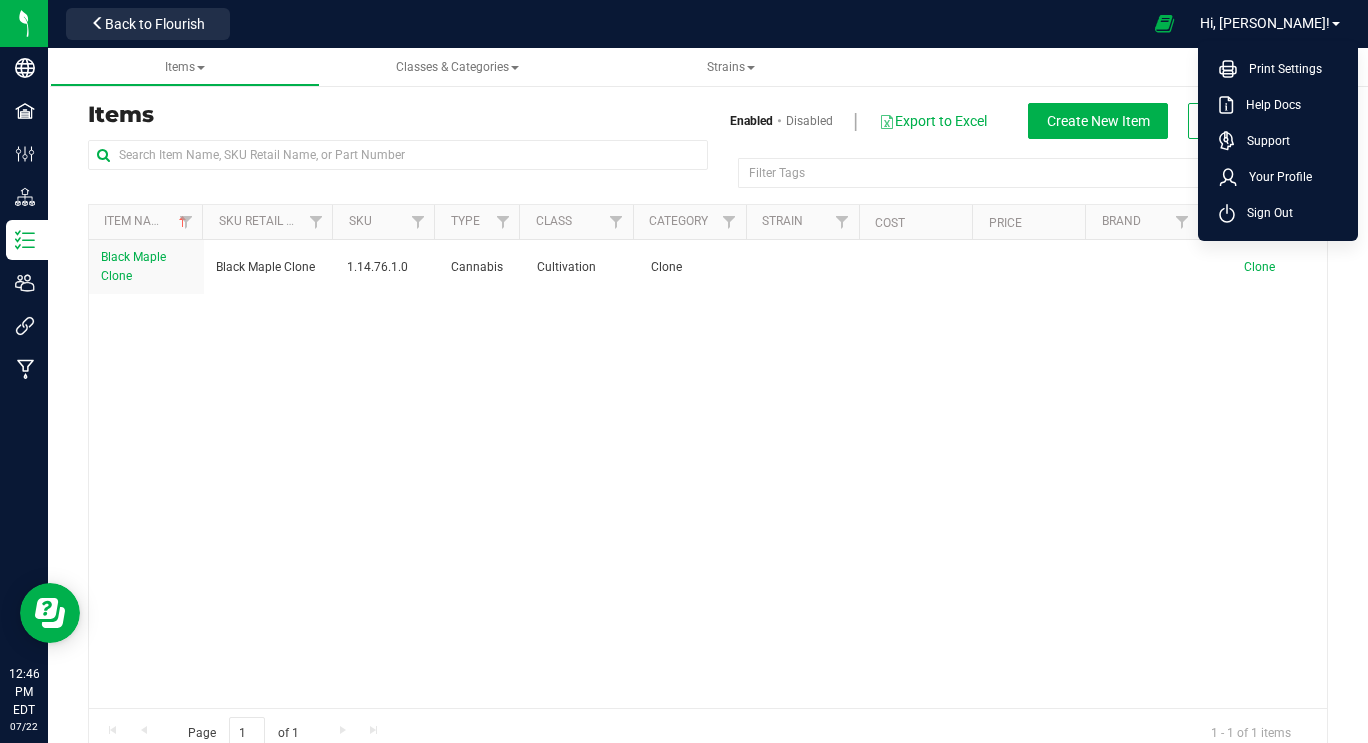 click at bounding box center (690, 23) 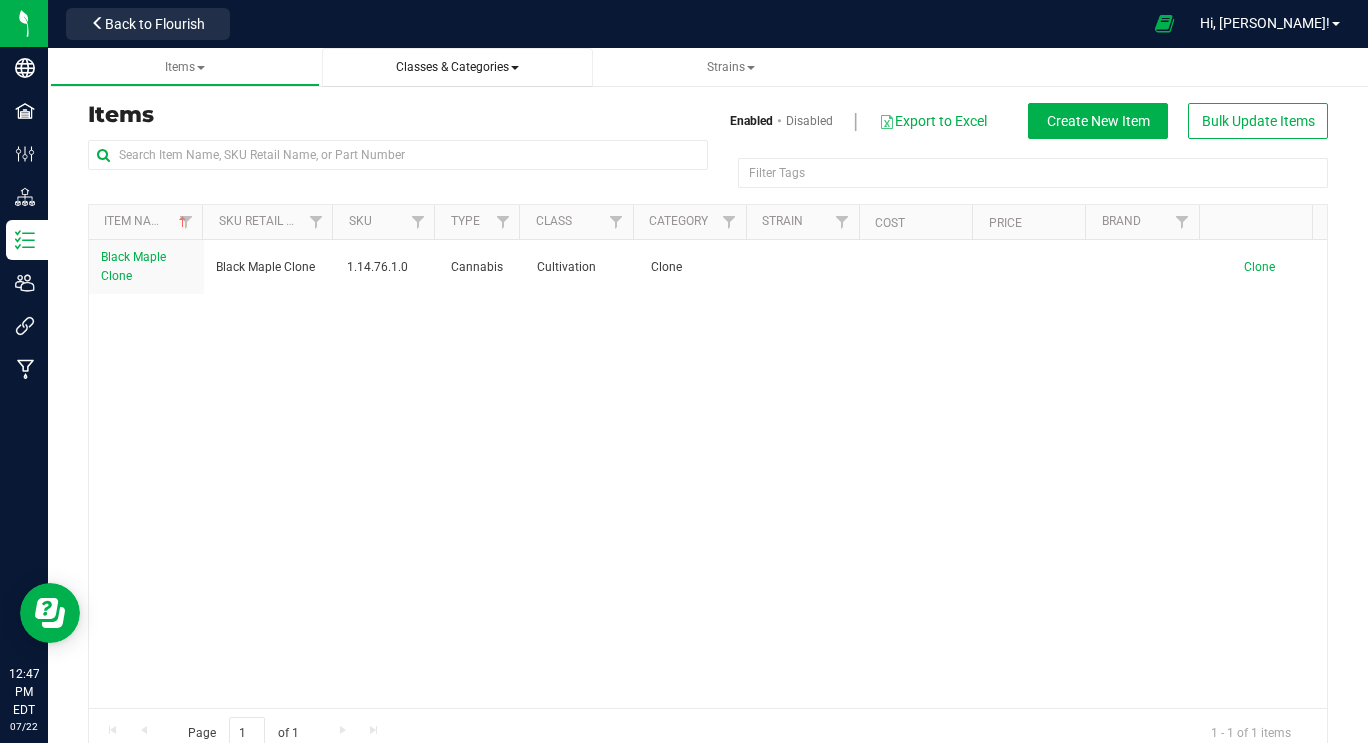 click on "Classes & Categories" at bounding box center [457, 67] 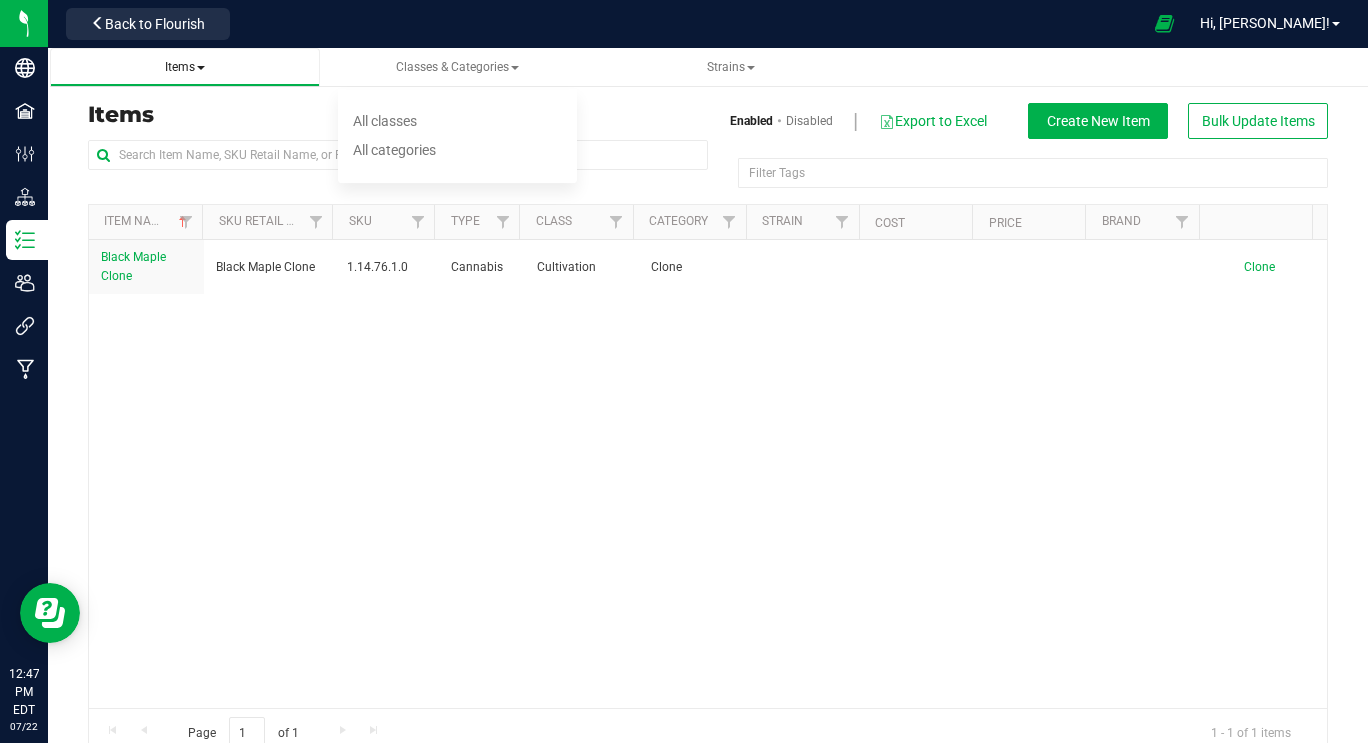 click on "Items" at bounding box center [185, 67] 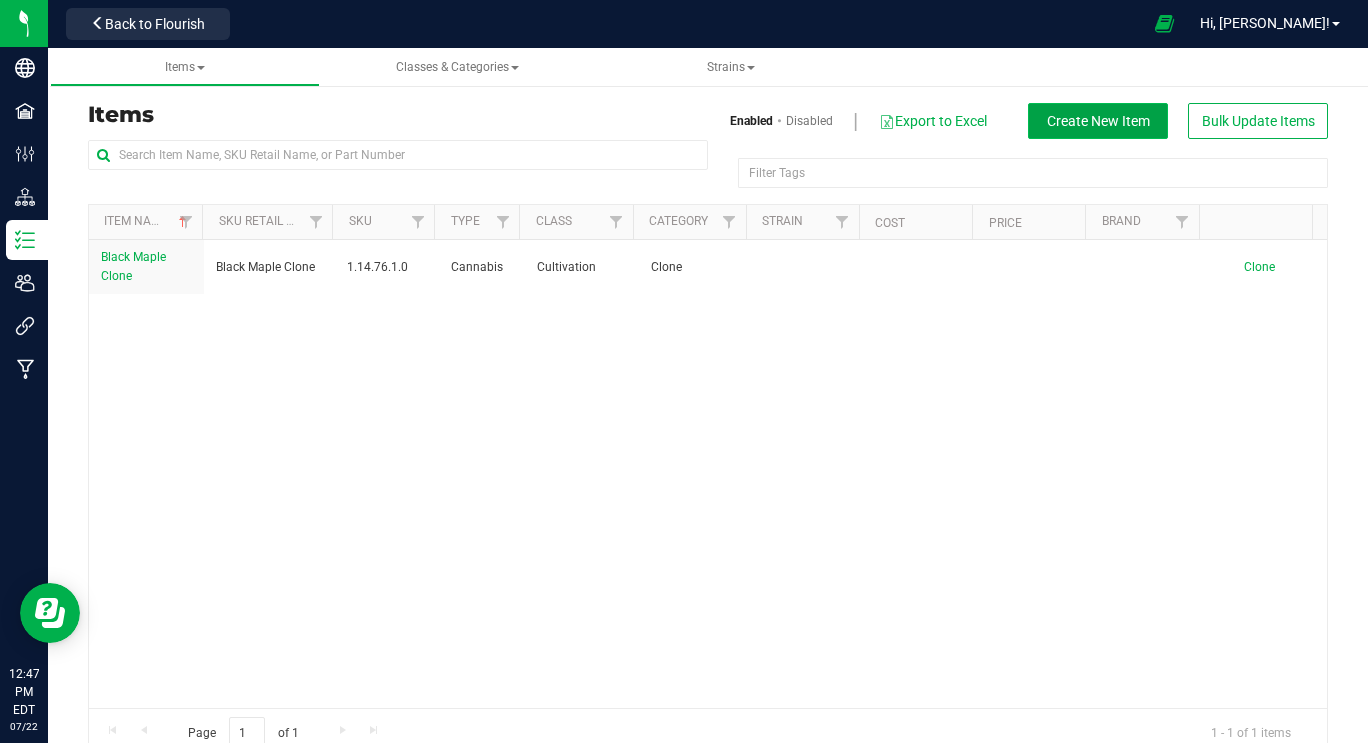 click on "Create New Item" at bounding box center (1098, 121) 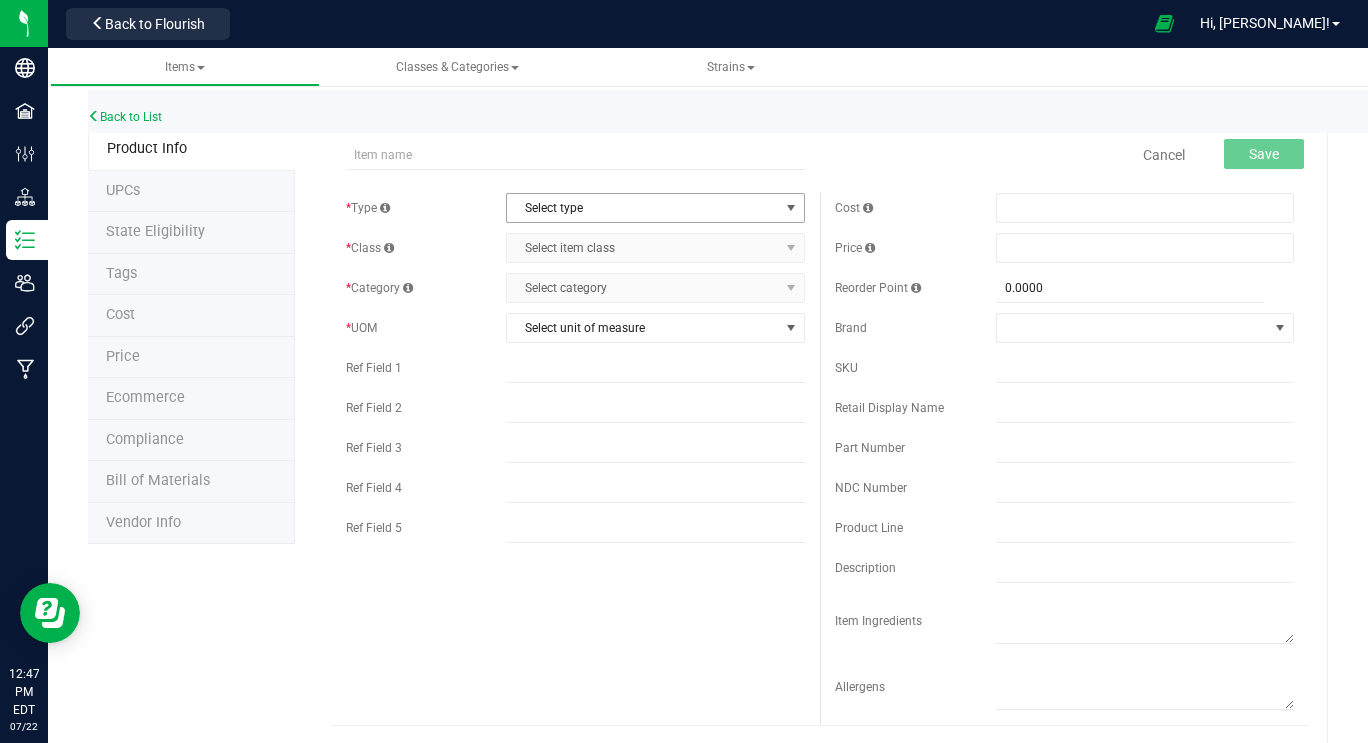 click on "Select type" at bounding box center (642, 208) 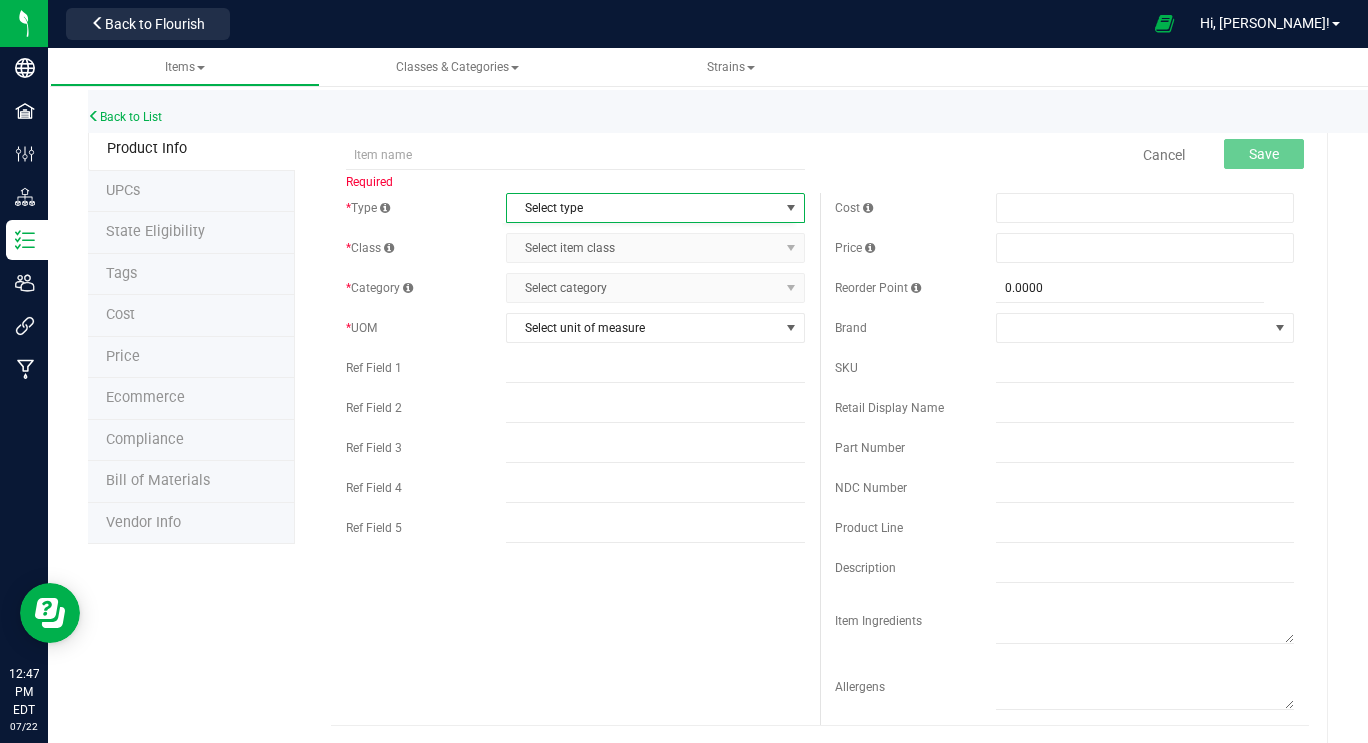 click on "UPCs" at bounding box center (191, 192) 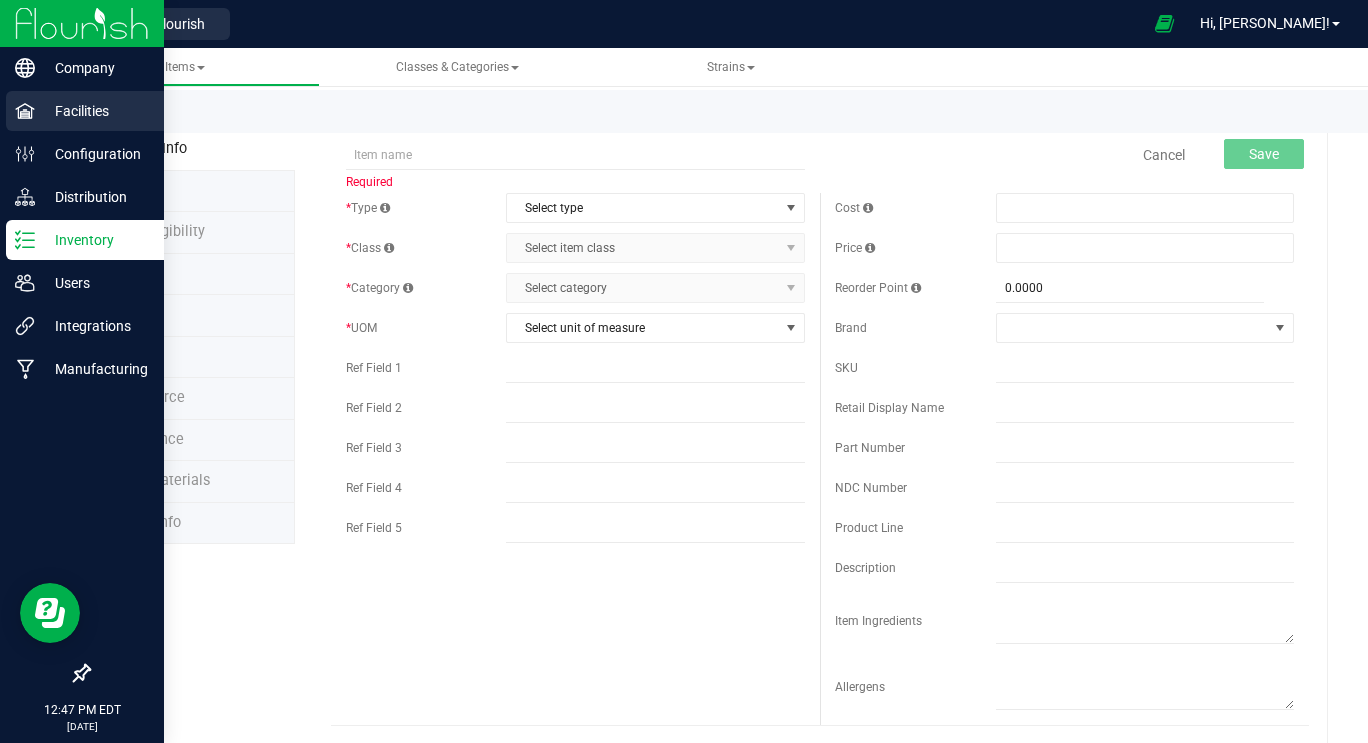 click on "Facilities" at bounding box center [95, 111] 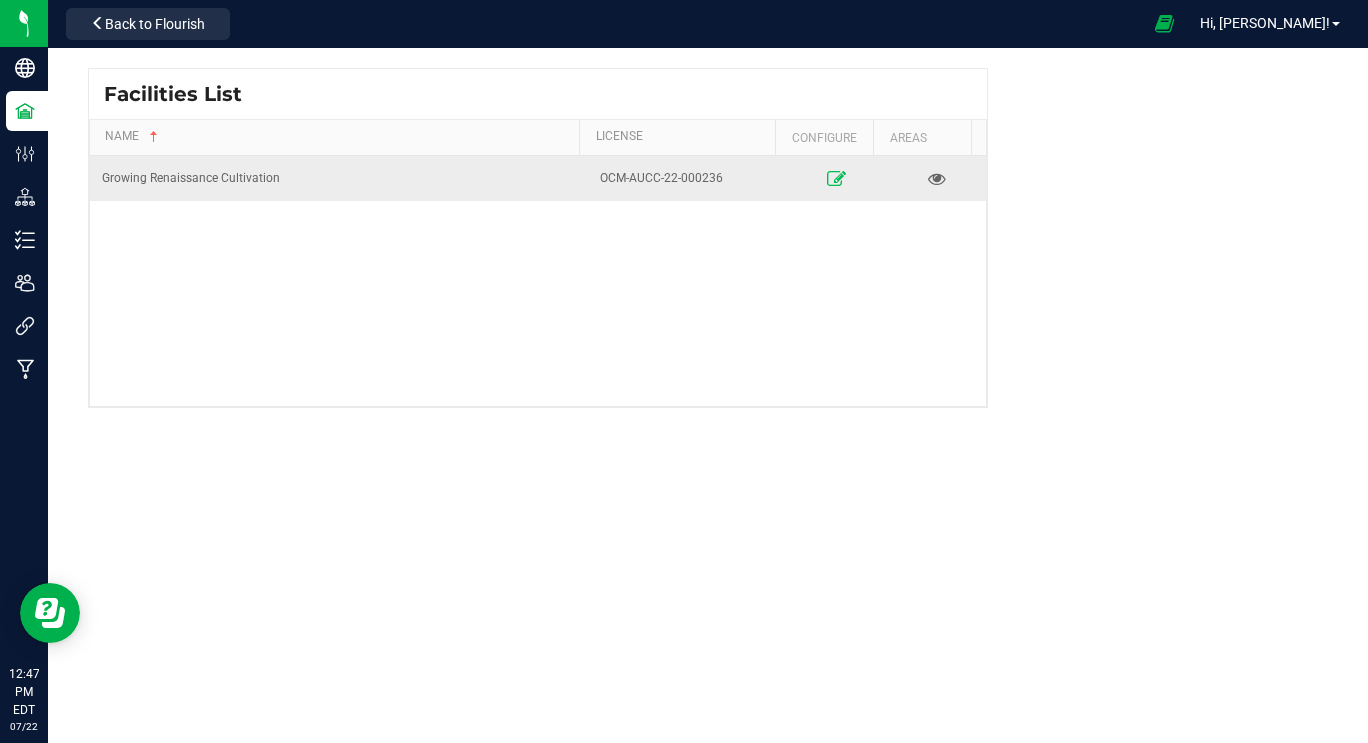 click at bounding box center (836, 178) 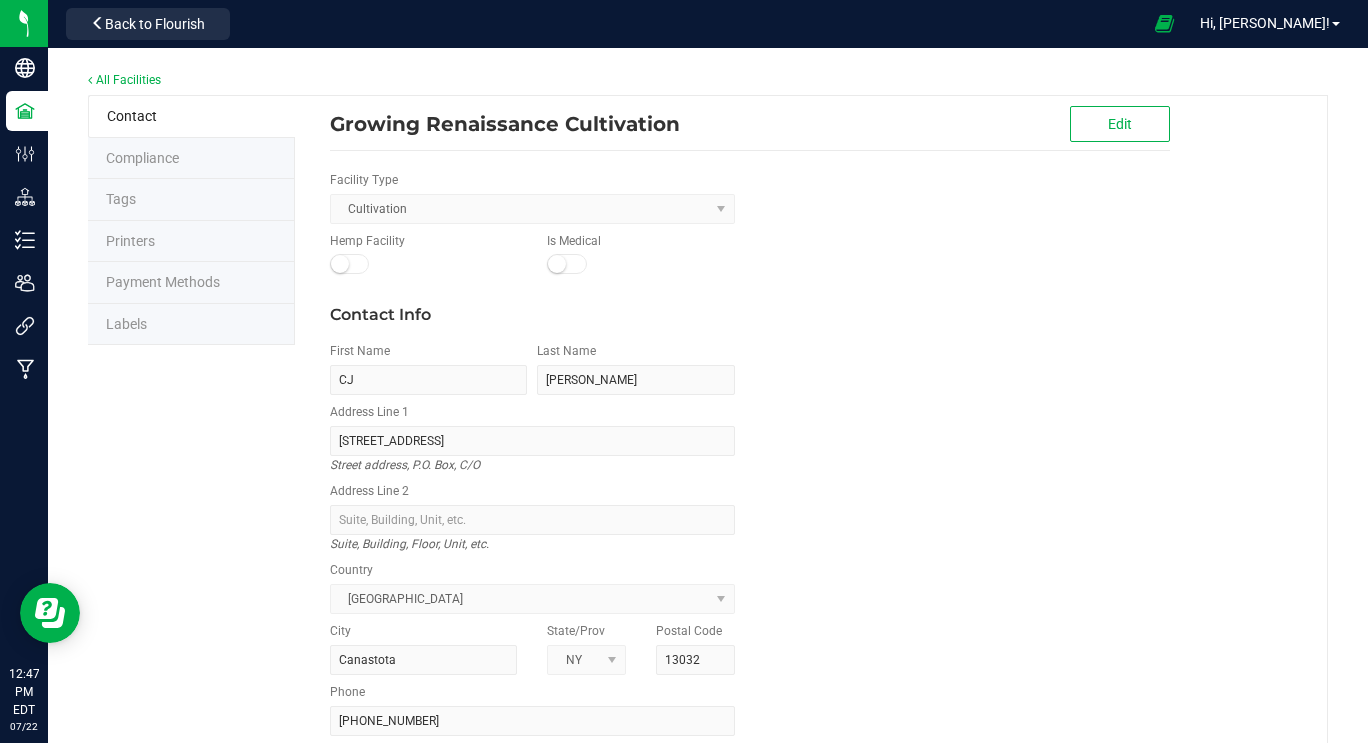 click on "Compliance" at bounding box center (191, 159) 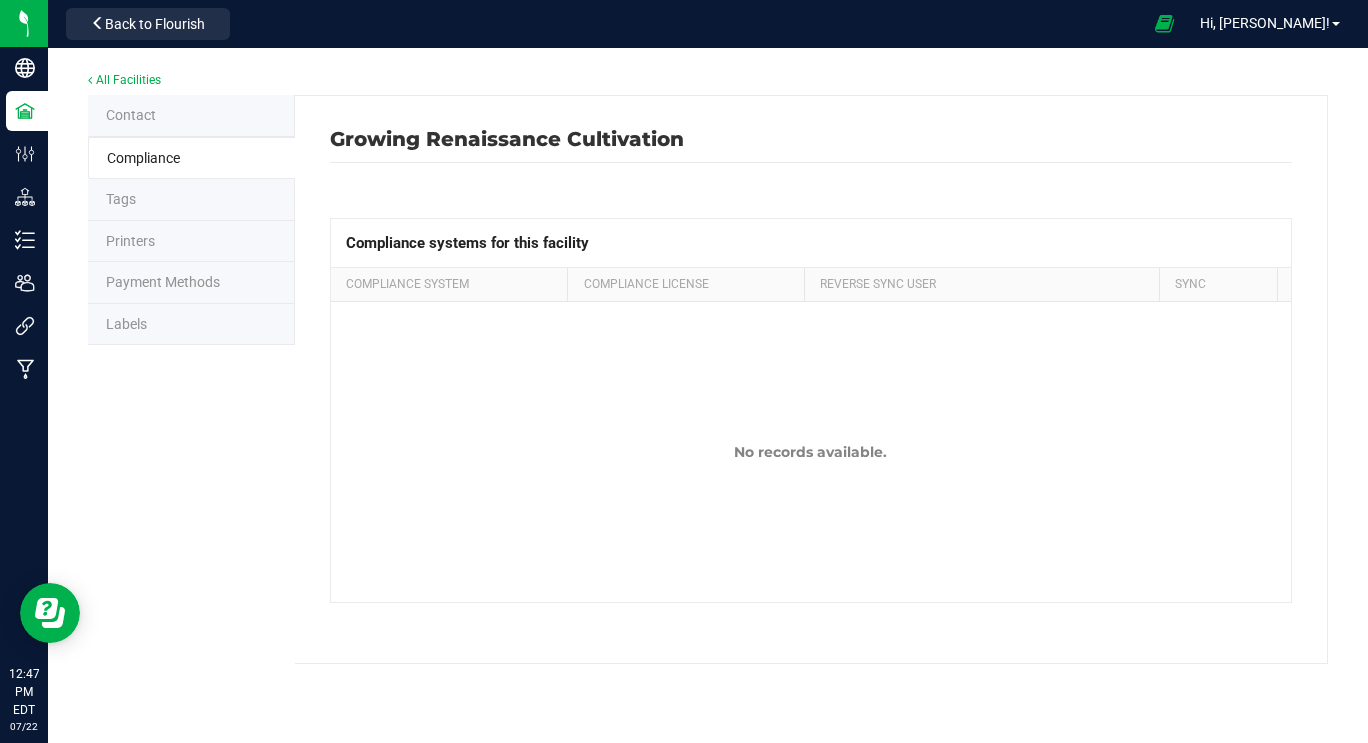 click on "Tags" at bounding box center [191, 200] 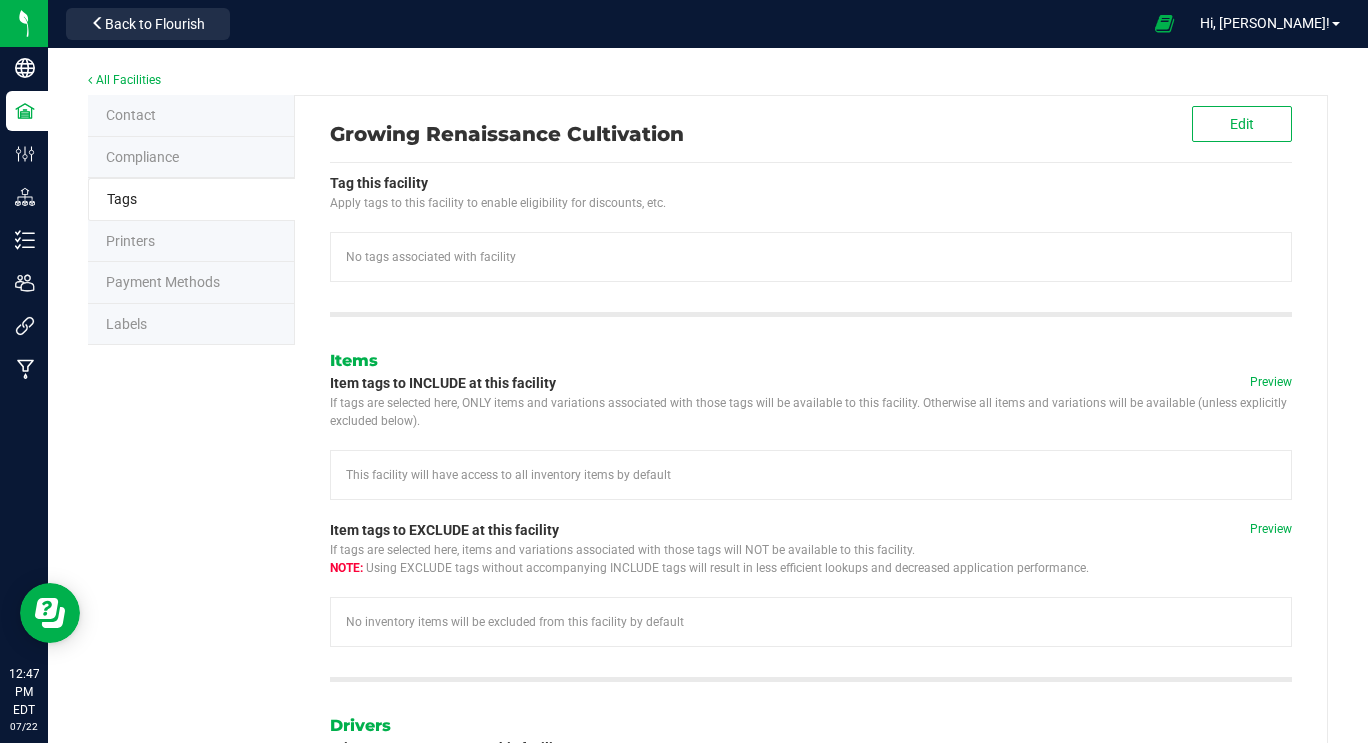 click on "Payment Methods" at bounding box center (191, 283) 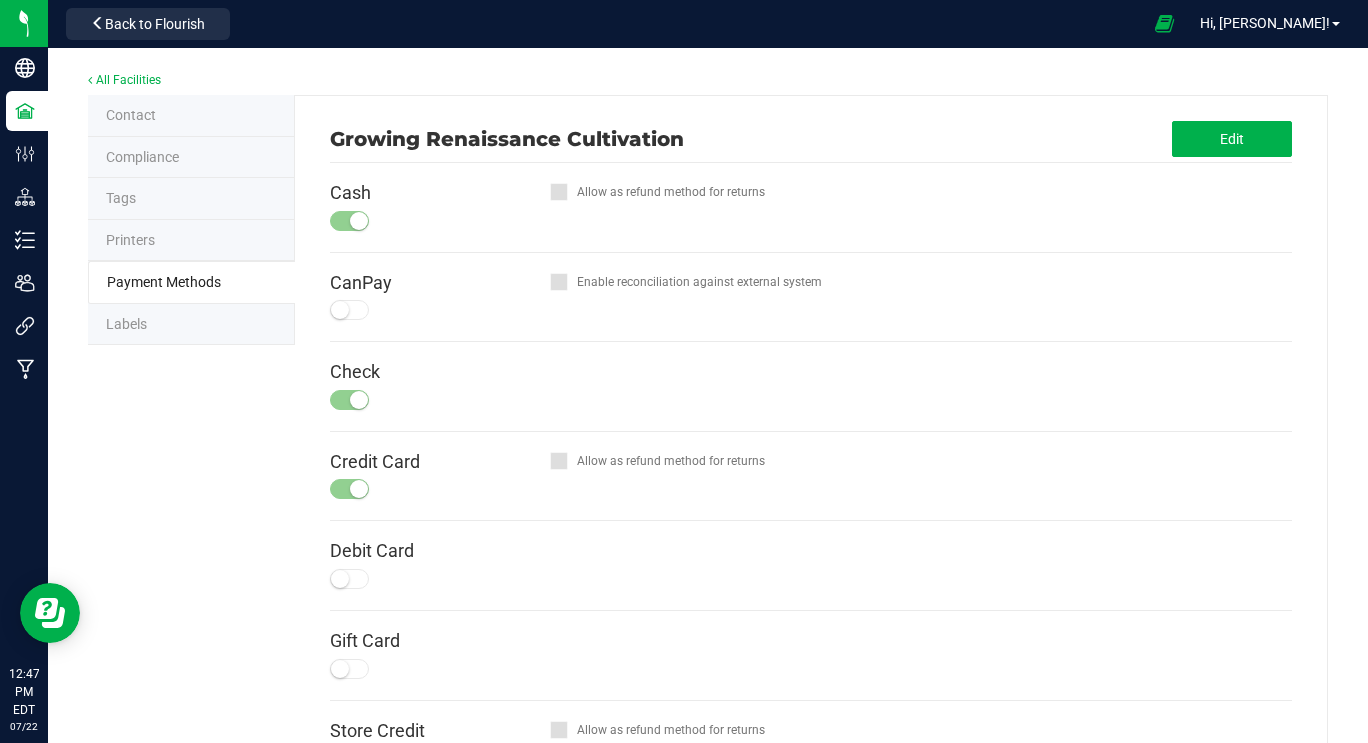 click on "Printers" at bounding box center (191, 241) 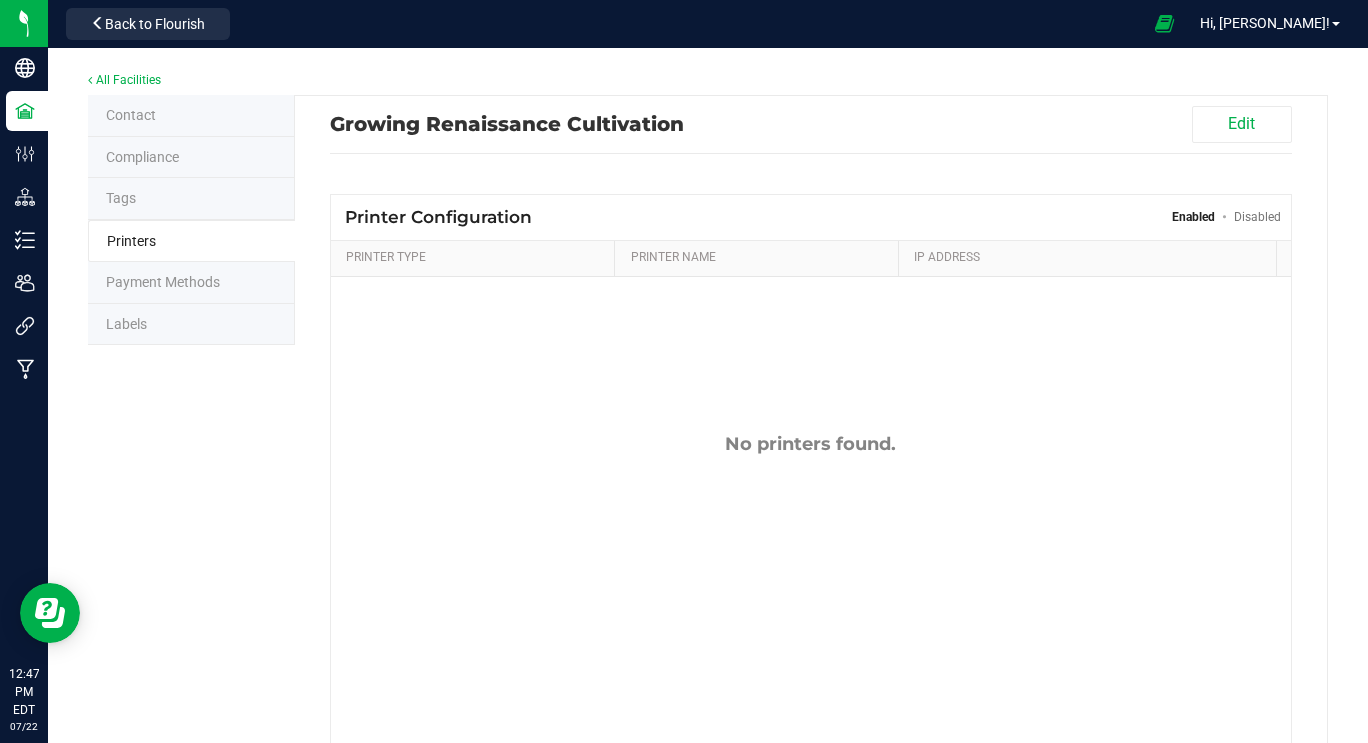 click on "Labels" at bounding box center [191, 325] 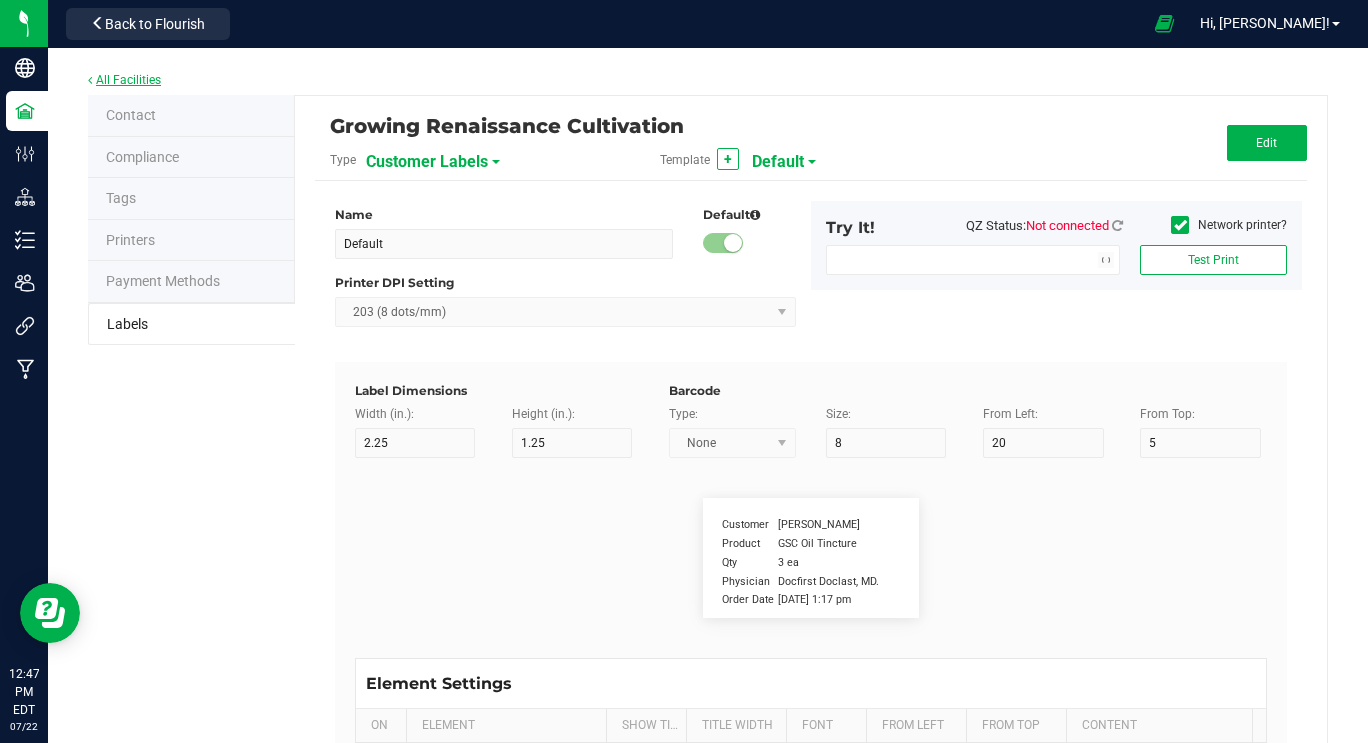 click on "All Facilities" at bounding box center [124, 80] 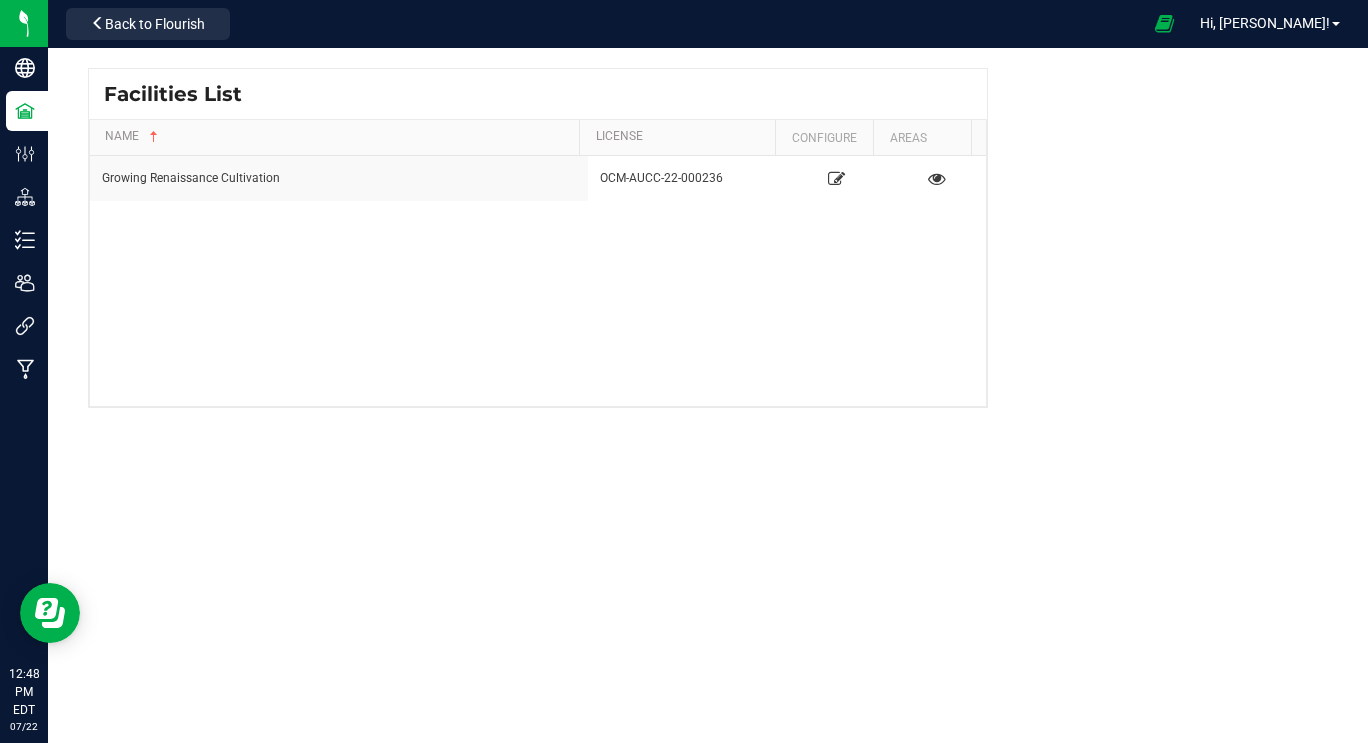 click on "Growing Renaissance Cultivation OCM-AUCC-22-000236" at bounding box center (538, 281) 